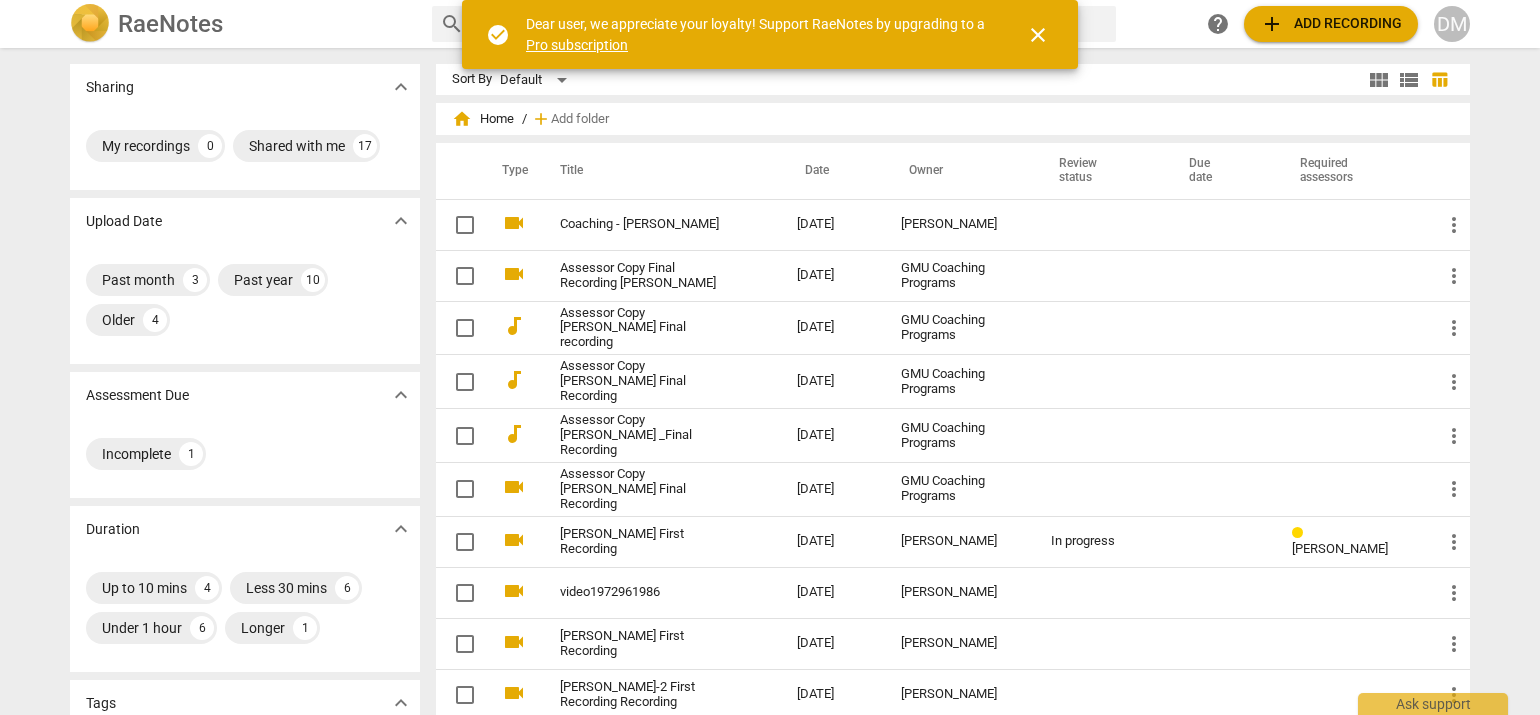 scroll, scrollTop: 0, scrollLeft: 0, axis: both 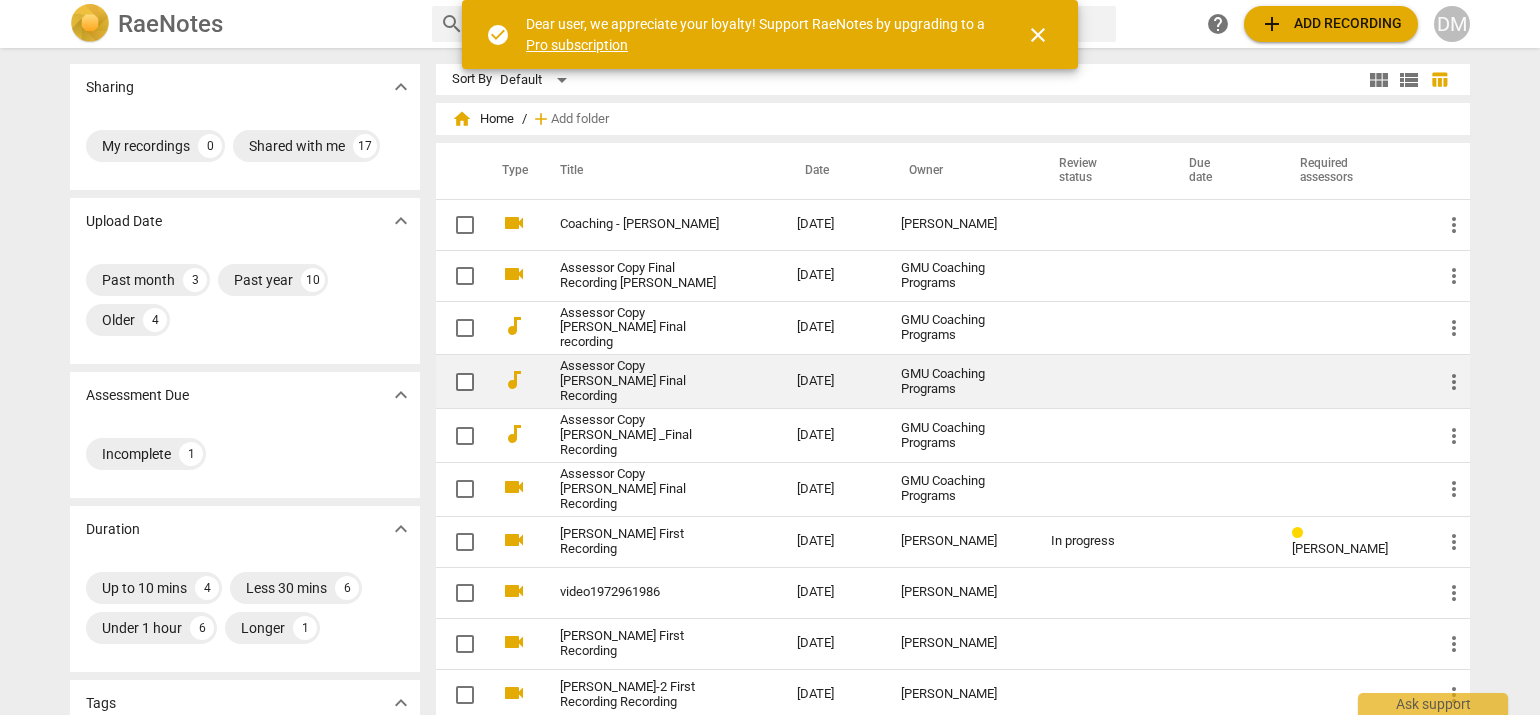click on "Assessor Copy [PERSON_NAME] Final Recording" at bounding box center [642, 381] 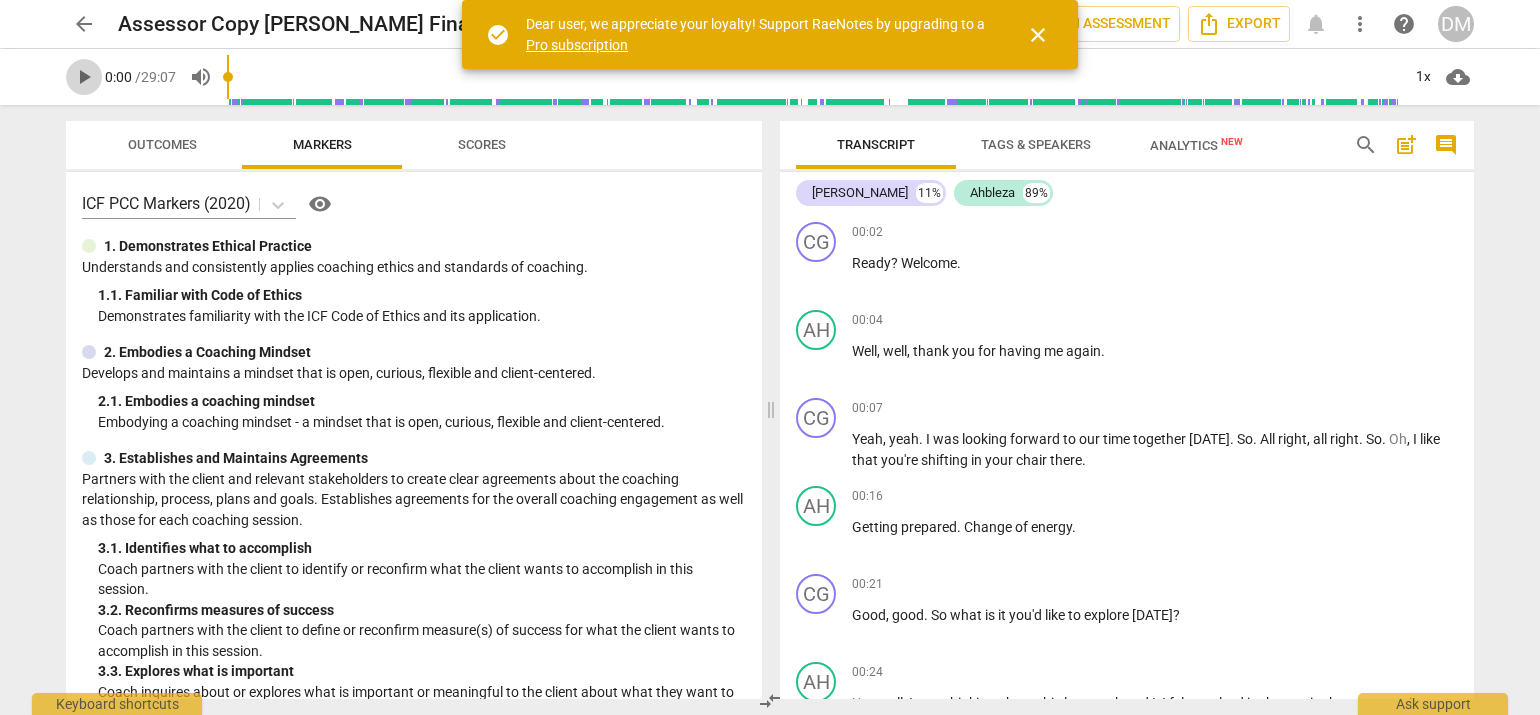click on "play_arrow" at bounding box center (84, 77) 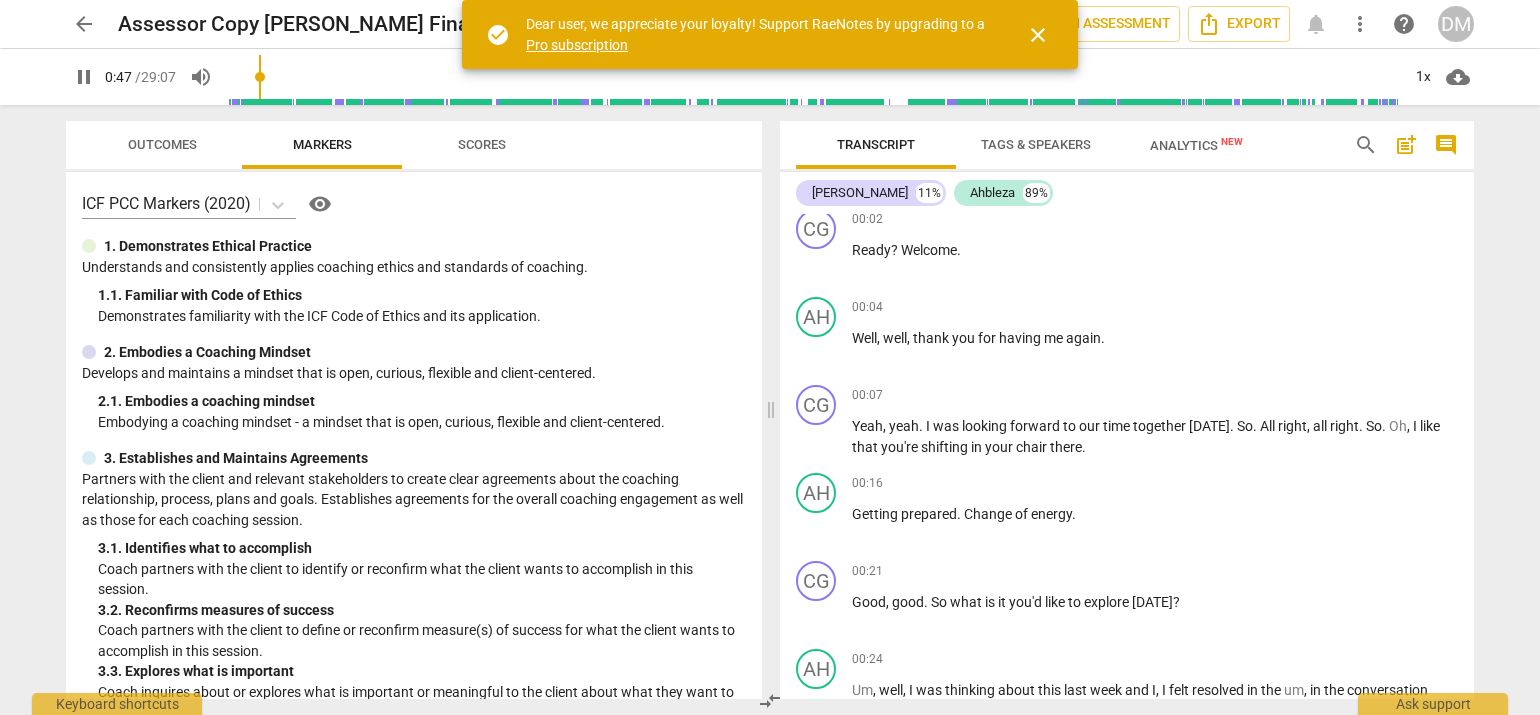 scroll, scrollTop: 0, scrollLeft: 0, axis: both 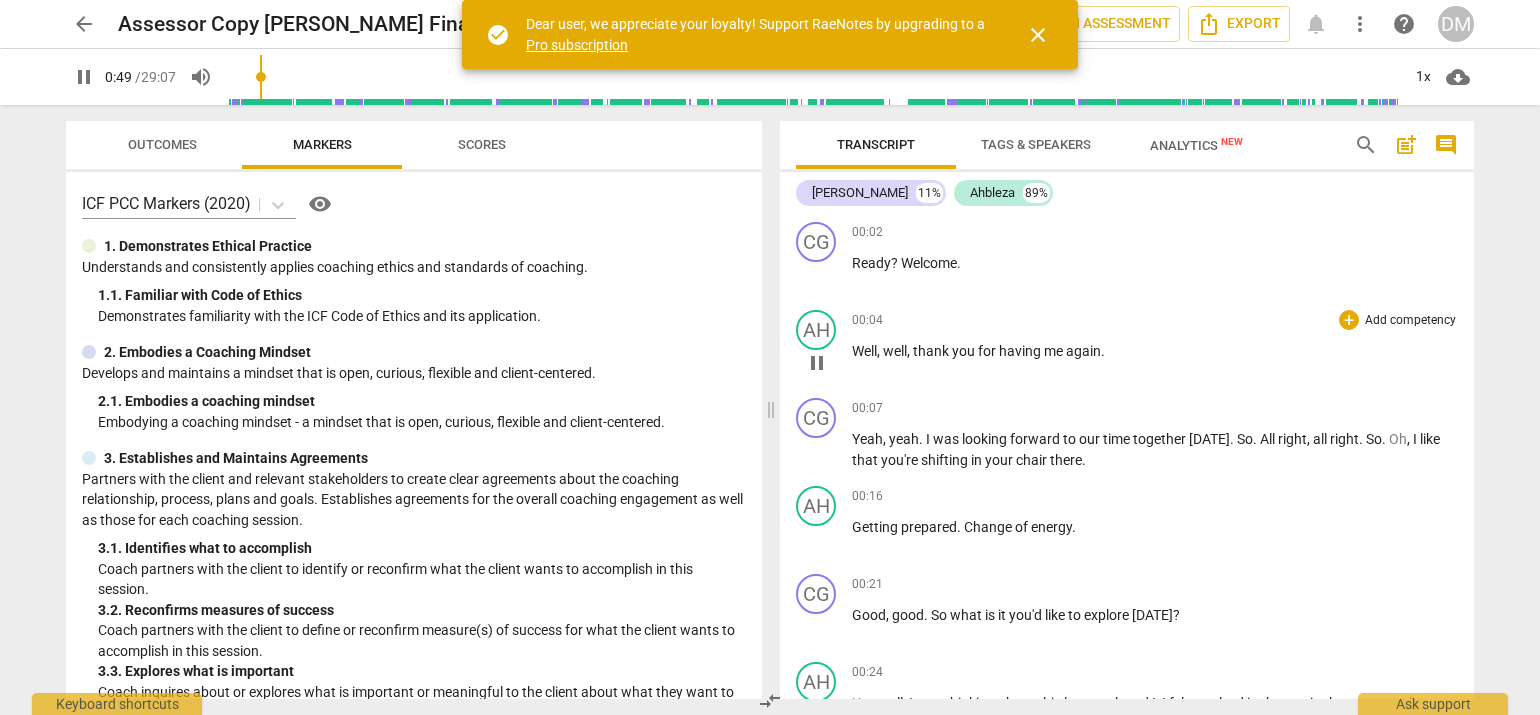 click on "Add competency" at bounding box center [1410, 321] 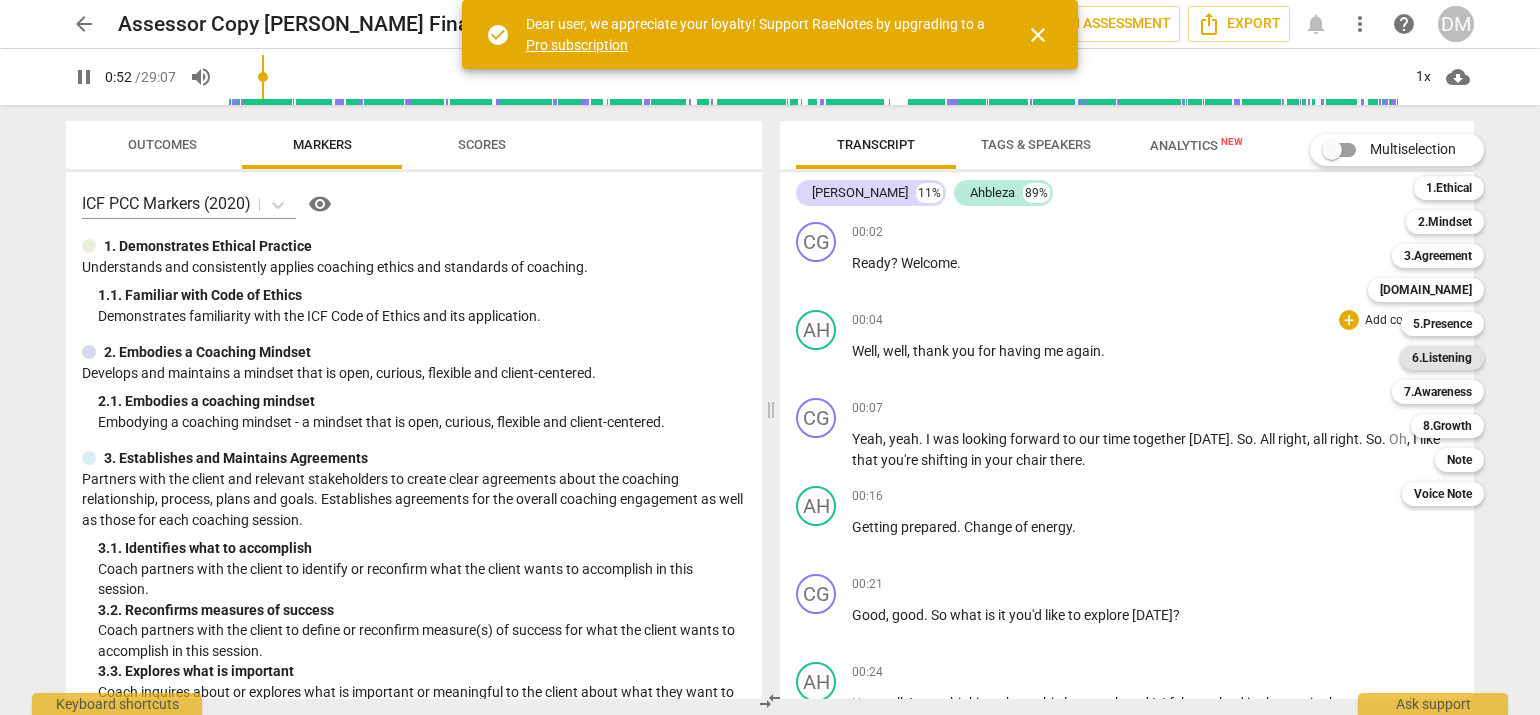 click on "6.Listening" at bounding box center (1442, 358) 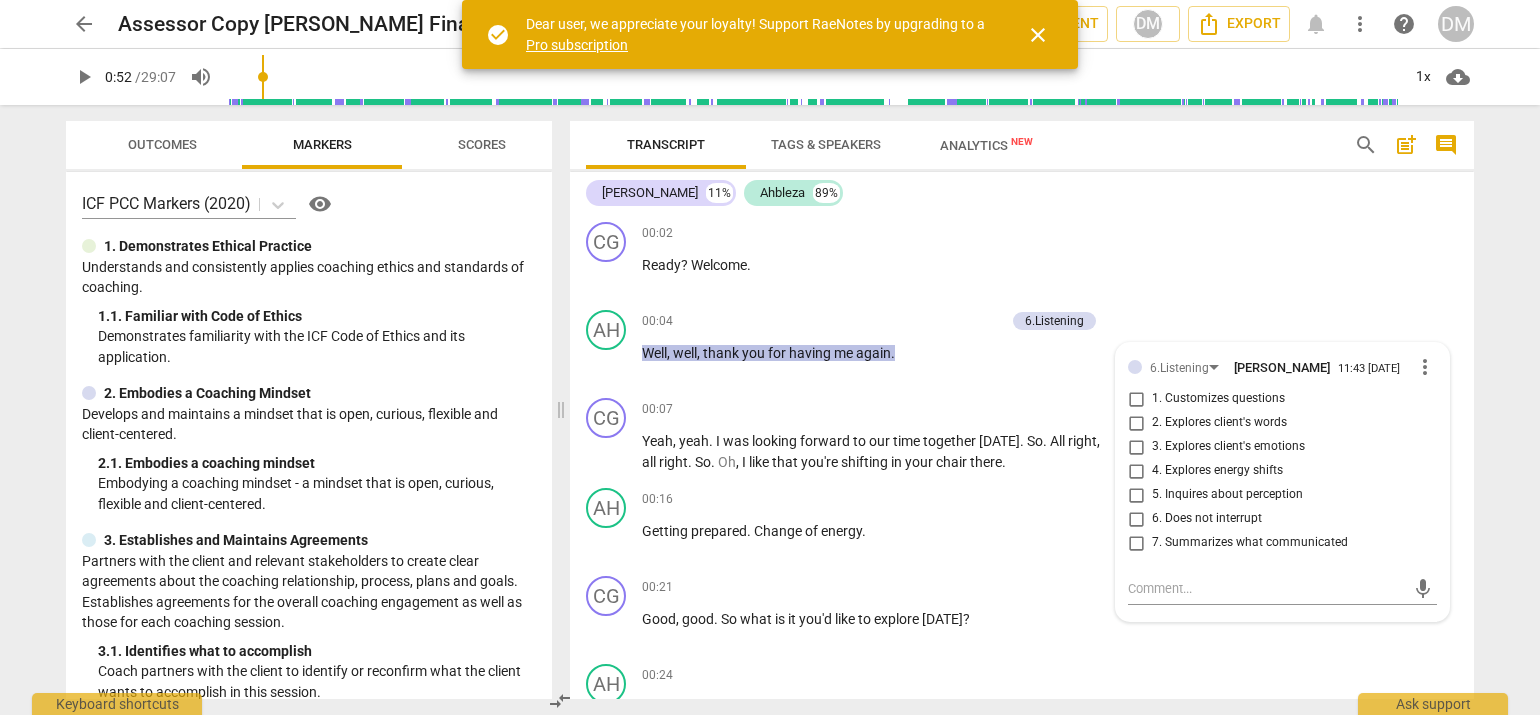 click on "arrow_back Assessor Copy [PERSON_NAME] Final Recording edit star    Assessment   auto_fix_high    AI Assessment DM    Export notifications more_vert help DM play_arrow 0:52   /  29:07 volume_up 1x cloud_download Outcomes Markers Scores ICF PCC Markers (2020) visibility 1. Demonstrates Ethical Practice Understands and consistently applies coaching ethics and standards of coaching. 1. 1. Familiar with Code of Ethics Demonstrates familiarity with the ICF Code of Ethics and its application. 2. Embodies a Coaching Mindset Develops and maintains a mindset that is open, curious, flexible and client-centered. 2. 1. Embodies a coaching mindset Embodying a coaching mindset - a mindset that is open, curious, flexible and client-centered. 3. Establishes and Maintains Agreements 3. 1. Identifies what to accomplish Coach partners with the client to identify or reconfirm what the client wants to accomplish in this session. 3. 2. Reconfirms measures of success 3. 3. Explores what is important 3. 4. 4. 4. 4. 5. 5." at bounding box center [770, 357] 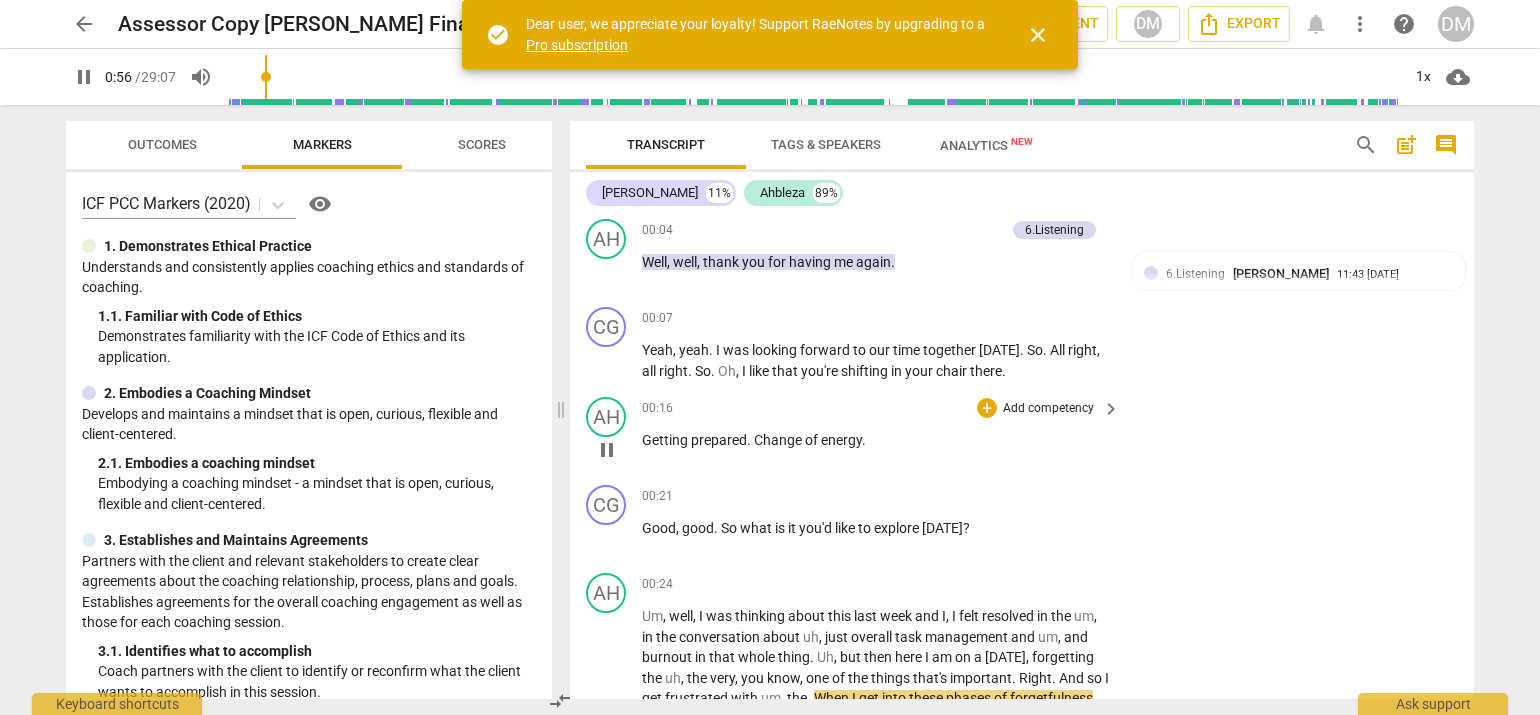scroll, scrollTop: 43, scrollLeft: 0, axis: vertical 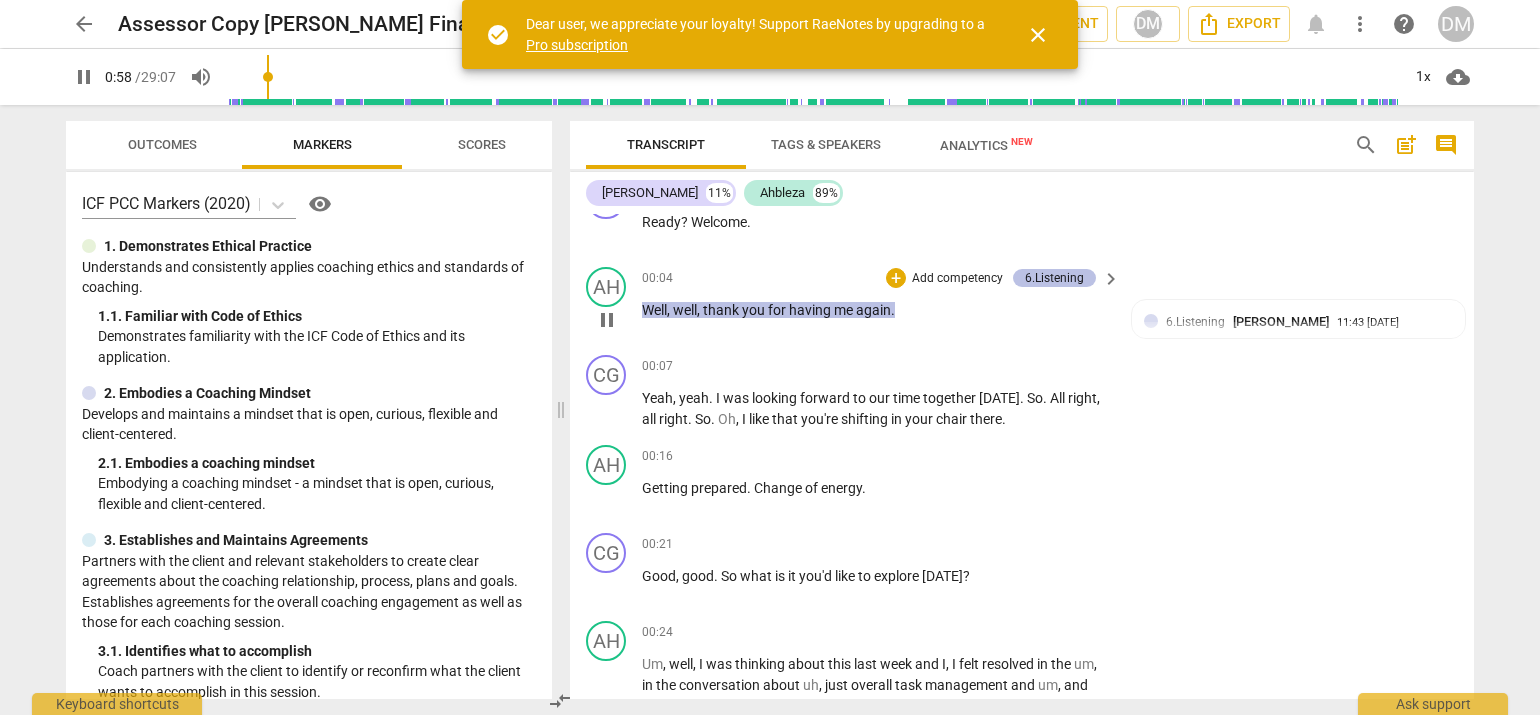 click on "6.Listening" at bounding box center (1054, 278) 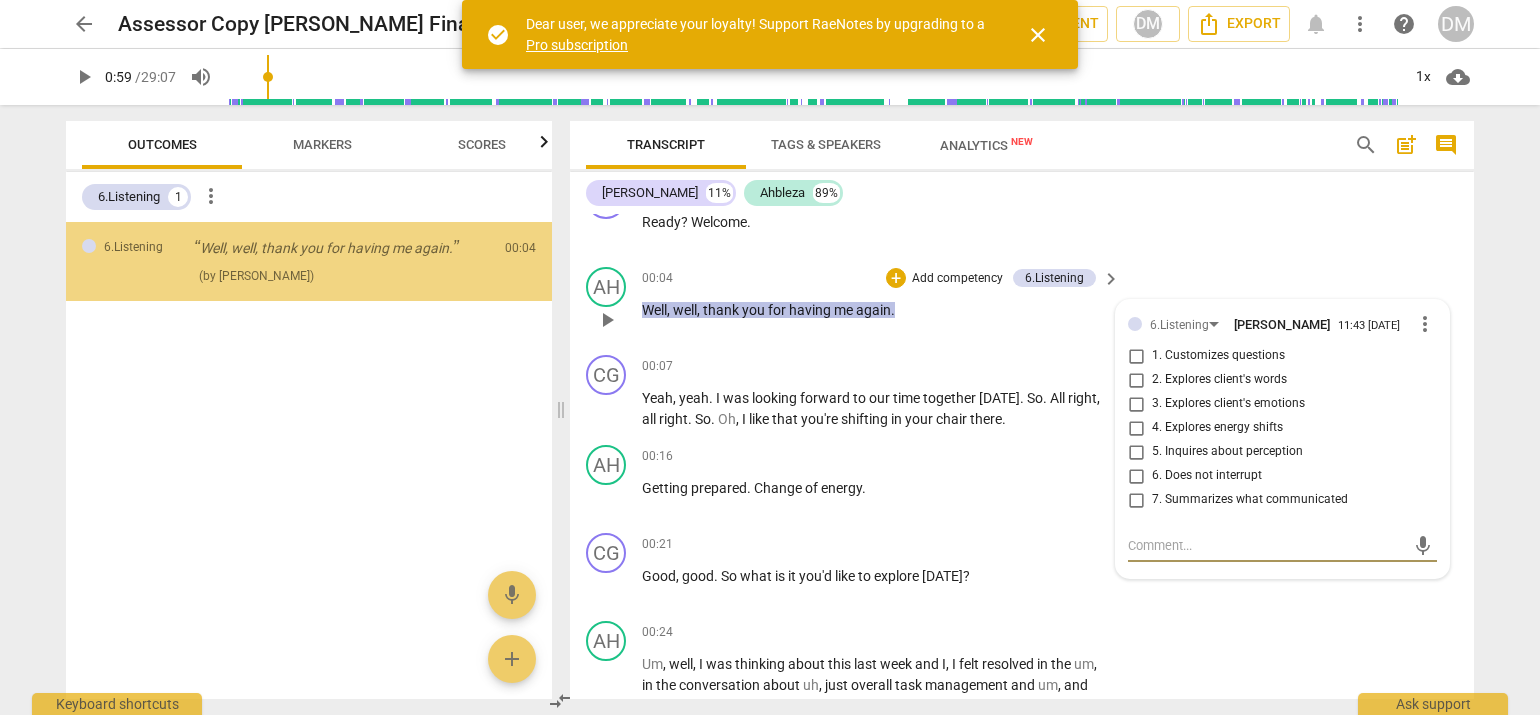 type on "59" 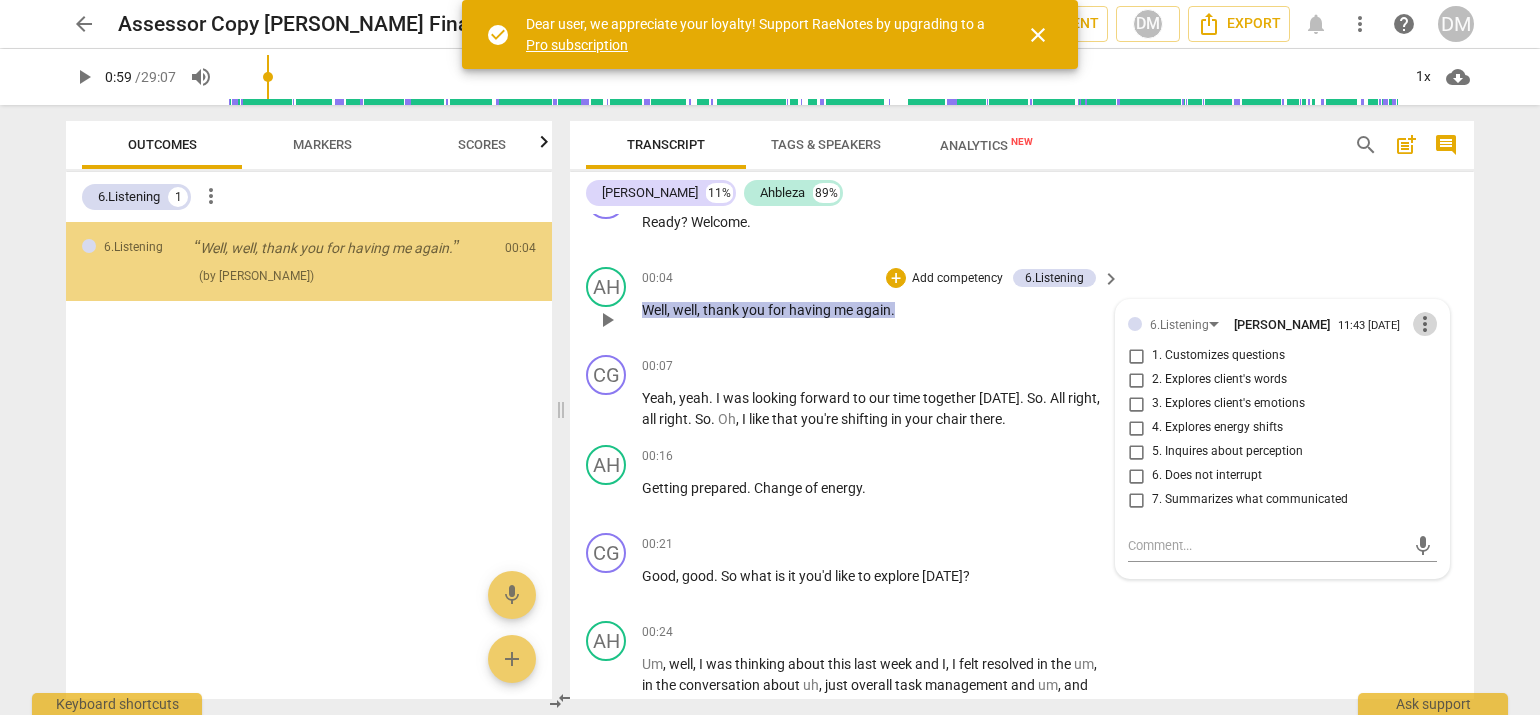 click on "more_vert" at bounding box center [1425, 324] 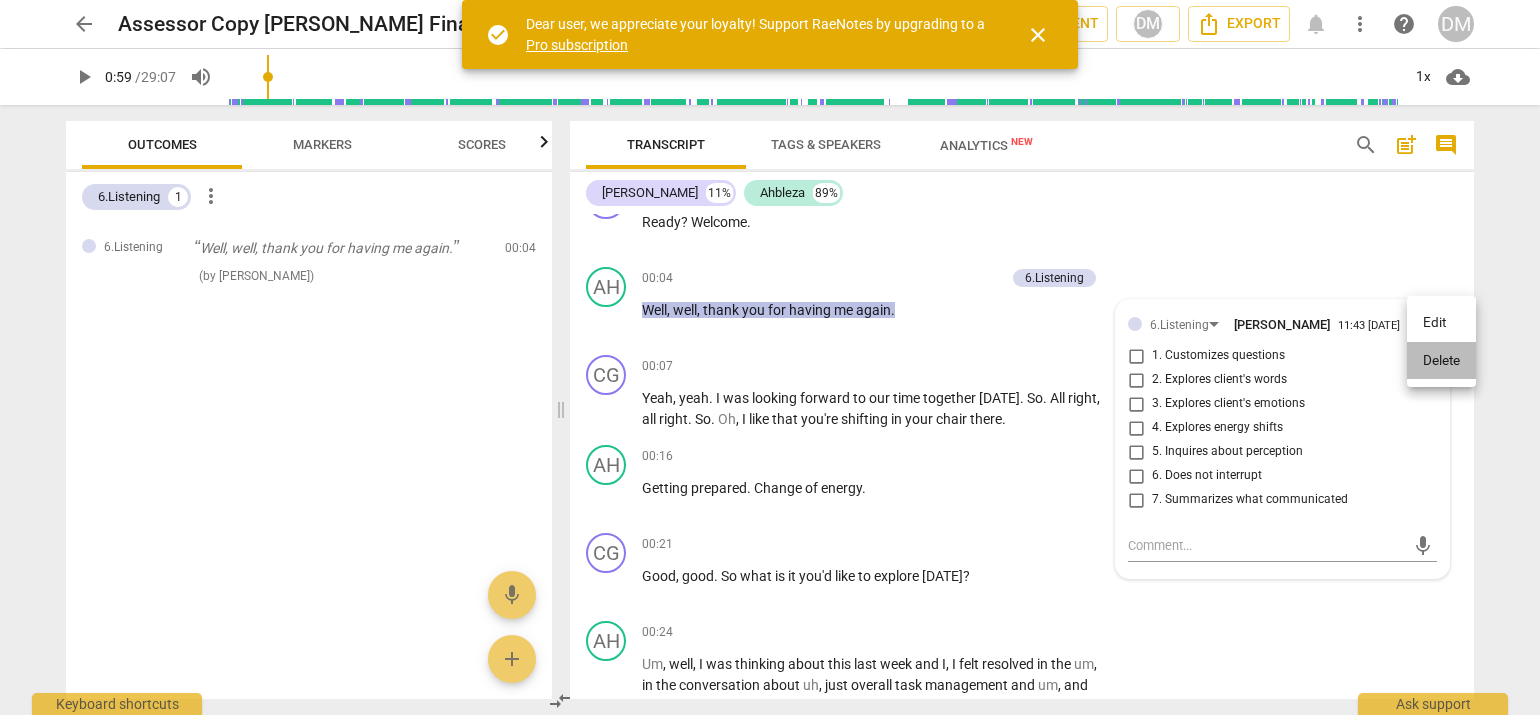 click on "Delete" at bounding box center [1441, 361] 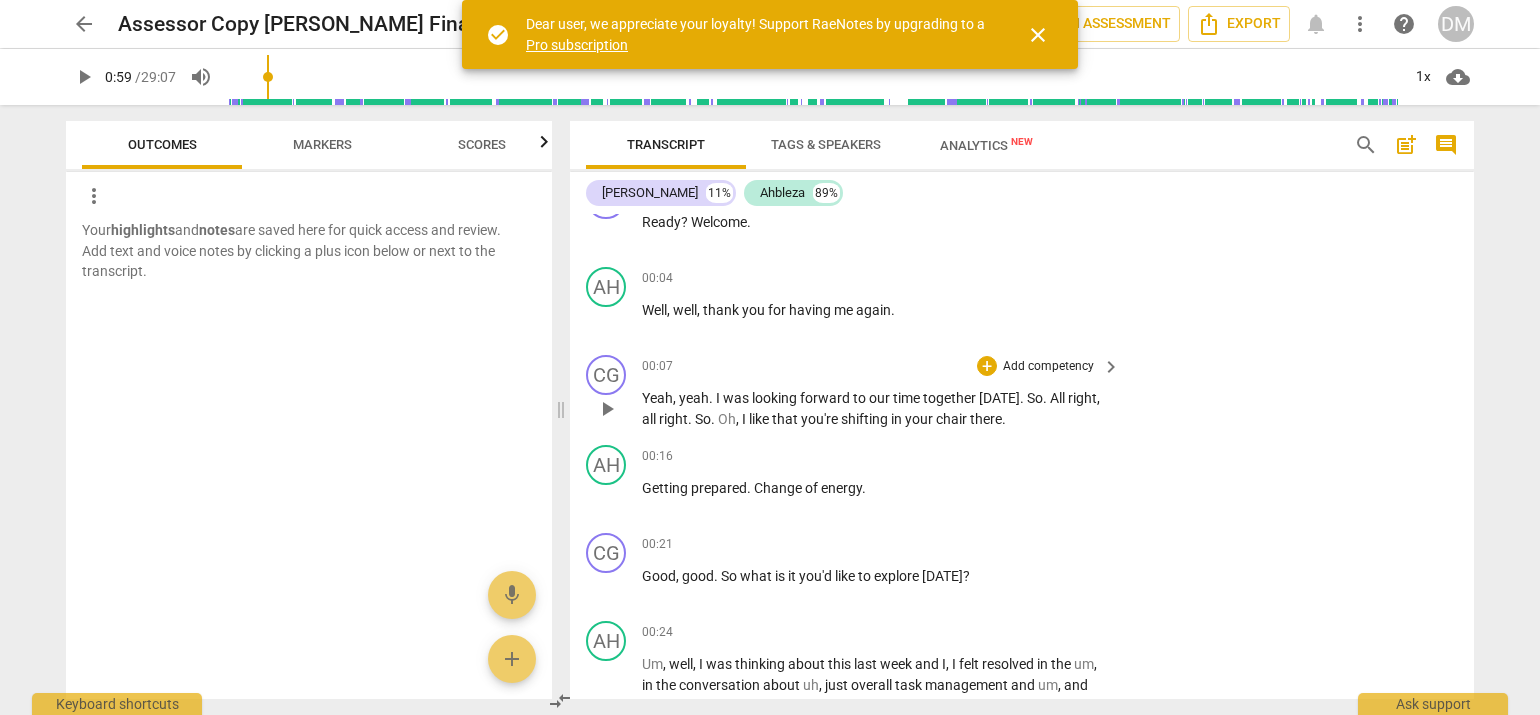 click on "Add competency" at bounding box center (1048, 367) 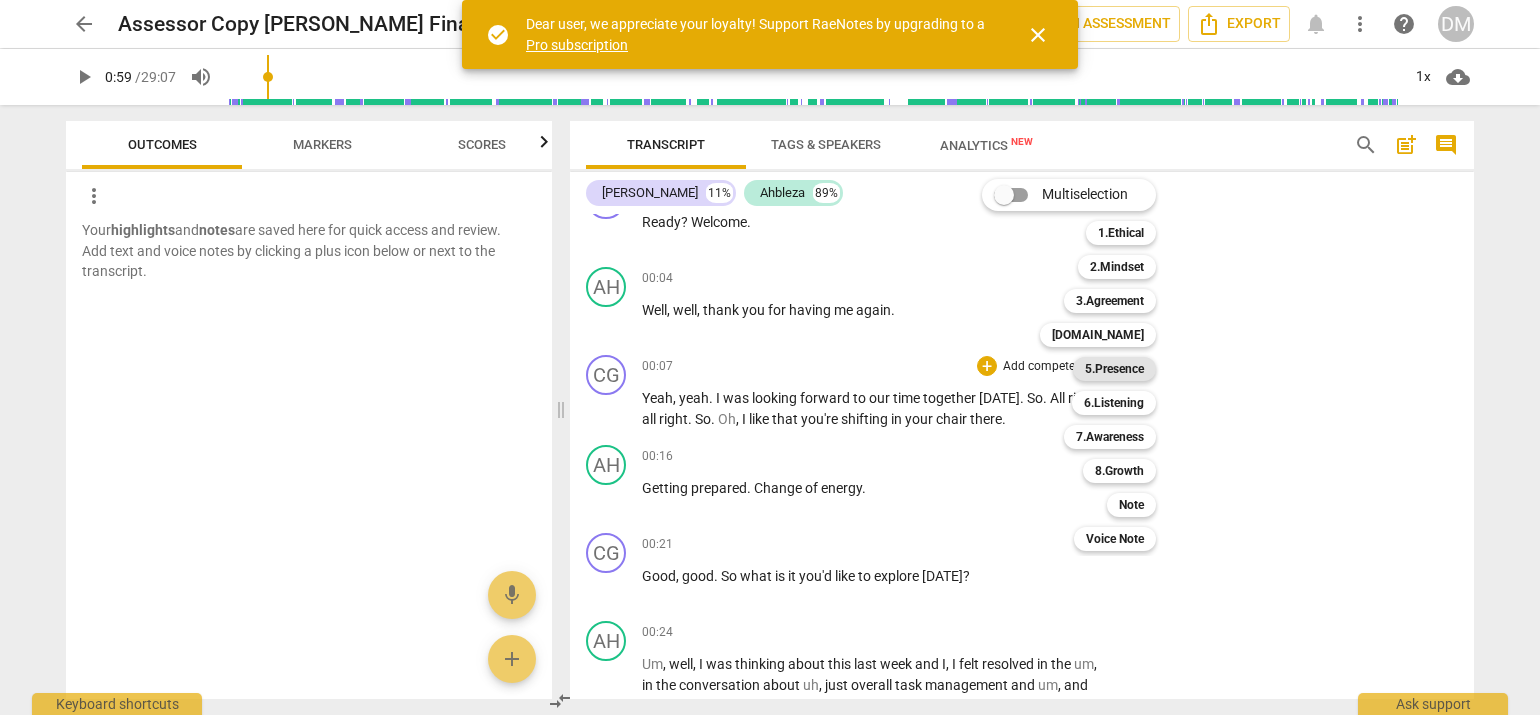 click on "5.Presence" at bounding box center (1114, 369) 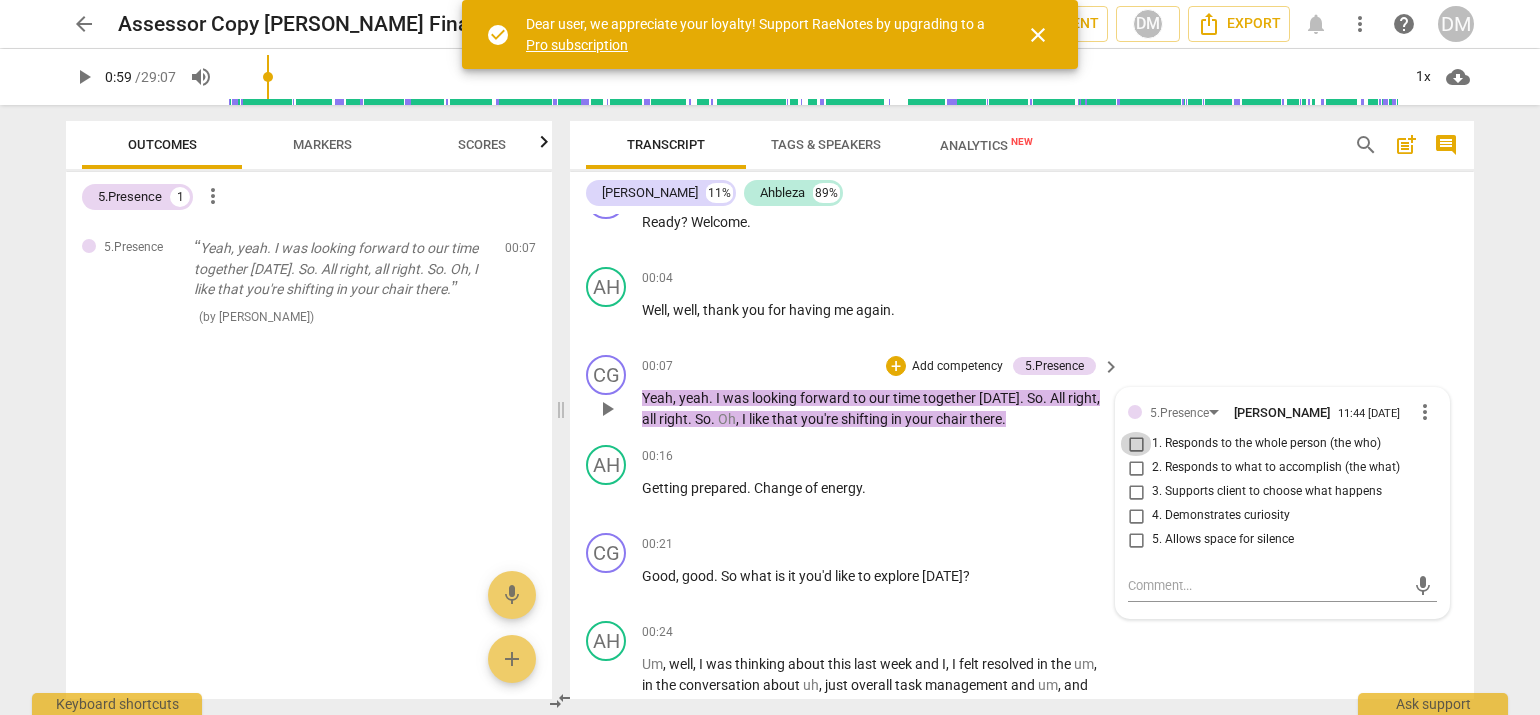 click on "1. Responds to the whole person (the who)" at bounding box center (1136, 444) 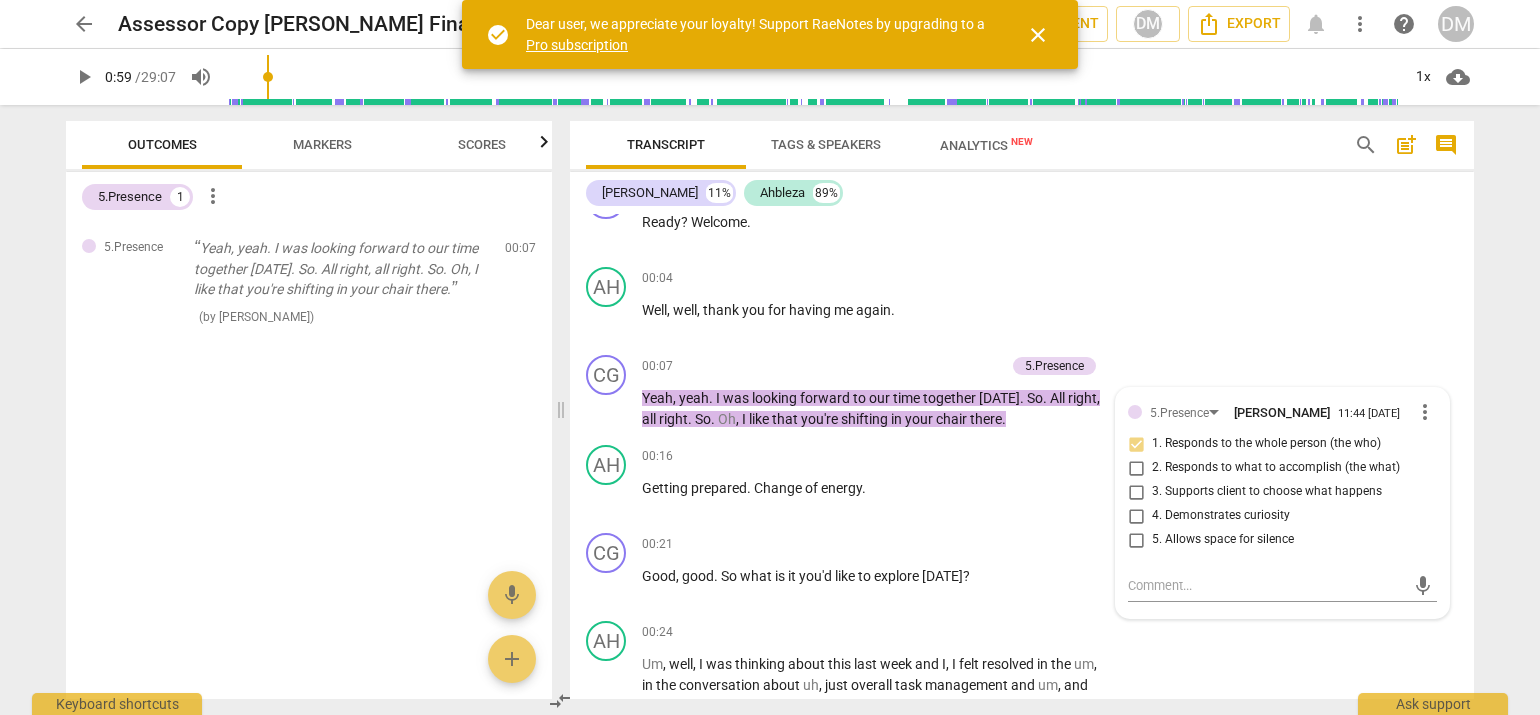 click on "arrow_back Assessor Copy [PERSON_NAME] Final Recording edit star    Assessment   auto_fix_high    AI Assessment DM    Export notifications more_vert help DM play_arrow 0:59   /  29:07 volume_up 1x cloud_download Outcomes Markers Scores 5.Presence 1 more_vert 5.Presence Yeah, yeah. I was looking forward to our time together [DATE]. So. All right, all right. So. Oh, I like that you're shifting in your chair there. ( by [PERSON_NAME] ) 00:07 edit delete mic add Transcript Tags & Speakers Analytics   New search post_add comment [PERSON_NAME] 11% Ahbleza 89% CG play_arrow pause 00:02 + Add competency keyboard_arrow_right Ready ?   Welcome . AH play_arrow pause 00:04 + Add competency keyboard_arrow_right Well ,   well ,   thank   you   for   having   me   again . CG play_arrow pause 00:07 + Add competency 5.Presence keyboard_arrow_right Yeah ,   yeah .   I   was   looking   forward   to   our   time   together   [DATE] .   So .   All   right ,   all   right .   So .   Oh ,   I   like   that   you're" at bounding box center (770, 357) 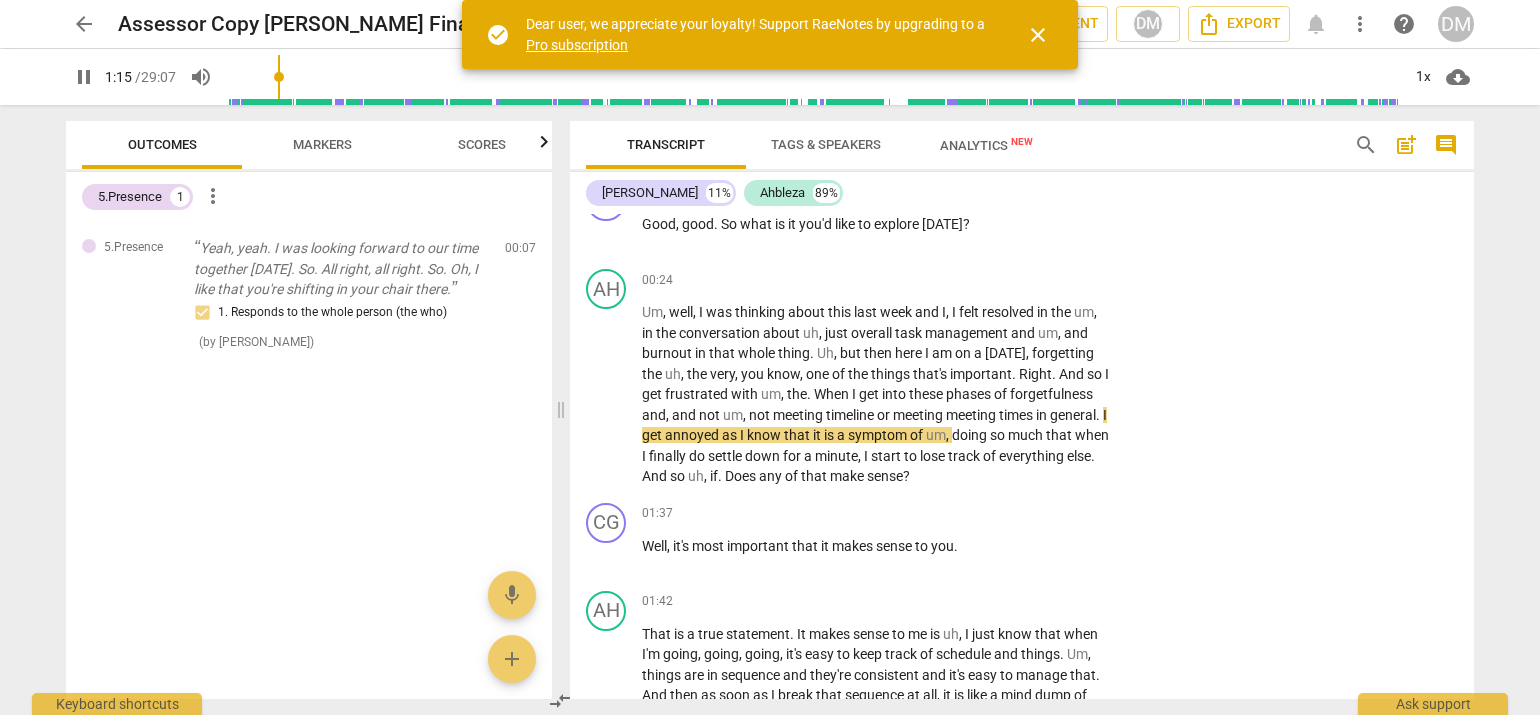 scroll, scrollTop: 363, scrollLeft: 0, axis: vertical 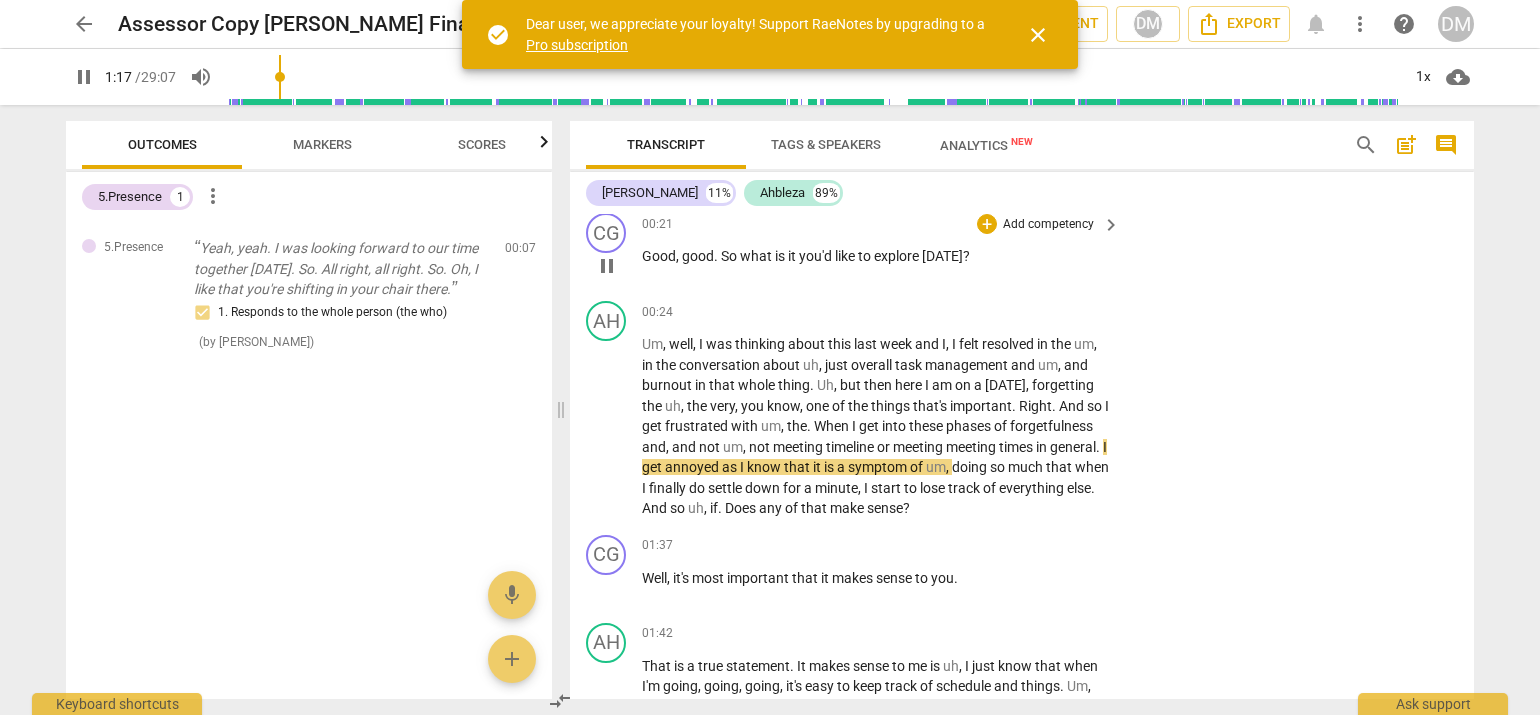 click on "Add competency" at bounding box center (1048, 225) 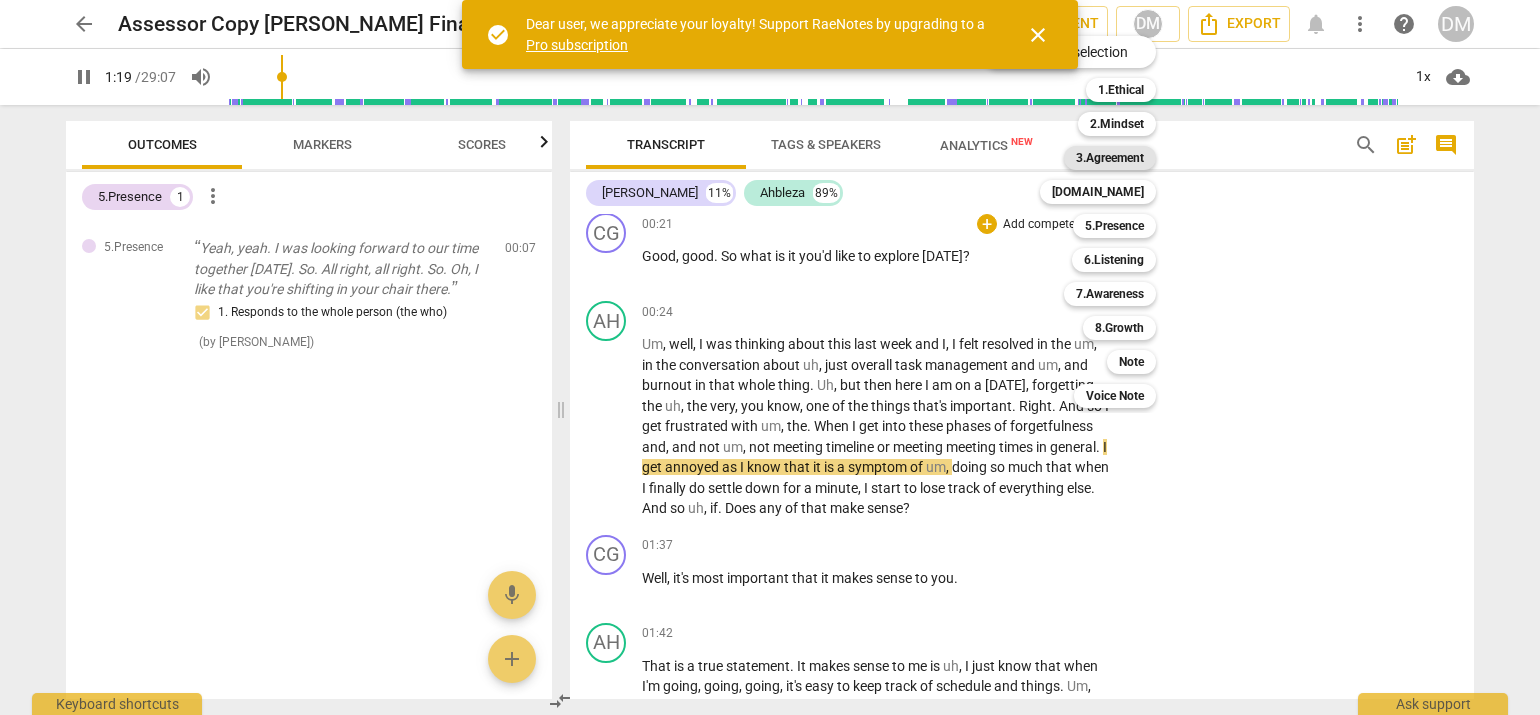 click on "3.Agreement" at bounding box center [1110, 158] 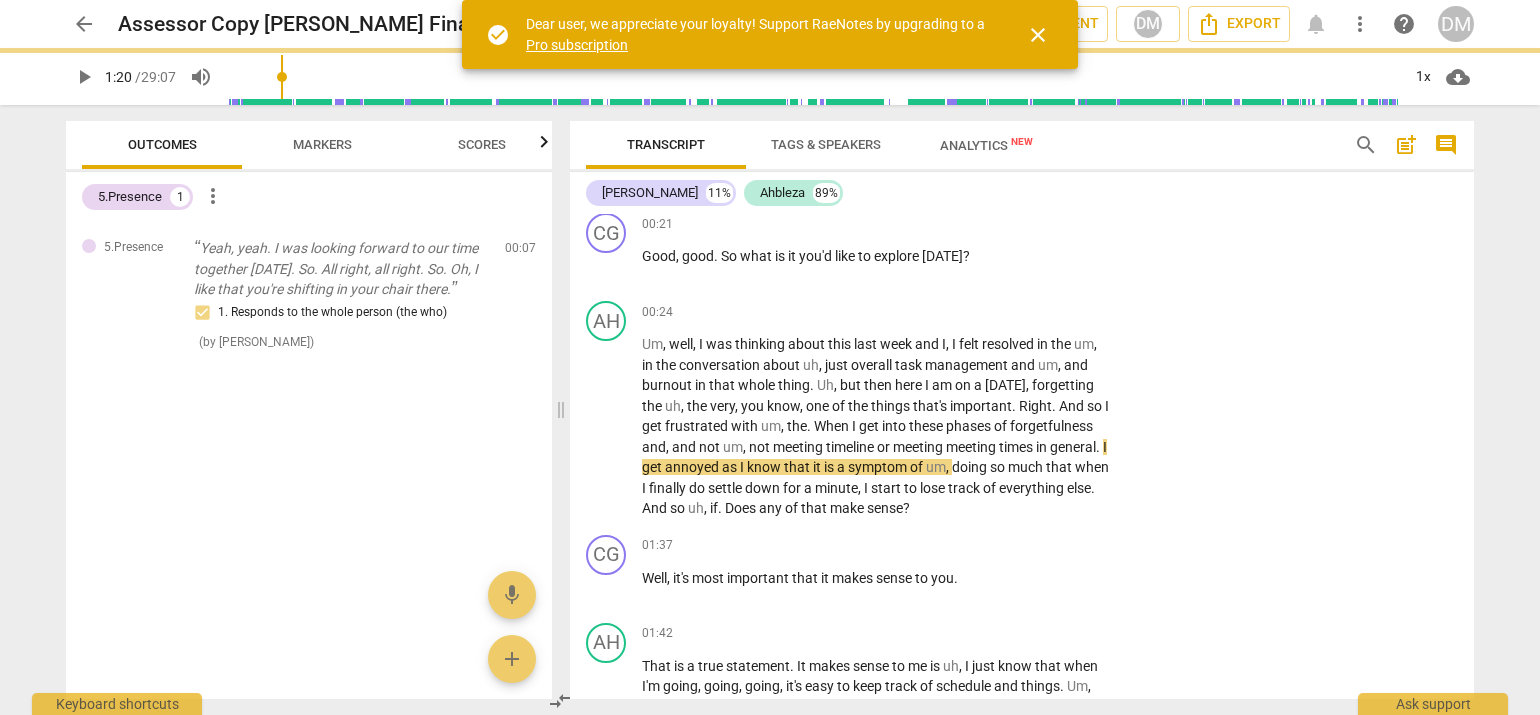 type on "80" 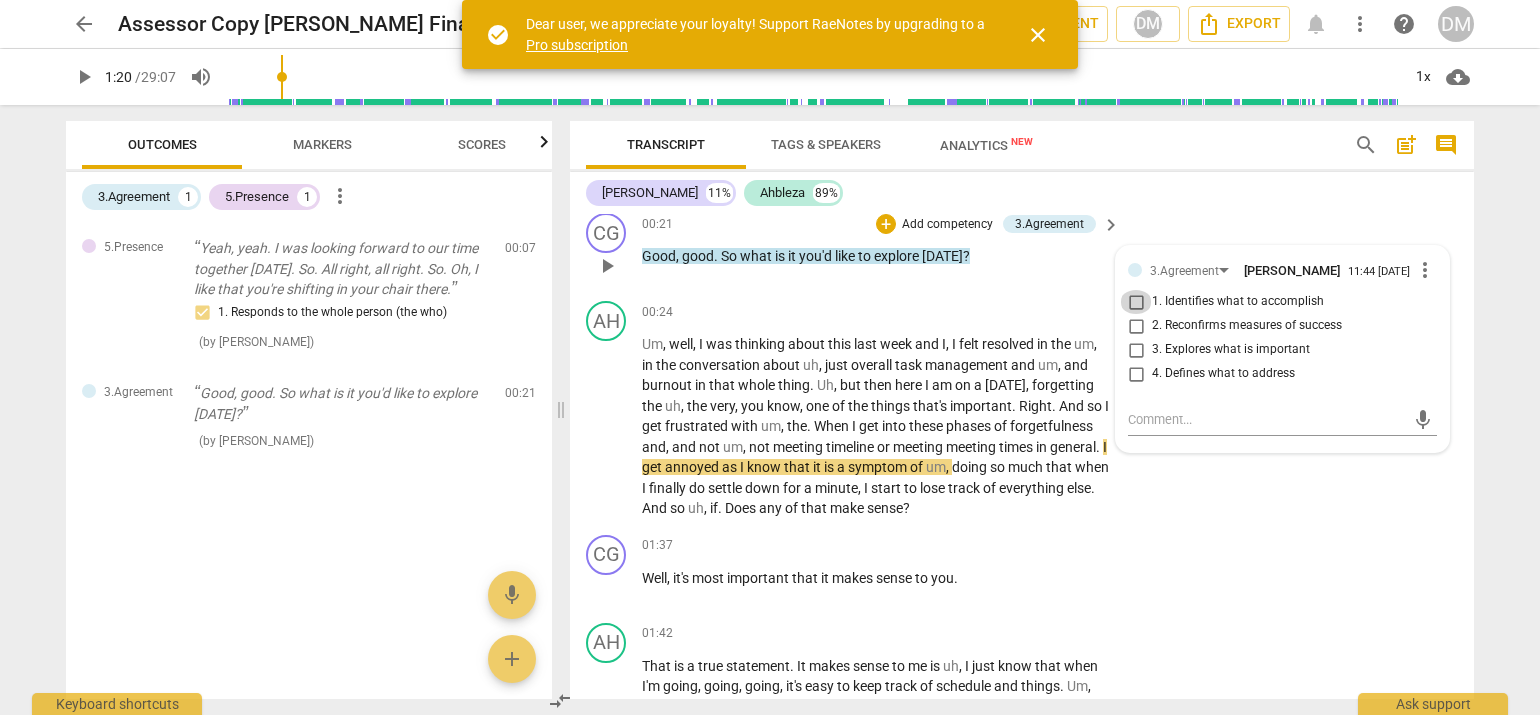 click on "1. Identifies what to accomplish" at bounding box center (1136, 302) 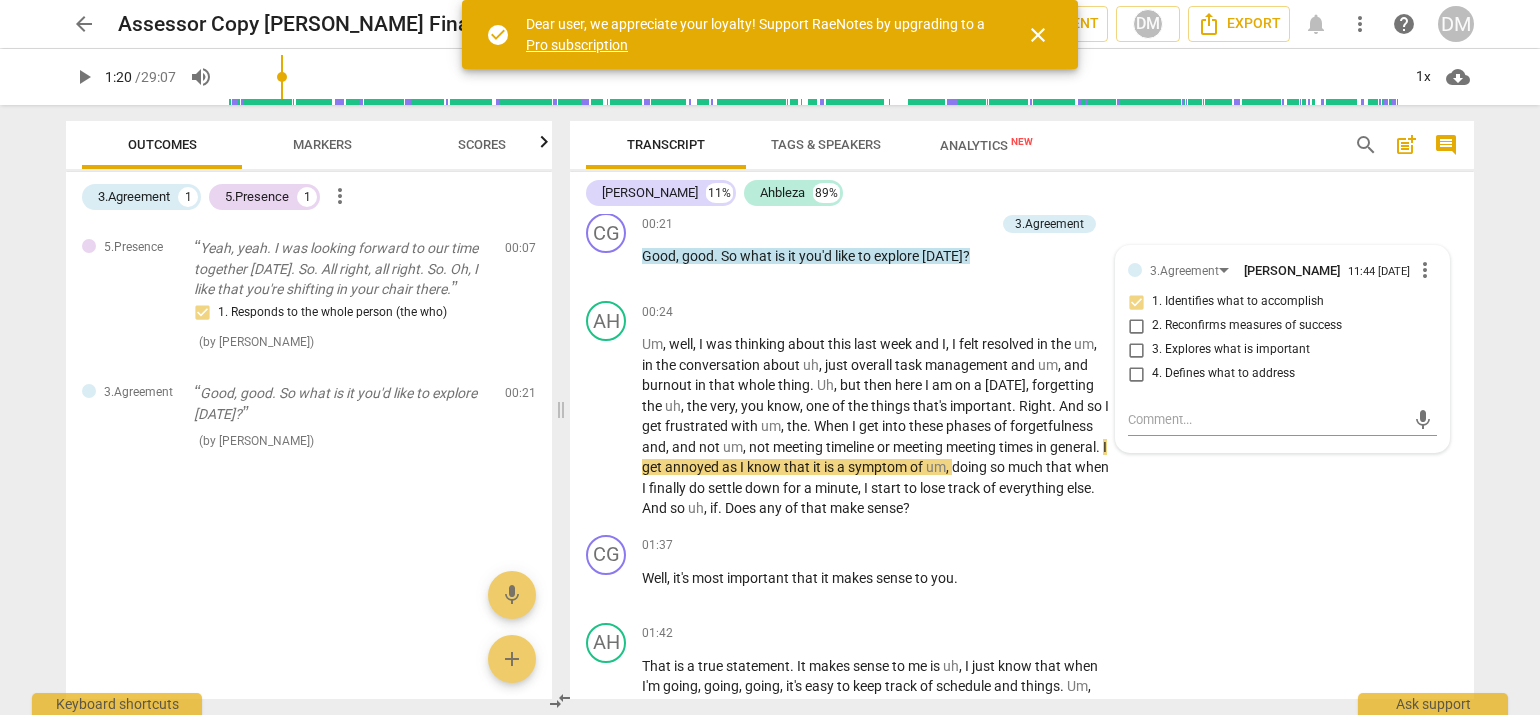 click on "arrow_back Assessor Copy [PERSON_NAME] Final Recording Saved edit star    Assessment   auto_fix_high    AI Assessment DM    Export notifications more_vert help DM play_arrow 1:20   /  29:07 volume_up 1x cloud_download Outcomes Markers Scores 3.Agreement 1 5.Presence 1 more_vert 5.Presence Yeah, yeah. I was looking forward to our time together [DATE]. So. All right, all right. So. Oh, I like that you're shifting in your chair there. 1. Responds to the whole person (the who) ( by [PERSON_NAME] ) 00:07 edit delete 3.Agreement Good, good. So what is it you'd like to explore [DATE]? ( by [PERSON_NAME] ) 00:21 edit delete mic add Transcript Tags & Speakers Analytics   New search post_add comment [PERSON_NAME] 11% Ahbleza 89% CG play_arrow pause 00:02 + Add competency keyboard_arrow_right Ready ?   Welcome . AH play_arrow pause 00:04 + Add competency keyboard_arrow_right Well ,   well ,   thank   you   for   having   me   again . CG play_arrow pause 00:07 + Add competency 5.Presence keyboard_arrow_right" at bounding box center (770, 357) 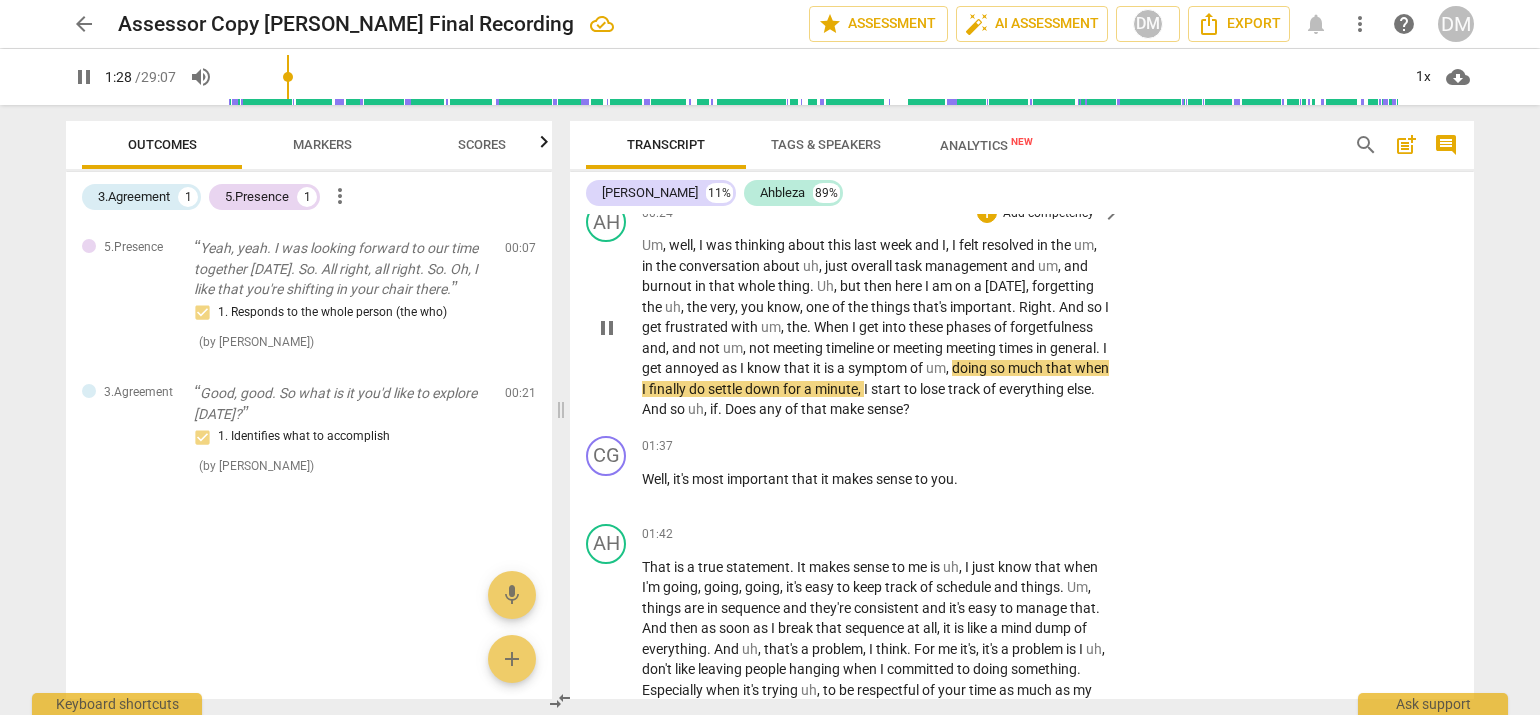 scroll, scrollTop: 463, scrollLeft: 0, axis: vertical 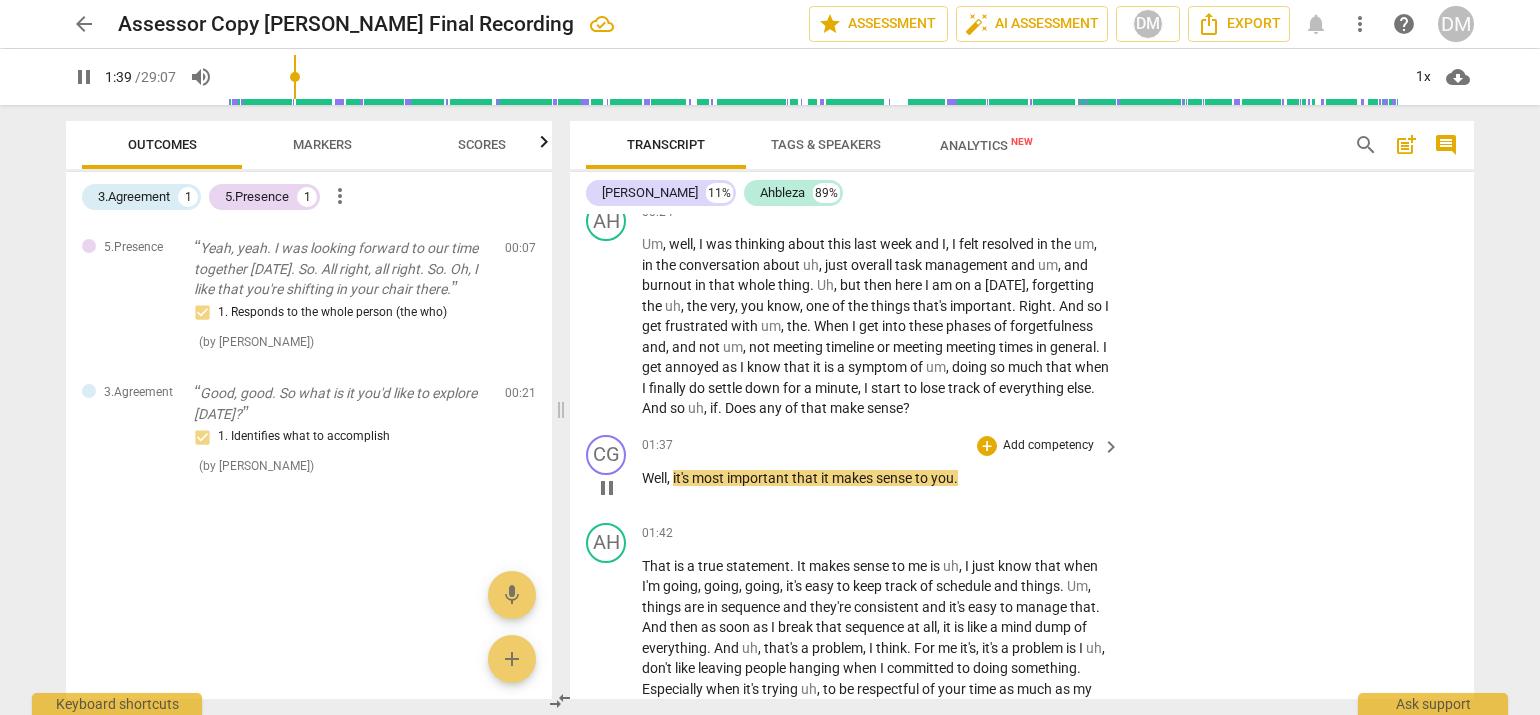 click on "Add competency" at bounding box center [1048, 446] 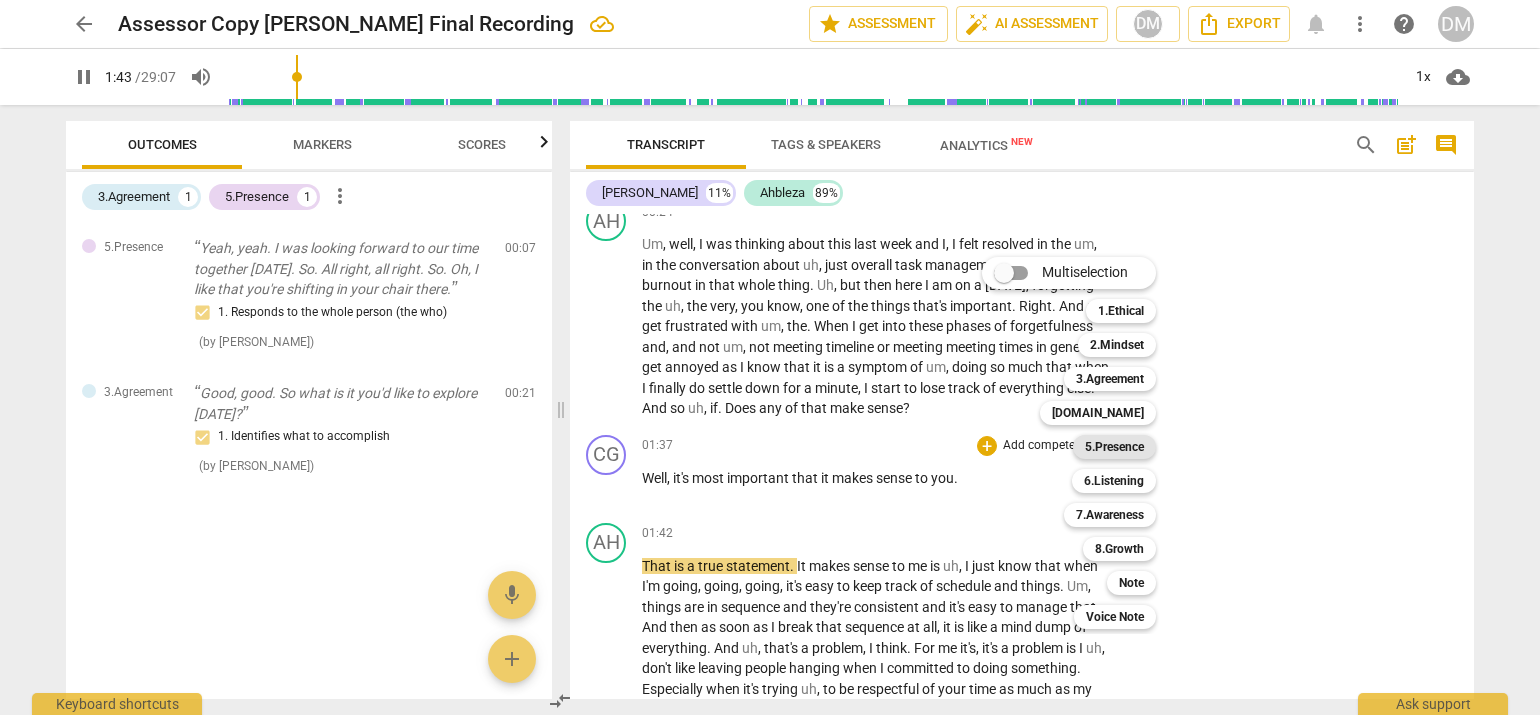 click on "5.Presence" at bounding box center [1114, 447] 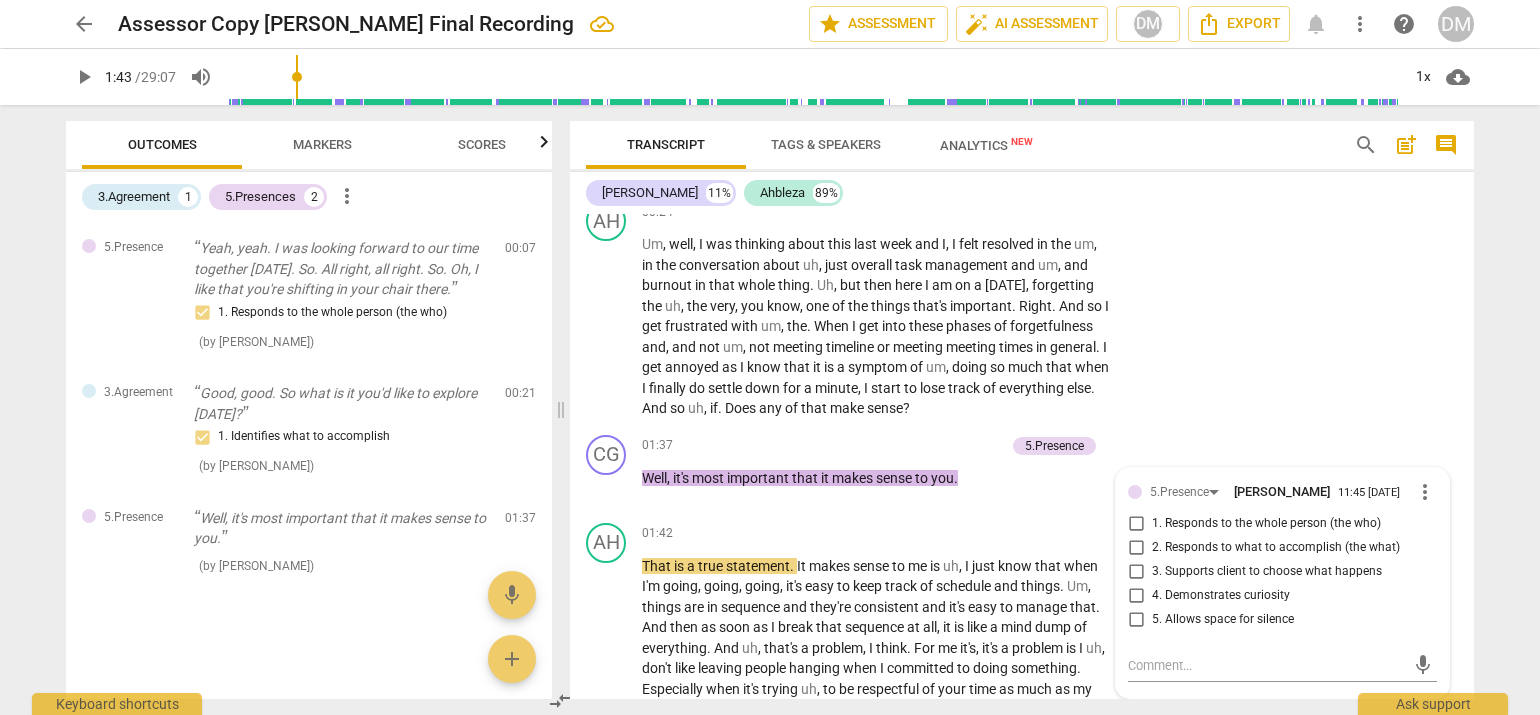click on "arrow_back Assessor Copy [PERSON_NAME] Final Recording edit star    Assessment   auto_fix_high    AI Assessment DM    Export notifications more_vert help DM play_arrow 1:43   /  29:07 volume_up 1x cloud_download Outcomes Markers Scores 3.Agreement 1 5.Presences 2 more_vert 5.Presence Yeah, yeah. I was looking forward to our time together [DATE]. So. All right, all right. So. Oh, I like that you're shifting in your chair there. 1. Responds to the whole person (the who) ( by [PERSON_NAME] ) 00:07 edit delete 3.Agreement Good, good. So what is it you'd like to explore [DATE]? 1. Identifies what to accomplish ( by [PERSON_NAME] ) 00:21 edit delete 5.Presence Well, it's most important that it makes sense to you. ( by [PERSON_NAME] ) 01:37 edit delete mic add Transcript Tags & Speakers Analytics   New search post_add comment [PERSON_NAME] 11% Ahbleza 89% CG play_arrow pause 00:02 + Add competency keyboard_arrow_right Ready ?   Welcome . AH play_arrow pause 00:04 + Add competency keyboard_arrow_right ," at bounding box center (770, 357) 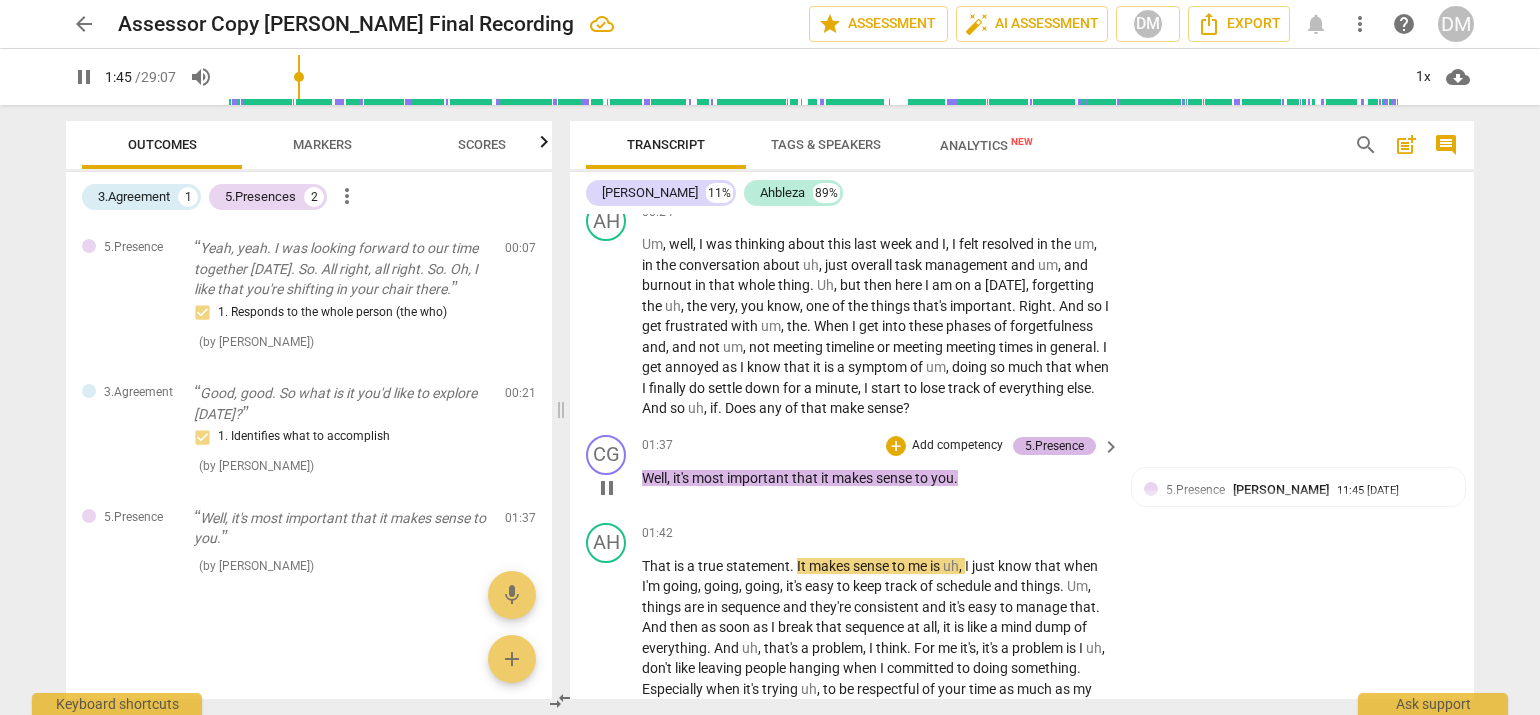 click on "5.Presence" at bounding box center (1054, 446) 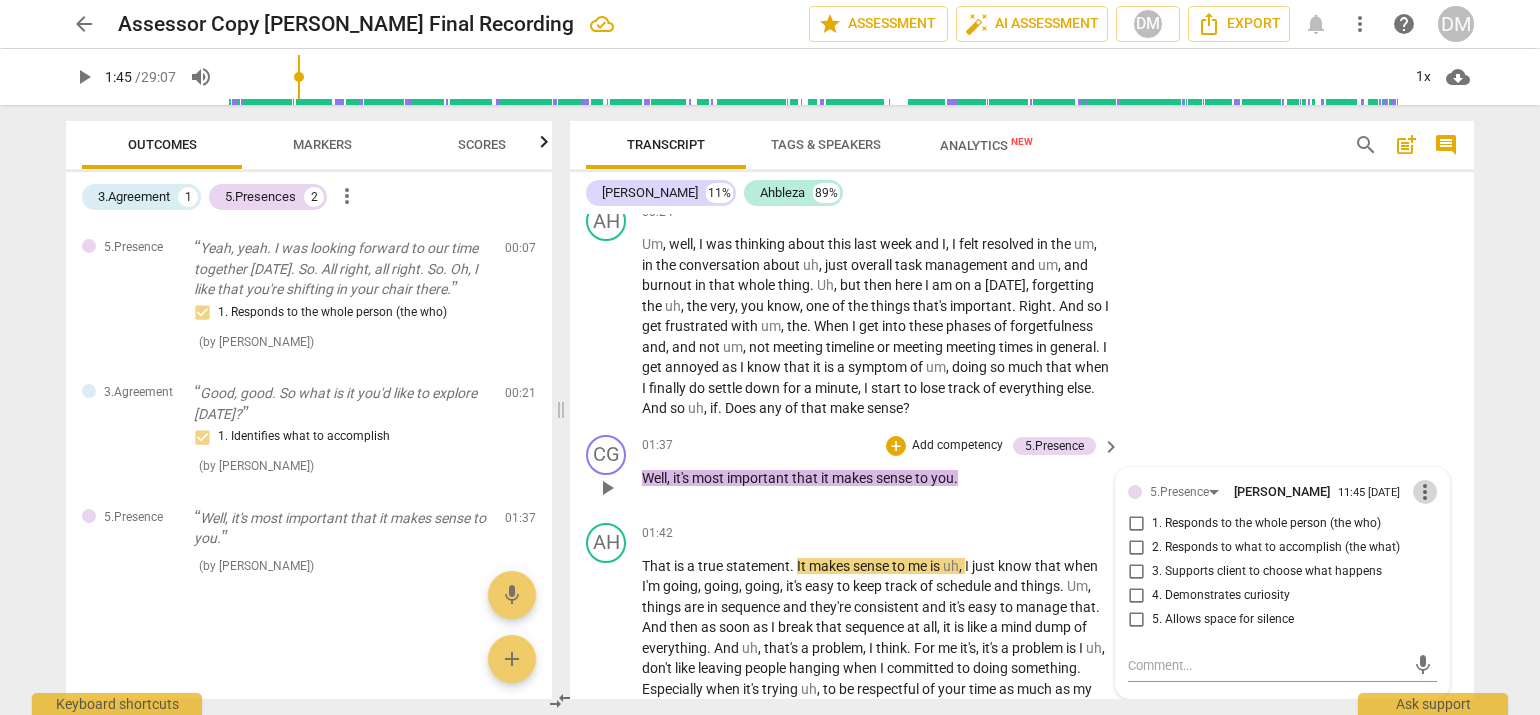 click on "more_vert" at bounding box center [1425, 492] 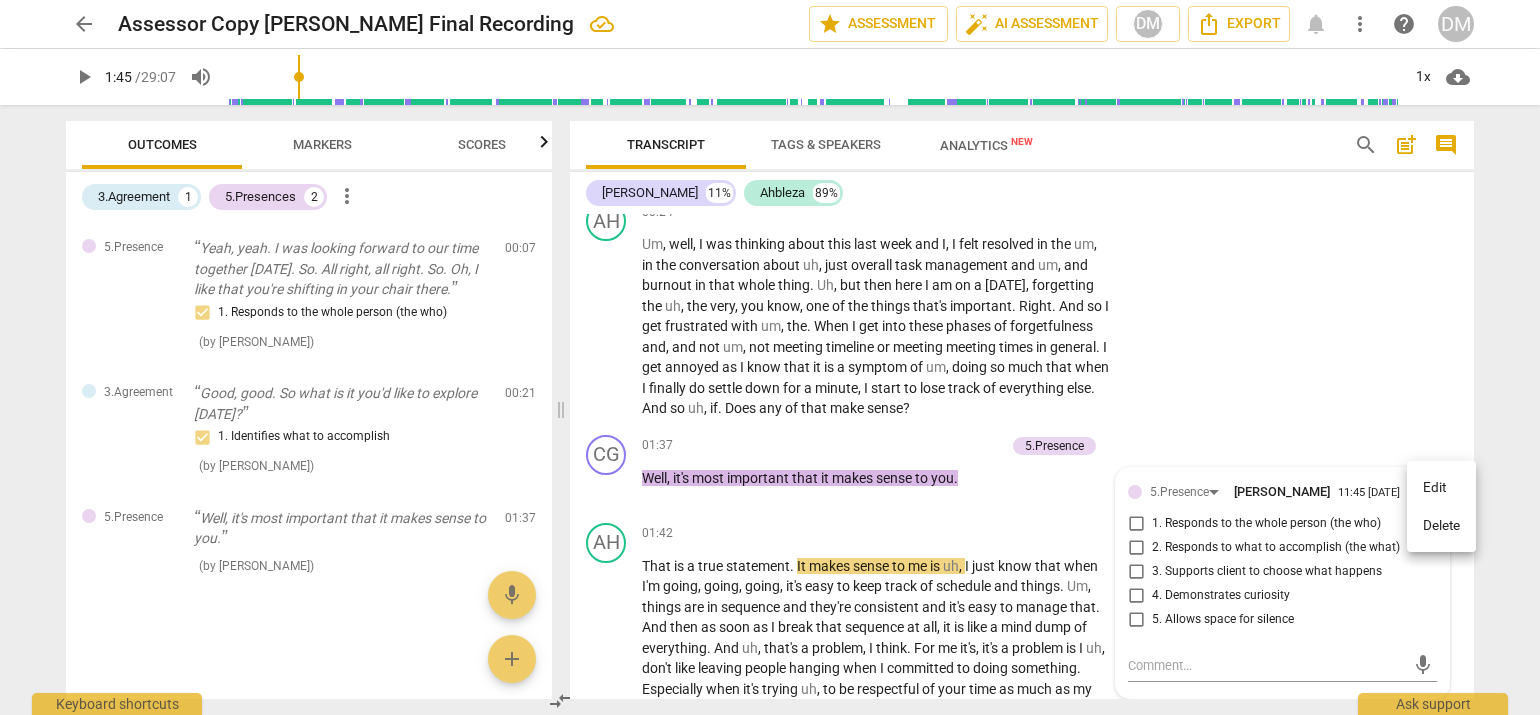 click on "Delete" at bounding box center (1441, 526) 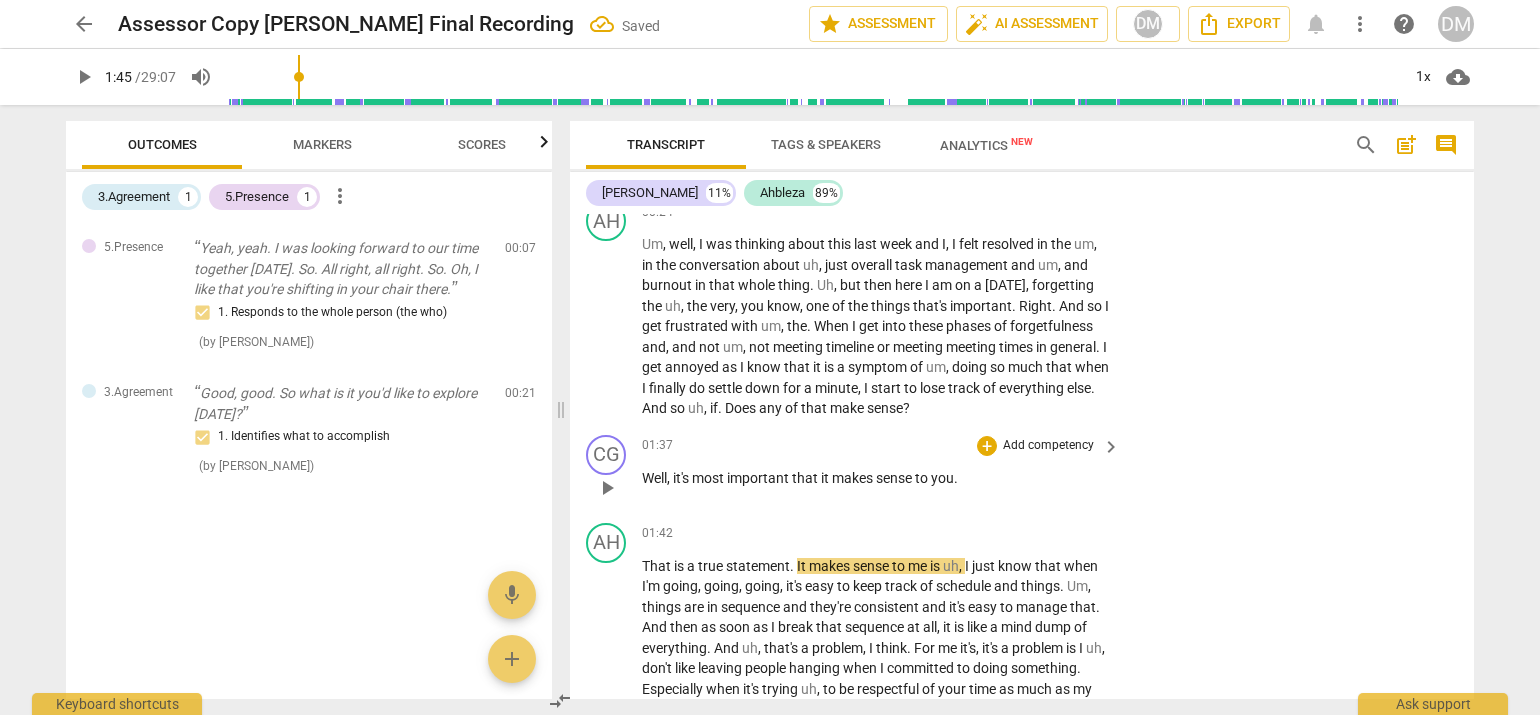 click on "Add competency" at bounding box center (1048, 446) 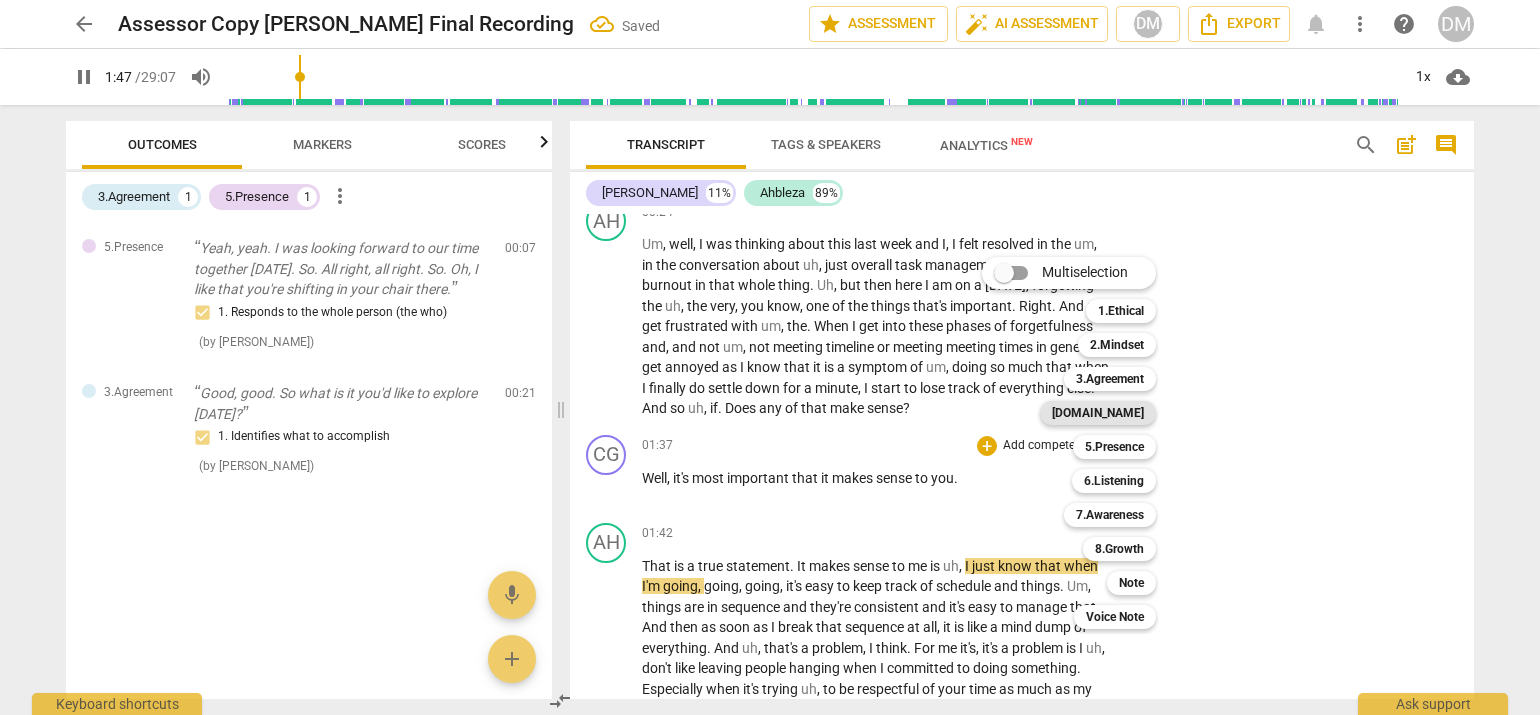 click on "[DOMAIN_NAME]" at bounding box center (1098, 413) 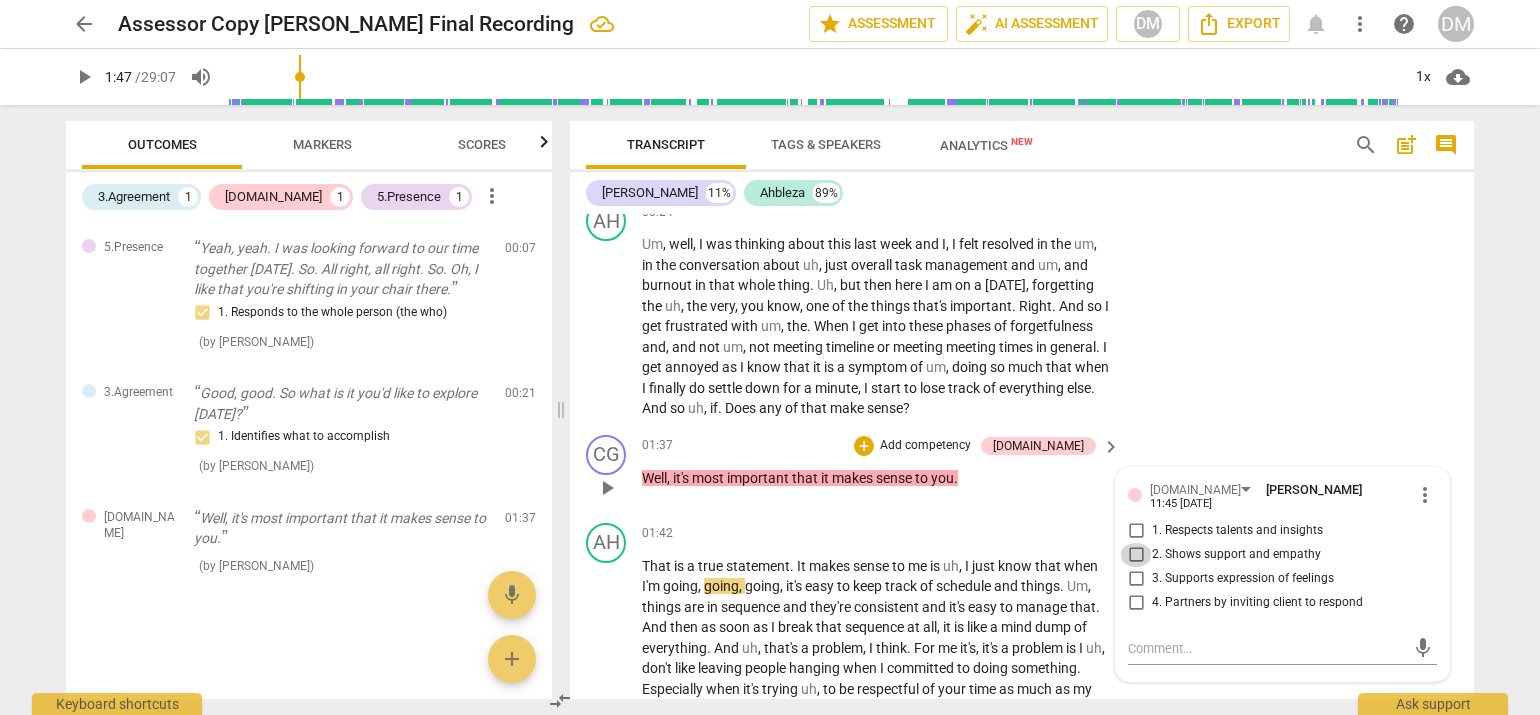 click on "2. Shows support and empathy" at bounding box center [1136, 555] 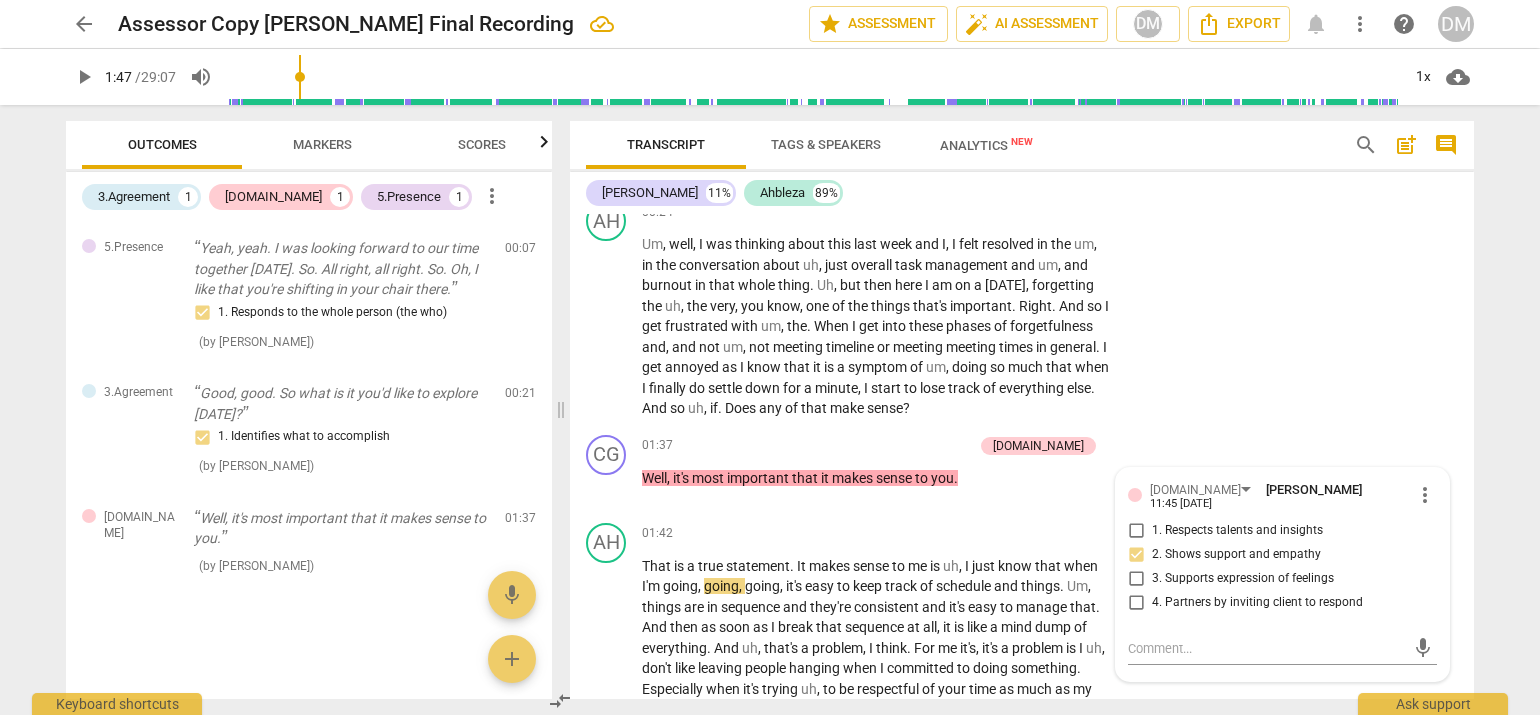 click on "arrow_back Assessor Copy [PERSON_NAME] Final Recording edit star    Assessment   auto_fix_high    AI Assessment DM    Export notifications more_vert help DM play_arrow 1:47   /  29:07 volume_up 1x cloud_download Outcomes Markers Scores 3.Agreement 1 [DOMAIN_NAME] 1 5.Presence 1 more_vert 5.Presence Yeah, yeah. I was looking forward to our time together [DATE]. So. All right, all right. So. Oh, I like that you're shifting in your chair there. 1. Responds to the whole person (the who) ( by [PERSON_NAME] ) 00:07 edit delete 3.Agreement Good, good. So what is it you'd like to explore [DATE]? 1. Identifies what to accomplish ( by [PERSON_NAME] ) 00:21 edit delete [DOMAIN_NAME] Well, it's most important that it makes sense to you. ( by [PERSON_NAME] ) 01:37 edit delete mic add Transcript Tags & Speakers Analytics   New search post_add comment [PERSON_NAME] 11% Ahbleza 89% CG play_arrow pause 00:02 + Add competency keyboard_arrow_right Ready ?   Welcome . AH play_arrow pause 00:04 + Add competency Well ,   well ," at bounding box center [770, 357] 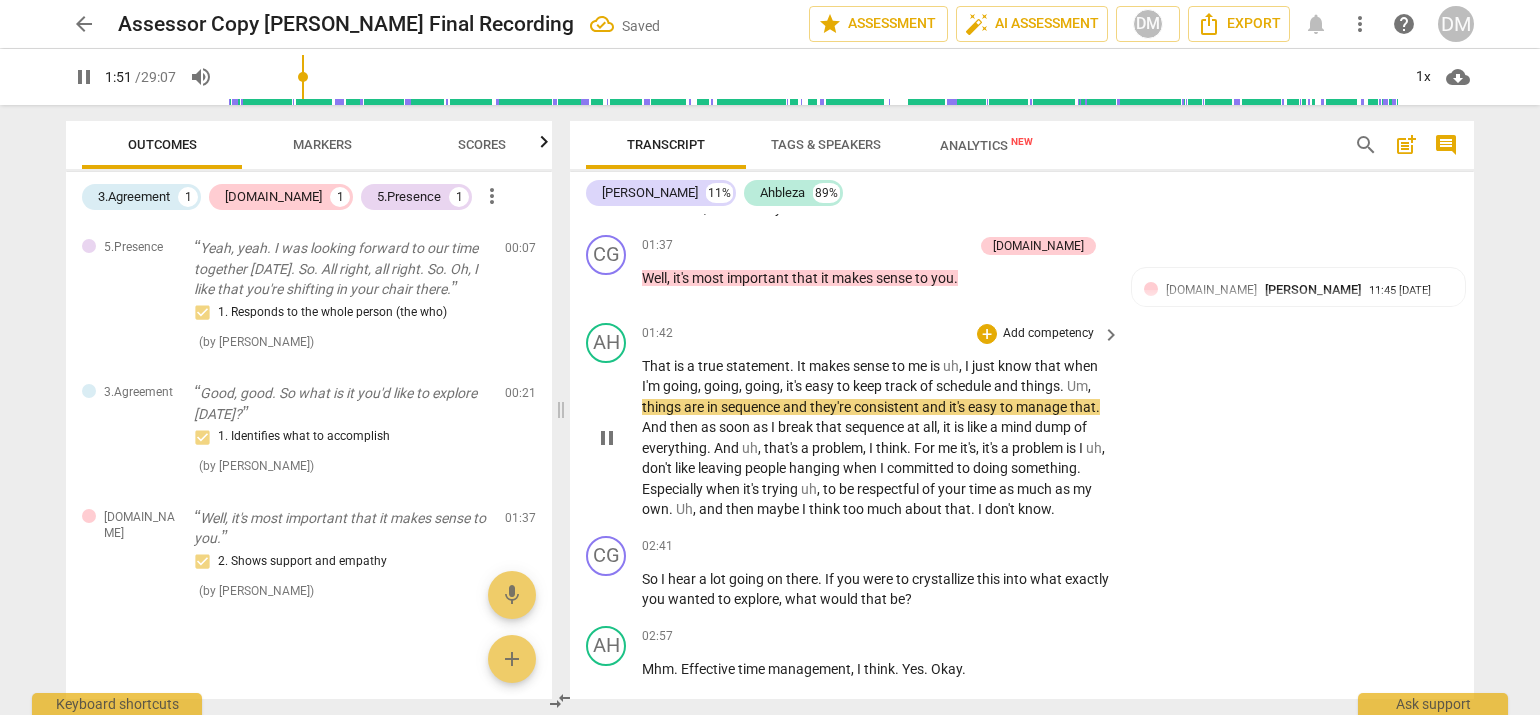 scroll, scrollTop: 763, scrollLeft: 0, axis: vertical 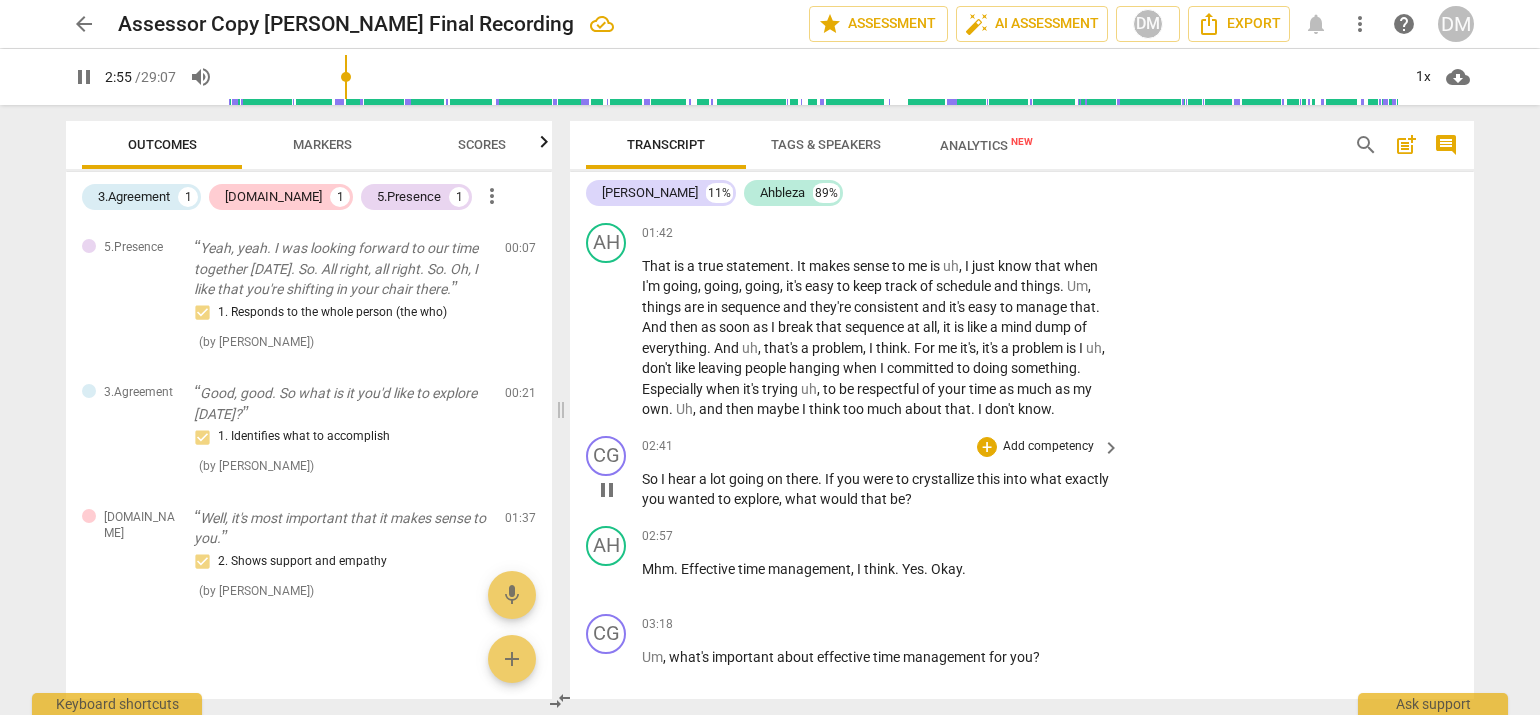 click on "Add competency" at bounding box center [1048, 447] 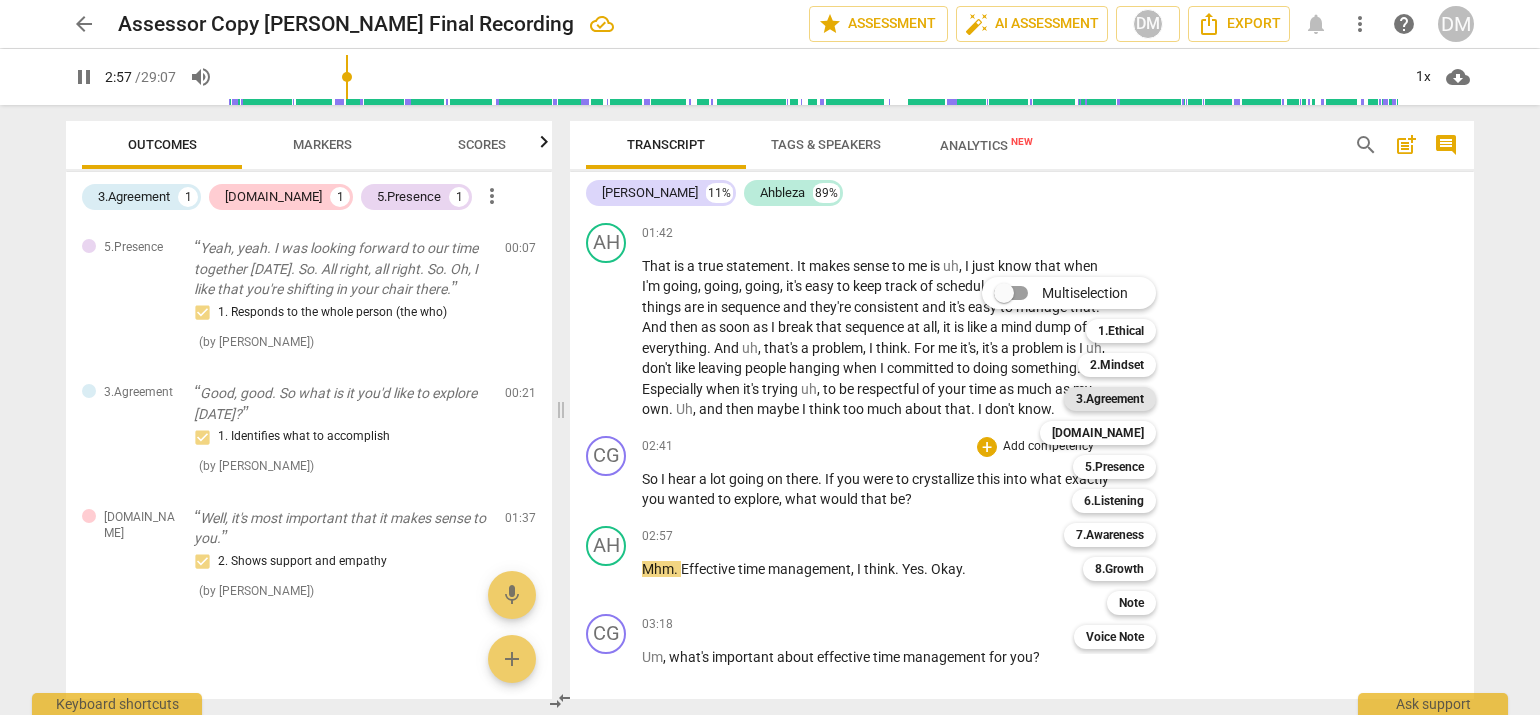 click on "3.Agreement" at bounding box center [1110, 399] 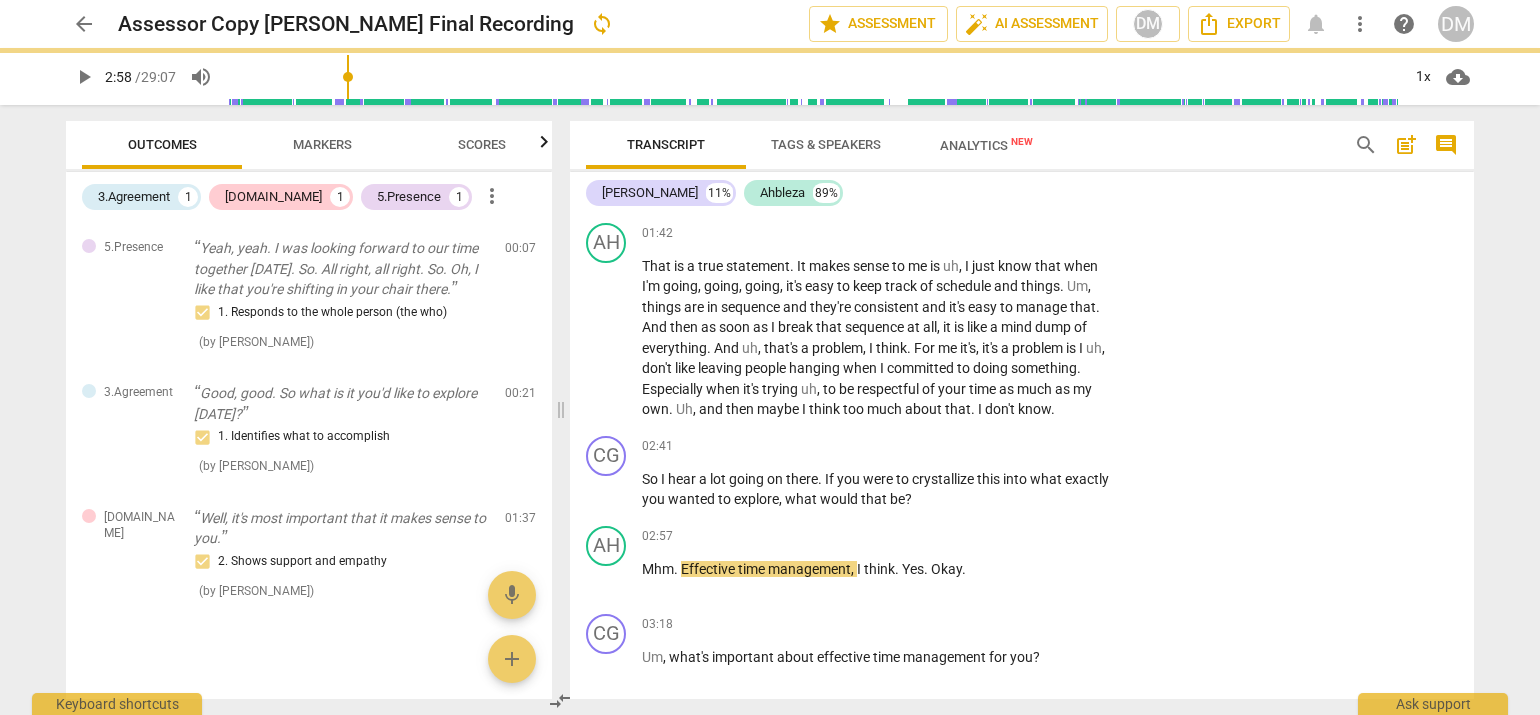type on "178" 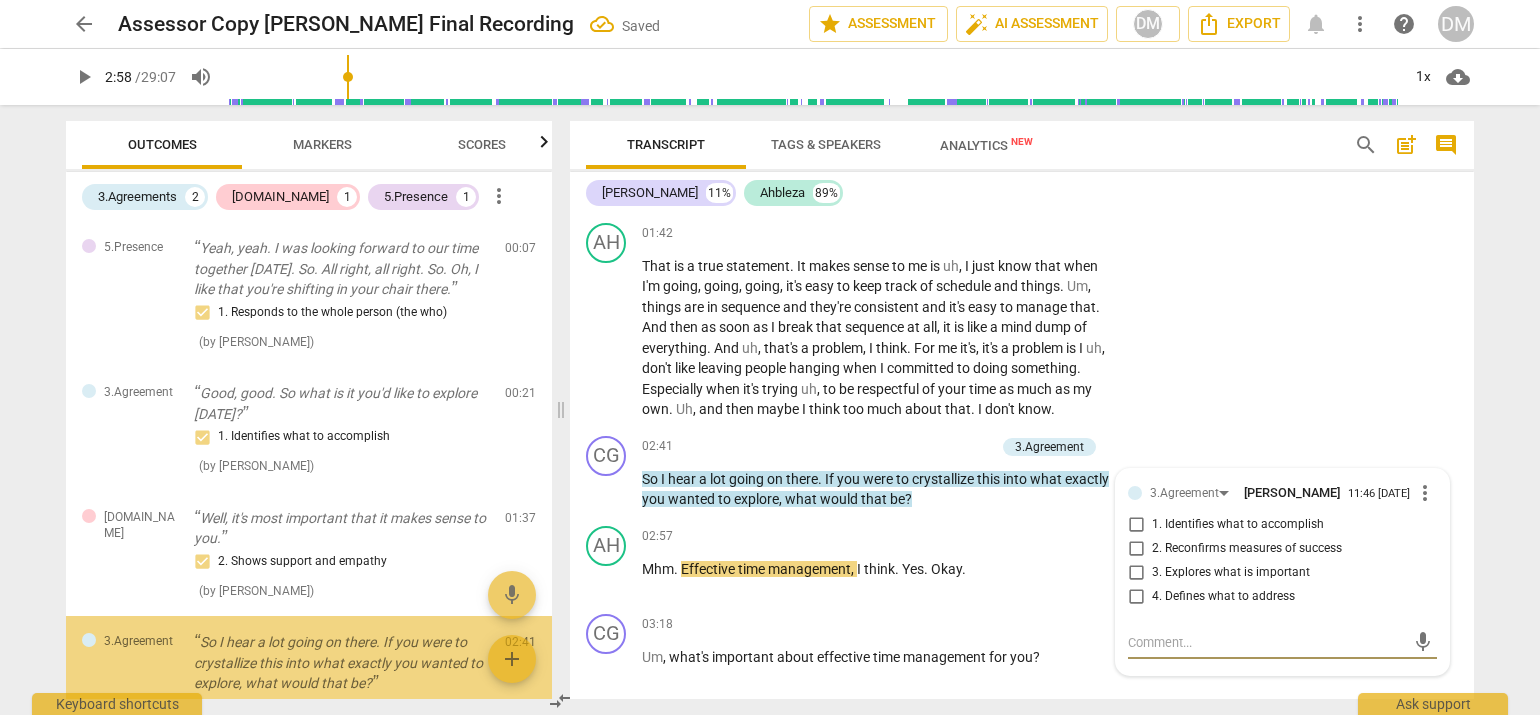 scroll, scrollTop: 137, scrollLeft: 0, axis: vertical 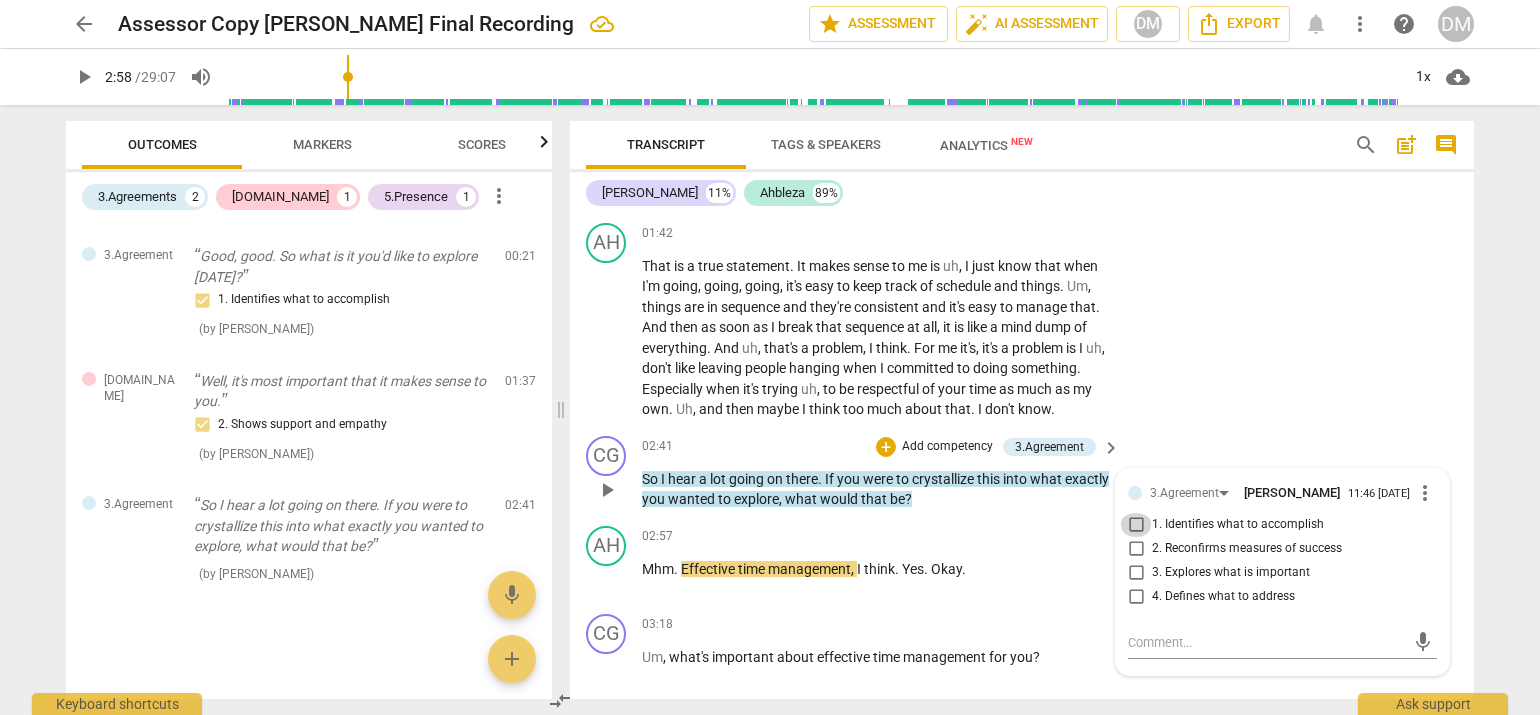 click on "1. Identifies what to accomplish" at bounding box center [1136, 525] 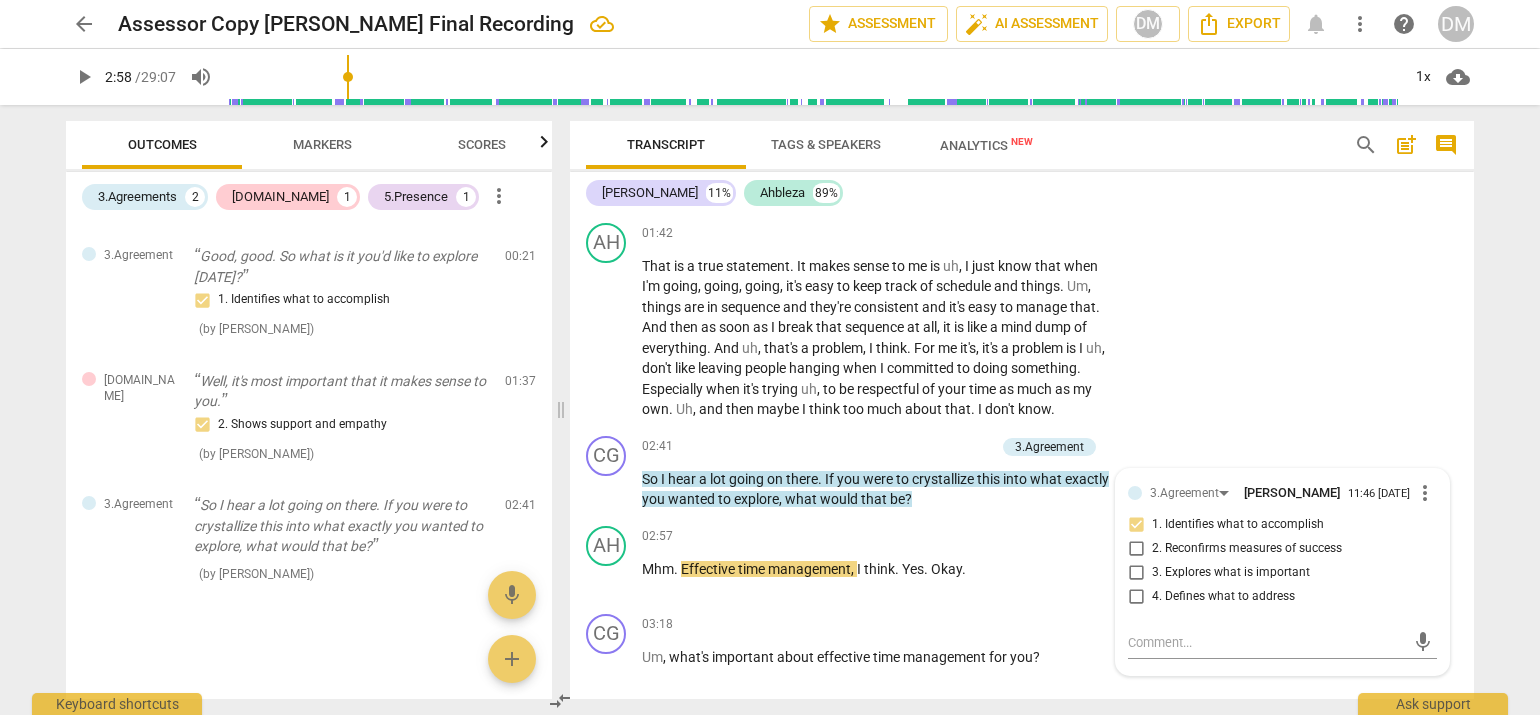 click on "arrow_back Assessor Copy [PERSON_NAME] Final Recording edit star    Assessment   auto_fix_high    AI Assessment DM    Export notifications more_vert help DM play_arrow 2:58   /  29:07 volume_up 1x cloud_download Outcomes Markers Scores 3.Agreements 2 [DOMAIN_NAME] 1 5.Presence 1 more_vert 5.Presence Yeah, yeah. I was looking forward to our time together [DATE]. So. All right, all right. So. Oh, I like that you're shifting in your chair there. 1. Responds to the whole person (the who) ( by [PERSON_NAME] ) 00:07 edit delete 3.Agreement Good, good. So what is it you'd like to explore [DATE]? 1. Identifies what to accomplish ( by [PERSON_NAME] ) 00:21 edit delete [DOMAIN_NAME] Well, it's most important that it makes sense to you. 2. Shows support and empathy ( by [PERSON_NAME] ) 01:37 edit delete 3.Agreement So I hear a lot going on there. If you were to crystallize this into what exactly you wanted to explore, what would that be? ( by [PERSON_NAME] ) 02:41 edit delete mic add Transcript Tags & Speakers Analytics" at bounding box center (770, 357) 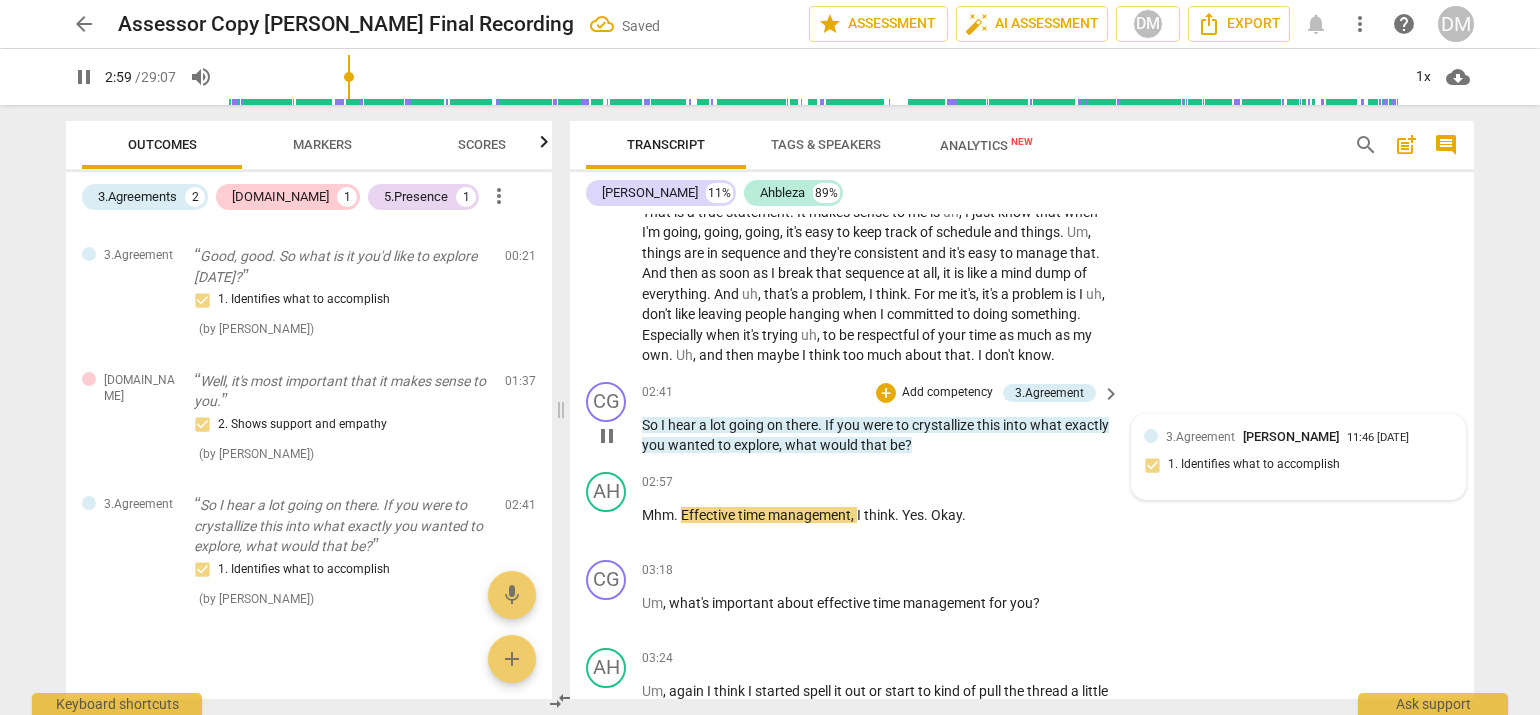 scroll, scrollTop: 863, scrollLeft: 0, axis: vertical 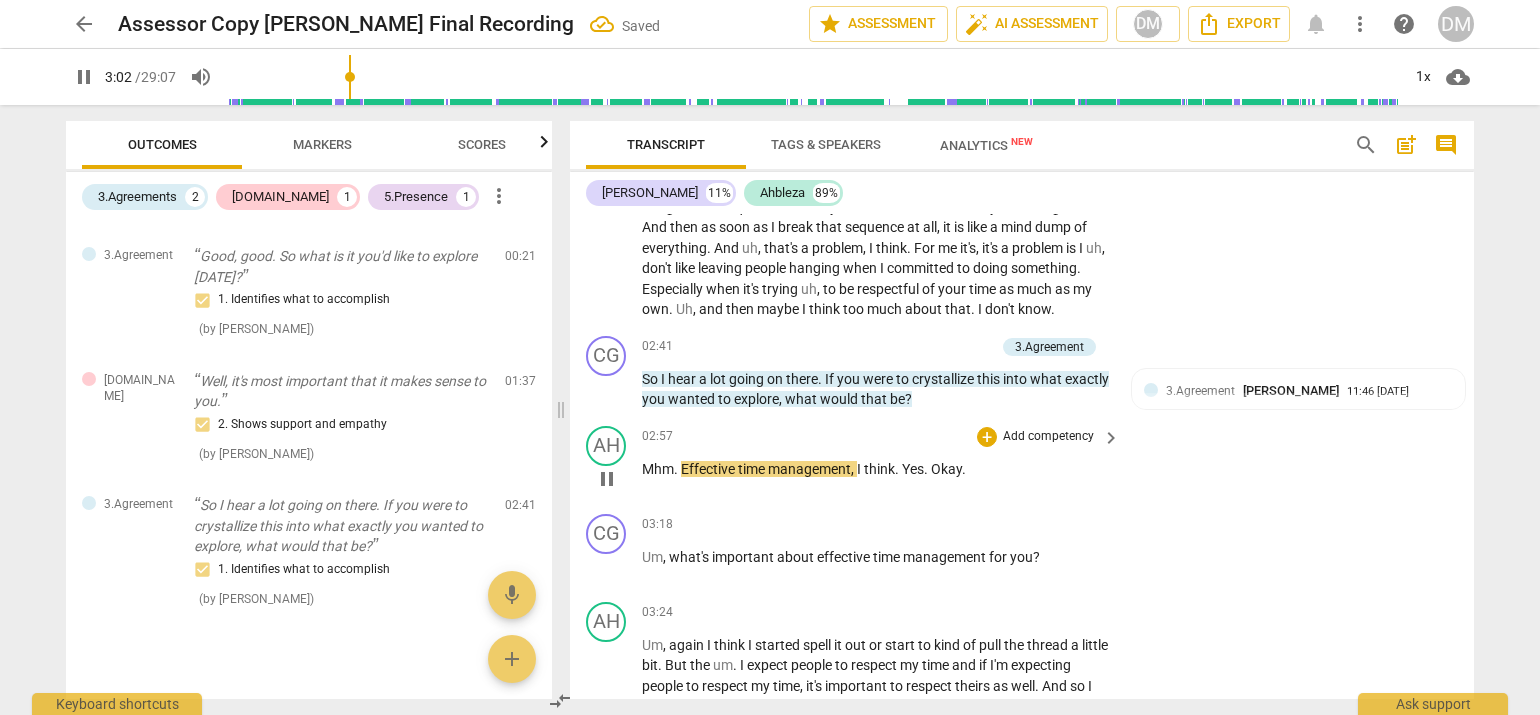 click on "AH play_arrow pause 02:57 + Add competency keyboard_arrow_right Mhm .   Effective   time   management ,   I   think .   Yes .   Okay ." at bounding box center (1022, 462) 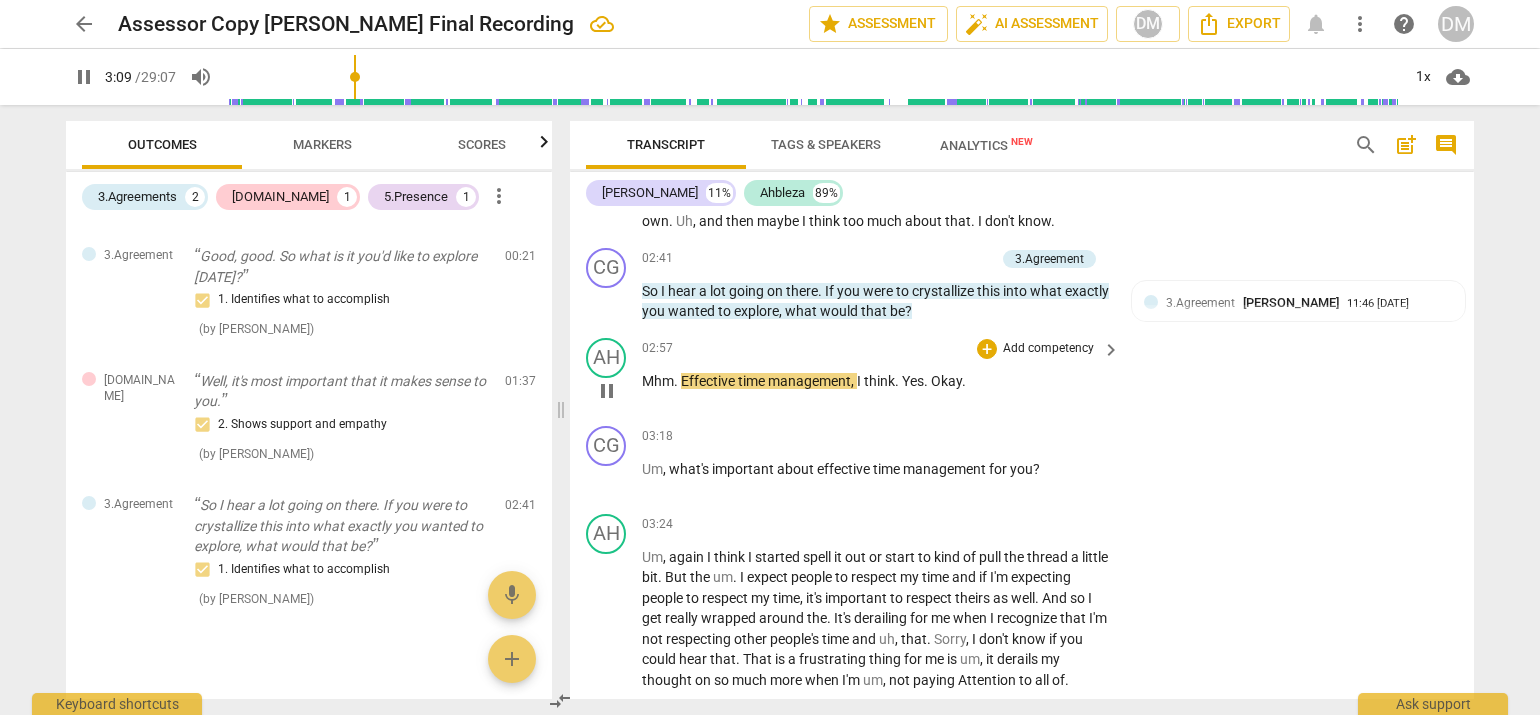 scroll, scrollTop: 963, scrollLeft: 0, axis: vertical 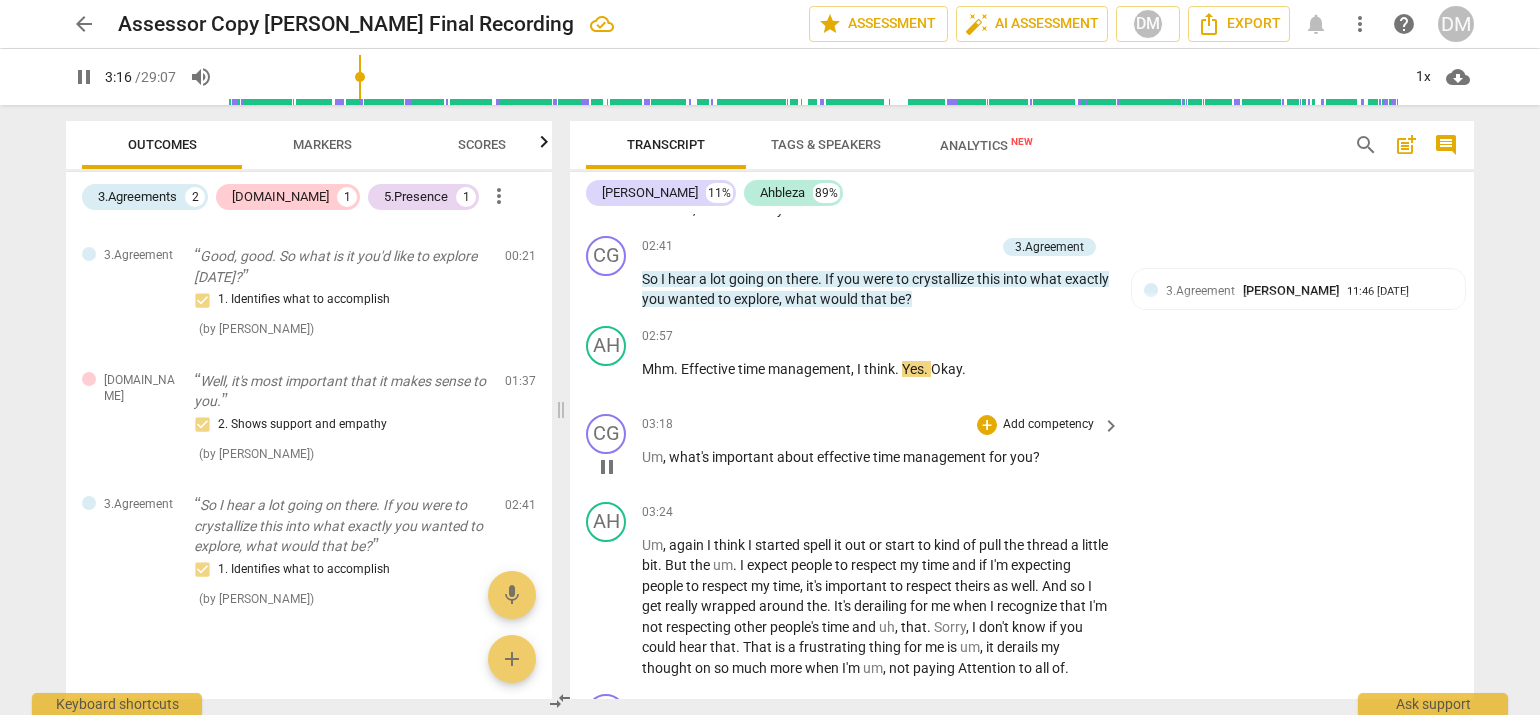 click on "Add competency" at bounding box center [1048, 425] 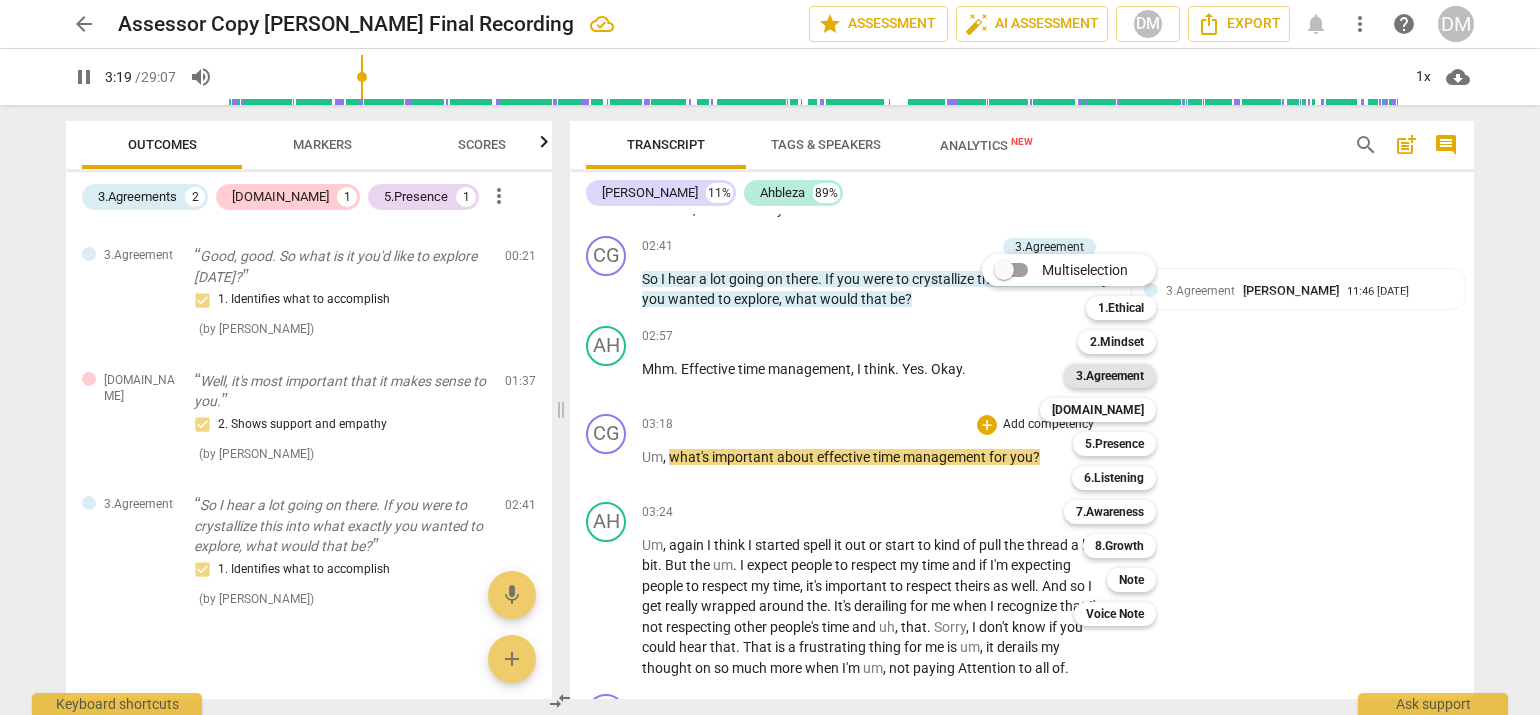 click on "3.Agreement" at bounding box center (1110, 376) 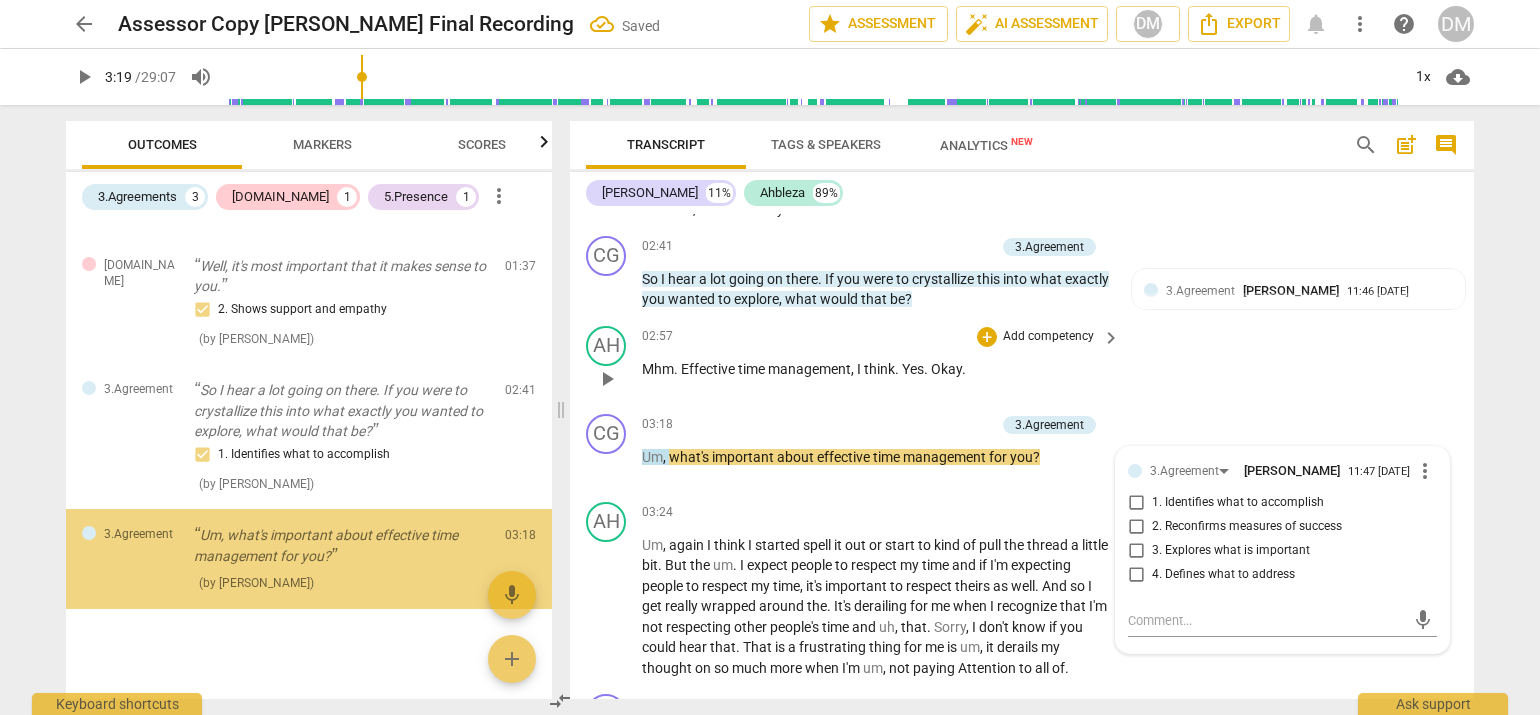 scroll, scrollTop: 261, scrollLeft: 0, axis: vertical 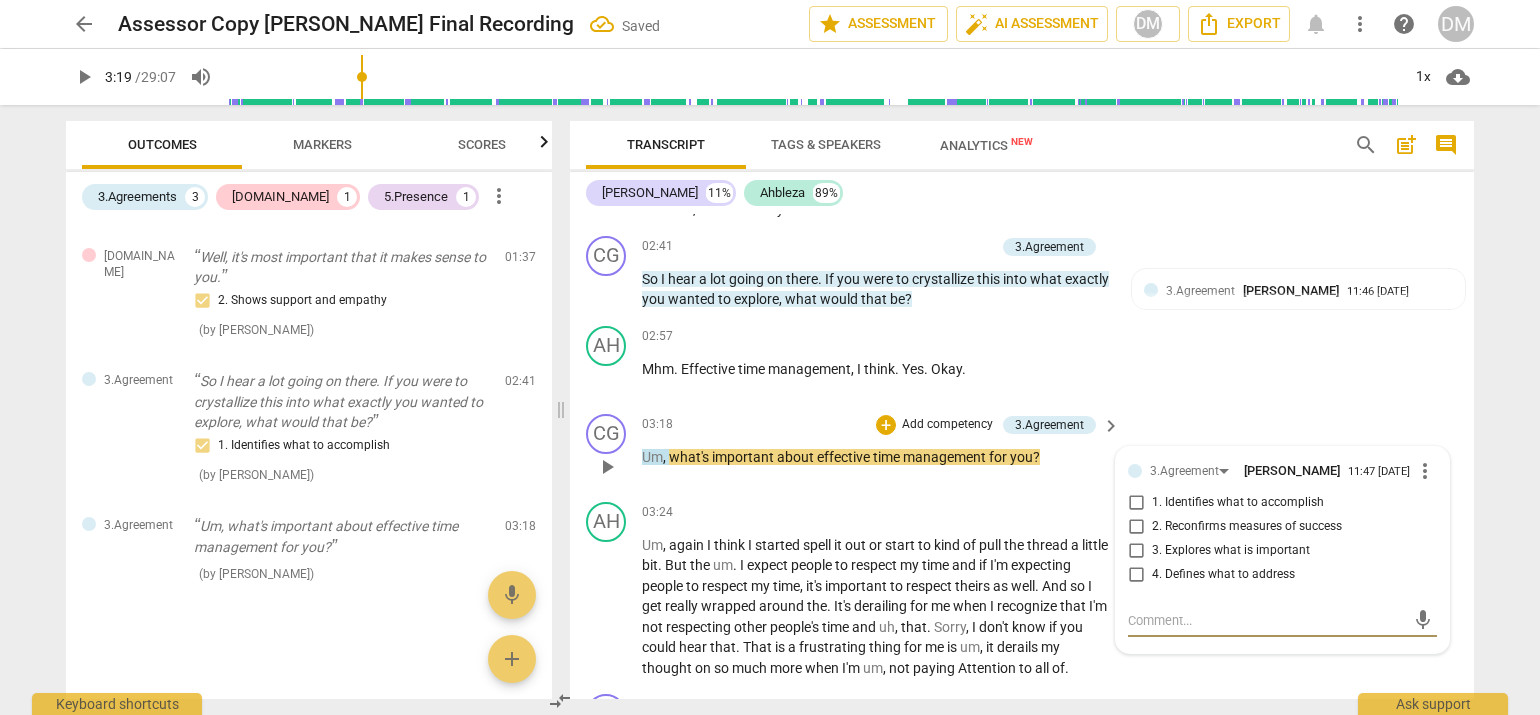 click on "3. Explores what is important" at bounding box center (1136, 551) 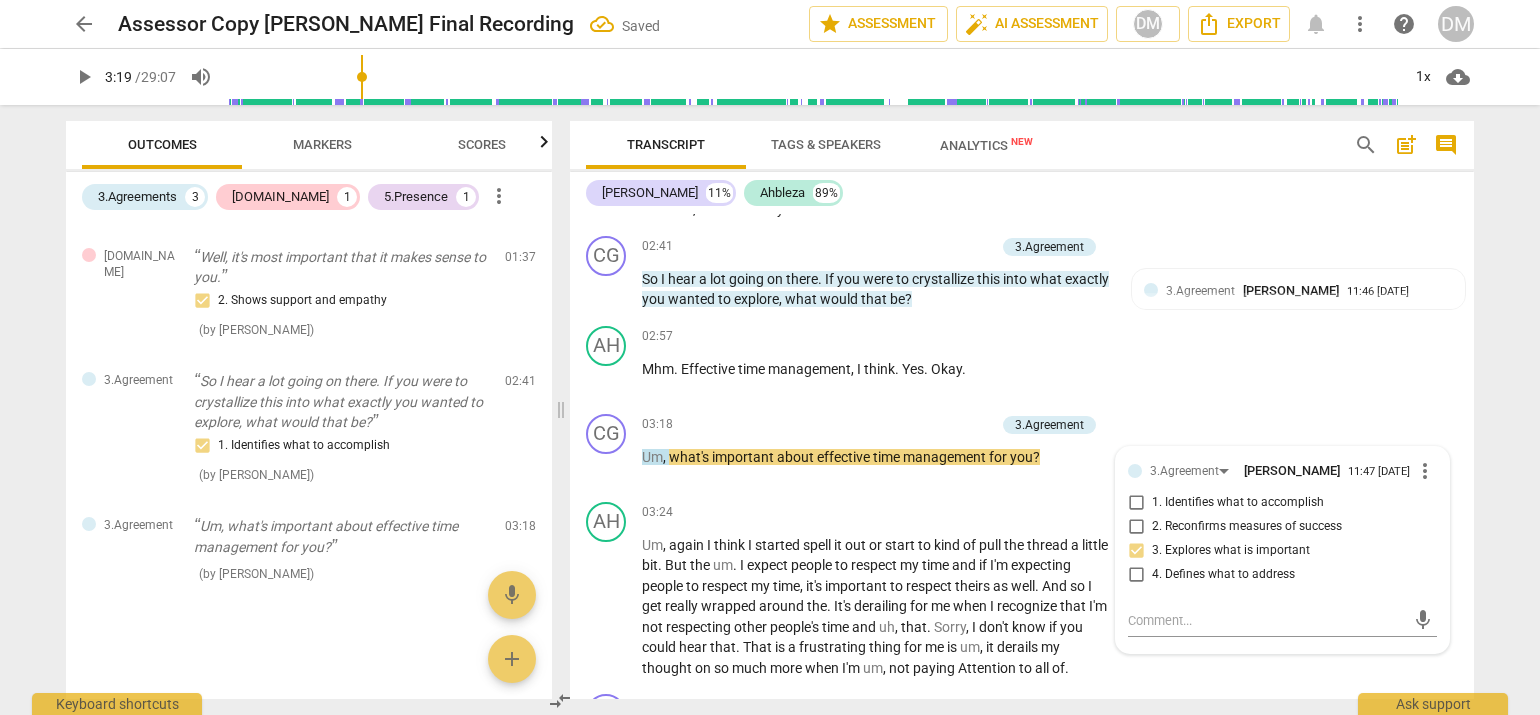 click on "arrow_back Assessor Copy [PERSON_NAME] Final Recording Saved edit star    Assessment   auto_fix_high    AI Assessment DM    Export notifications more_vert help DM play_arrow 3:19   /  29:07 volume_up 1x cloud_download Outcomes Markers Scores 3.Agreements 3 [DOMAIN_NAME] 1 5.Presence 1 more_vert 5.Presence Yeah, yeah. I was looking forward to our time together [DATE]. So. All right, all right. So. Oh, I like that you're shifting in your chair there. 1. Responds to the whole person (the who) ( by [PERSON_NAME] ) 00:07 edit delete 3.Agreement Good, good. So what is it you'd like to explore [DATE]? 1. Identifies what to accomplish ( by [PERSON_NAME] ) 00:21 edit delete [DOMAIN_NAME] Well, it's most important that it makes sense to you. 2. Shows support and empathy ( by [PERSON_NAME] ) 01:37 edit delete 3.Agreement So I hear a lot going on there. If you were to crystallize this into what exactly you wanted to explore, what would that be? 1. Identifies what to accomplish ( by [PERSON_NAME] ) 02:41 edit delete ( ) mic" at bounding box center [770, 357] 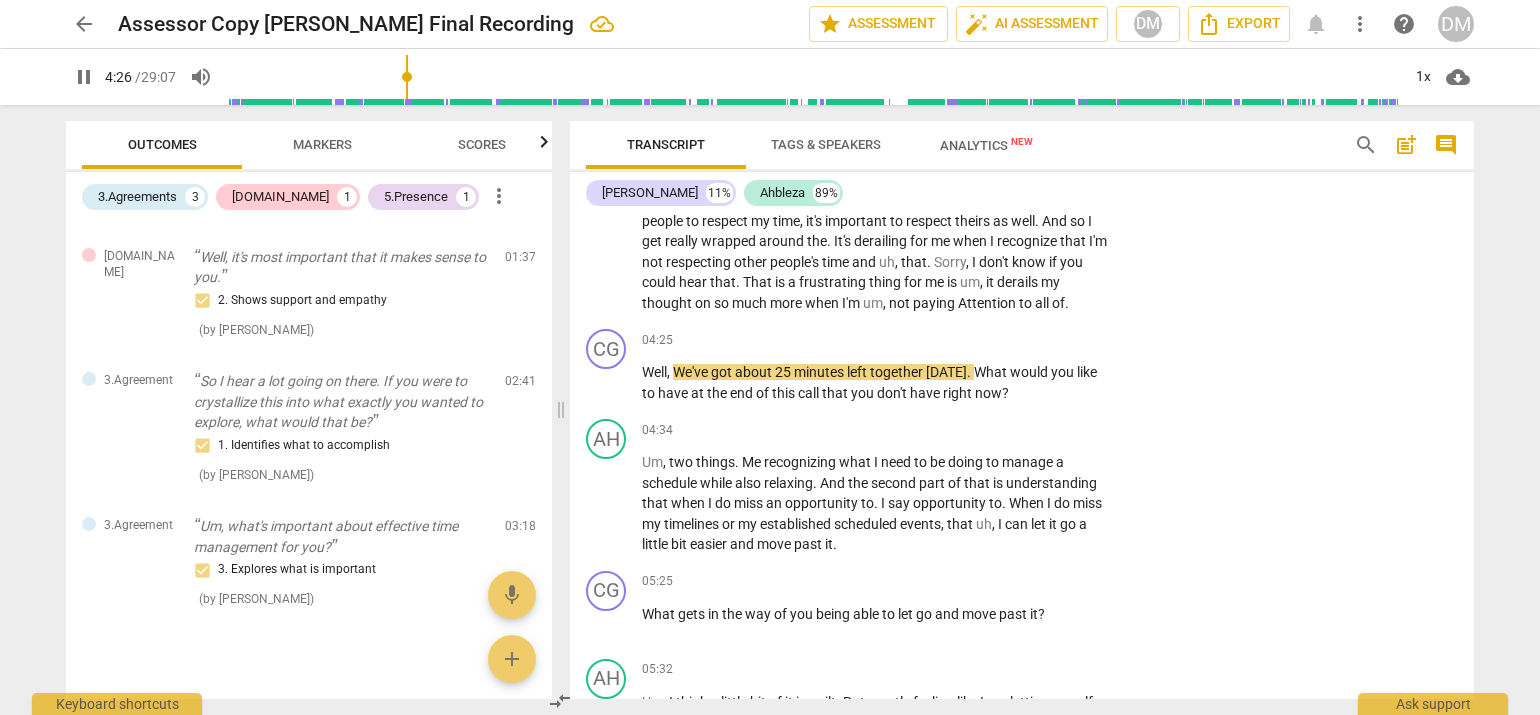scroll, scrollTop: 1363, scrollLeft: 0, axis: vertical 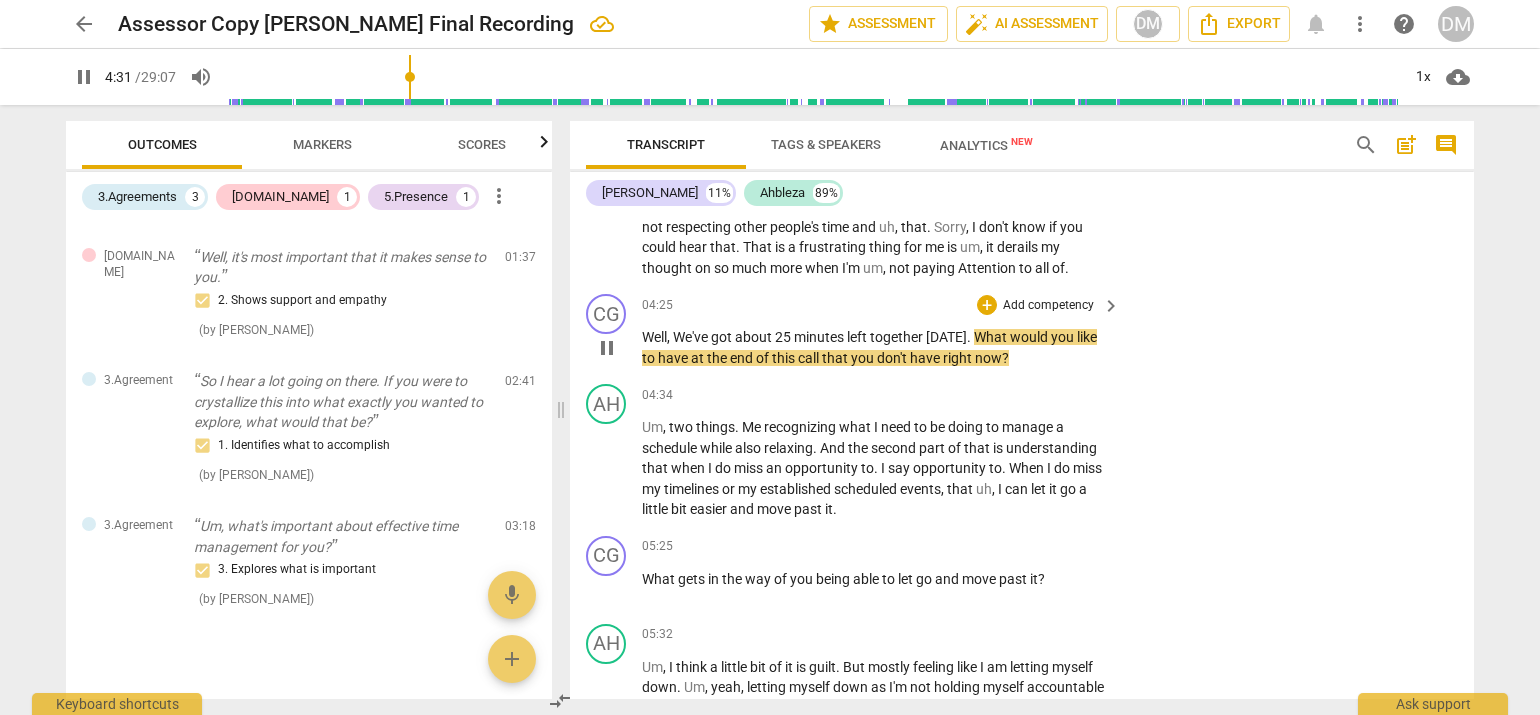 click on "Add competency" at bounding box center [1048, 306] 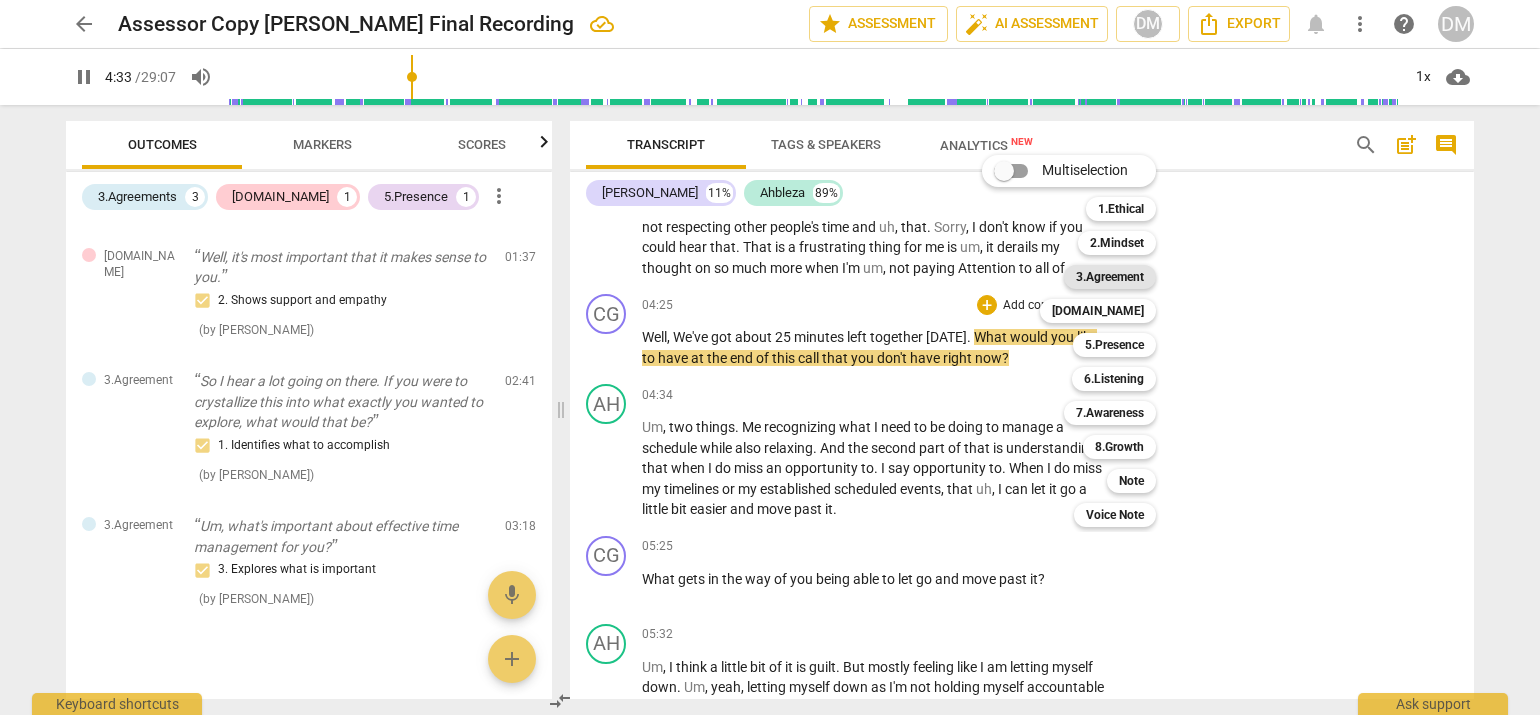 click on "3.Agreement" at bounding box center (1110, 277) 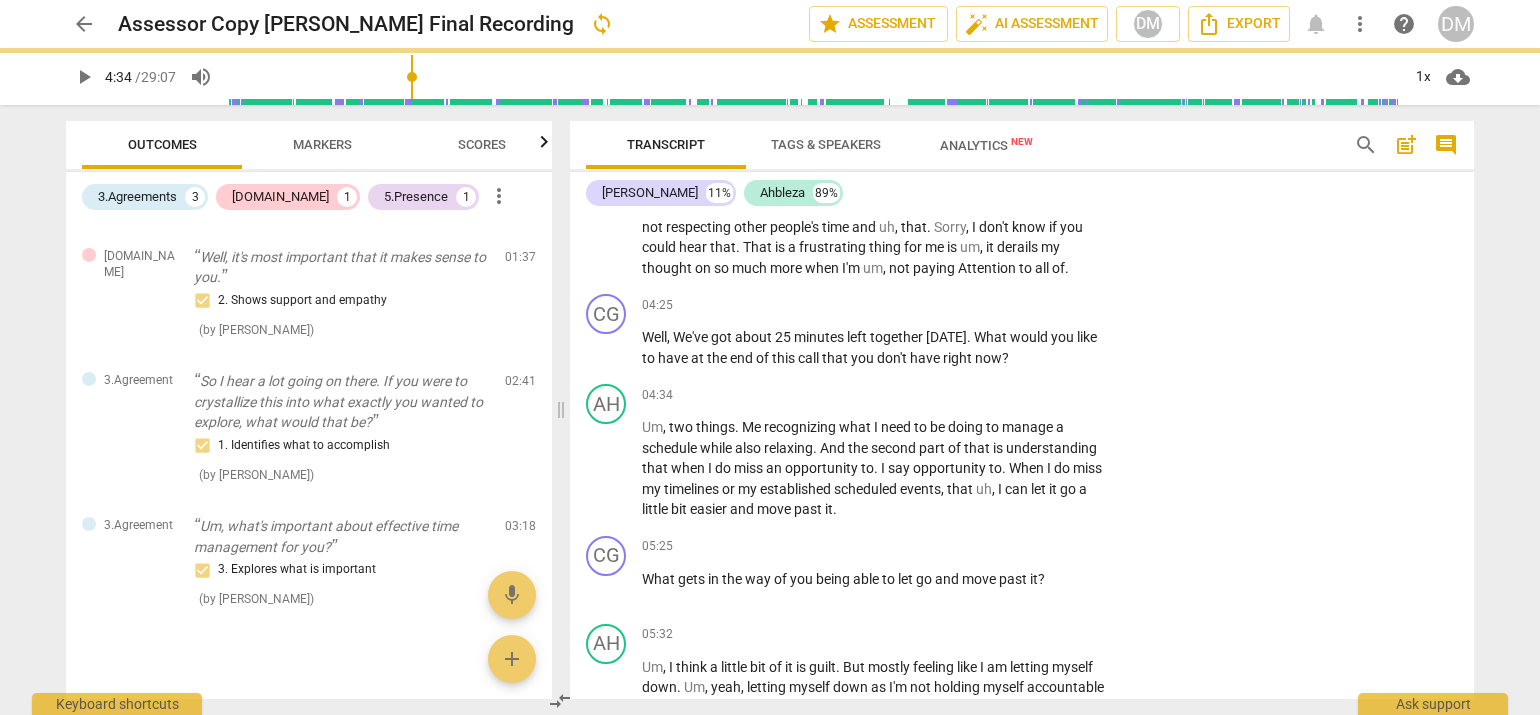 type on "274" 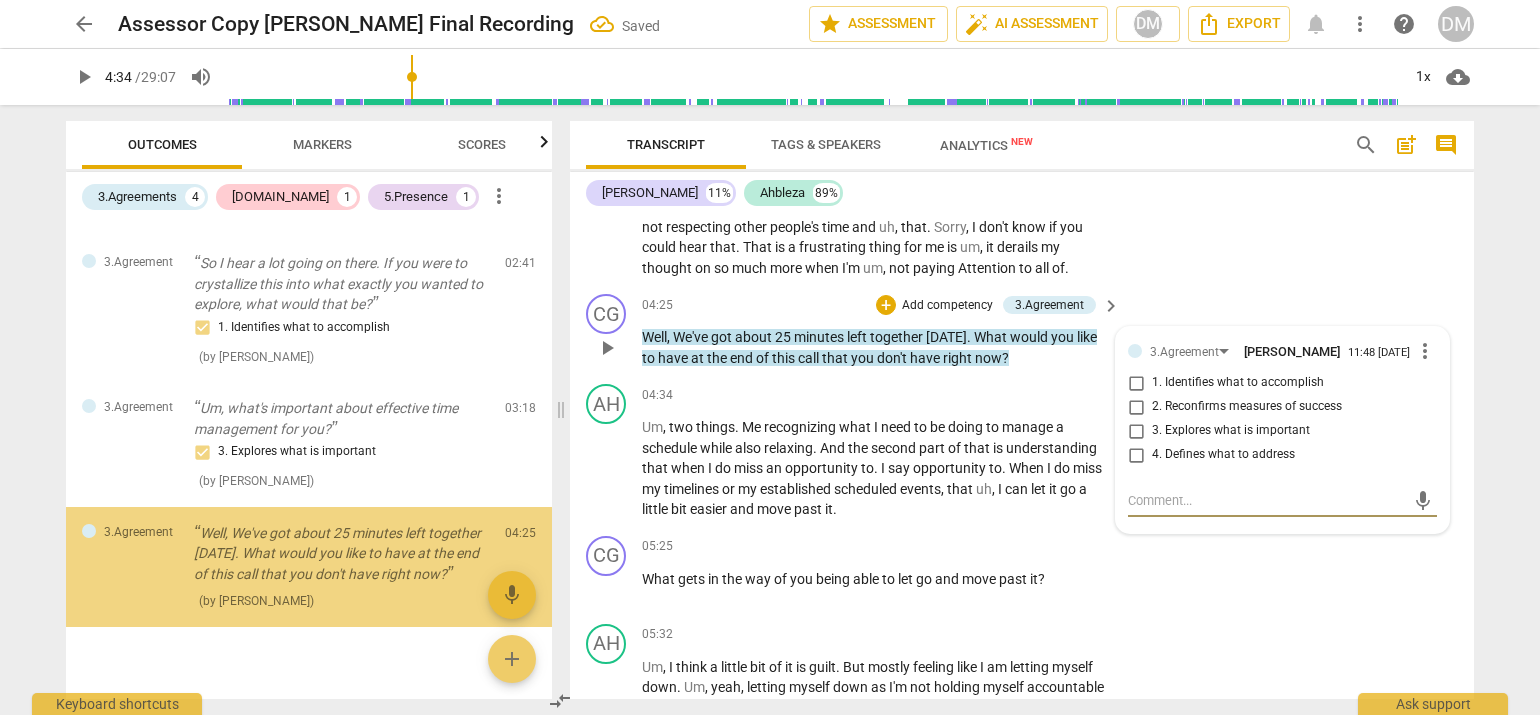 scroll, scrollTop: 427, scrollLeft: 0, axis: vertical 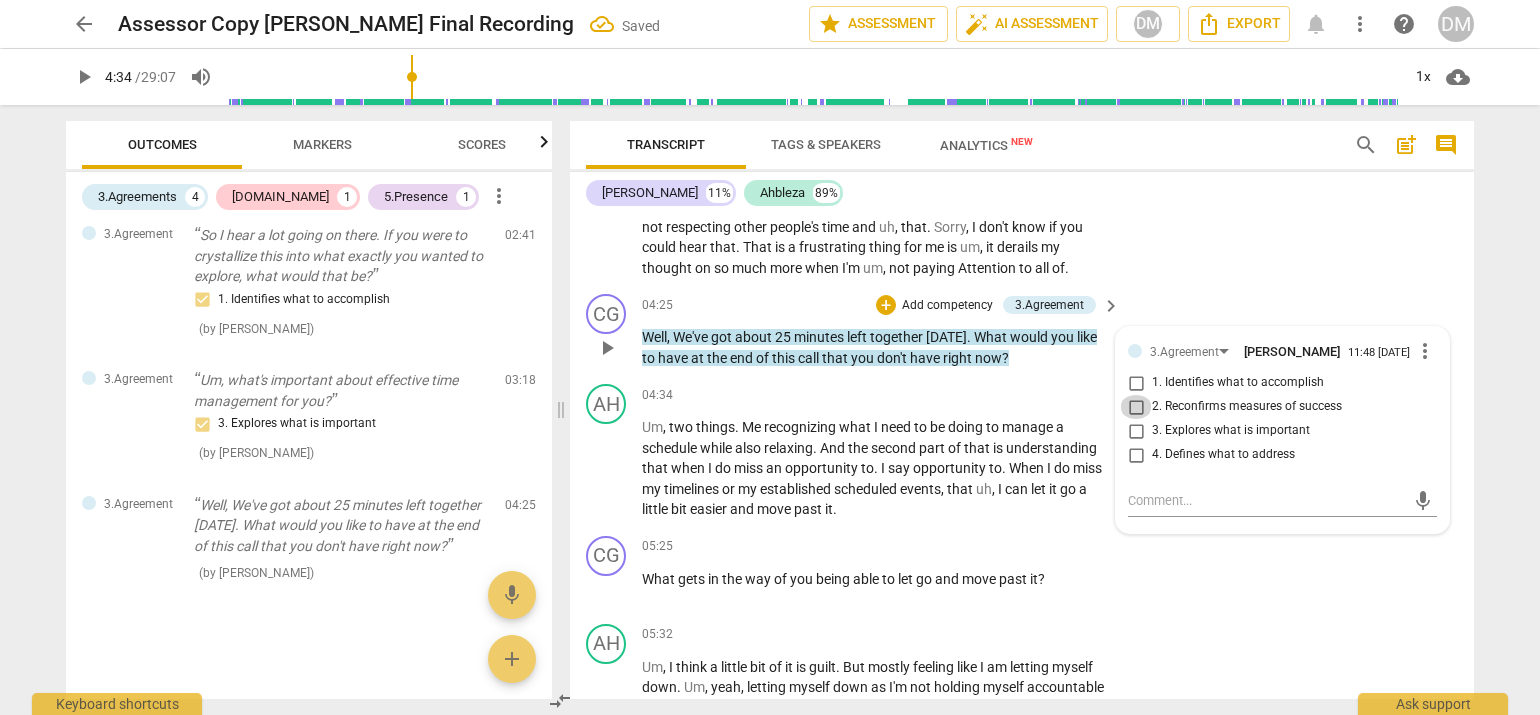 click on "2. Reconfirms measures of success" at bounding box center (1136, 407) 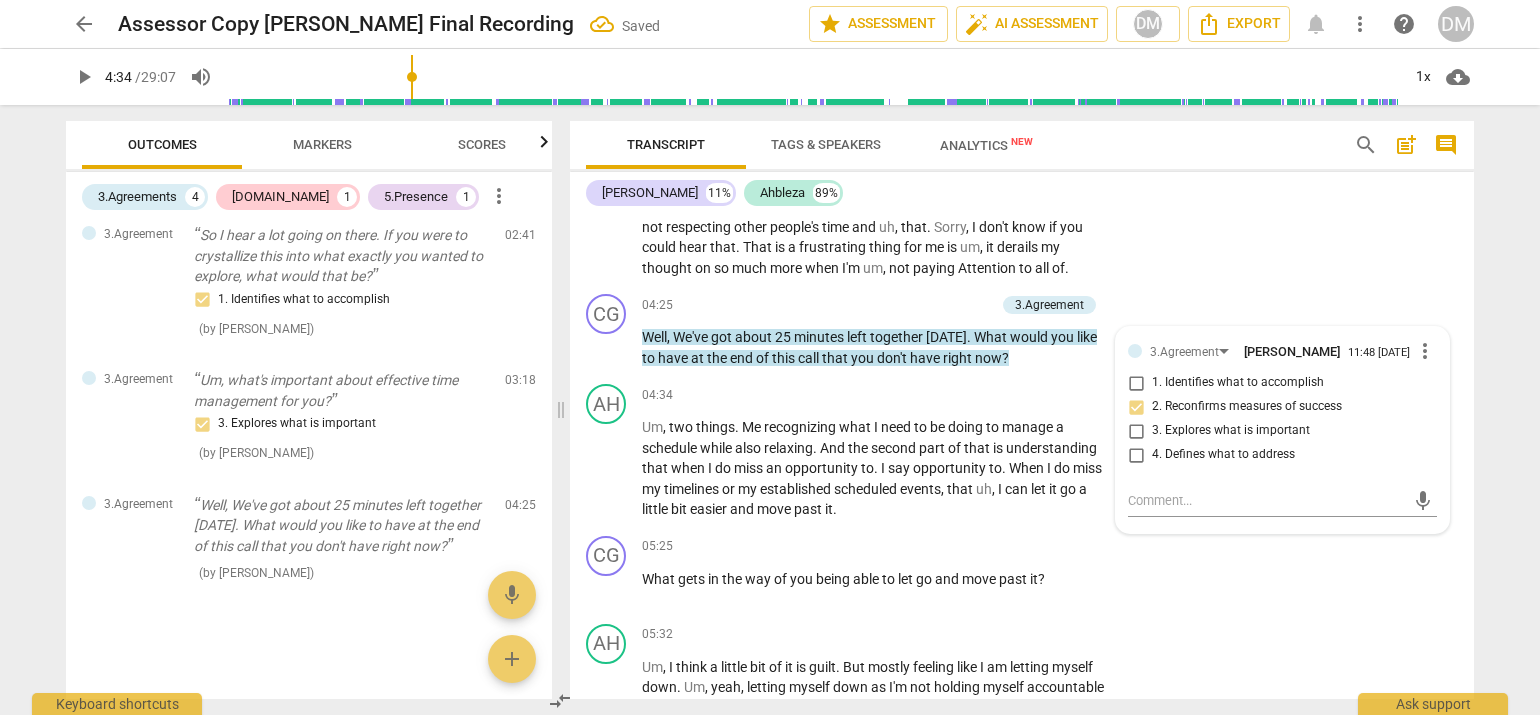 click on "arrow_back Assessor Copy [PERSON_NAME] Final Recording Saved edit star    Assessment   auto_fix_high    AI Assessment DM    Export notifications more_vert help DM play_arrow 4:34   /  29:07 volume_up 1x cloud_download Outcomes Markers Scores 3.Agreements 4 [DOMAIN_NAME] 1 5.Presence 1 more_vert 5.Presence Yeah, yeah. I was looking forward to our time together [DATE]. So. All right, all right. So. Oh, I like that you're shifting in your chair there. 1. Responds to the whole person (the who) ( by [PERSON_NAME] ) 00:07 edit delete 3.Agreement Good, good. So what is it you'd like to explore [DATE]? 1. Identifies what to accomplish ( by [PERSON_NAME] ) 00:21 edit delete [DOMAIN_NAME] Well, it's most important that it makes sense to you. 2. Shows support and empathy ( by [PERSON_NAME] ) 01:37 edit delete 3.Agreement So I hear a lot going on there. If you were to crystallize this into what exactly you wanted to explore, what would that be? 1. Identifies what to accomplish ( by [PERSON_NAME] ) 02:41 edit delete ( ) ( )" at bounding box center [770, 357] 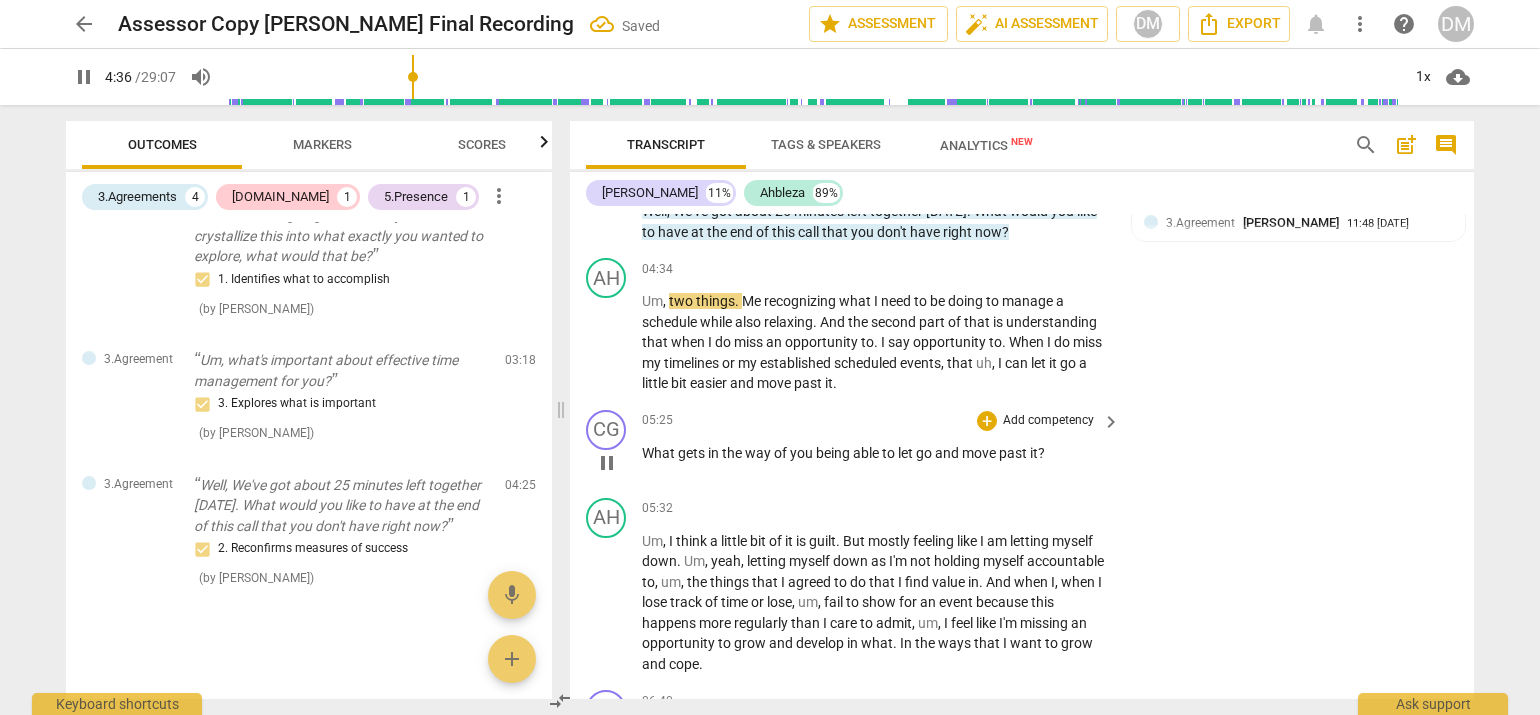 scroll, scrollTop: 1563, scrollLeft: 0, axis: vertical 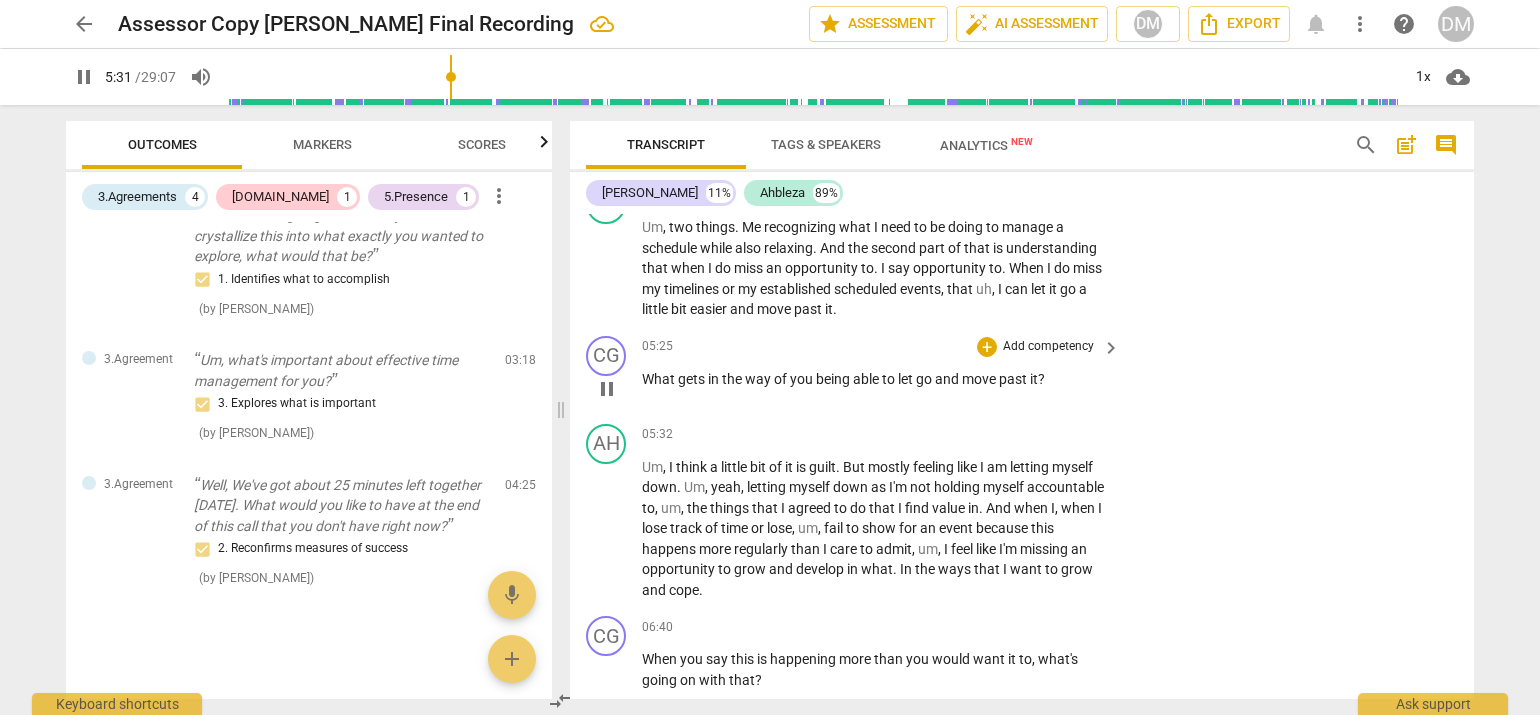 click on "Add competency" at bounding box center (1048, 347) 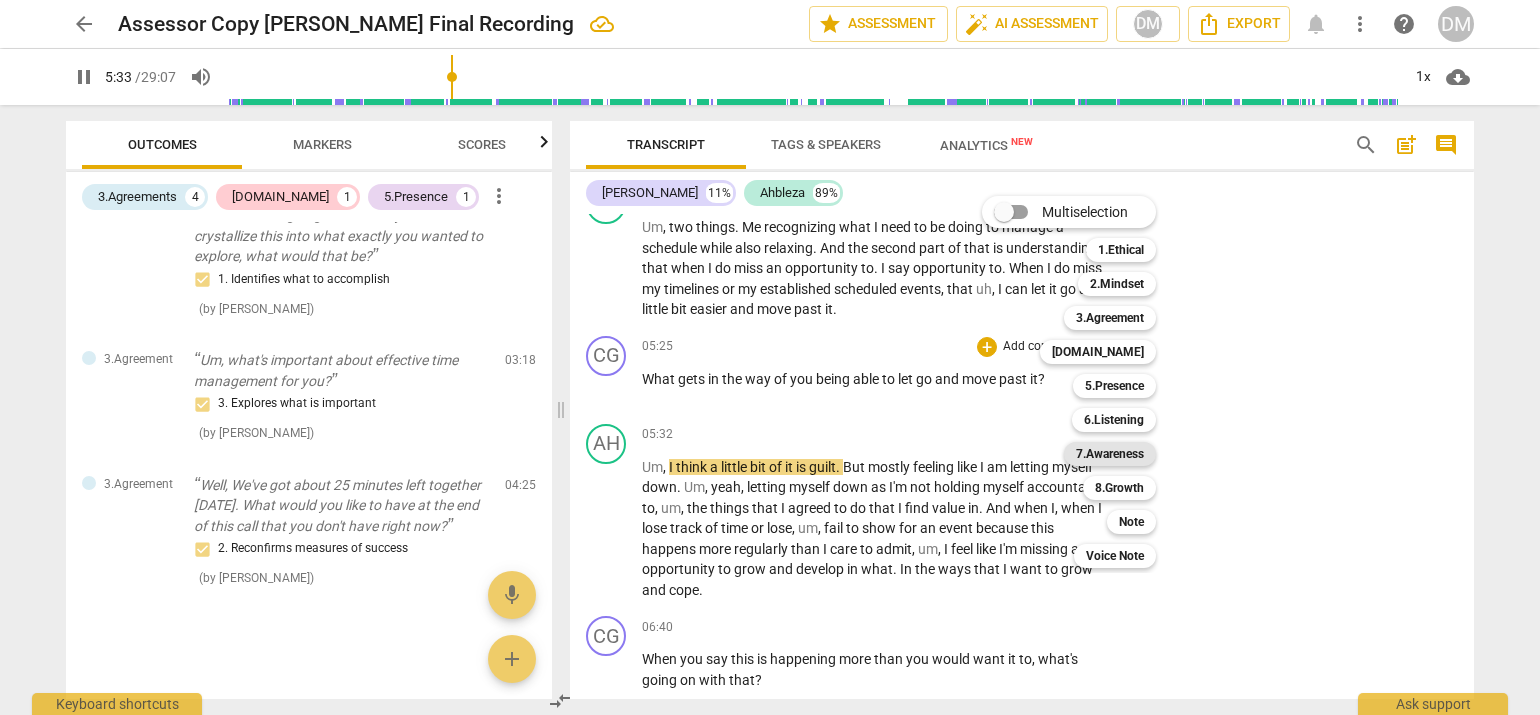 click on "7.Awareness" at bounding box center (1110, 454) 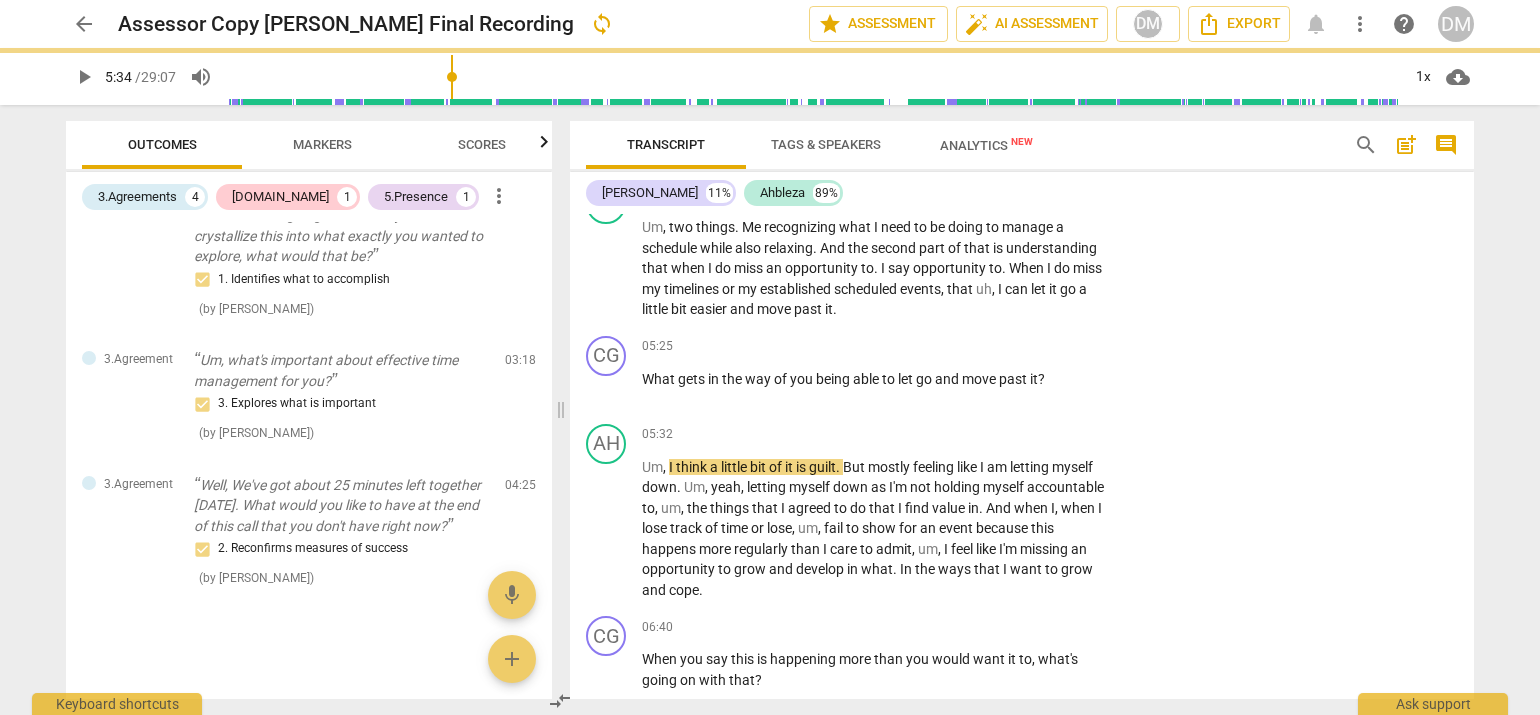 type on "334" 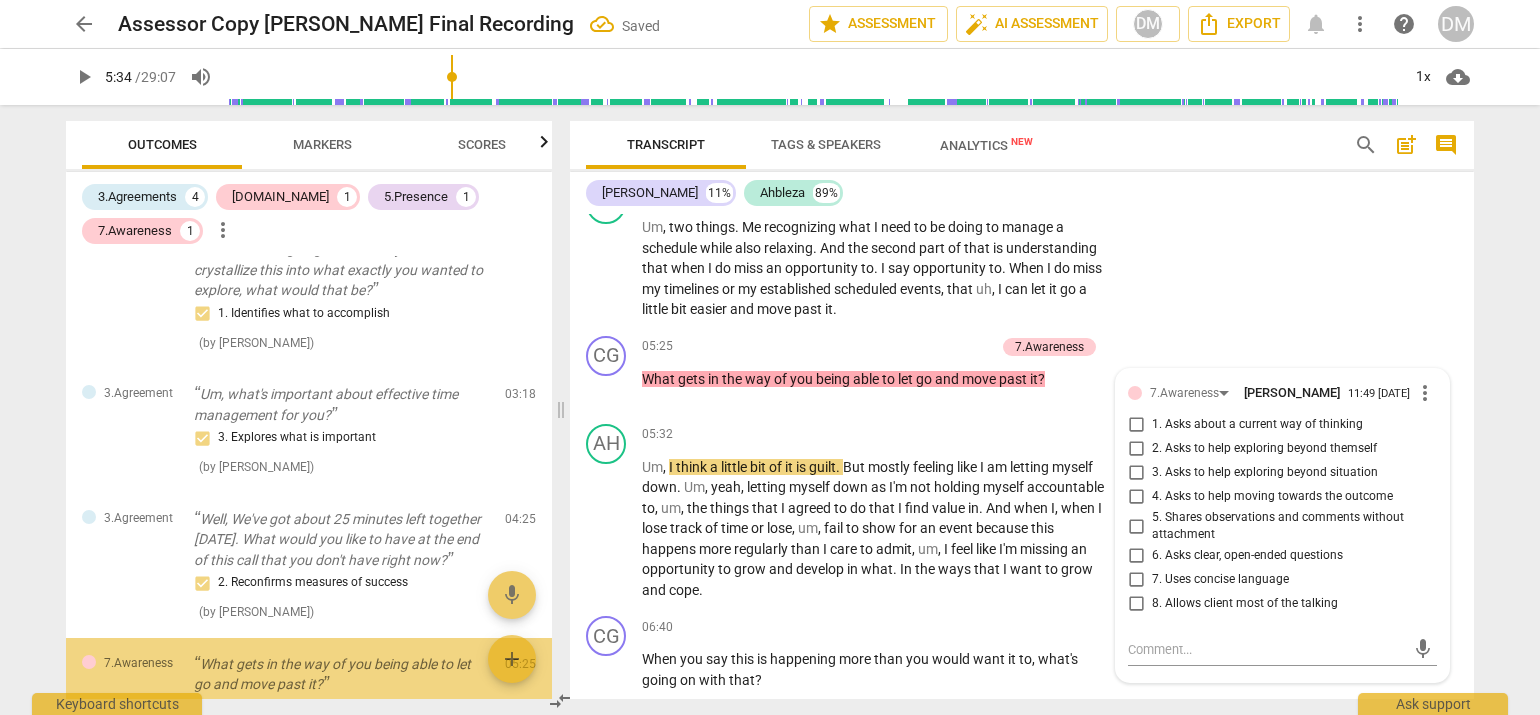 scroll, scrollTop: 1564, scrollLeft: 0, axis: vertical 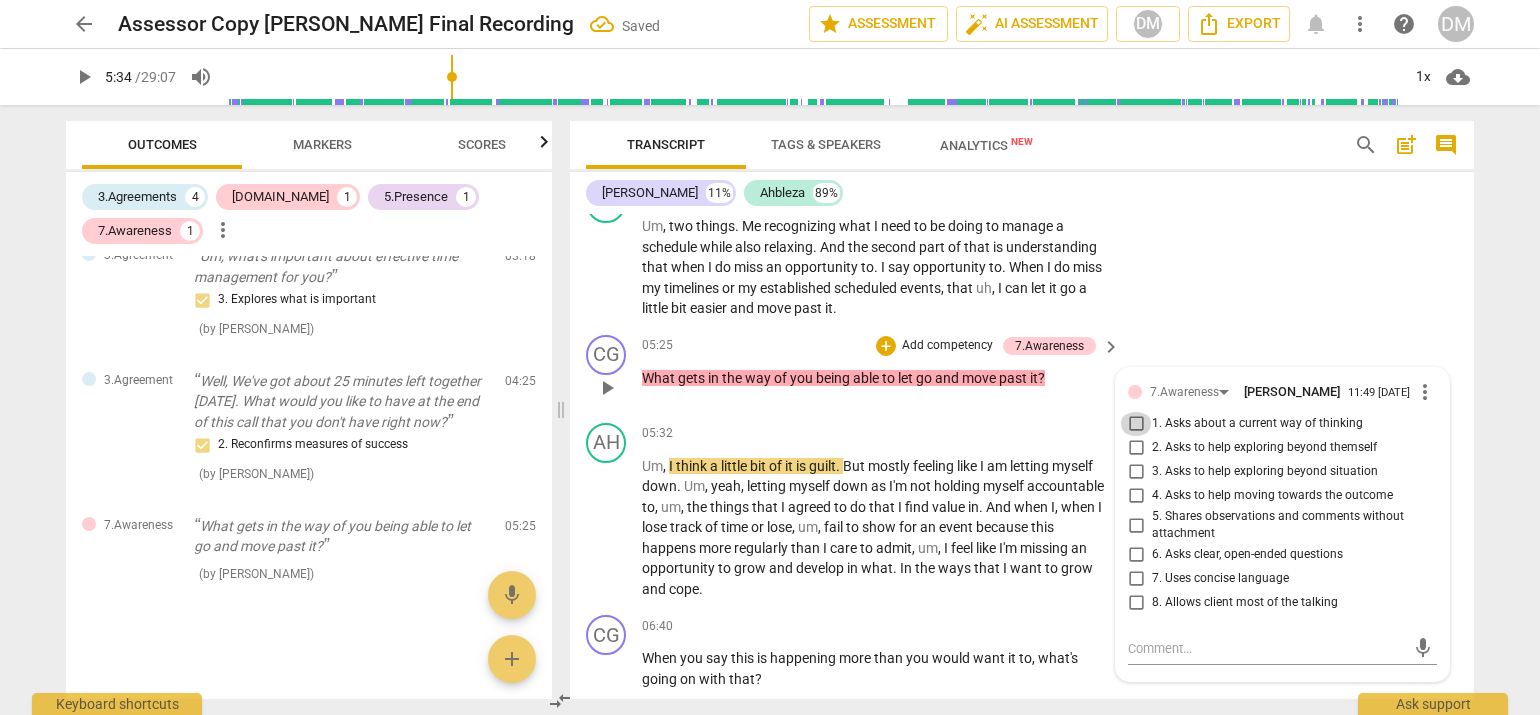 click on "1. Asks about a current way of thinking" at bounding box center [1136, 424] 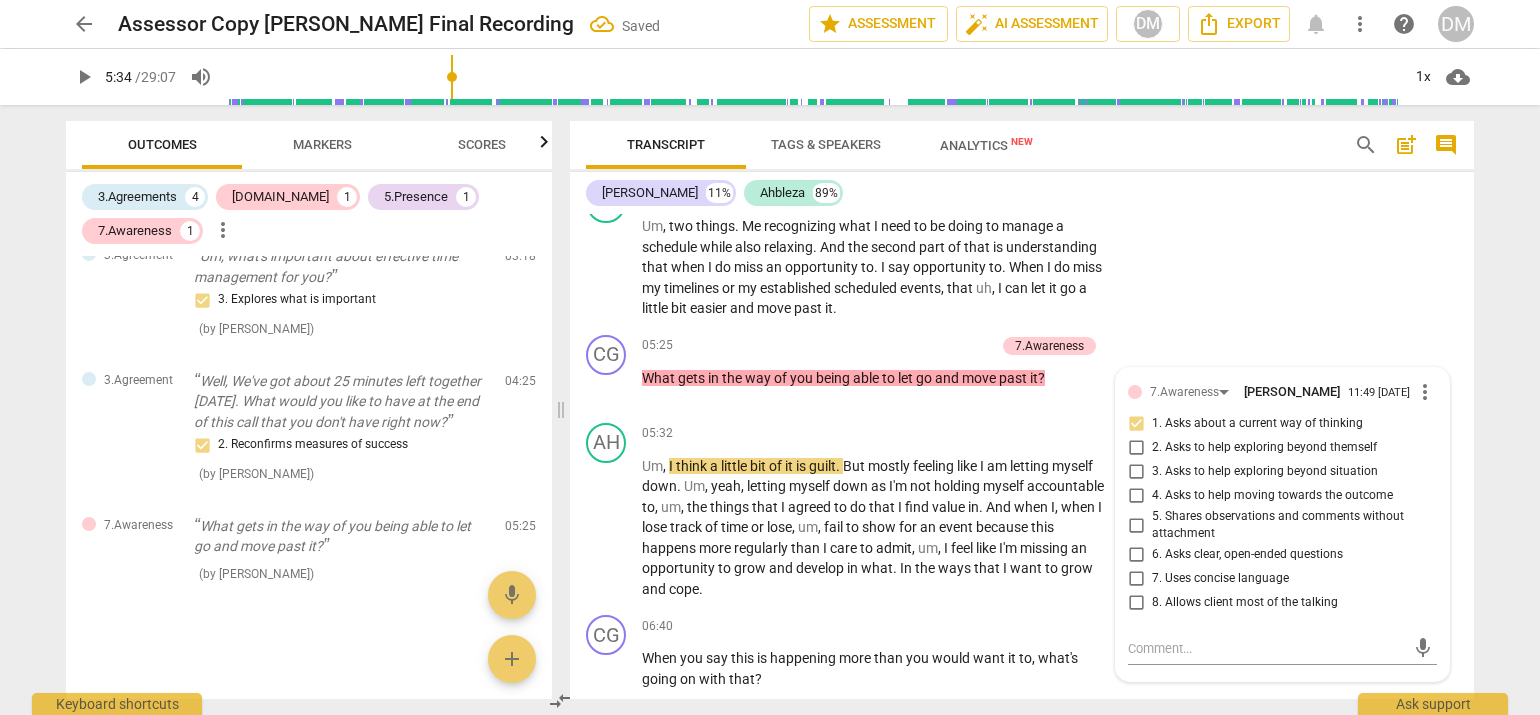 click on "arrow_back Assessor Copy [PERSON_NAME] Final Recording Saved edit star    Assessment   auto_fix_high    AI Assessment DM    Export notifications more_vert help DM play_arrow 5:34   /  29:07 volume_up 1x cloud_download Outcomes Markers Scores 3.Agreements 4 [DOMAIN_NAME] 1 5.Presence 1 7.Awareness 1 more_vert 5.Presence Yeah, yeah. I was looking forward to our time together [DATE]. So. All right, all right. So. Oh, I like that you're shifting in your chair there. 1. Responds to the whole person (the who) ( by [PERSON_NAME] ) 00:07 edit delete 3.Agreement Good, good. So what is it you'd like to explore [DATE]? 1. Identifies what to accomplish ( by [PERSON_NAME] ) 00:21 edit delete [DOMAIN_NAME] Well, it's most important that it makes sense to you. 2. Shows support and empathy ( by [PERSON_NAME] ) 01:37 edit delete 3.Agreement So I hear a lot going on there. If you were to crystallize this into what exactly you wanted to explore, what would that be? 1. Identifies what to accomplish ( by [PERSON_NAME] ) 02:41 edit" at bounding box center (770, 357) 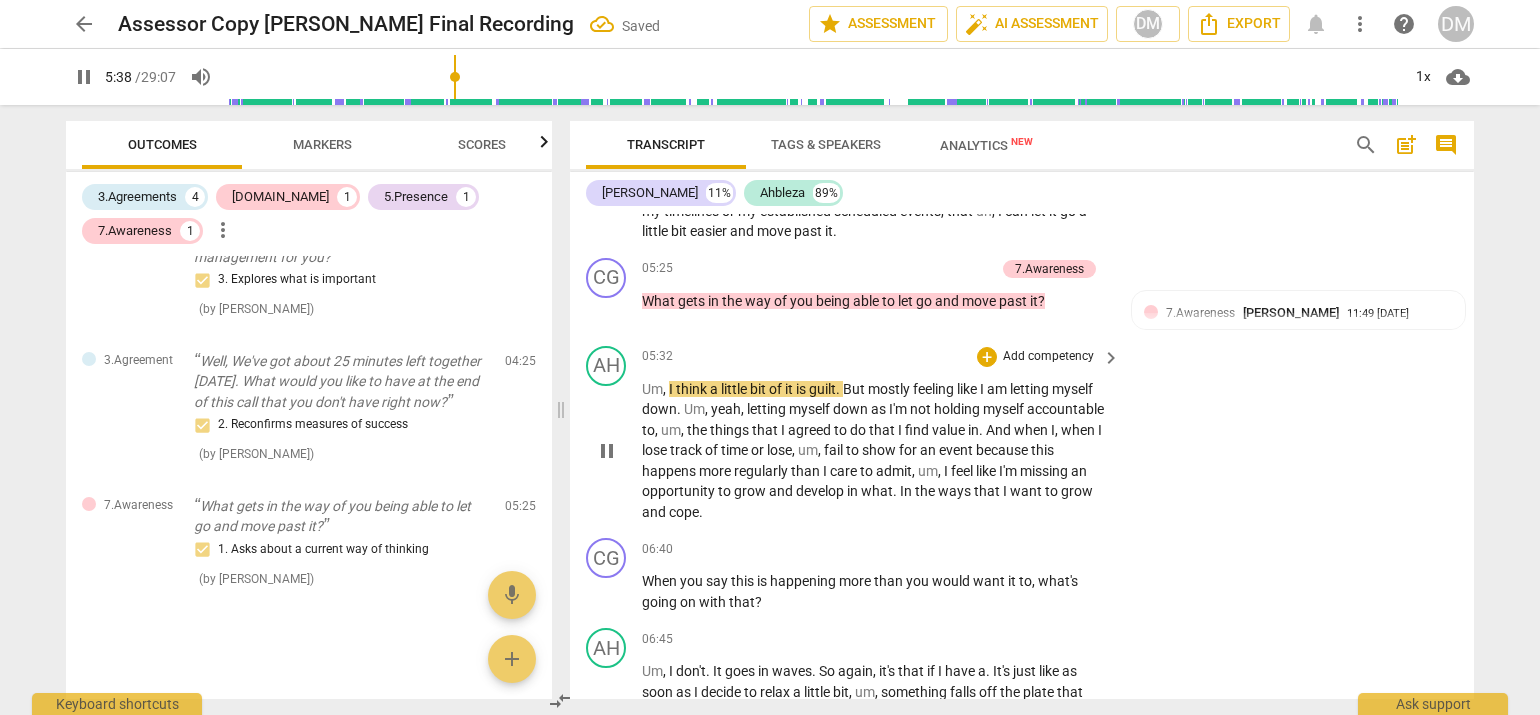 scroll, scrollTop: 1664, scrollLeft: 0, axis: vertical 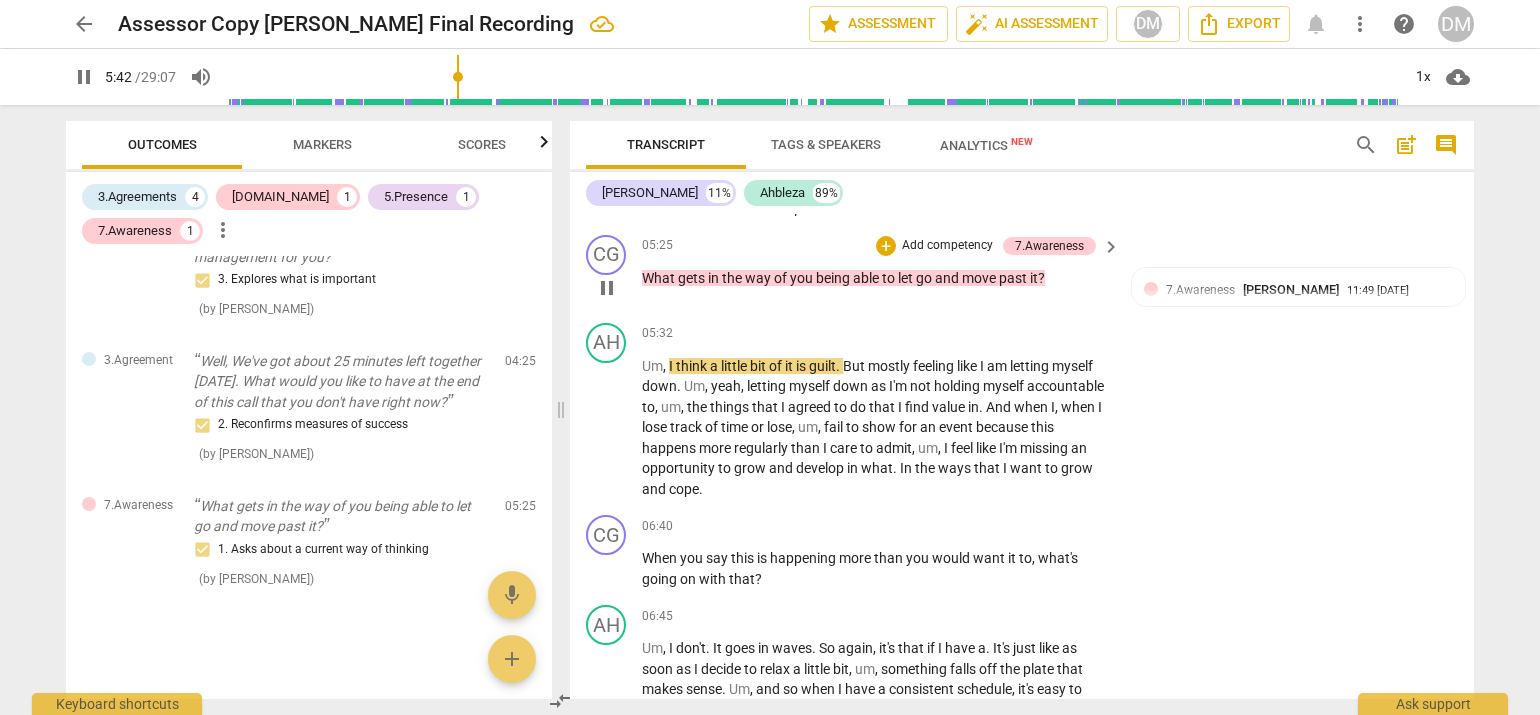 click on "Add competency" at bounding box center (947, 246) 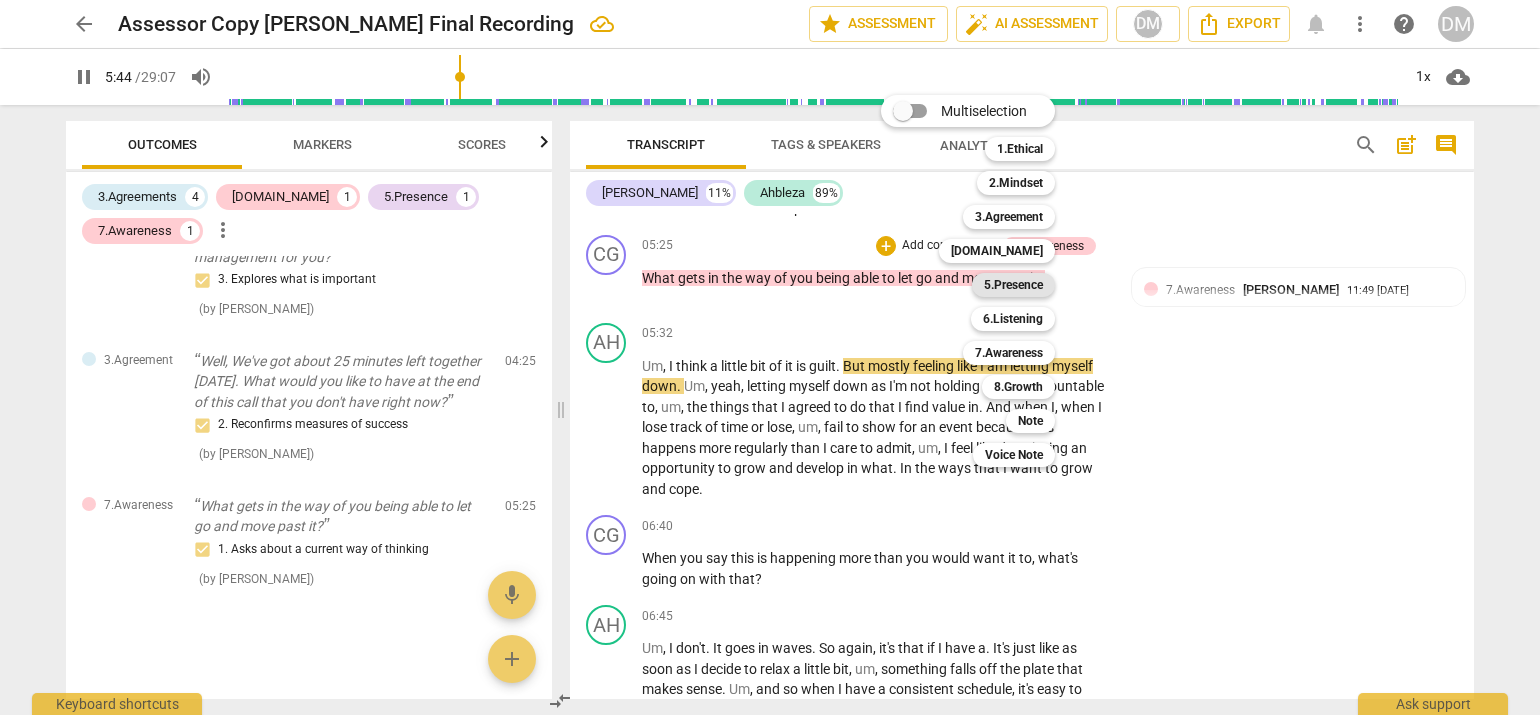 click on "5.Presence" at bounding box center (1013, 285) 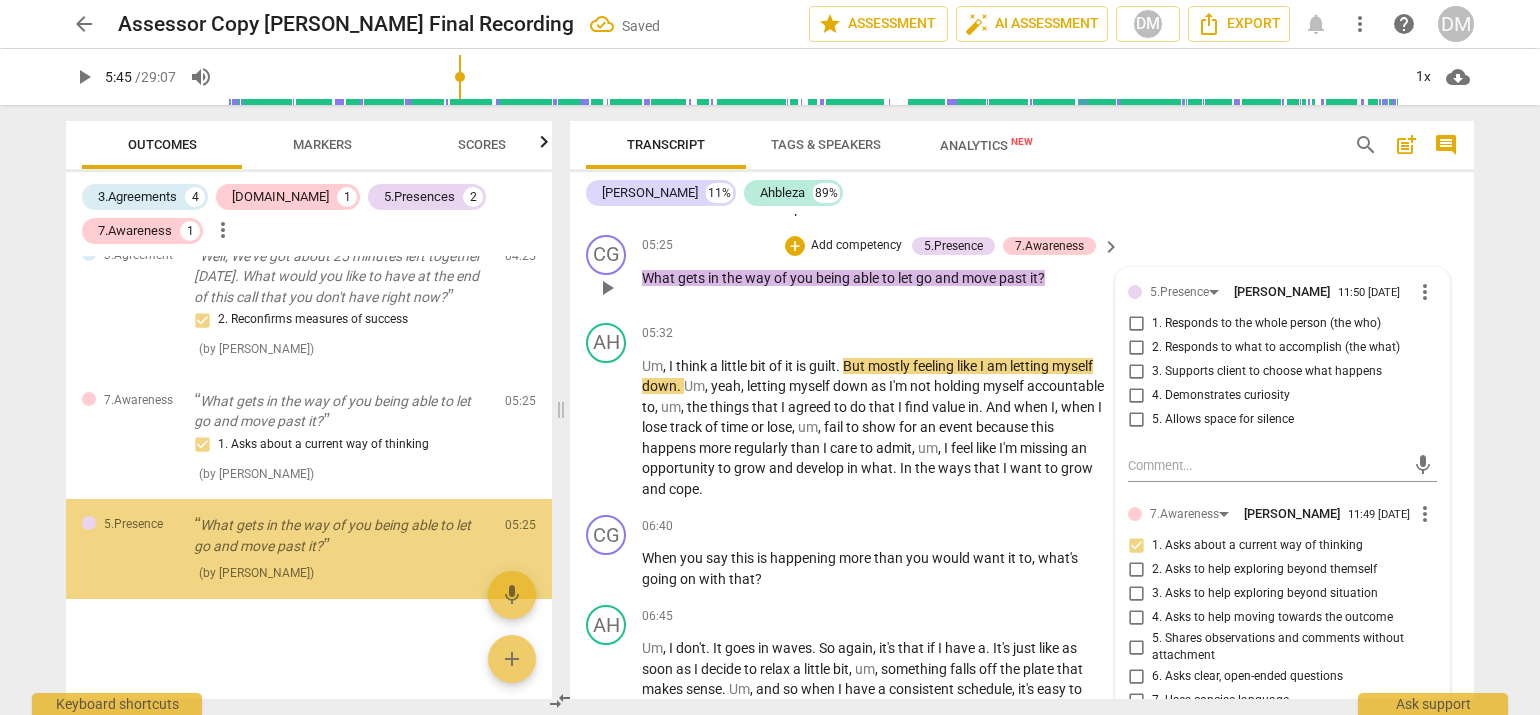 scroll, scrollTop: 709, scrollLeft: 0, axis: vertical 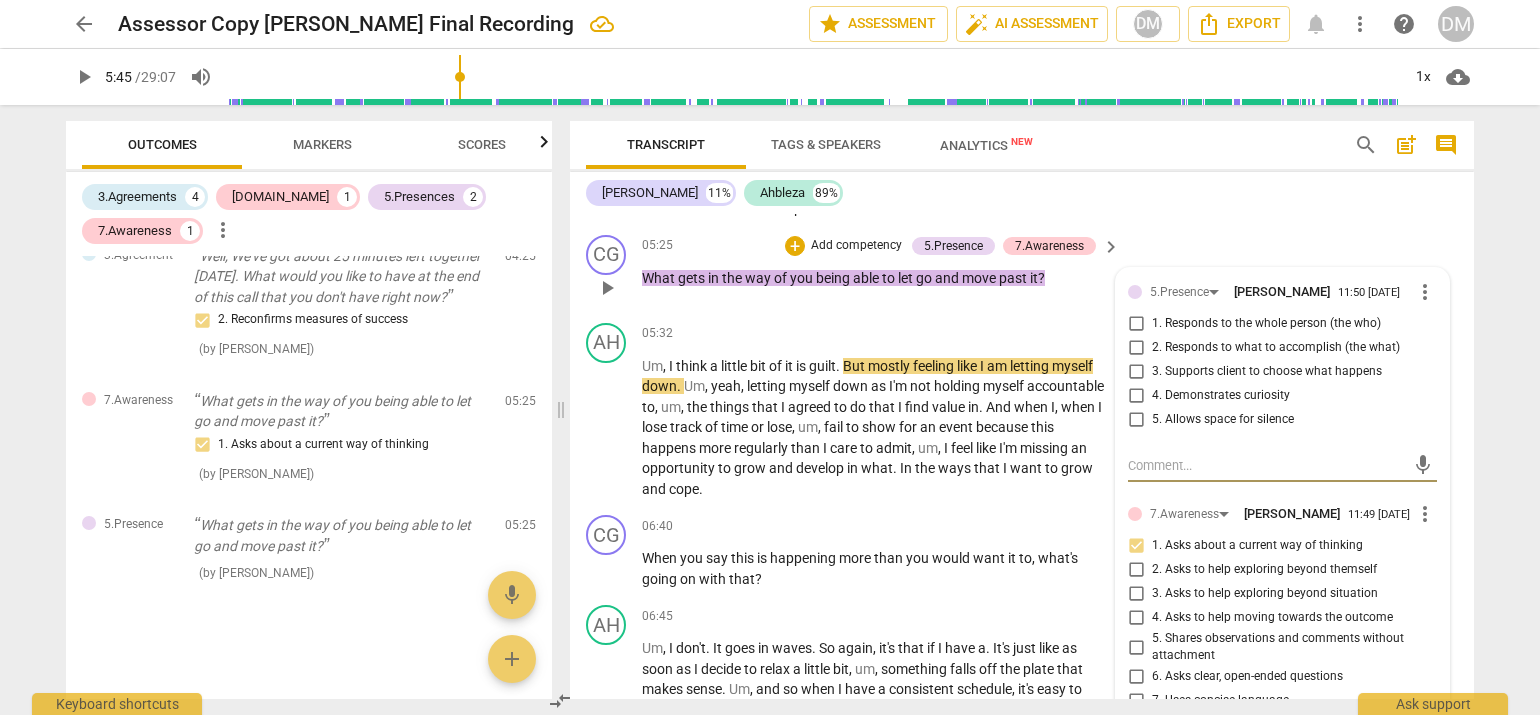 click on "2. Responds to what to accomplish (the what)" at bounding box center (1136, 348) 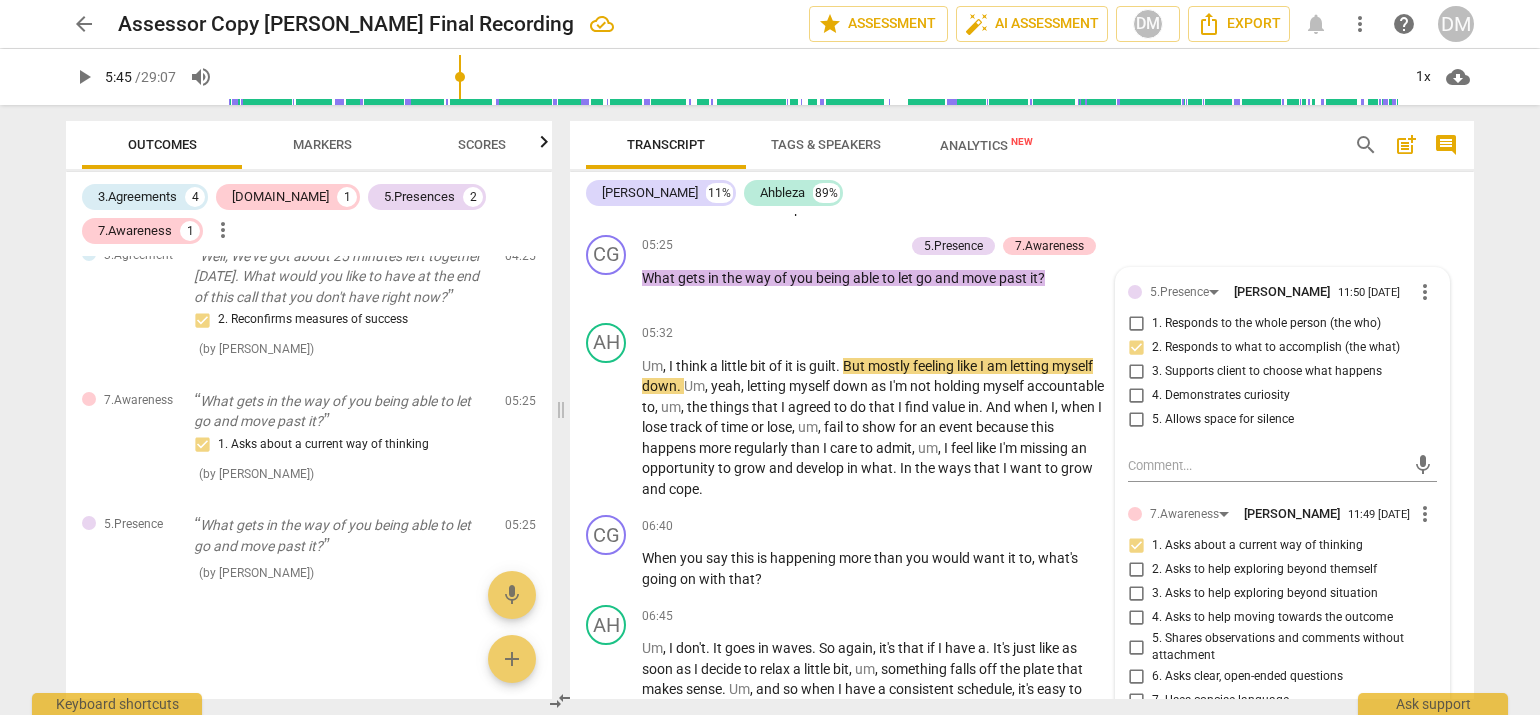 click on "arrow_back Assessor Copy [PERSON_NAME] Final Recording edit star    Assessment   auto_fix_high    AI Assessment DM    Export notifications more_vert help DM play_arrow 5:45   /  29:07 volume_up 1x cloud_download Outcomes Markers Scores 3.Agreements 4 [DOMAIN_NAME] 1 5.Presences 2 7.Awareness 1 more_vert 5.Presence Yeah, yeah. I was looking forward to our time together [DATE]. So. All right, all right. So. Oh, I like that you're shifting in your chair there. 1. Responds to the whole person (the who) ( by [PERSON_NAME] ) 00:07 edit delete 3.Agreement Good, good. So what is it you'd like to explore [DATE]? 1. Identifies what to accomplish ( by [PERSON_NAME] ) 00:21 edit delete [DOMAIN_NAME] Well, it's most important that it makes sense to you. 2. Shows support and empathy ( by [PERSON_NAME] ) 01:37 edit delete 3.Agreement So I hear a lot going on there. If you were to crystallize this into what exactly you wanted to explore, what would that be? 1. Identifies what to accomplish ( by [PERSON_NAME] ) 02:41 edit ( ) (" at bounding box center [770, 357] 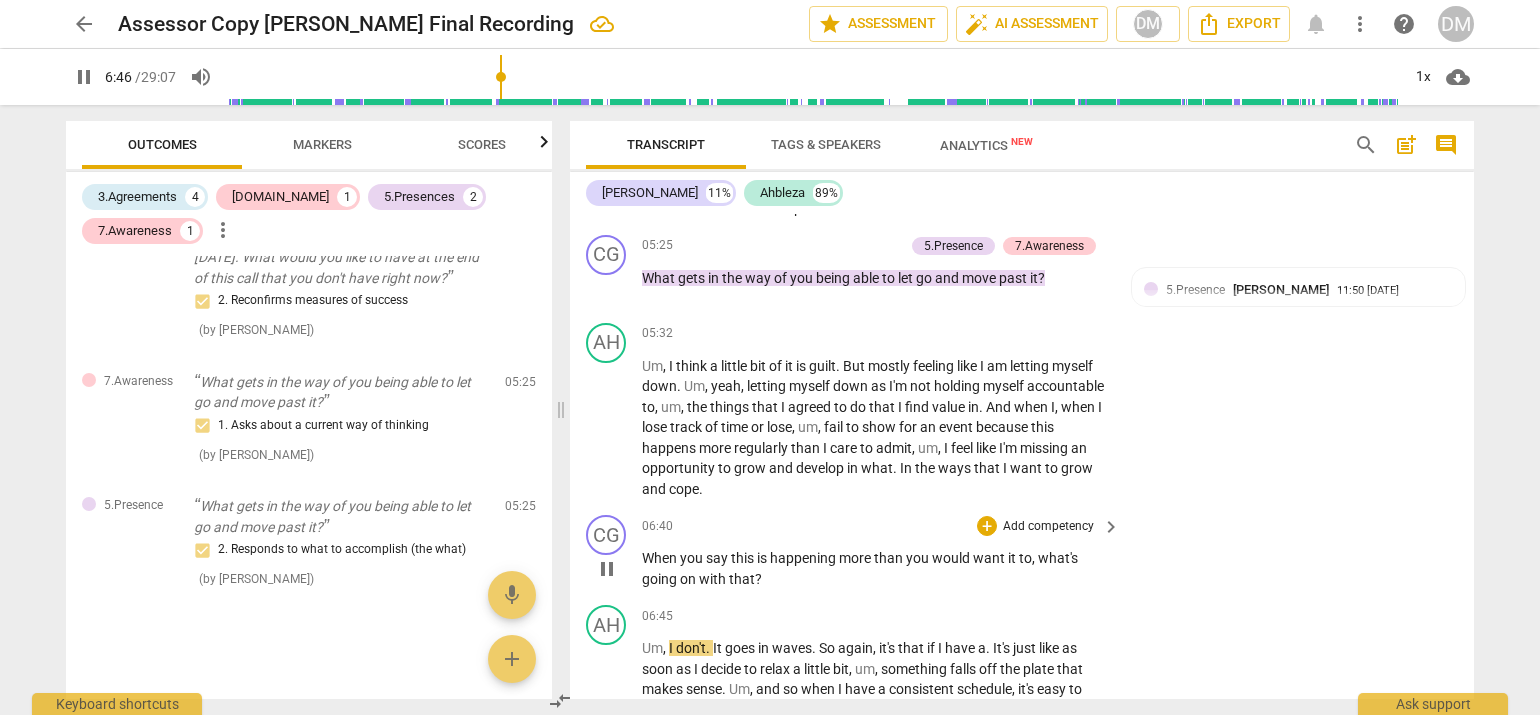 click on "Add competency" at bounding box center [1048, 527] 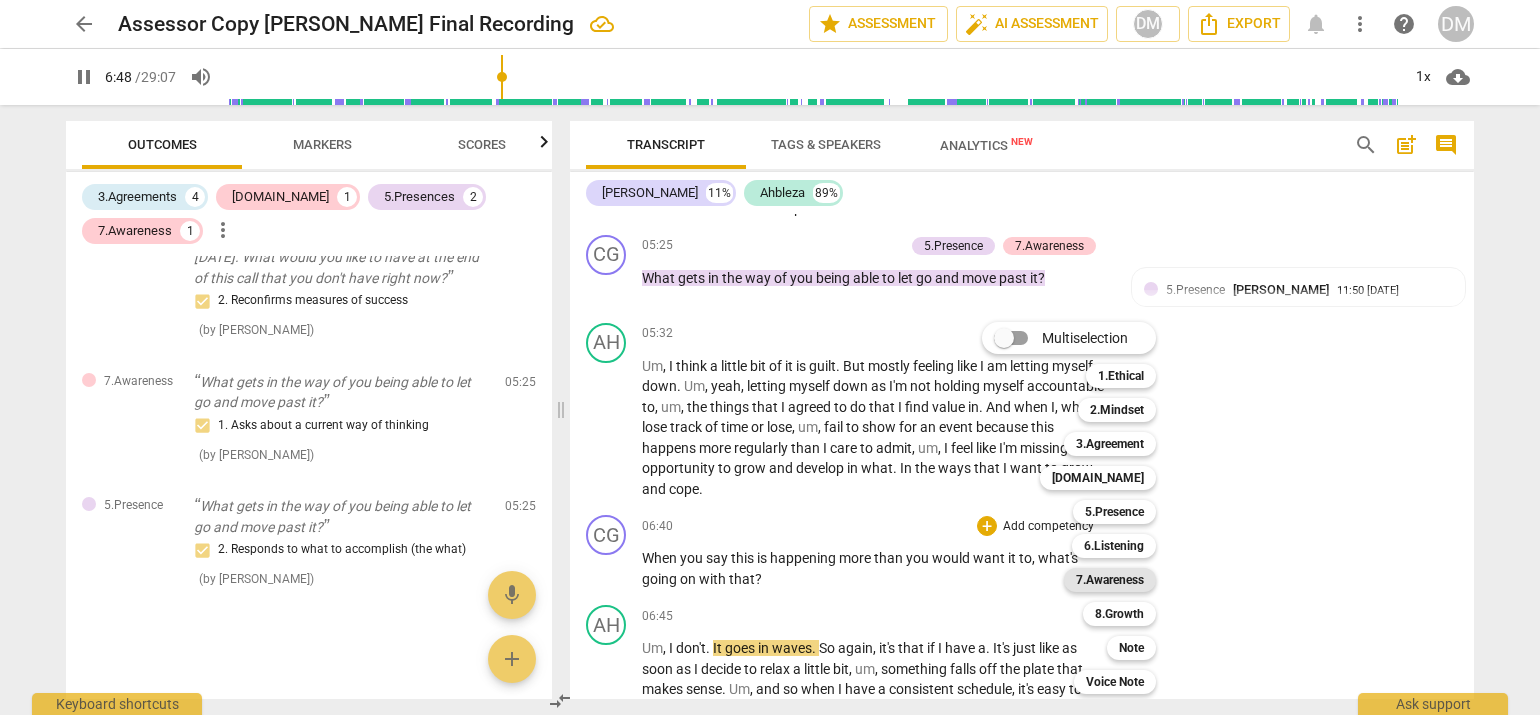 click on "7.Awareness" at bounding box center [1110, 580] 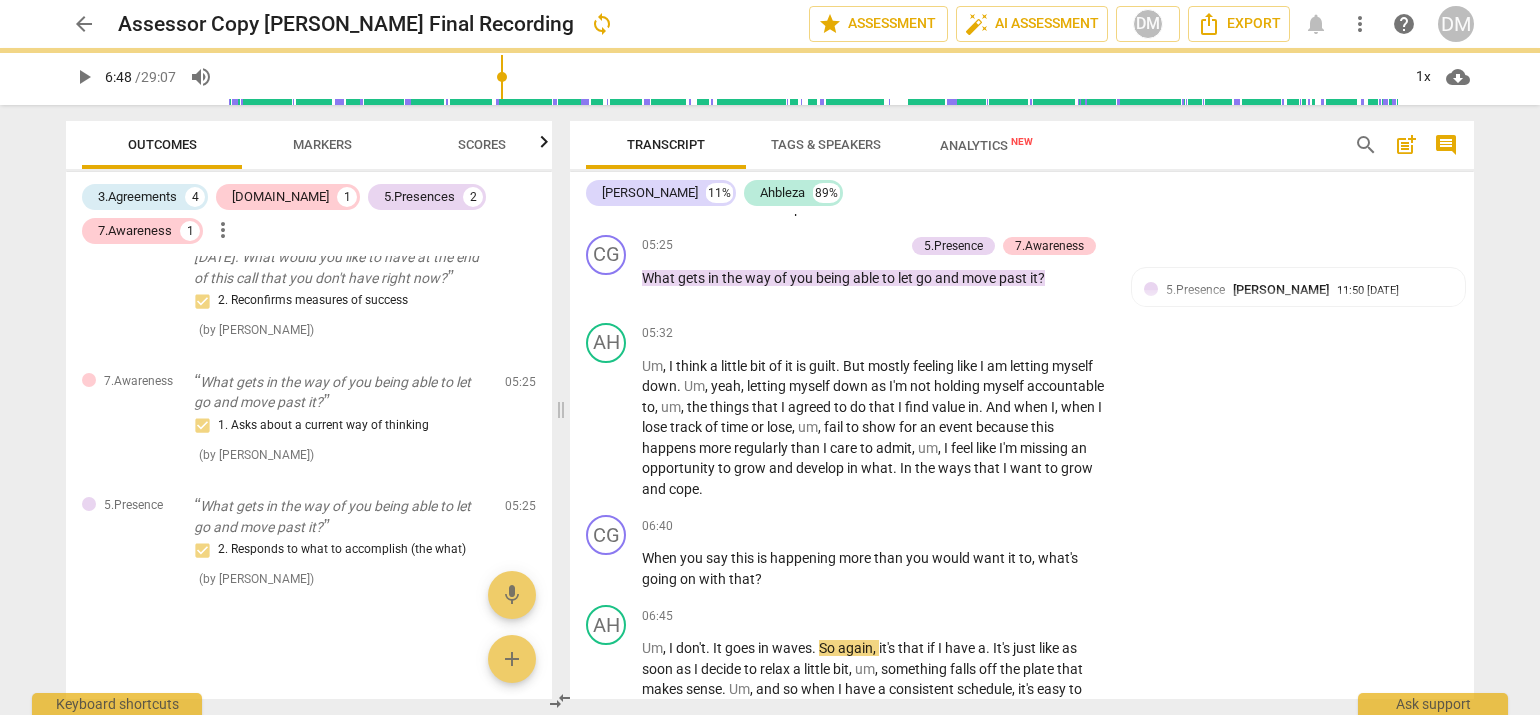 type on "409" 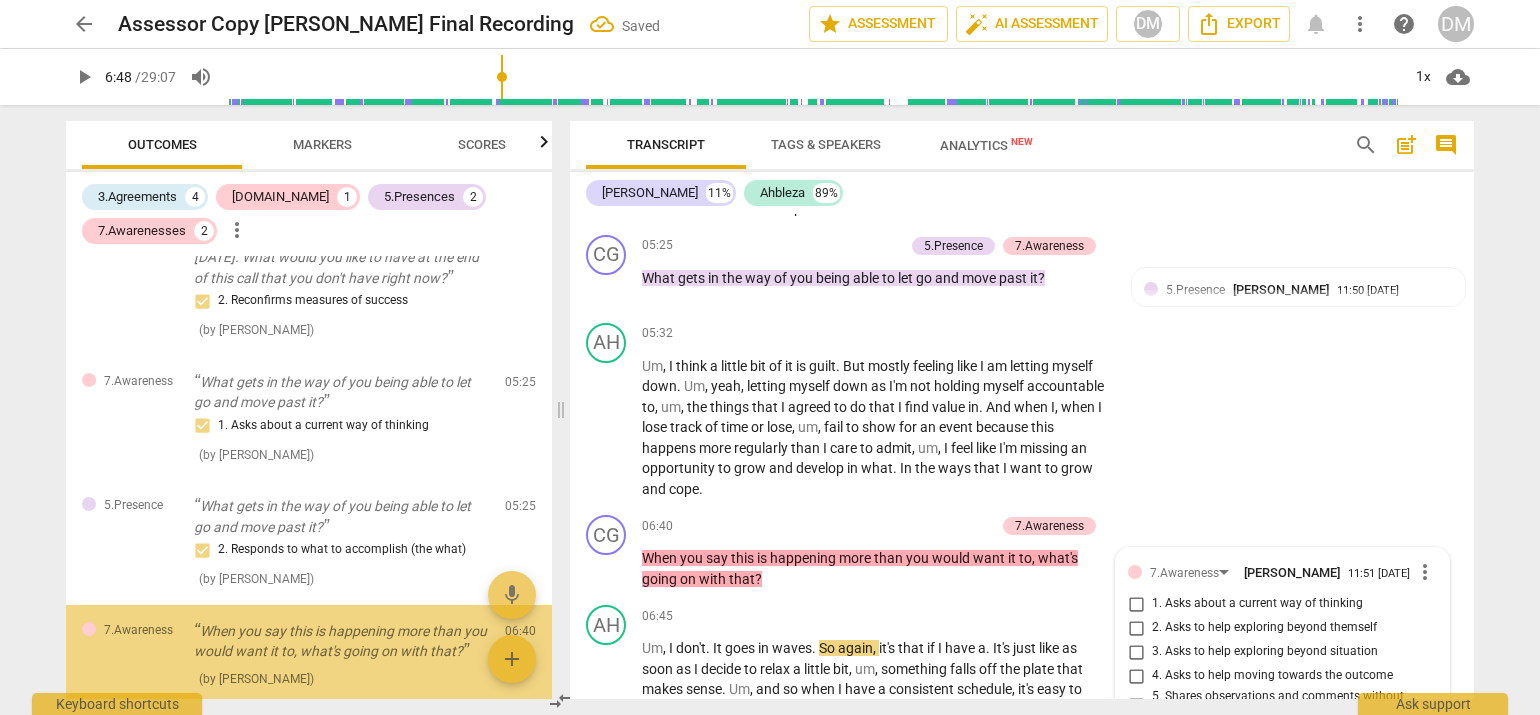 scroll, scrollTop: 2078, scrollLeft: 0, axis: vertical 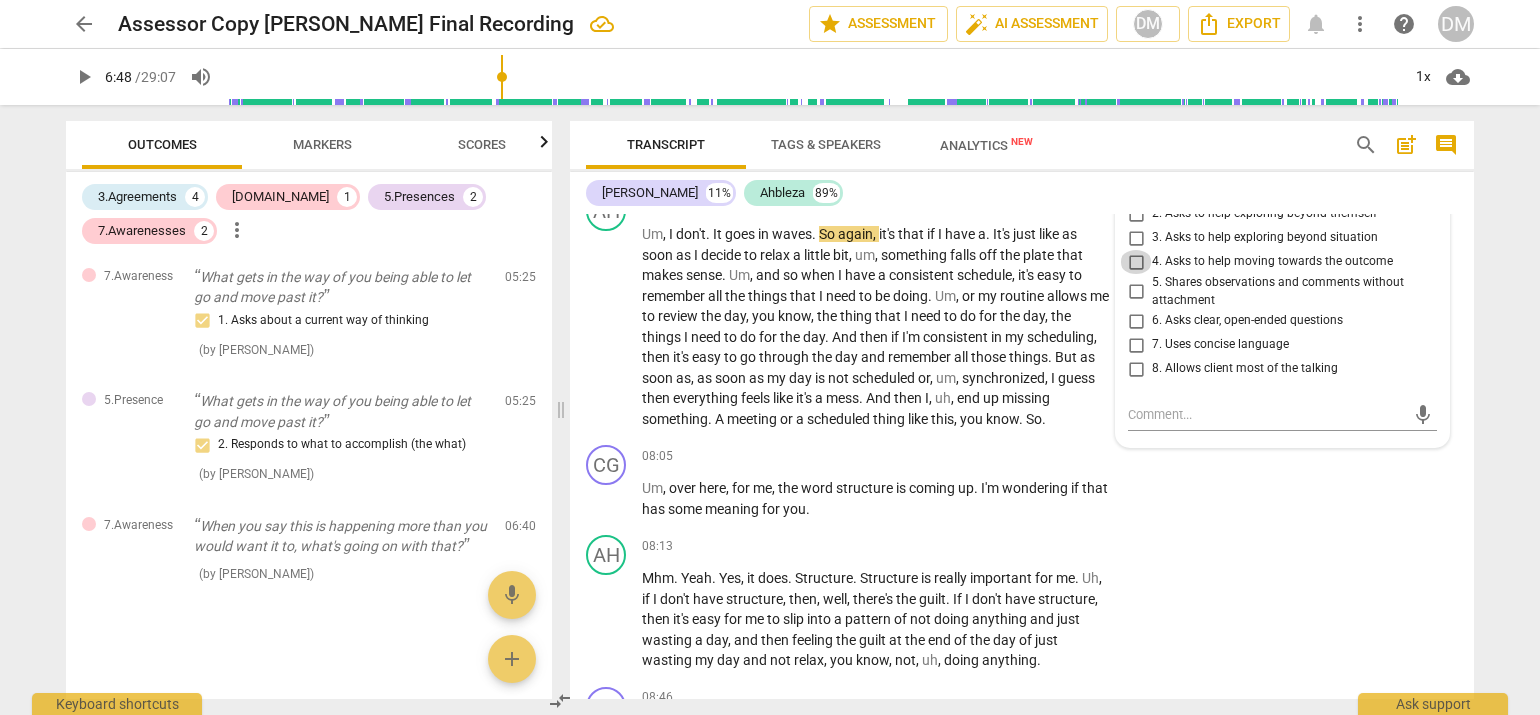 click on "4. Asks to help moving towards the outcome" at bounding box center [1136, 262] 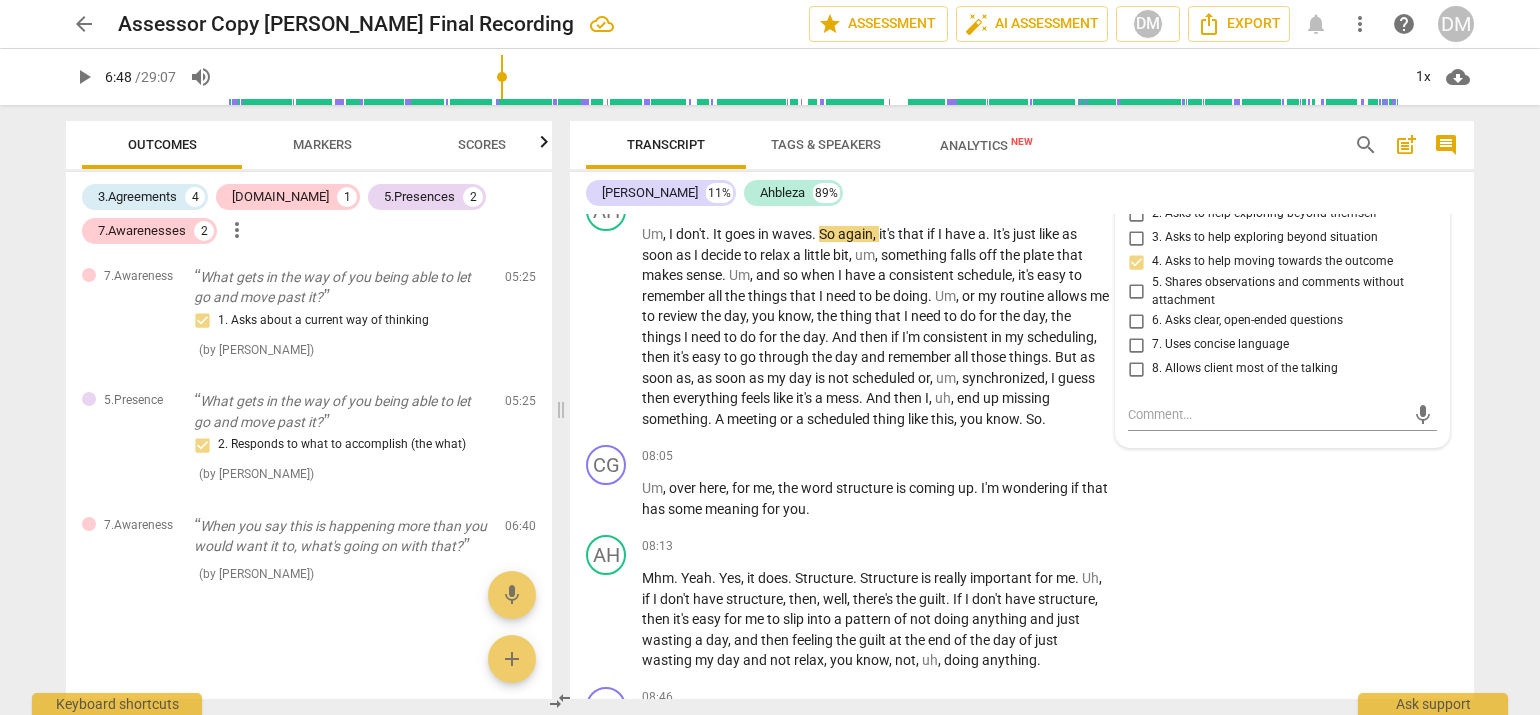 click on "arrow_back Assessor Copy [PERSON_NAME] Final Recording edit star    Assessment   auto_fix_high    AI Assessment DM    Export notifications more_vert help DM play_arrow 6:48   /  29:07 volume_up 1x cloud_download Outcomes Markers Scores 3.Agreements 4 [DOMAIN_NAME] 1 5.Presences 2 7.Awarenesses 2 more_vert 5.Presence Yeah, yeah. I was looking forward to our time together [DATE]. So. All right, all right. So. Oh, I like that you're shifting in your chair there. 1. Responds to the whole person (the who) ( by [PERSON_NAME] ) 00:07 edit delete 3.Agreement Good, good. So what is it you'd like to explore [DATE]? 1. Identifies what to accomplish ( by [PERSON_NAME] ) 00:21 edit delete [DOMAIN_NAME] Well, it's most important that it makes sense to you. 2. Shows support and empathy ( by [PERSON_NAME] ) 01:37 edit delete 3.Agreement So I hear a lot going on there. If you were to crystallize this into what exactly you wanted to explore, what would that be? 1. Identifies what to accomplish ( by [PERSON_NAME] ) 02:41 edit ( )" at bounding box center [770, 357] 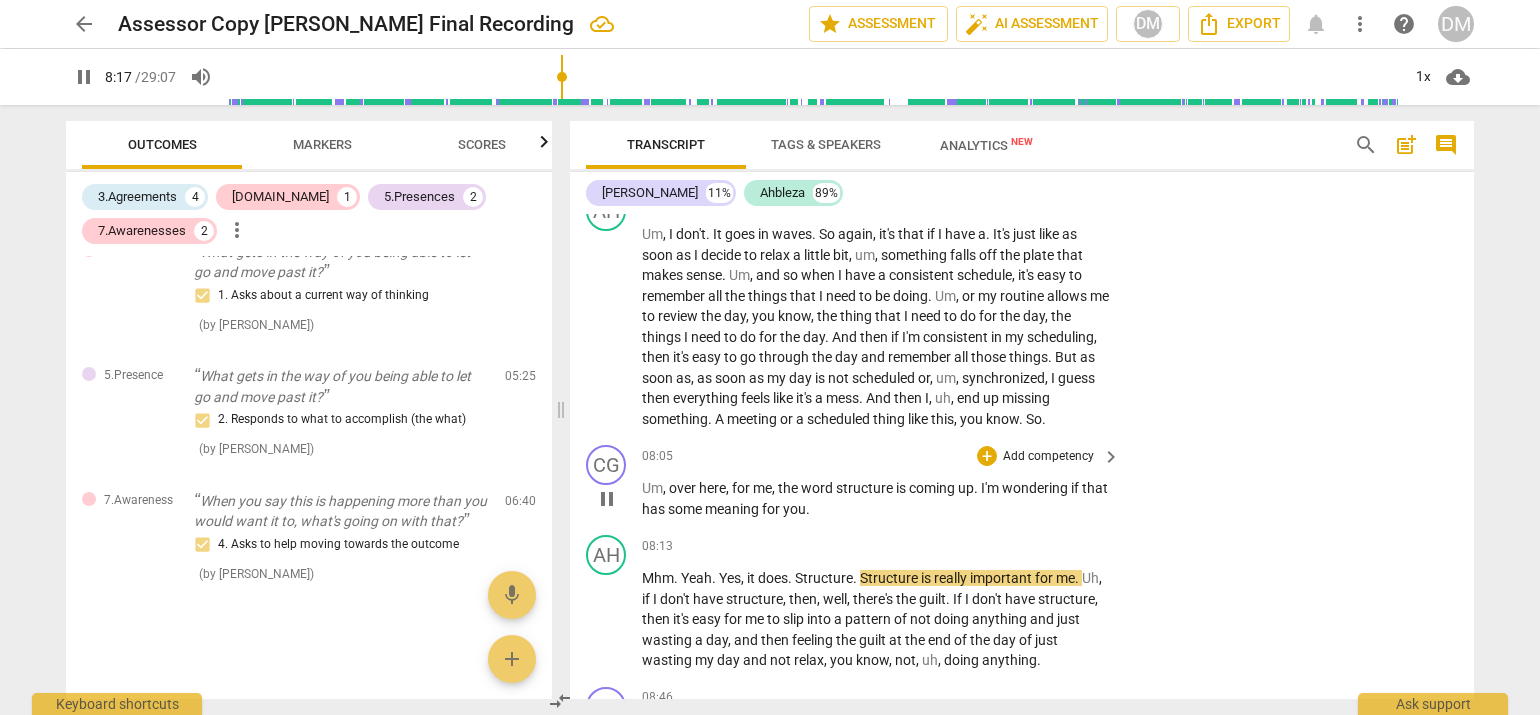 click on "Add competency" at bounding box center [1048, 457] 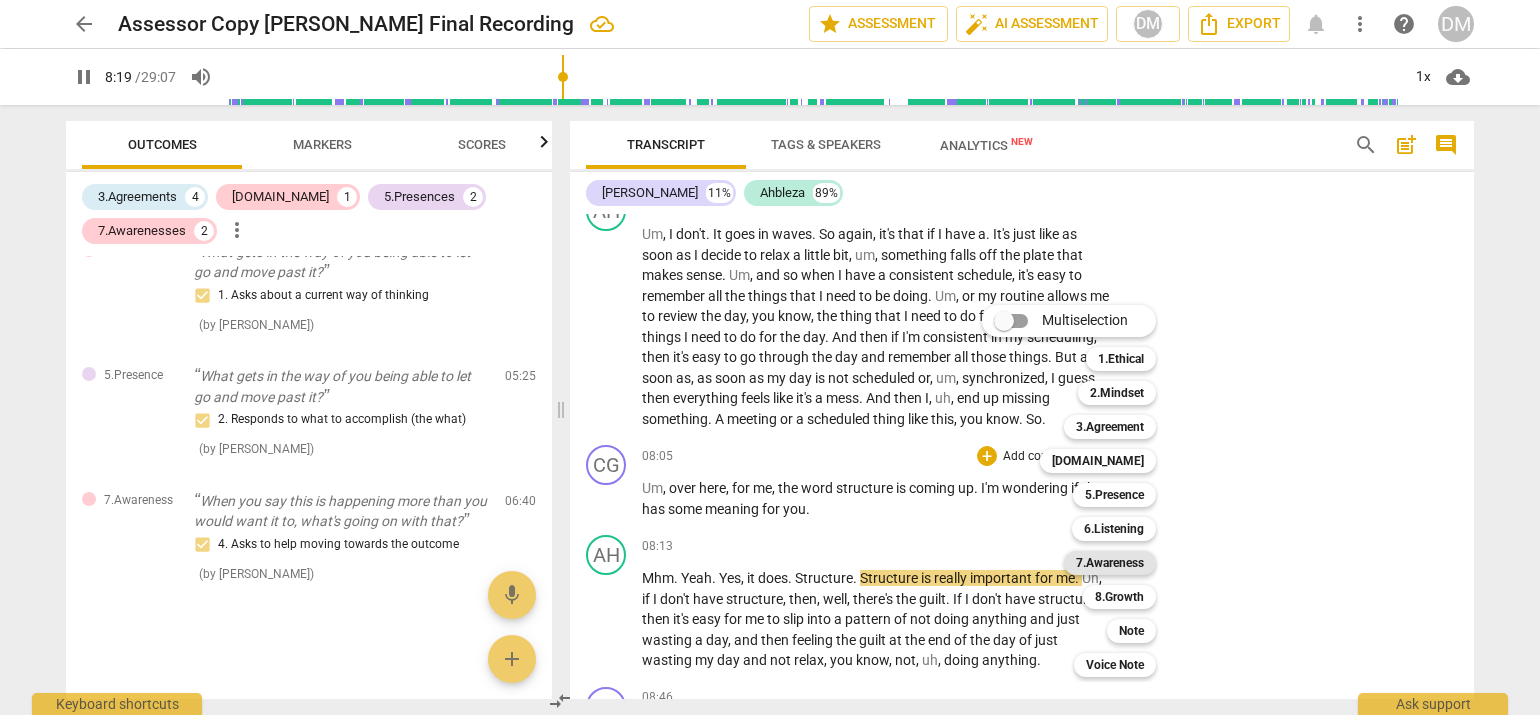 click on "7.Awareness" at bounding box center [1110, 563] 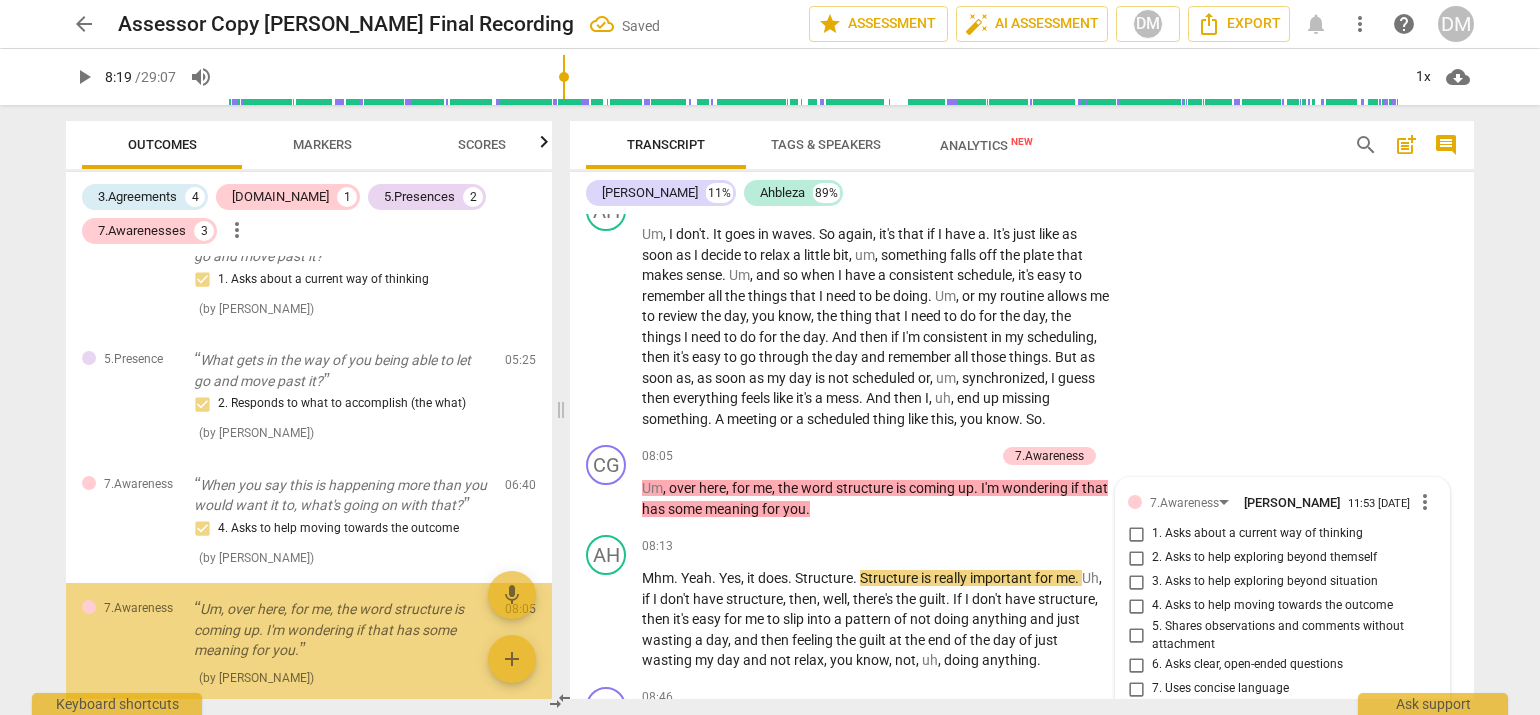scroll, scrollTop: 2422, scrollLeft: 0, axis: vertical 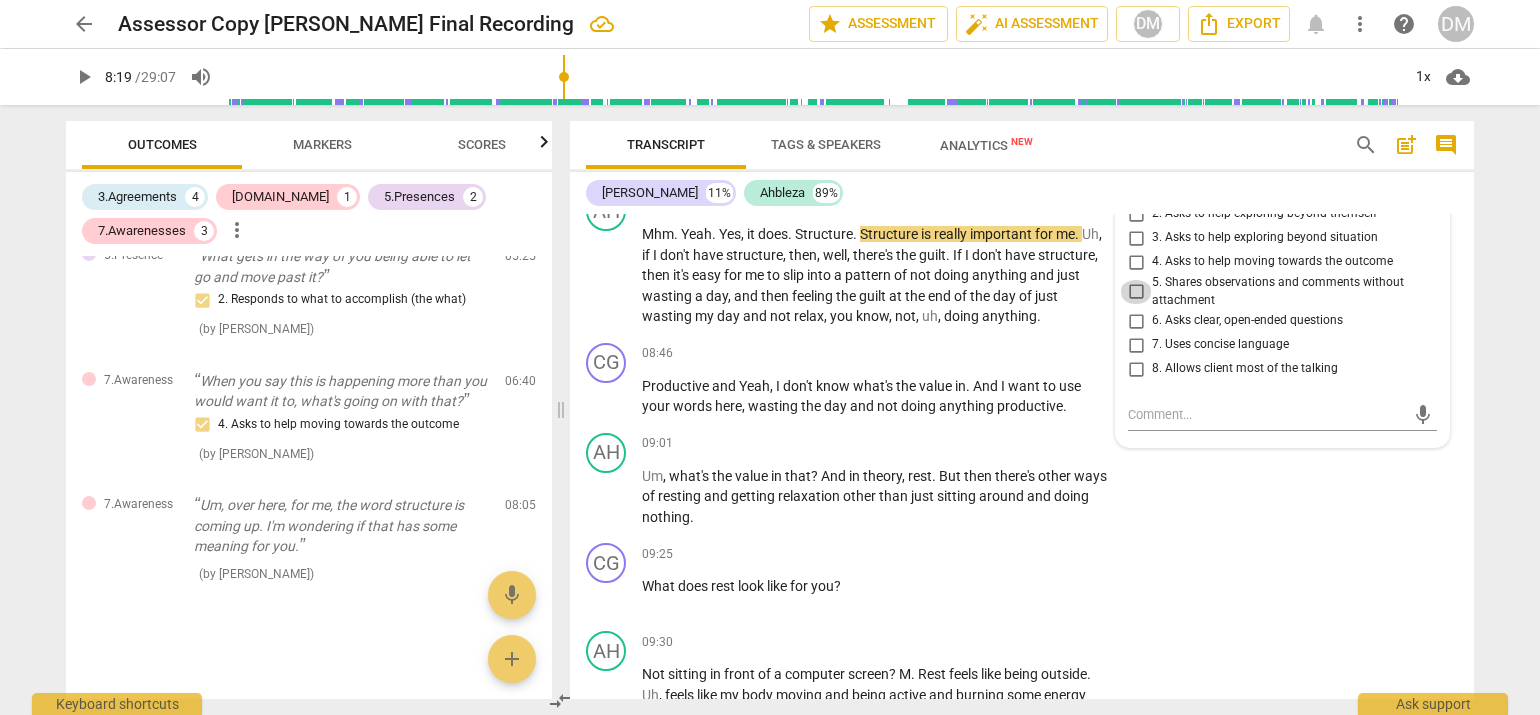 click on "5. Shares observations and comments without attachment" at bounding box center [1136, 292] 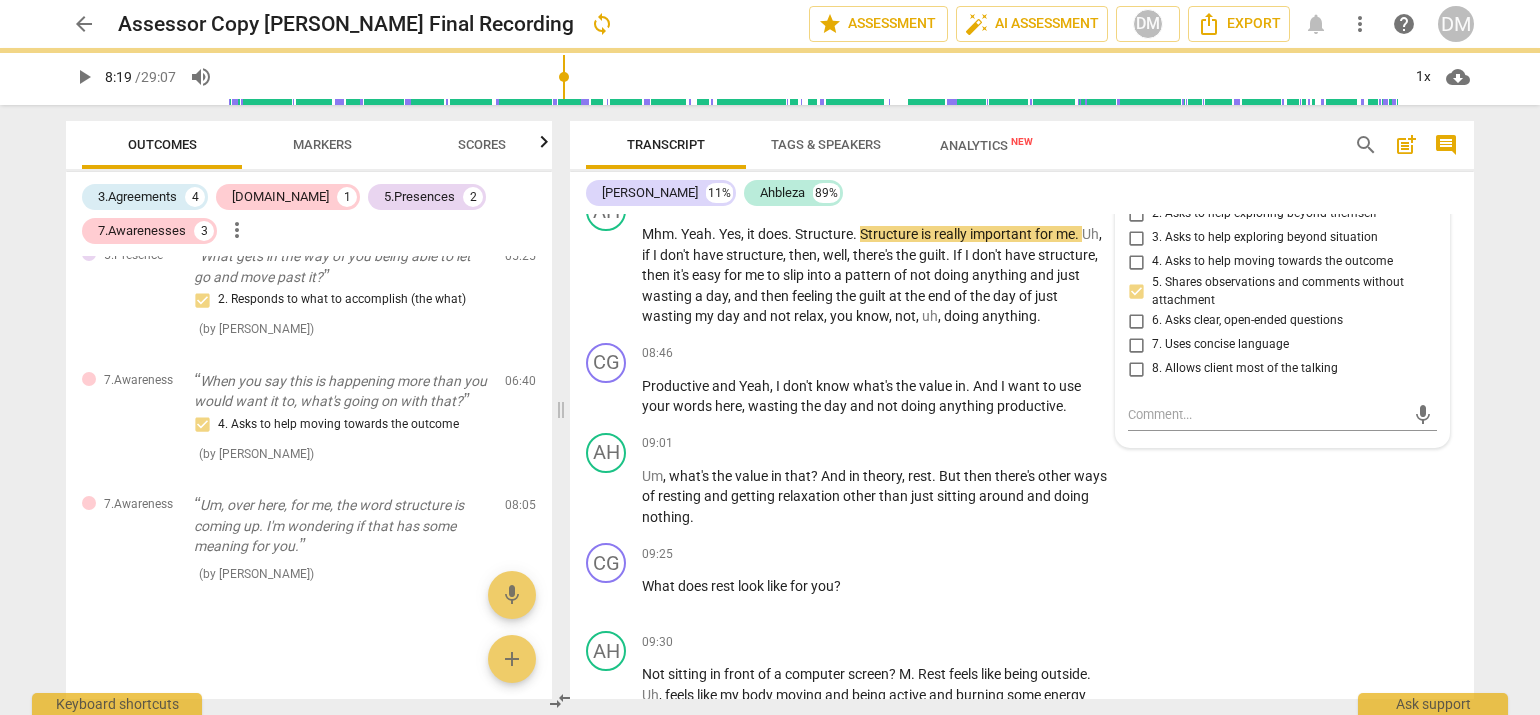click on "arrow_back Assessor Copy [PERSON_NAME] Final Recording sync edit star    Assessment   auto_fix_high    AI Assessment DM    Export notifications more_vert help DM play_arrow 8:19   /  29:07 volume_up 1x cloud_download Outcomes Markers Scores 3.Agreements 4 [DOMAIN_NAME] 1 5.Presences 2 7.Awarenesses 3 more_vert 5.Presence Yeah, yeah. I was looking forward to our time together [DATE]. So. All right, all right. So. Oh, I like that you're shifting in your chair there. 1. Responds to the whole person (the who) ( by [PERSON_NAME] ) 00:07 edit delete 3.Agreement Good, good. So what is it you'd like to explore [DATE]? 1. Identifies what to accomplish ( by [PERSON_NAME] ) 00:21 edit delete [DOMAIN_NAME] Well, it's most important that it makes sense to you. 2. Shows support and empathy ( by [PERSON_NAME] ) 01:37 edit delete 3.Agreement So I hear a lot going on there. If you were to crystallize this into what exactly you wanted to explore, what would that be? 1. Identifies what to accomplish ( by [PERSON_NAME] ) 02:41 ( )" at bounding box center (770, 357) 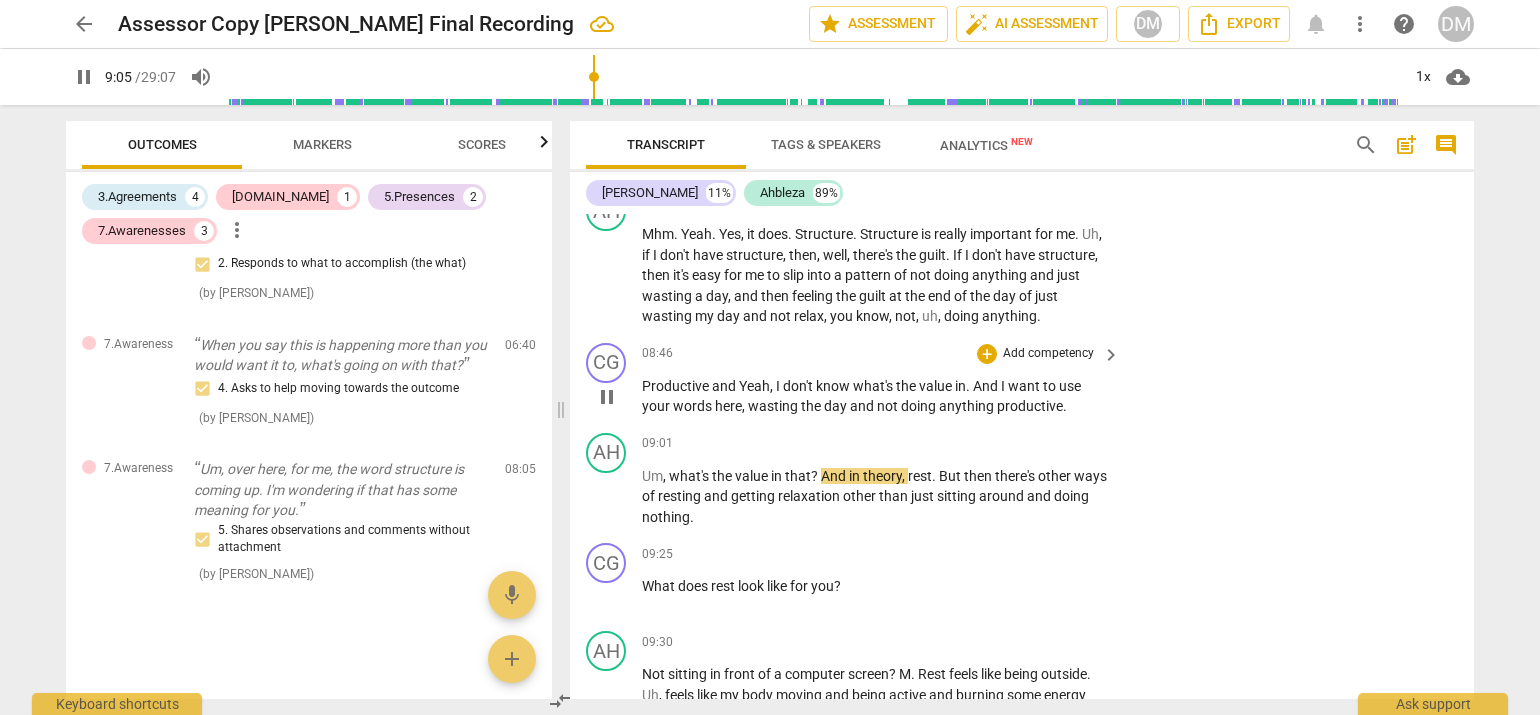 click on "Add competency" at bounding box center [1048, 354] 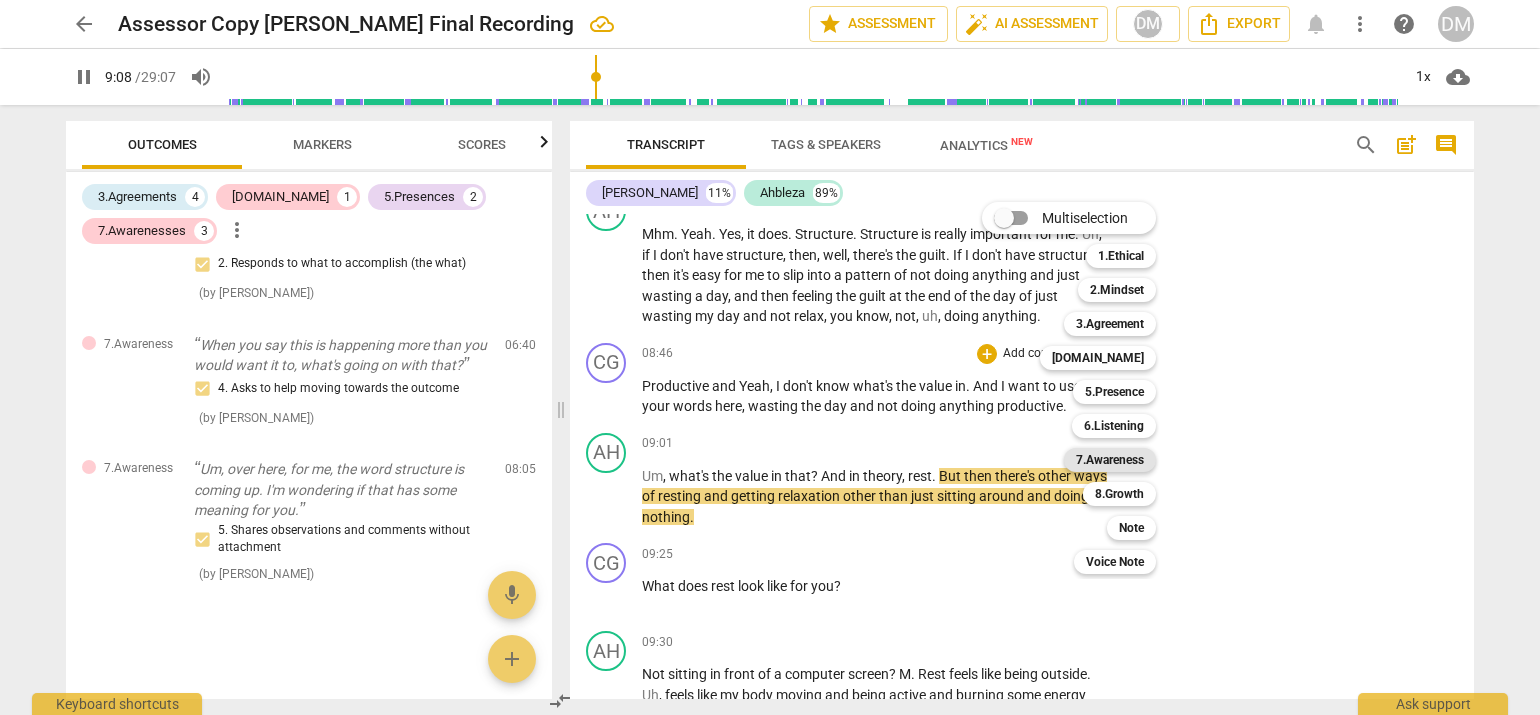 click on "7.Awareness" at bounding box center [1110, 460] 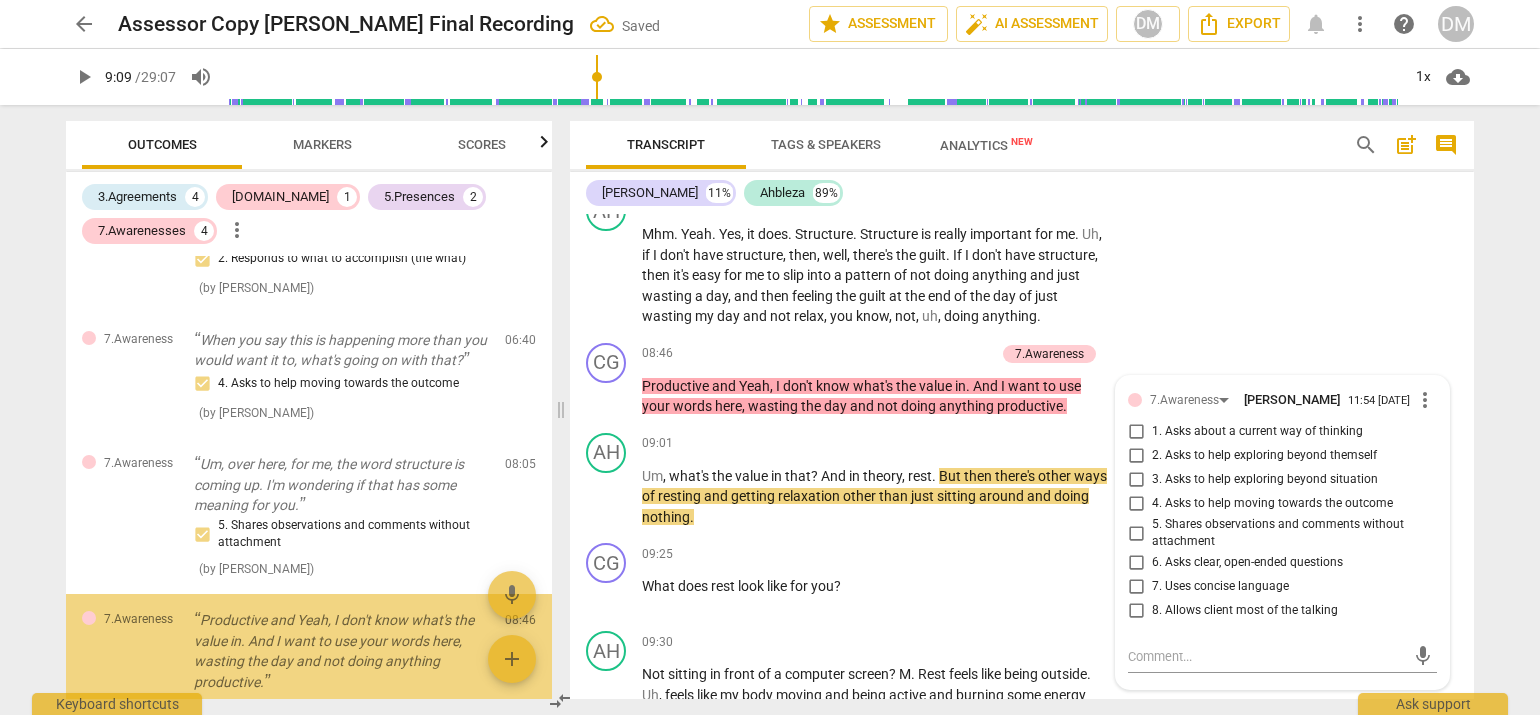 scroll, scrollTop: 2429, scrollLeft: 0, axis: vertical 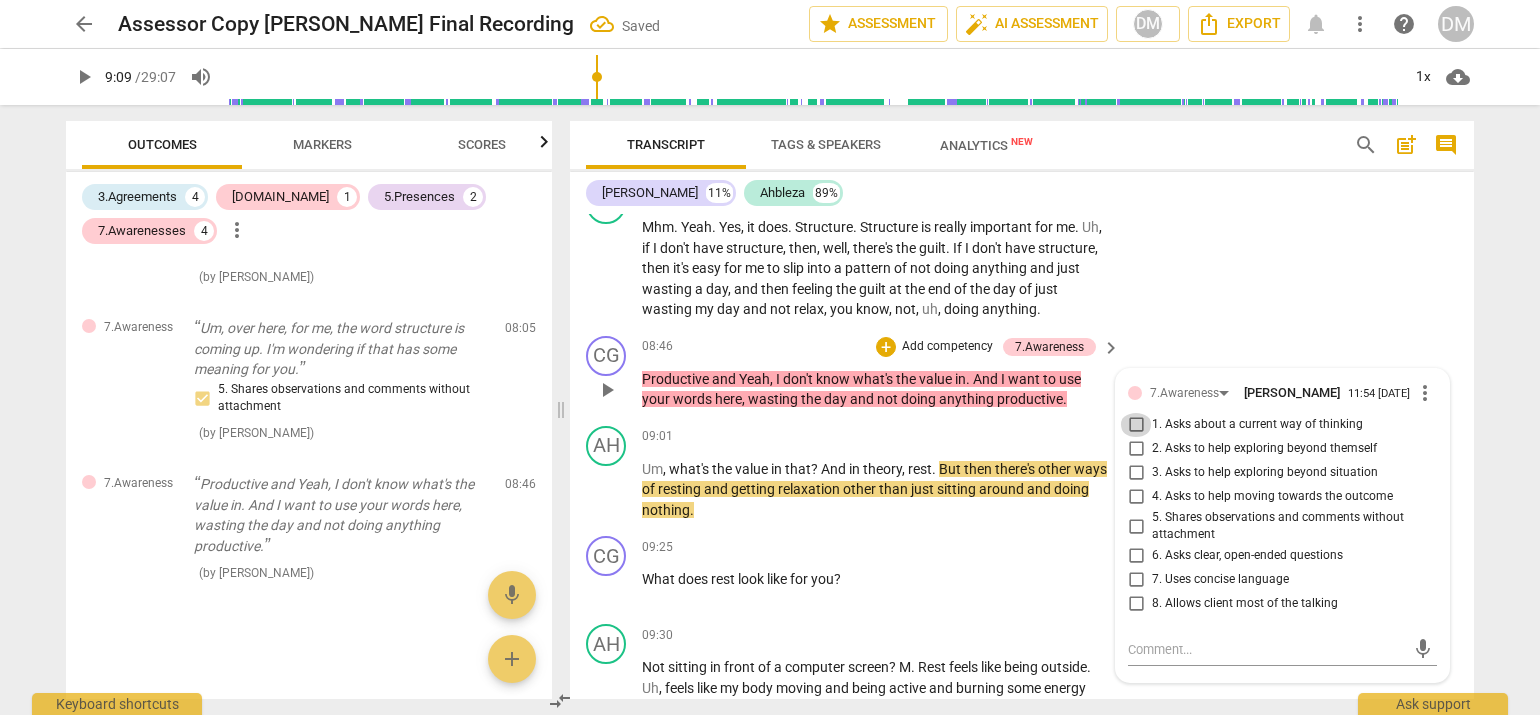 click on "1. Asks about a current way of thinking" at bounding box center [1136, 425] 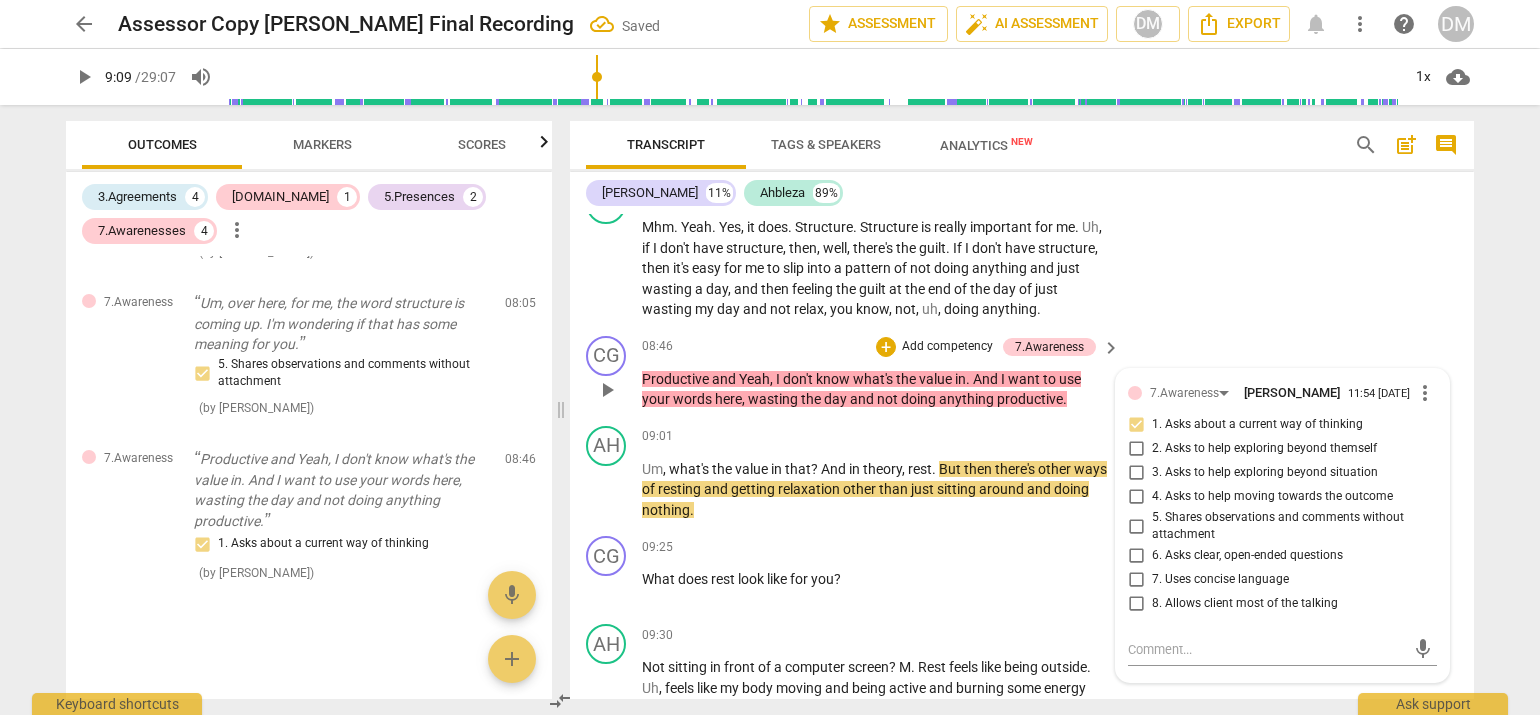 click on "Add competency" at bounding box center (947, 347) 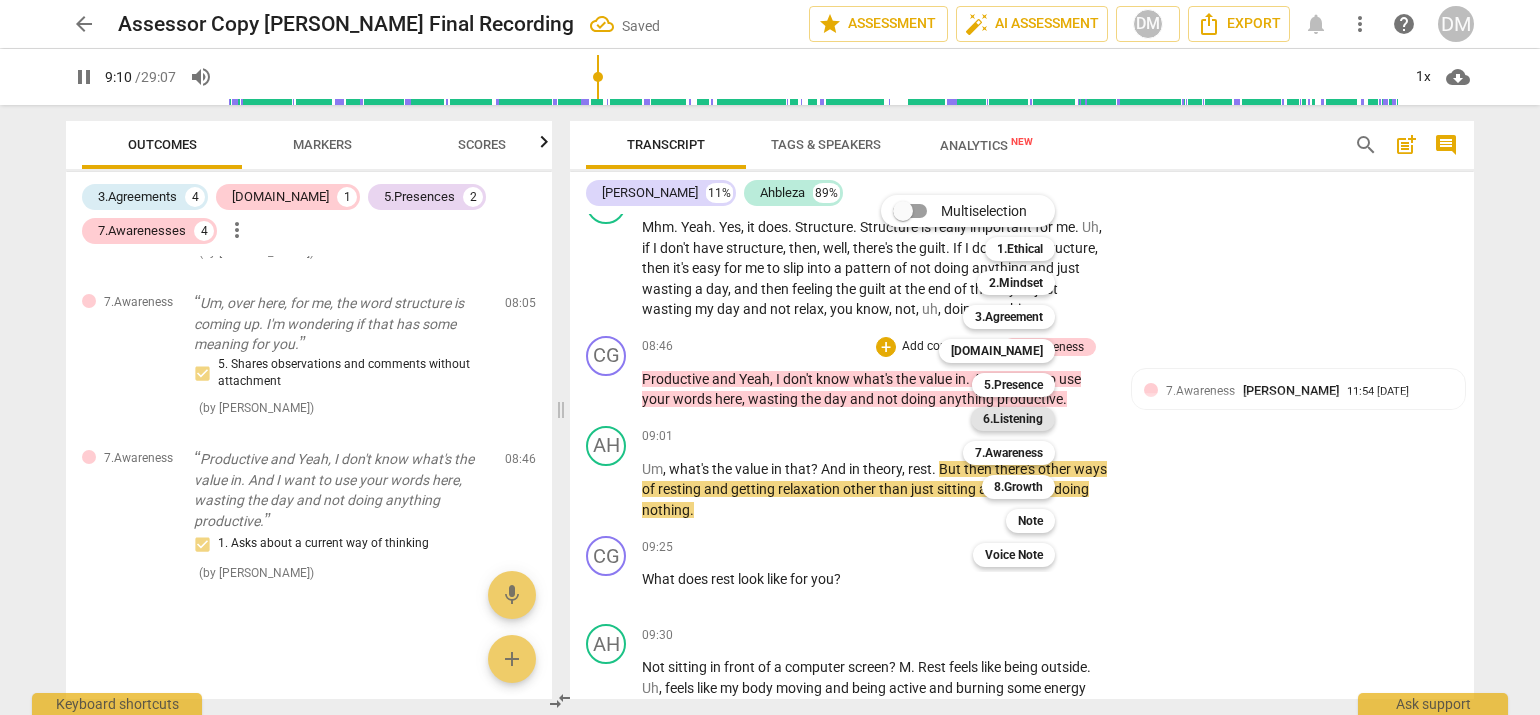 click on "6.Listening" at bounding box center [1013, 419] 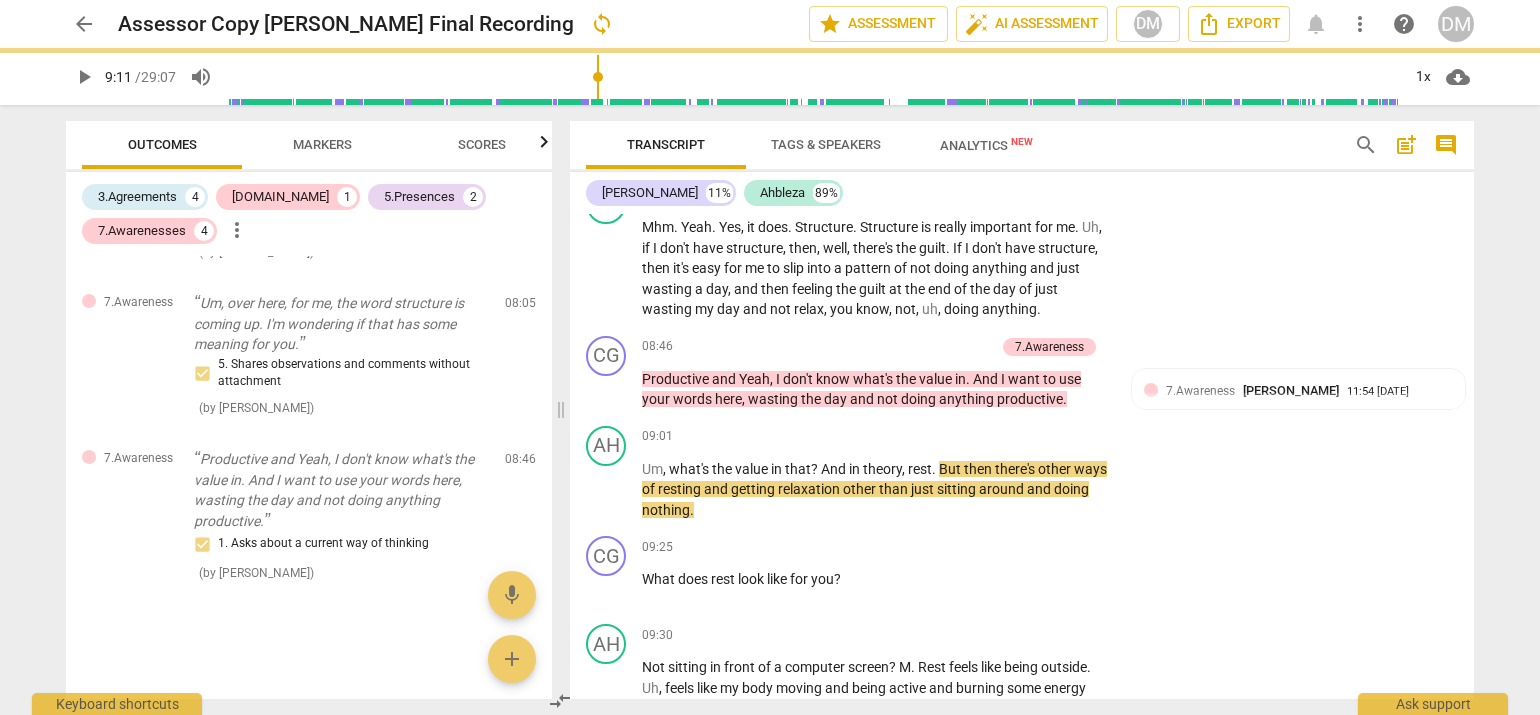 type on "552" 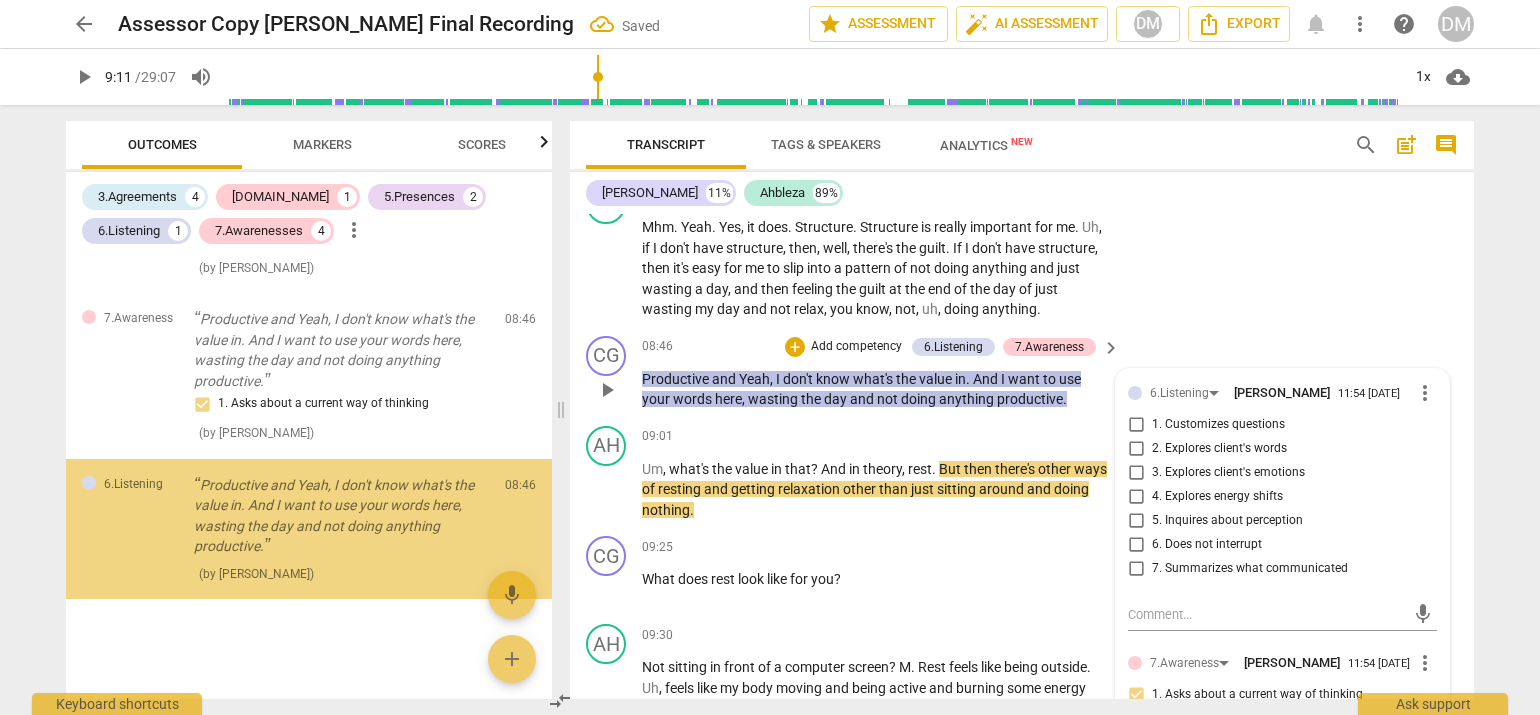 scroll, scrollTop: 1341, scrollLeft: 0, axis: vertical 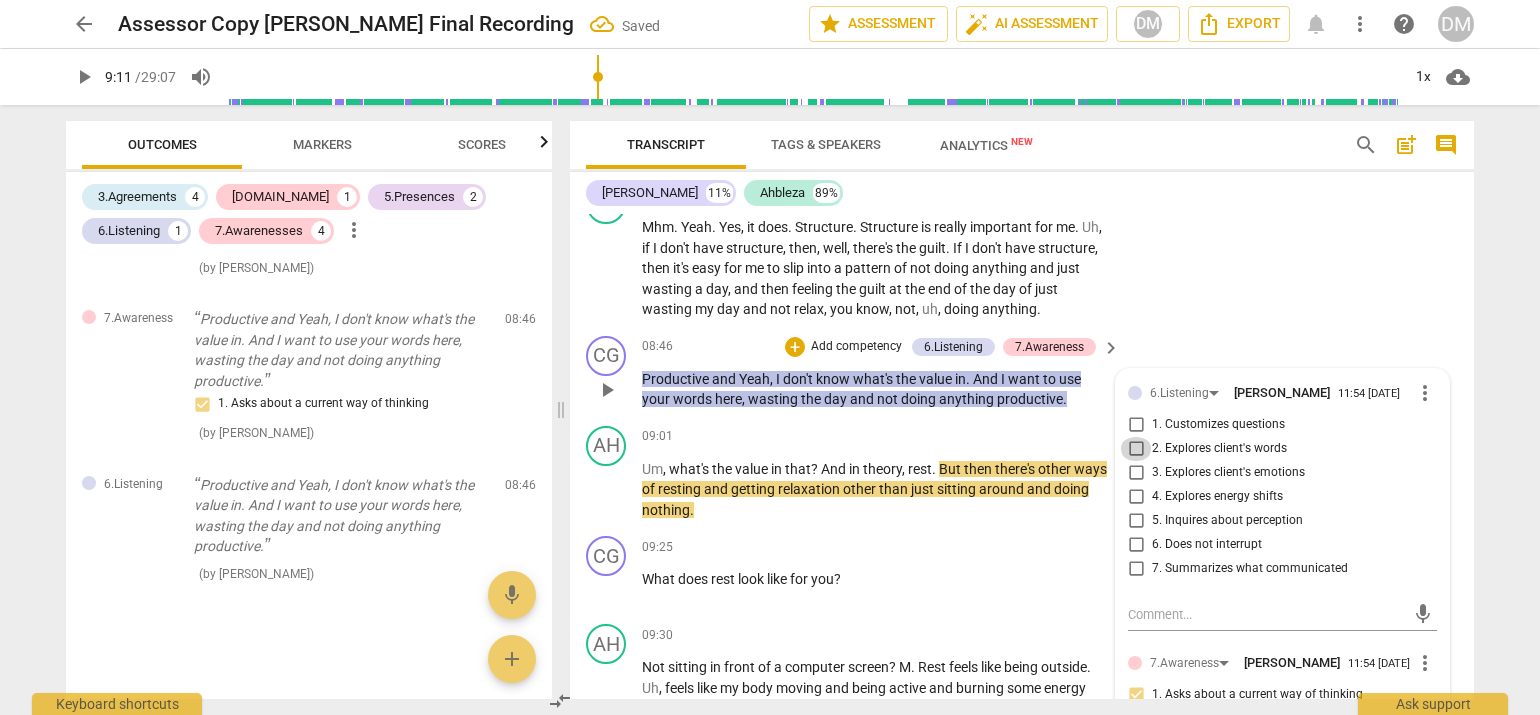 click on "2. Explores client's words" at bounding box center (1136, 449) 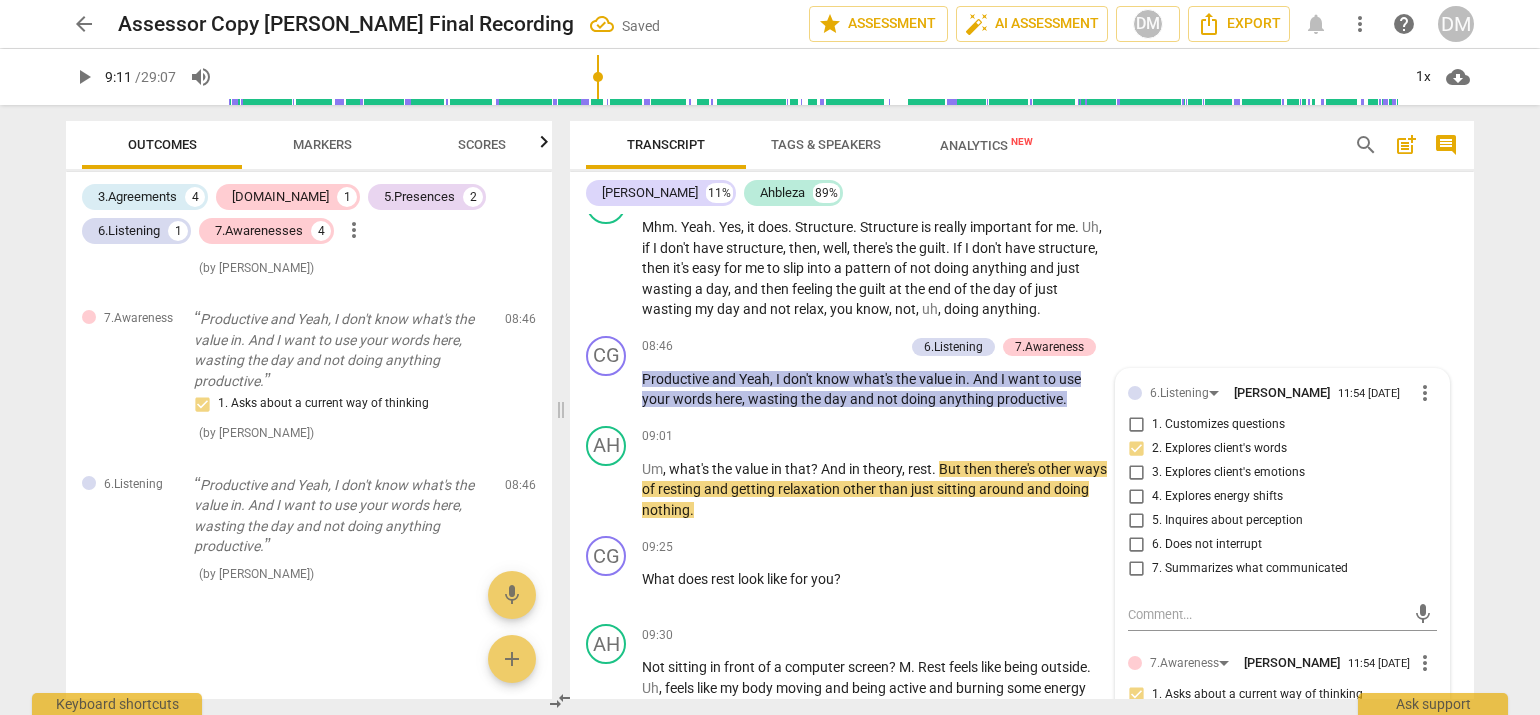 click on "arrow_back Assessor Copy [PERSON_NAME] Final Recording Saved edit star    Assessment   auto_fix_high    AI Assessment DM    Export notifications more_vert help DM play_arrow 9:11   /  29:07 volume_up 1x cloud_download Outcomes Markers Scores 3.Agreements 4 [DOMAIN_NAME] 1 5.Presences 2 6.Listening 1 7.Awarenesses 4 more_vert 5.Presence Yeah, yeah. I was looking forward to our time together [DATE]. So. All right, all right. So. Oh, I like that you're shifting in your chair there. 1. Responds to the whole person (the who) ( by [PERSON_NAME] ) 00:07 edit delete 3.Agreement Good, good. So what is it you'd like to explore [DATE]? 1. Identifies what to accomplish ( by [PERSON_NAME] ) 00:21 edit delete [DOMAIN_NAME] Well, it's most important that it makes sense to you. 2. Shows support and empathy ( by [PERSON_NAME] ) 01:37 edit delete 3.Agreement So I hear a lot going on there. If you were to crystallize this into what exactly you wanted to explore, what would that be? 1. Identifies what to accomplish ( ) 02:41 edit" at bounding box center [770, 357] 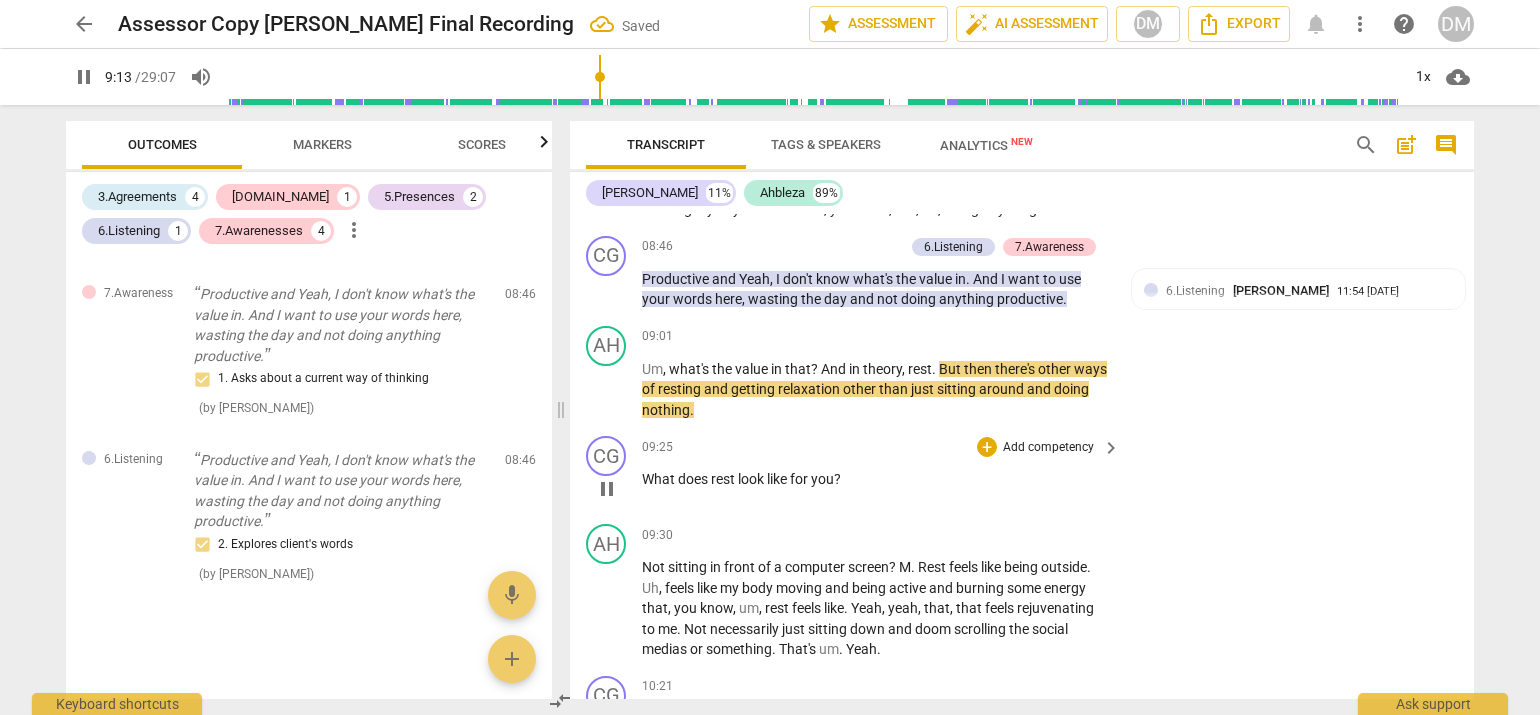 scroll, scrollTop: 2629, scrollLeft: 0, axis: vertical 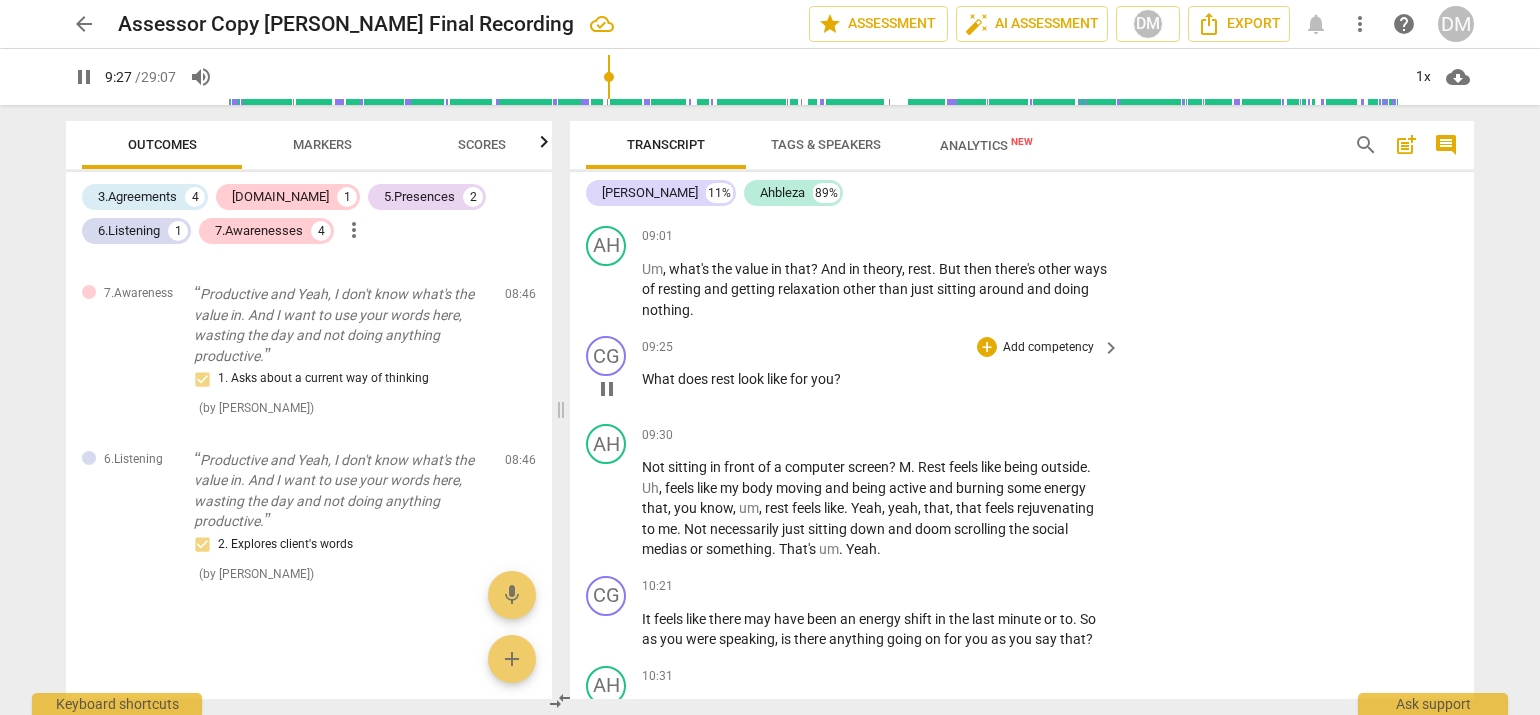 click on "Add competency" at bounding box center [1048, 348] 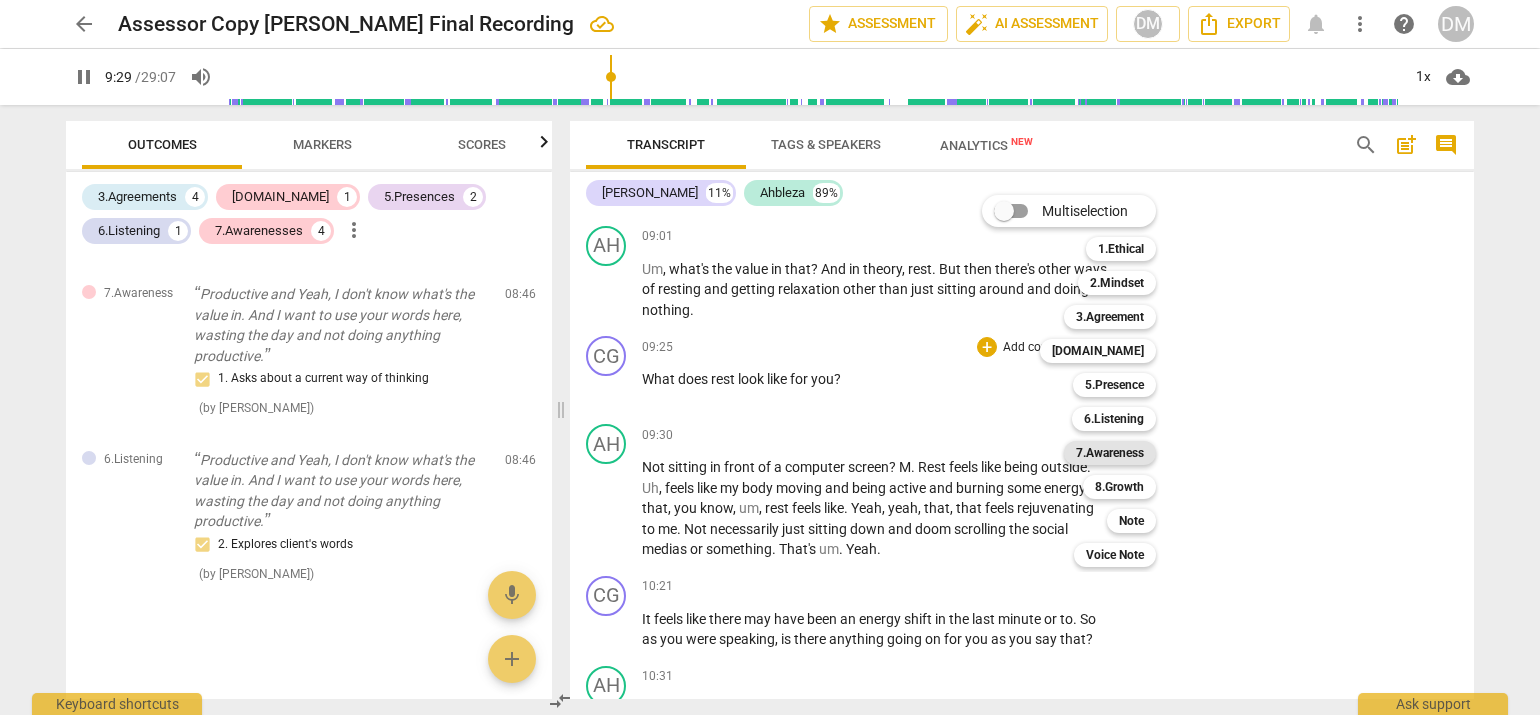 click on "7.Awareness" at bounding box center (1110, 453) 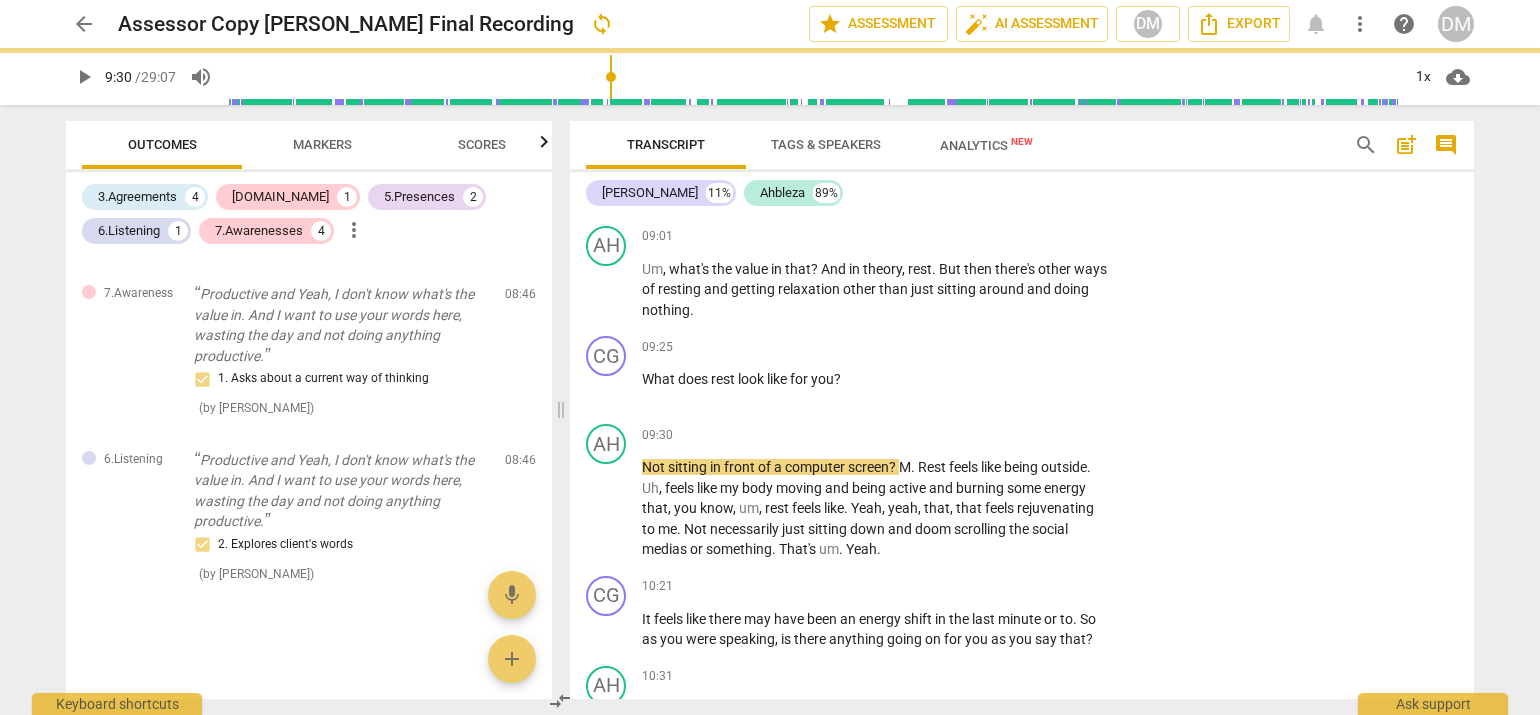 type on "570" 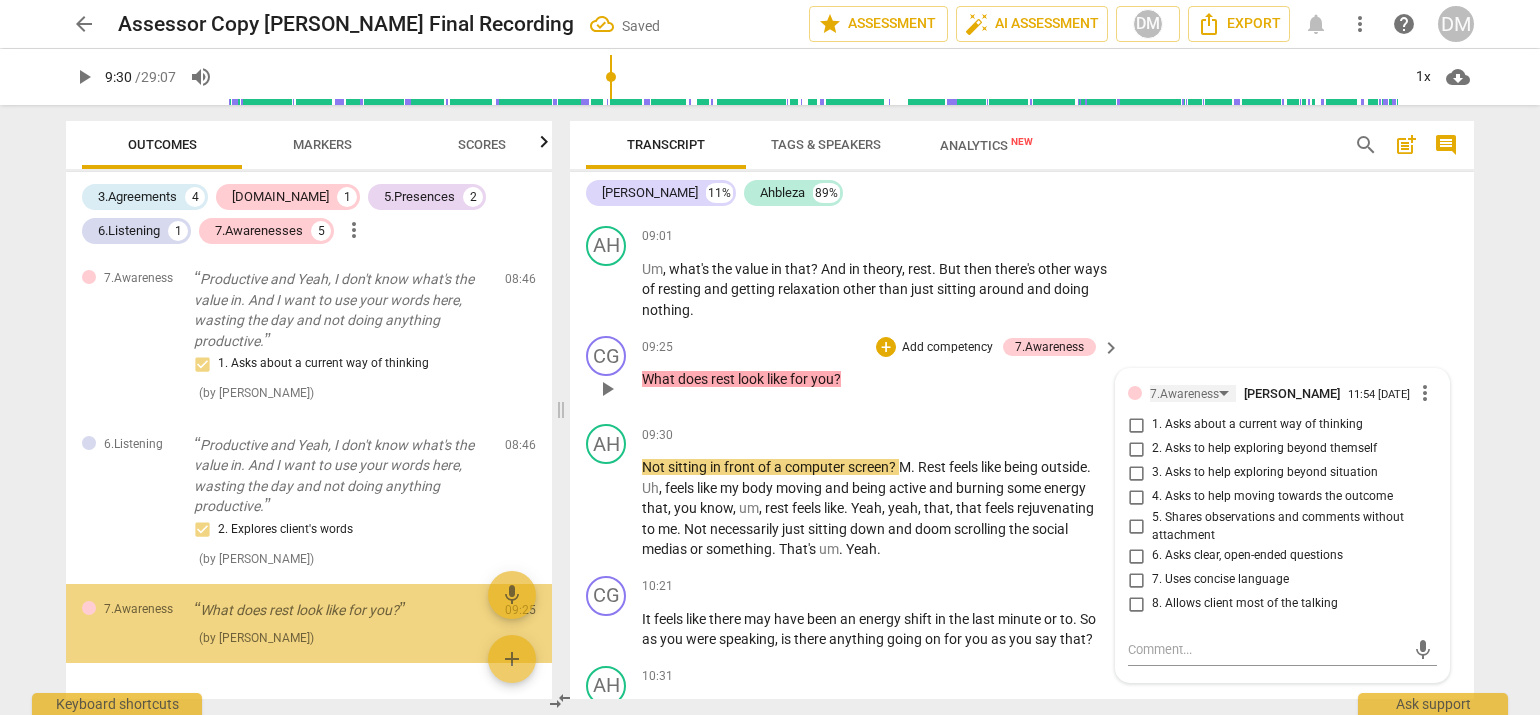 scroll, scrollTop: 1445, scrollLeft: 0, axis: vertical 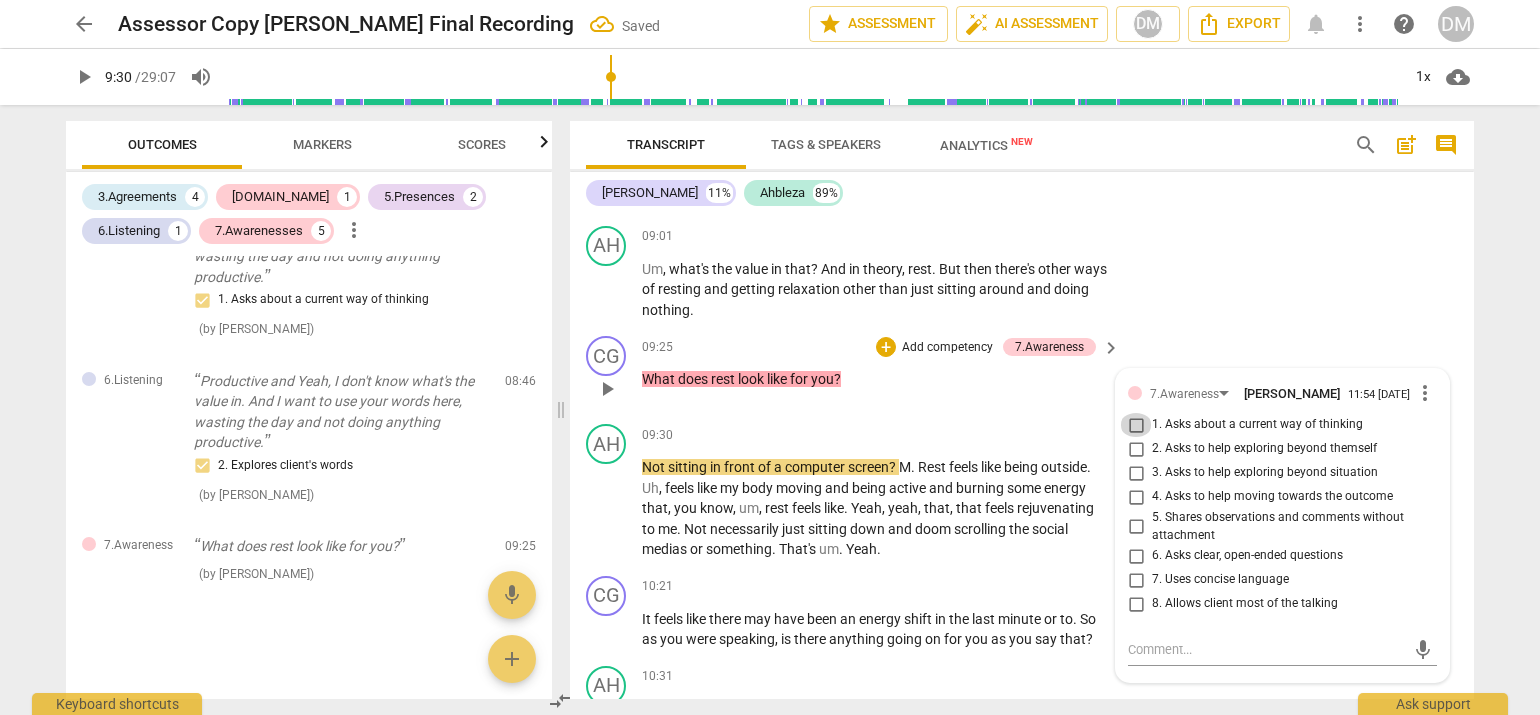 click on "1. Asks about a current way of thinking" at bounding box center (1136, 425) 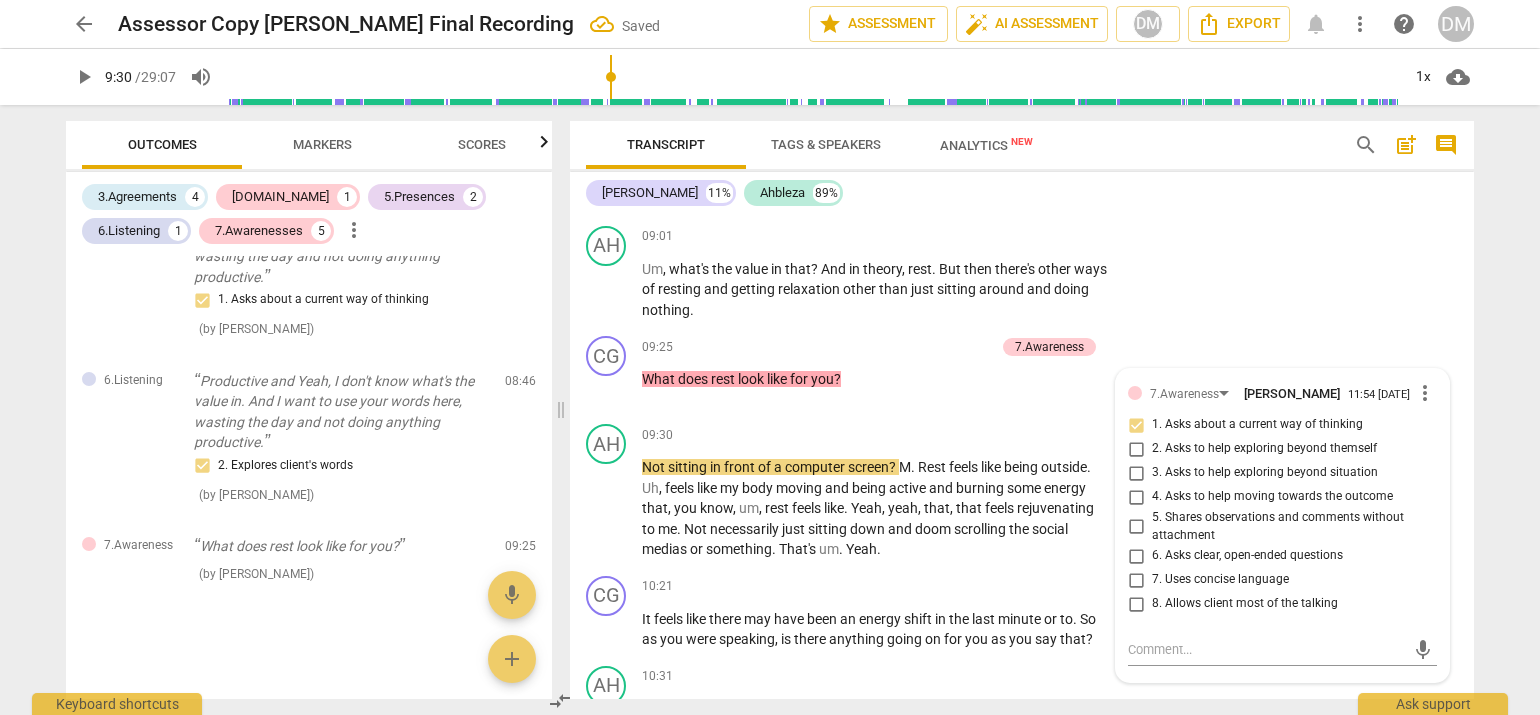 click on "arrow_back Assessor Copy [PERSON_NAME] Final Recording Saved edit star    Assessment   auto_fix_high    AI Assessment DM    Export notifications more_vert help DM play_arrow 9:30   /  29:07 volume_up 1x cloud_download Outcomes Markers Scores 3.Agreements 4 [DOMAIN_NAME] 1 5.Presences 2 6.Listening 1 7.Awarenesses 5 more_vert 5.Presence Yeah, yeah. I was looking forward to our time together [DATE]. So. All right, all right. So. Oh, I like that you're shifting in your chair there. 1. Responds to the whole person (the who) ( by [PERSON_NAME] ) 00:07 edit delete 3.Agreement Good, good. So what is it you'd like to explore [DATE]? 1. Identifies what to accomplish ( by [PERSON_NAME] ) 00:21 edit delete [DOMAIN_NAME] Well, it's most important that it makes sense to you. 2. Shows support and empathy ( by [PERSON_NAME] ) 01:37 edit delete 3.Agreement So I hear a lot going on there. If you were to crystallize this into what exactly you wanted to explore, what would that be? 1. Identifies what to accomplish ( ) 02:41 edit" at bounding box center (770, 357) 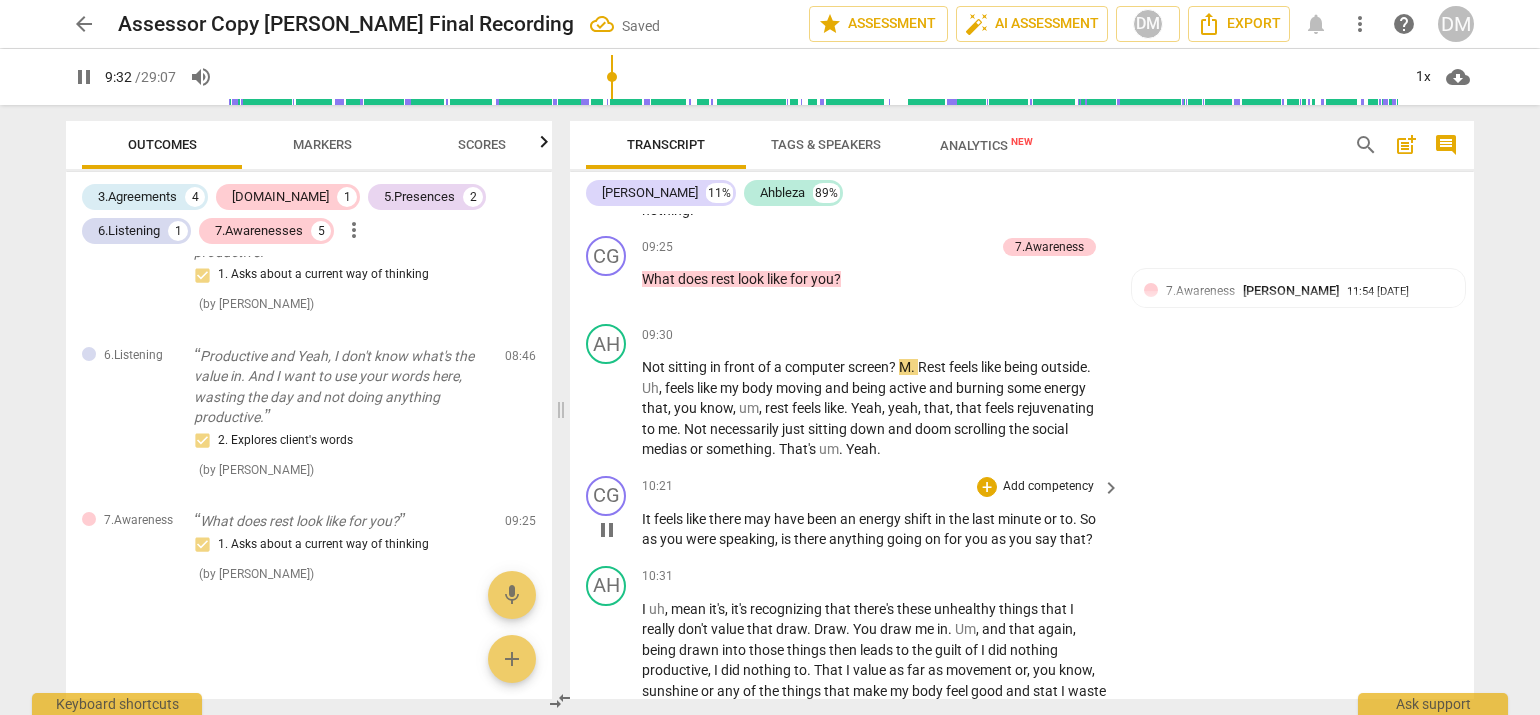 scroll, scrollTop: 2829, scrollLeft: 0, axis: vertical 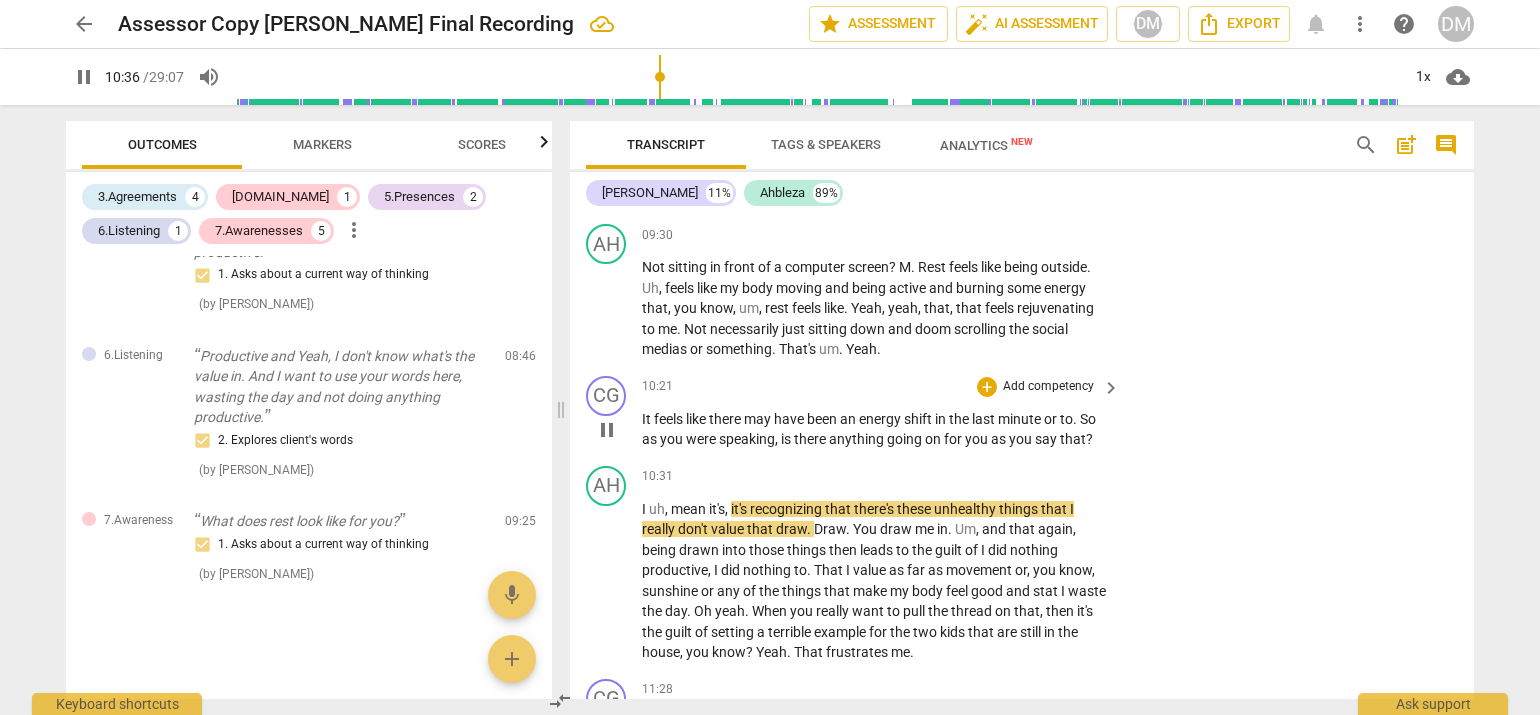click on "Add competency" at bounding box center (1048, 387) 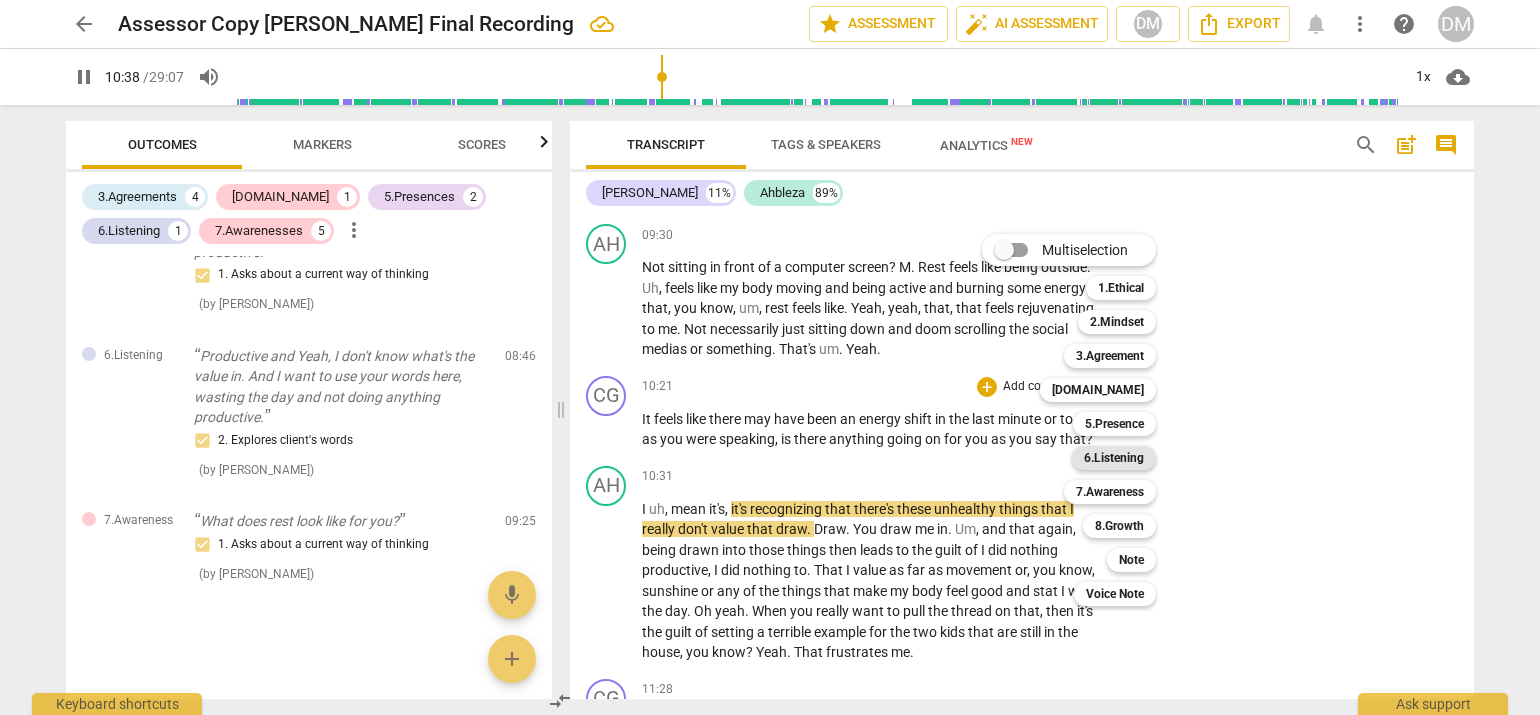 click on "6.Listening" at bounding box center [1114, 458] 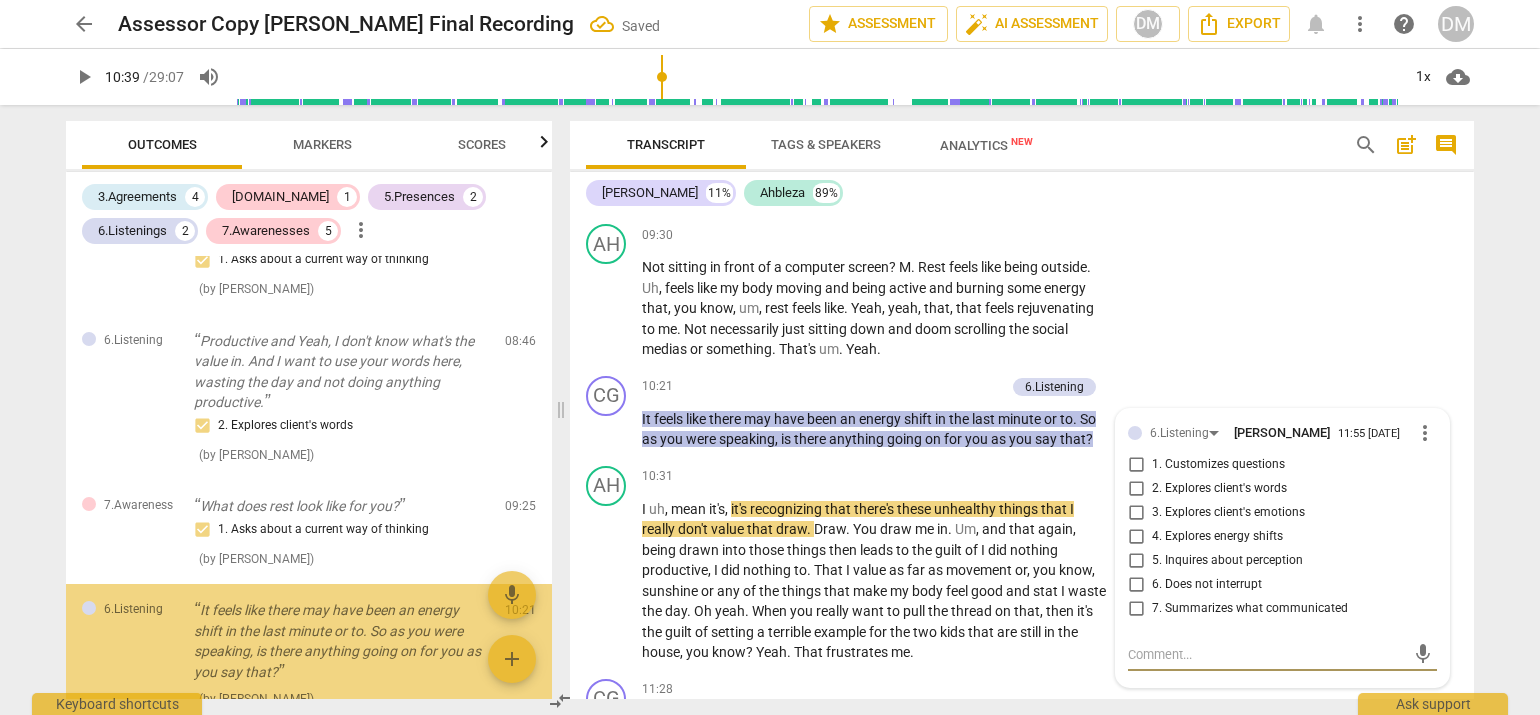 scroll, scrollTop: 1611, scrollLeft: 0, axis: vertical 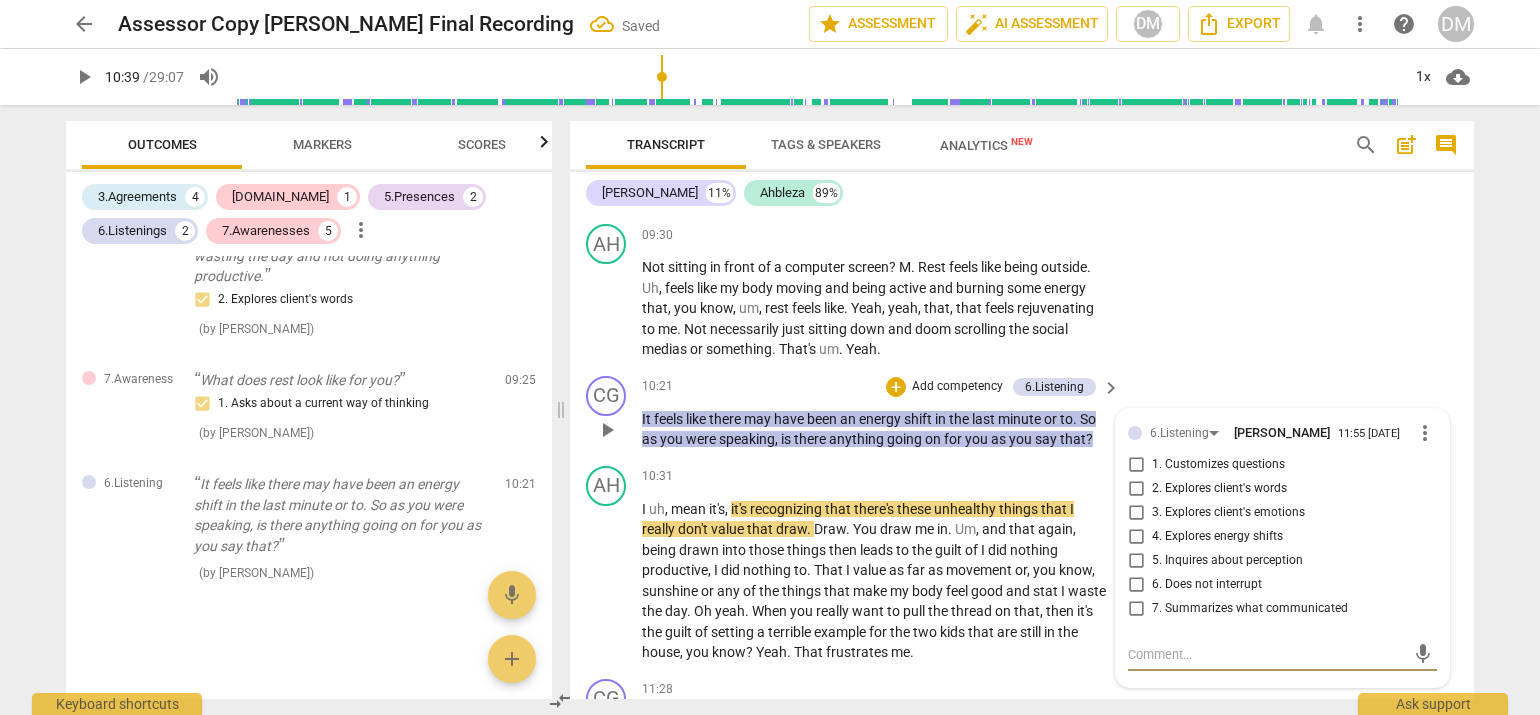click on "4. Explores energy shifts" at bounding box center (1136, 537) 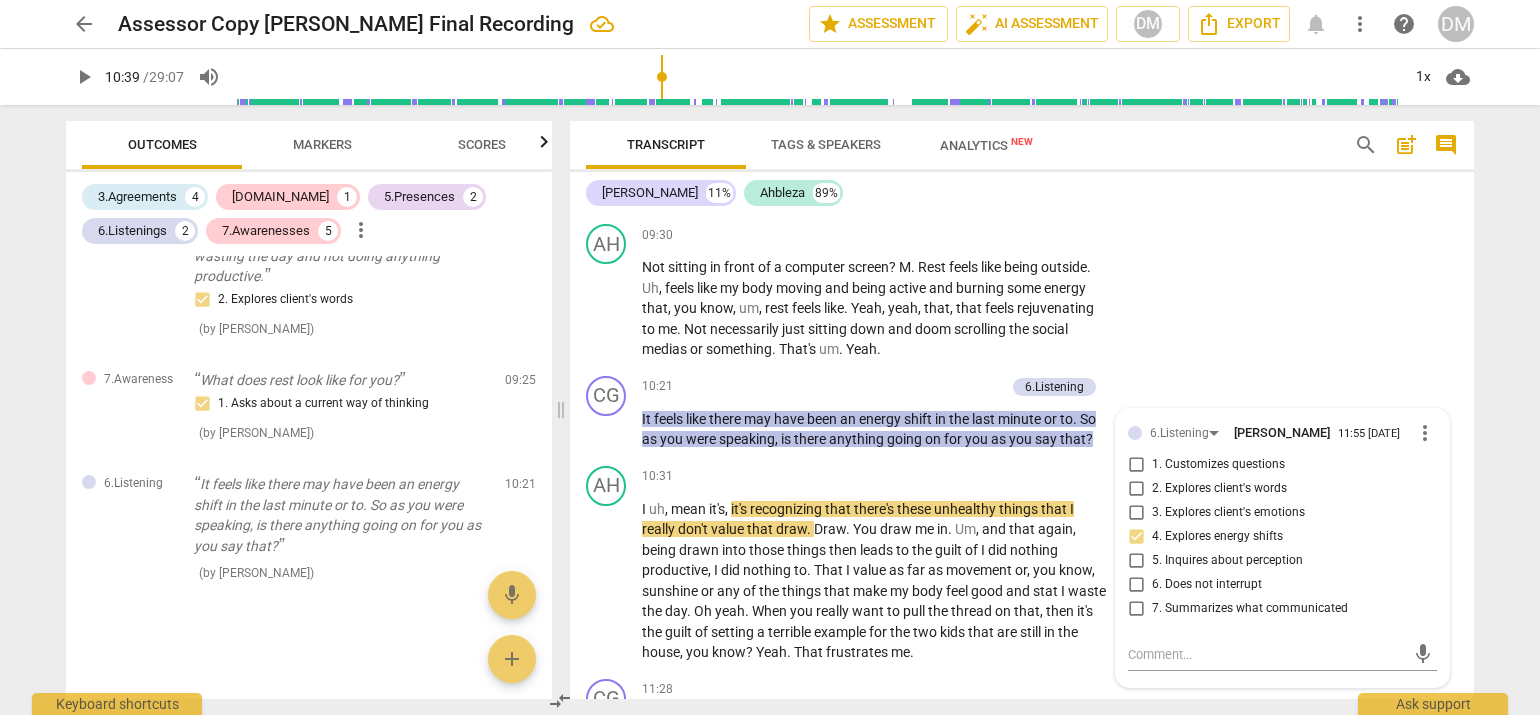 click on "arrow_back Assessor Copy [PERSON_NAME] Final Recording edit star    Assessment   auto_fix_high    AI Assessment DM    Export notifications more_vert help DM play_arrow 10:39   /  29:07 volume_up 1x cloud_download Outcomes Markers Scores 3.Agreements 4 [DOMAIN_NAME] 1 5.Presences 2 6.Listenings 2 7.Awarenesses 5 more_vert 5.Presence Yeah, yeah. I was looking forward to our time together [DATE]. So. All right, all right. So. Oh, I like that you're shifting in your chair there. 1. Responds to the whole person (the who) ( by [PERSON_NAME] ) 00:07 edit delete 3.Agreement Good, good. So what is it you'd like to explore [DATE]? 1. Identifies what to accomplish ( by [PERSON_NAME] ) 00:21 edit delete [DOMAIN_NAME] Well, it's most important that it makes sense to you. 2. Shows support and empathy ( by [PERSON_NAME] ) 01:37 edit delete 3.Agreement So I hear a lot going on there. If you were to crystallize this into what exactly you wanted to explore, what would that be? 1. Identifies what to accomplish ( by [PERSON_NAME]" at bounding box center [770, 357] 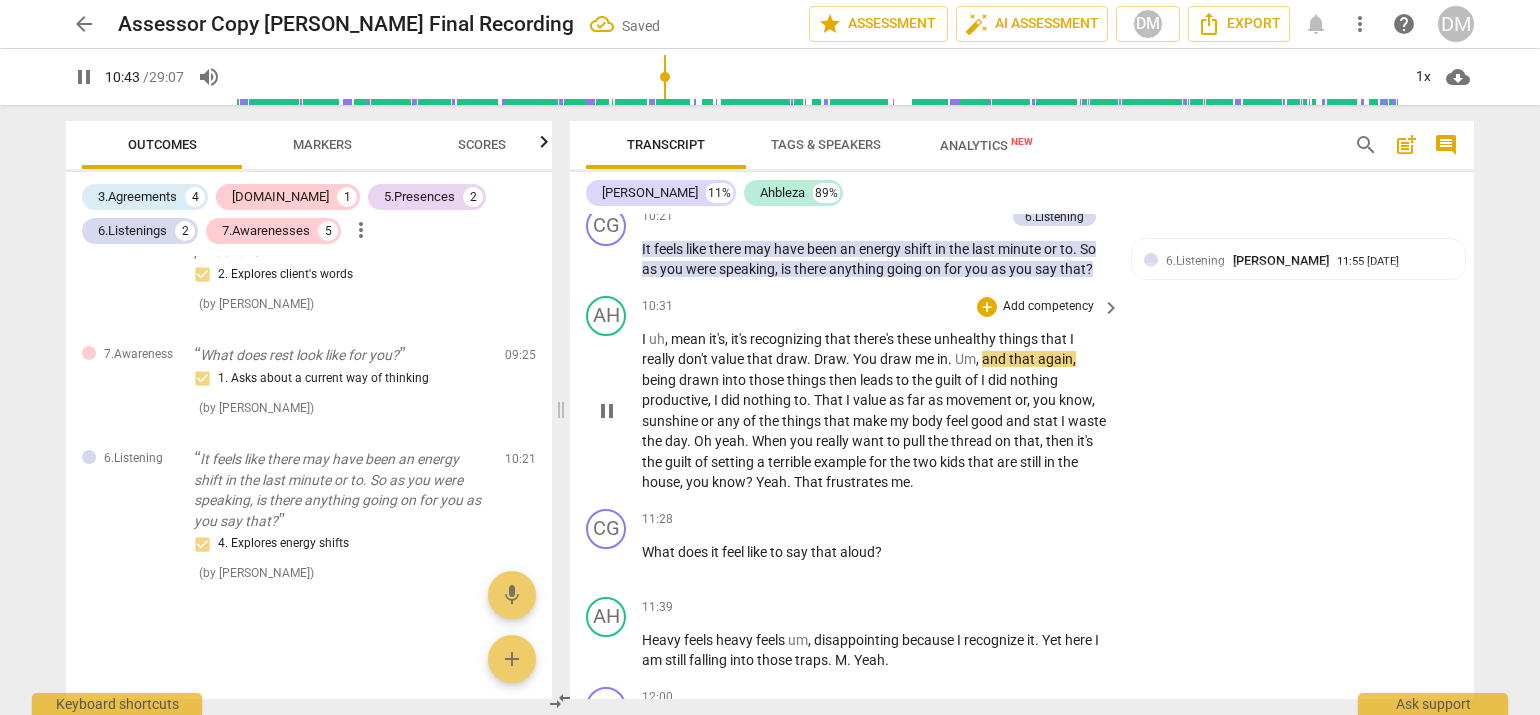 scroll, scrollTop: 3029, scrollLeft: 0, axis: vertical 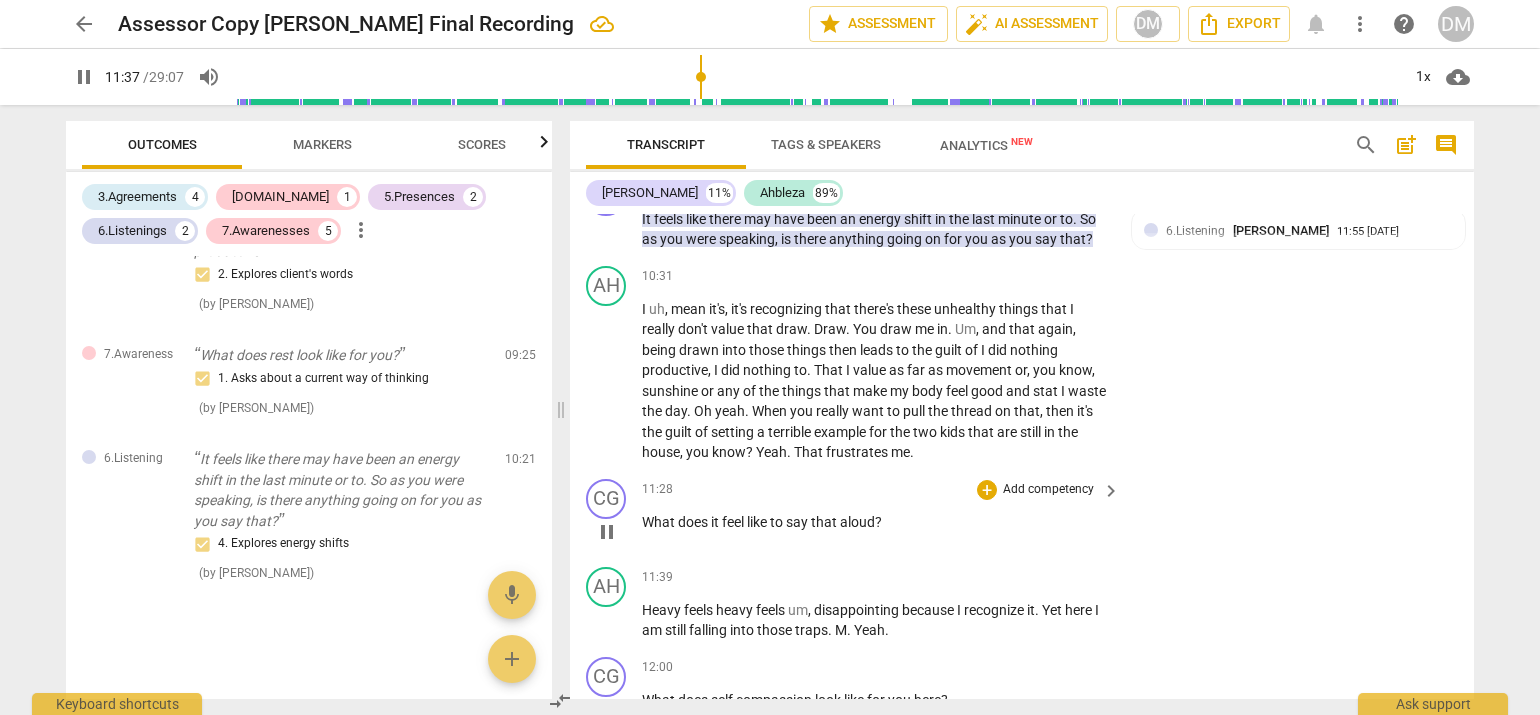 click on "Add competency" at bounding box center [1048, 490] 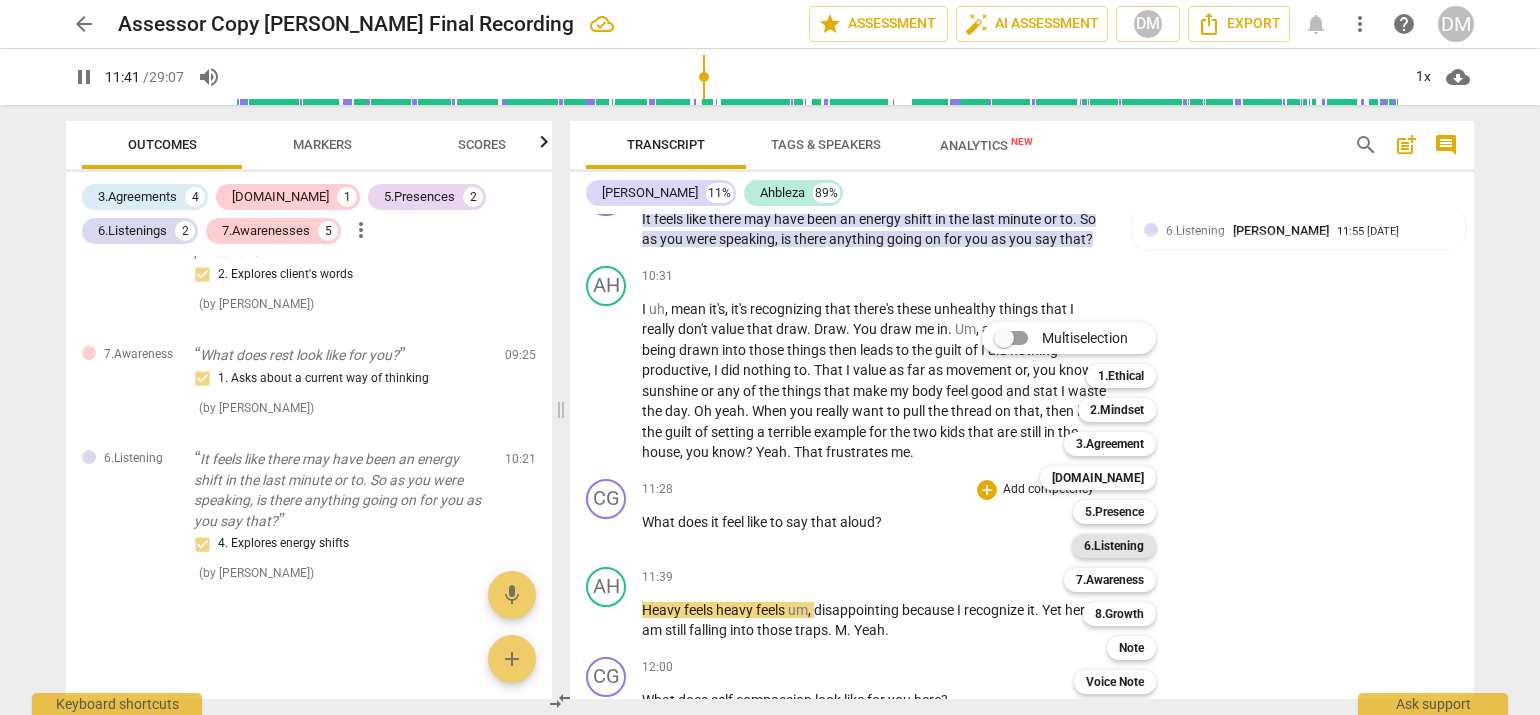 click on "6.Listening" at bounding box center (1114, 546) 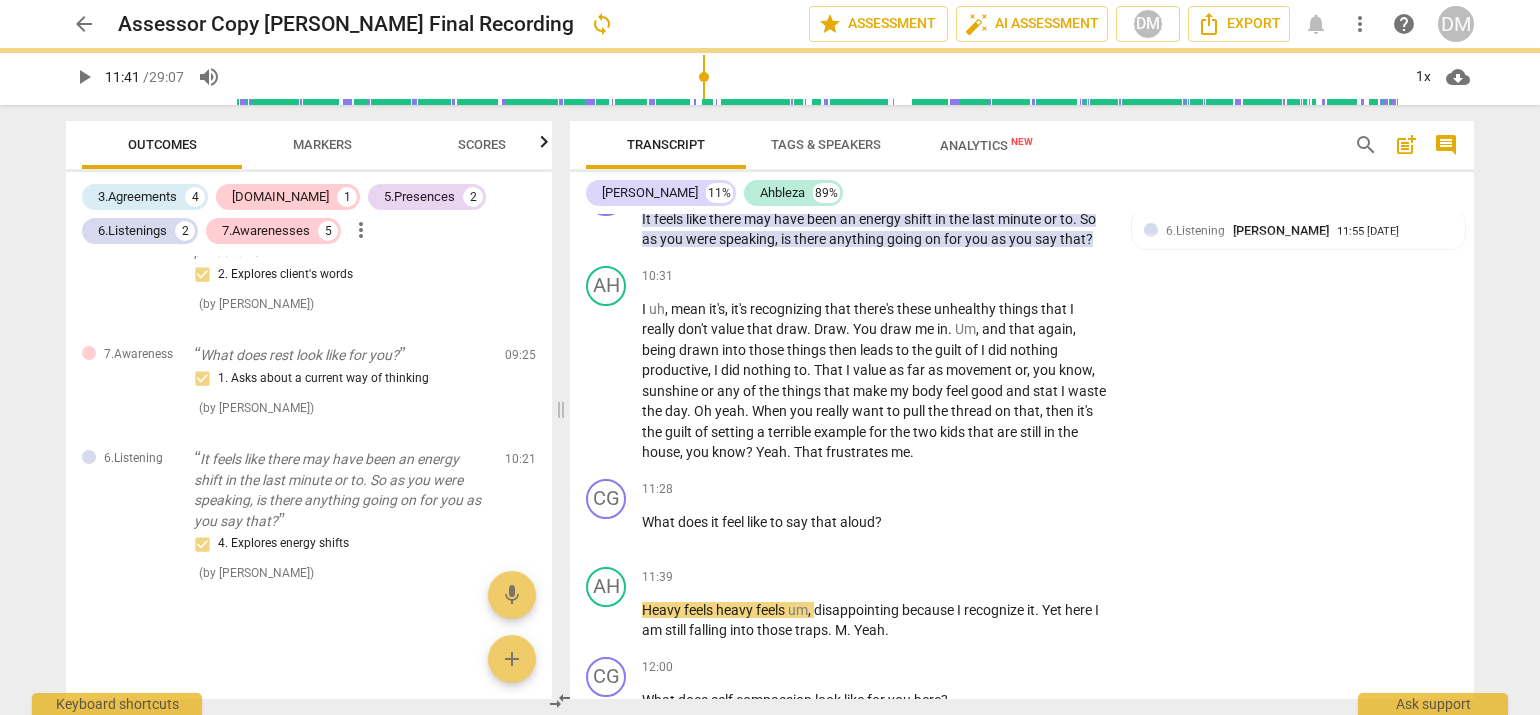 type on "702" 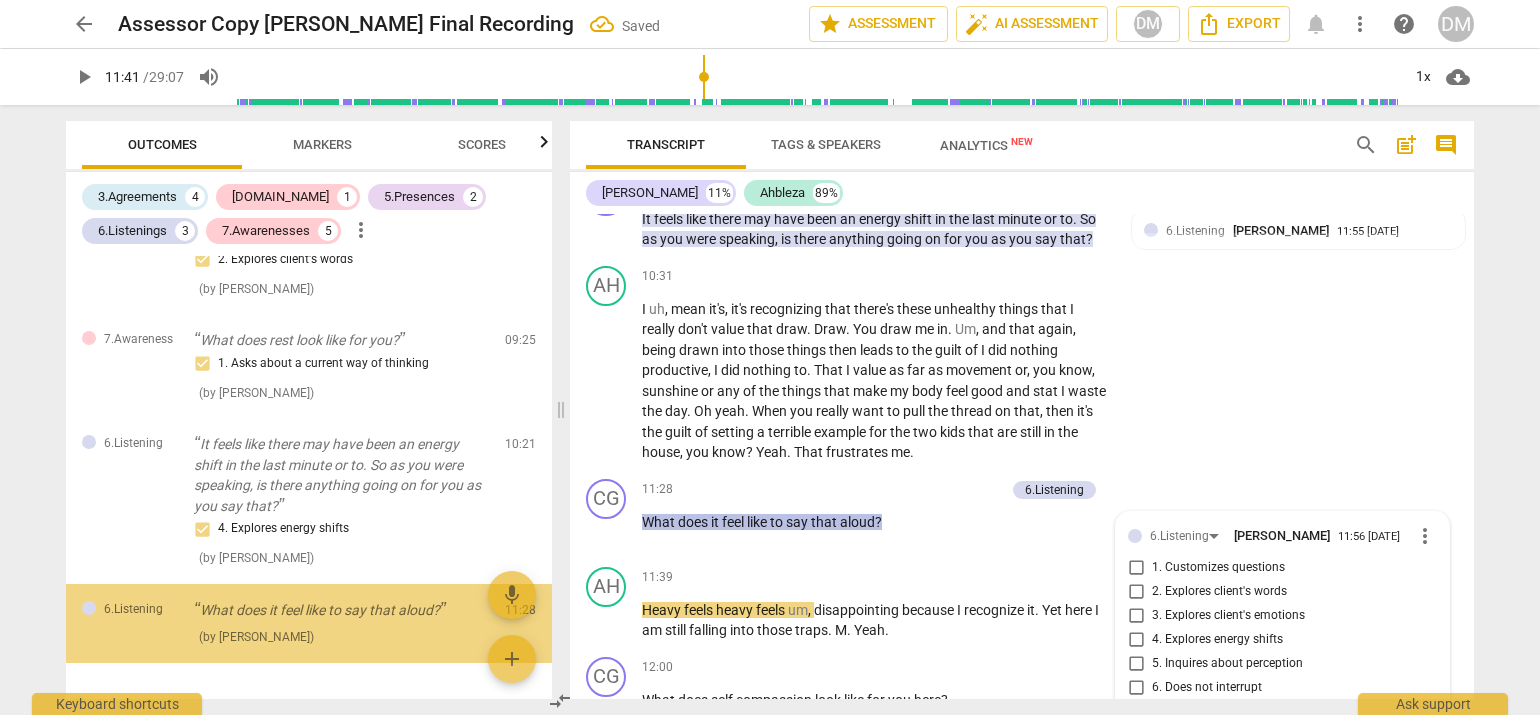 scroll, scrollTop: 3363, scrollLeft: 0, axis: vertical 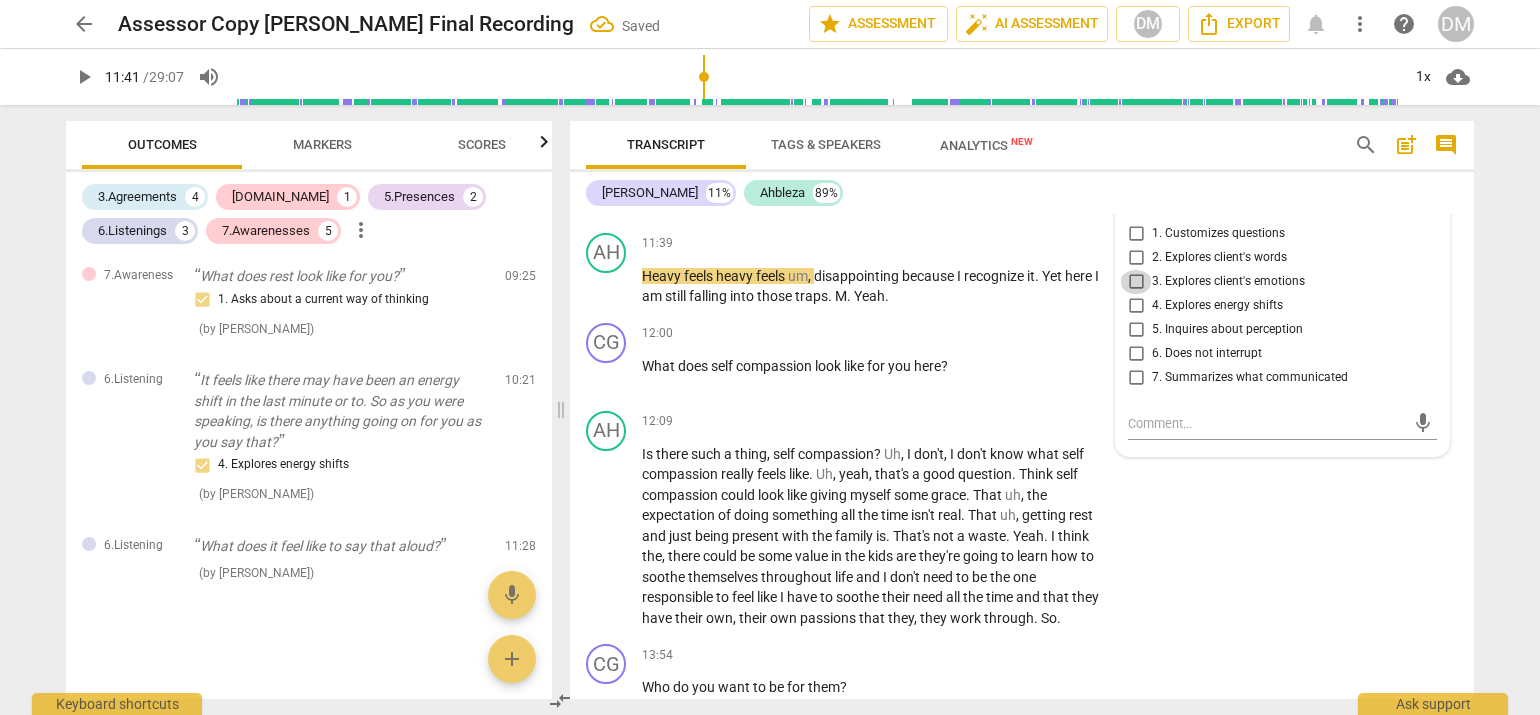 click on "3. Explores client's emotions" at bounding box center [1136, 282] 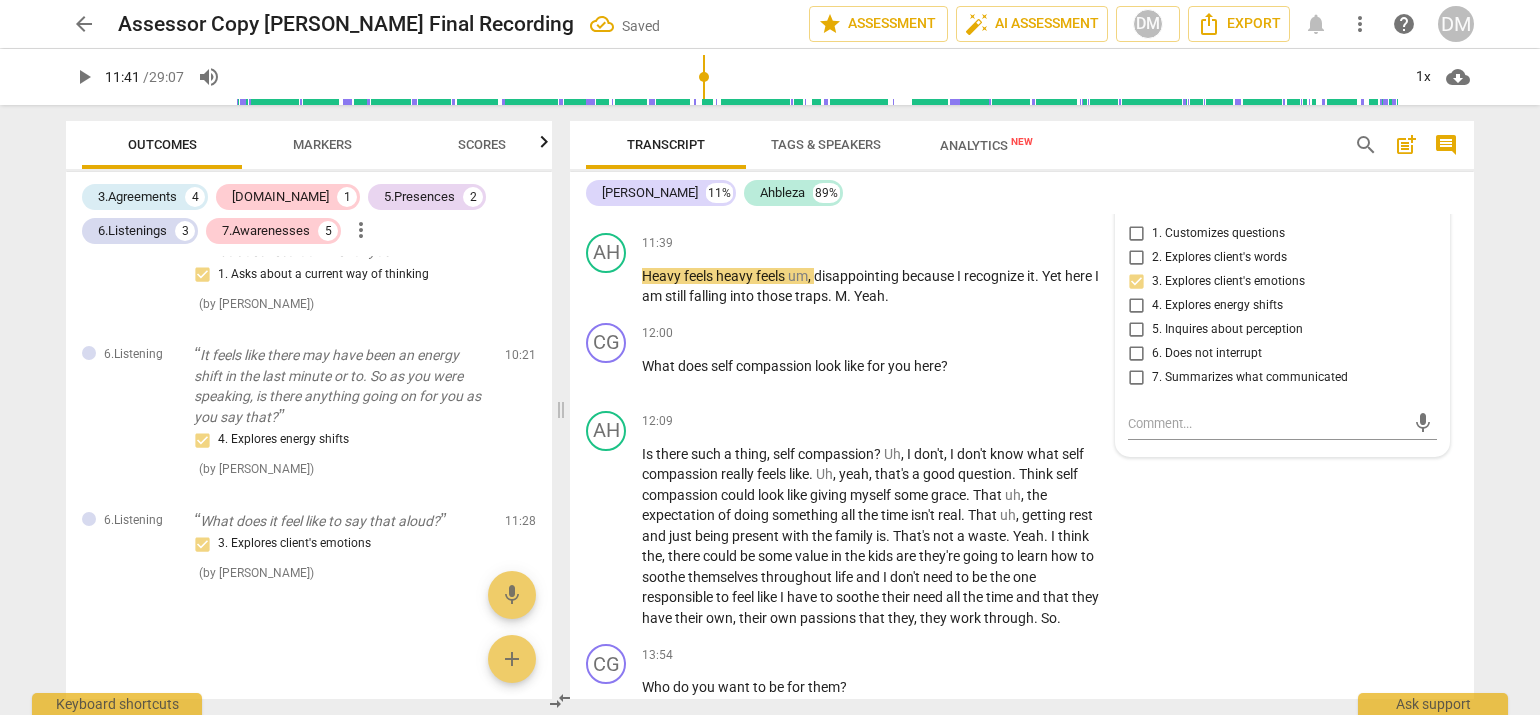 click on "arrow_back Assessor Copy [PERSON_NAME] Final Recording Saved edit star    Assessment   auto_fix_high    AI Assessment DM    Export notifications more_vert help DM play_arrow 11:41   /  29:07 volume_up 1x cloud_download Outcomes Markers Scores 3.Agreements 4 [DOMAIN_NAME] 1 5.Presences 2 6.Listenings 3 7.Awarenesses 5 more_vert 5.Presence Yeah, yeah. I was looking forward to our time together [DATE]. So. All right, all right. So. Oh, I like that you're shifting in your chair there. 1. Responds to the whole person (the who) ( by [PERSON_NAME] ) 00:07 edit delete 3.Agreement Good, good. So what is it you'd like to explore [DATE]? 1. Identifies what to accomplish ( by [PERSON_NAME] ) 00:21 edit delete [DOMAIN_NAME] Well, it's most important that it makes sense to you. 2. Shows support and empathy ( by [PERSON_NAME] ) 01:37 edit delete 3.Agreement So I hear a lot going on there. If you were to crystallize this into what exactly you wanted to explore, what would that be? 1. Identifies what to accomplish ( ) 02:41 ( )" at bounding box center [770, 357] 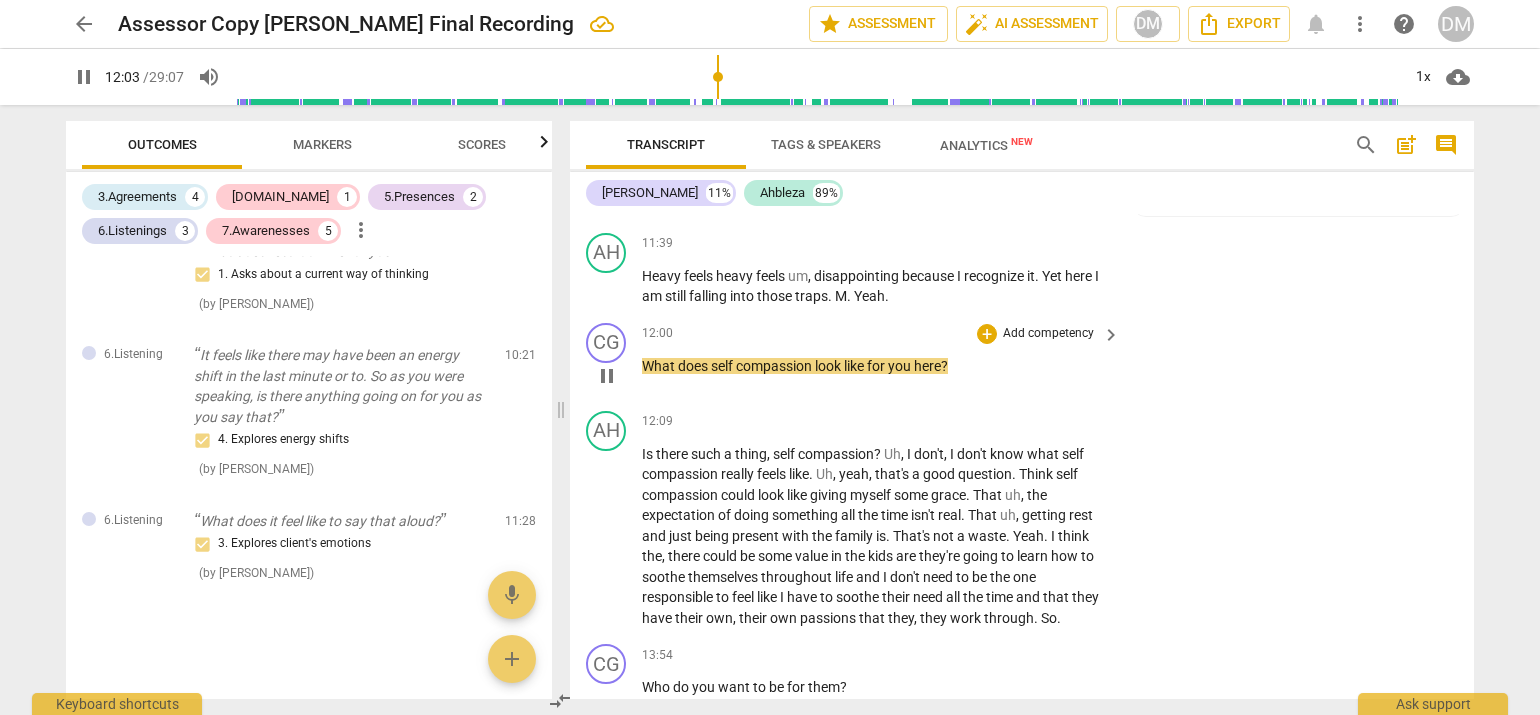 click on "Add competency" at bounding box center (1048, 334) 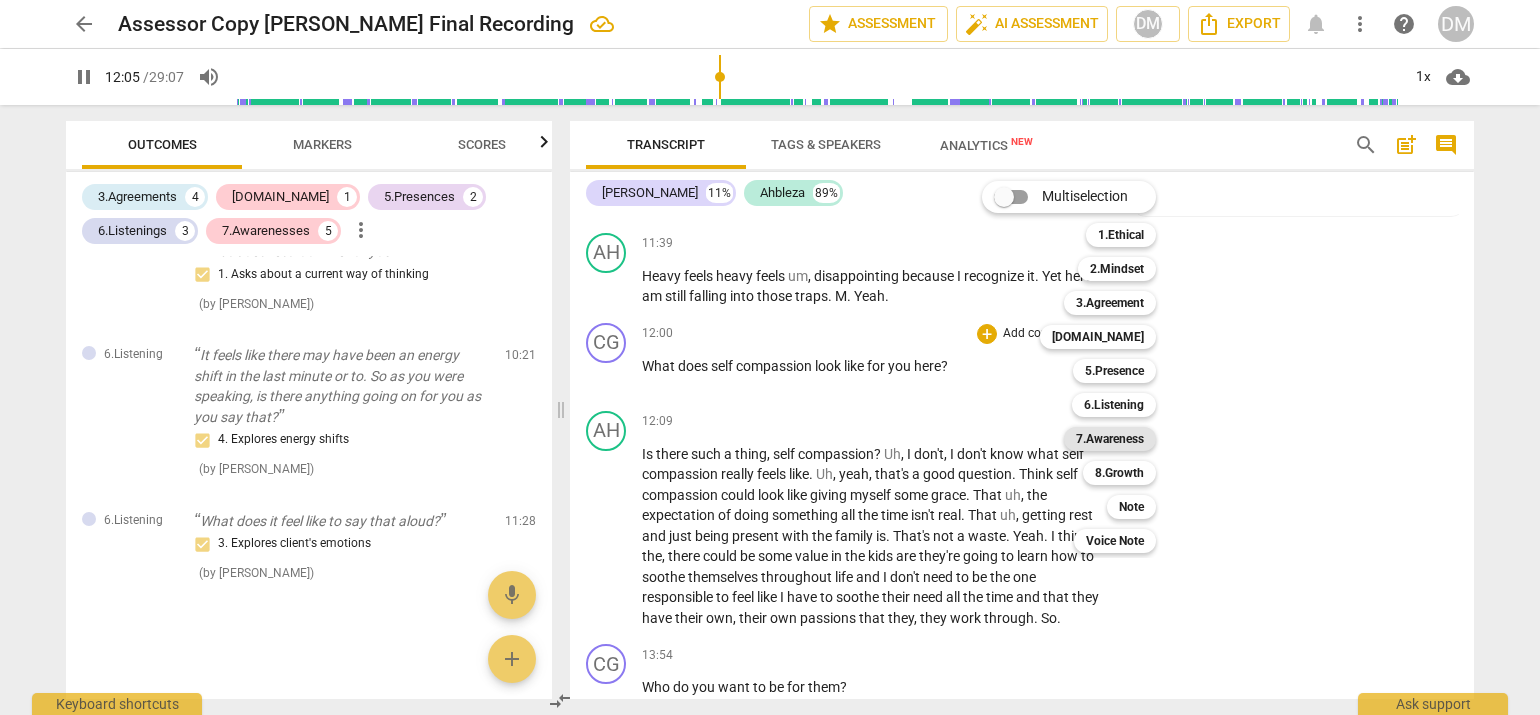 click on "7.Awareness" at bounding box center (1110, 439) 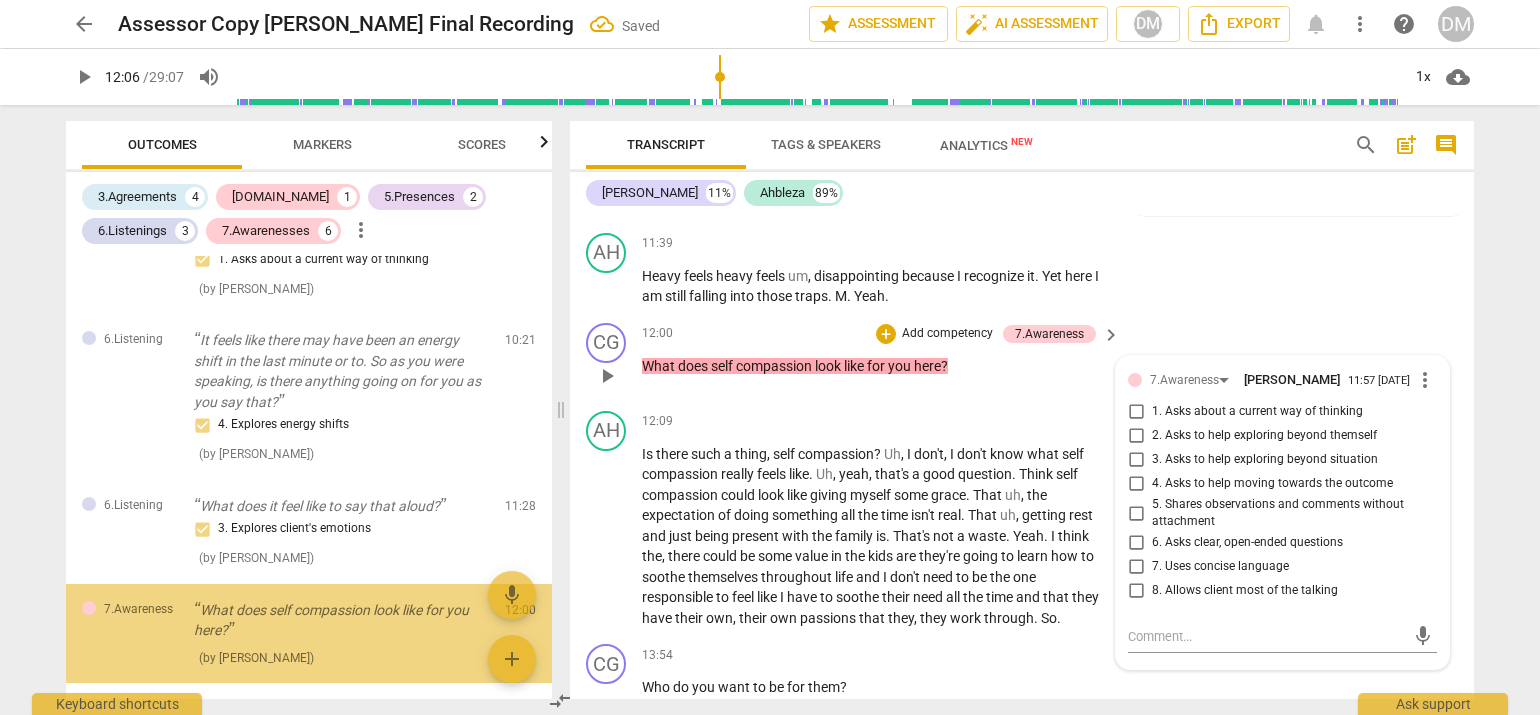scroll, scrollTop: 1840, scrollLeft: 0, axis: vertical 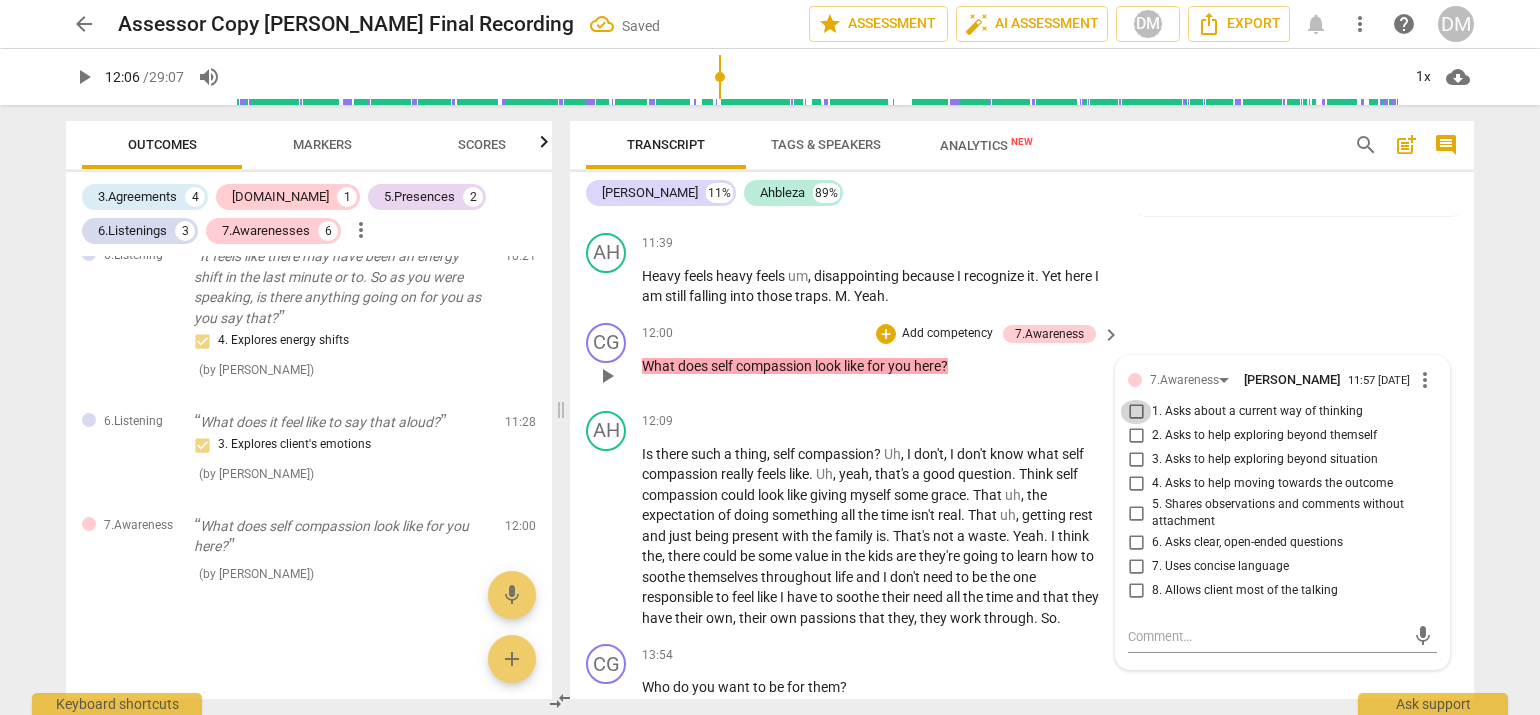 click on "1. Asks about a current way of thinking" at bounding box center [1136, 412] 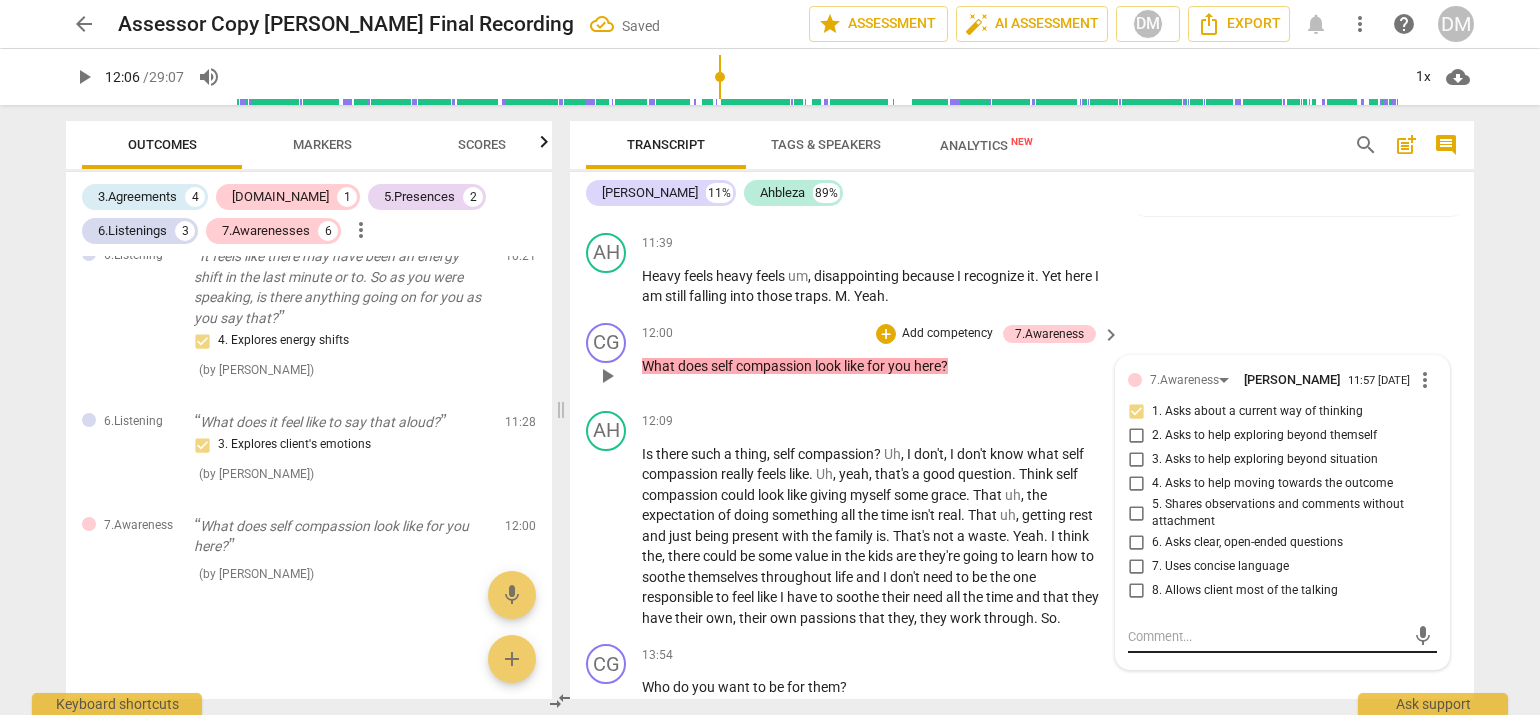 click on "mic" at bounding box center [1282, 637] 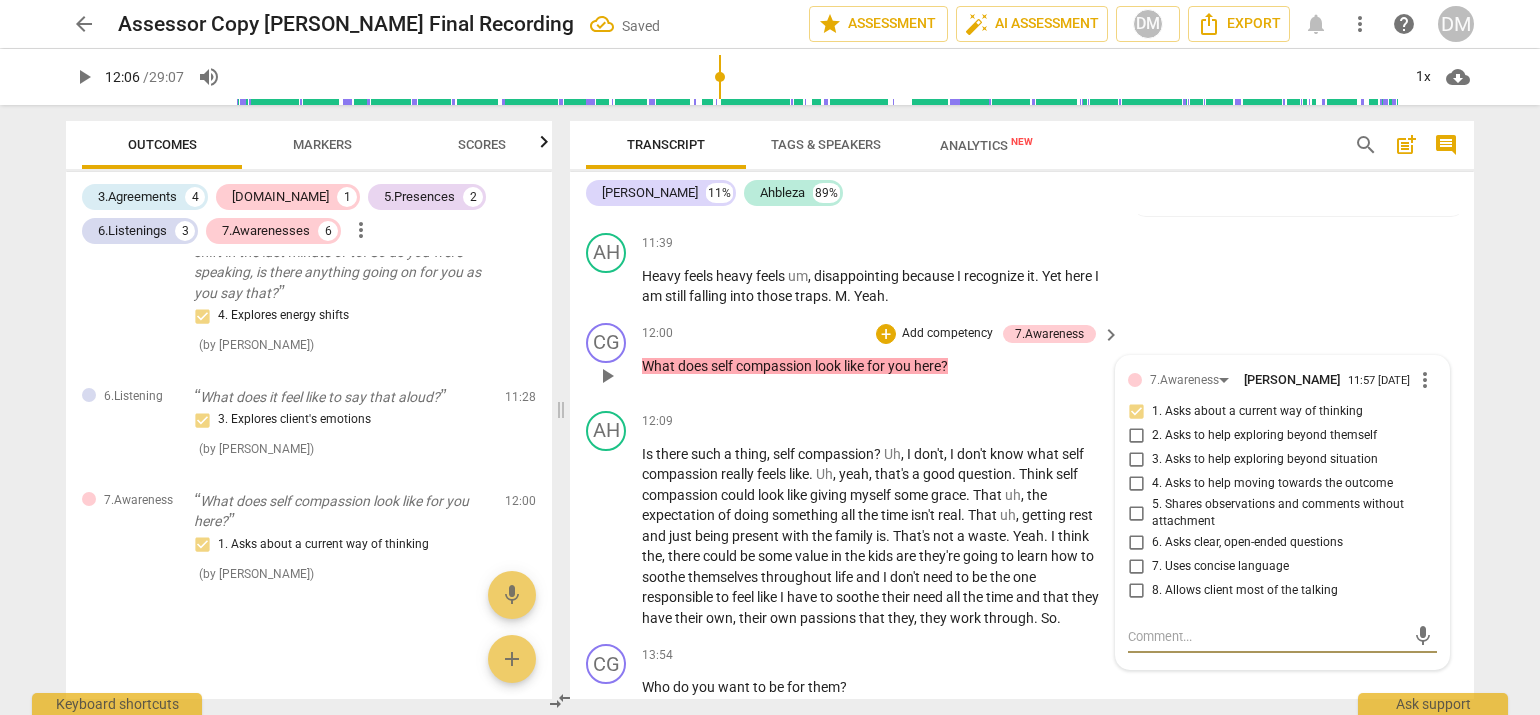 click at bounding box center (1266, 636) 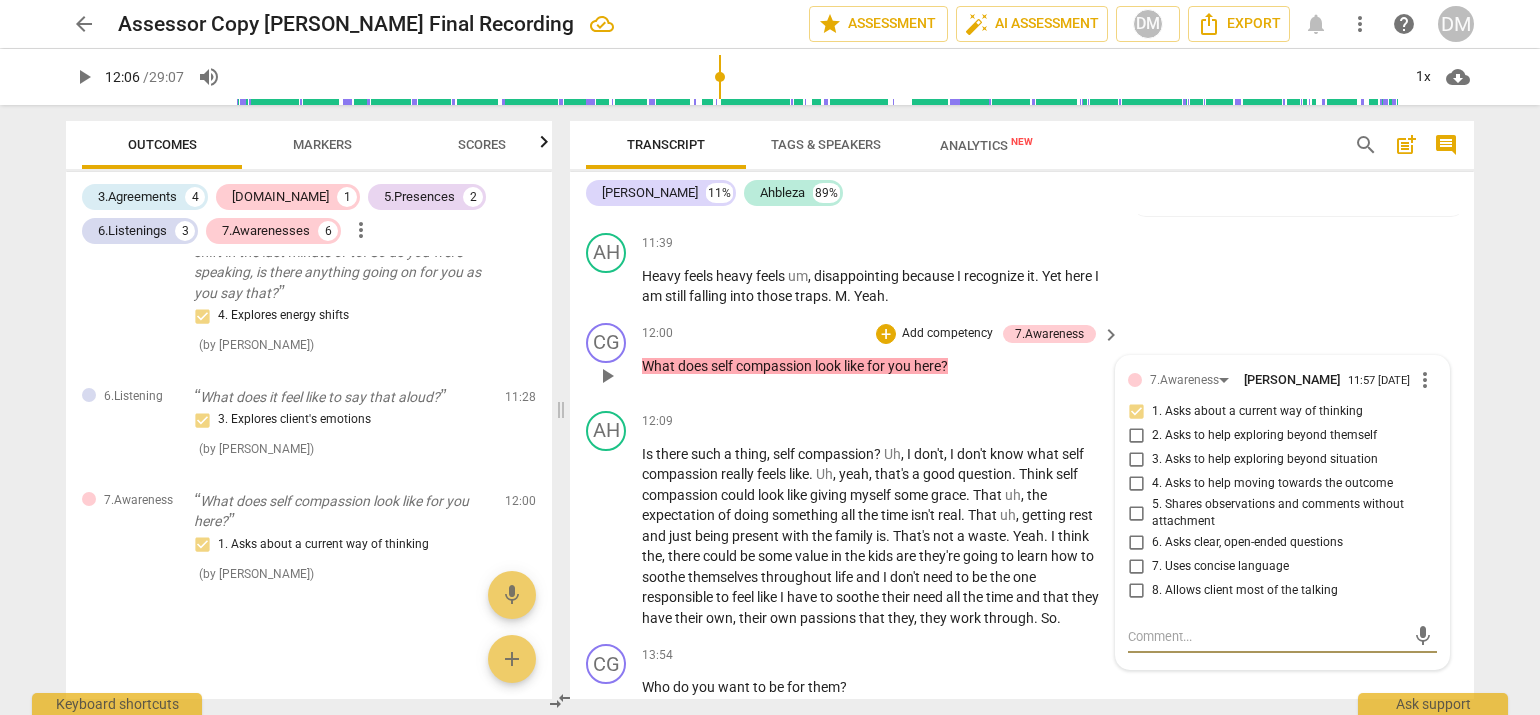 type on "T" 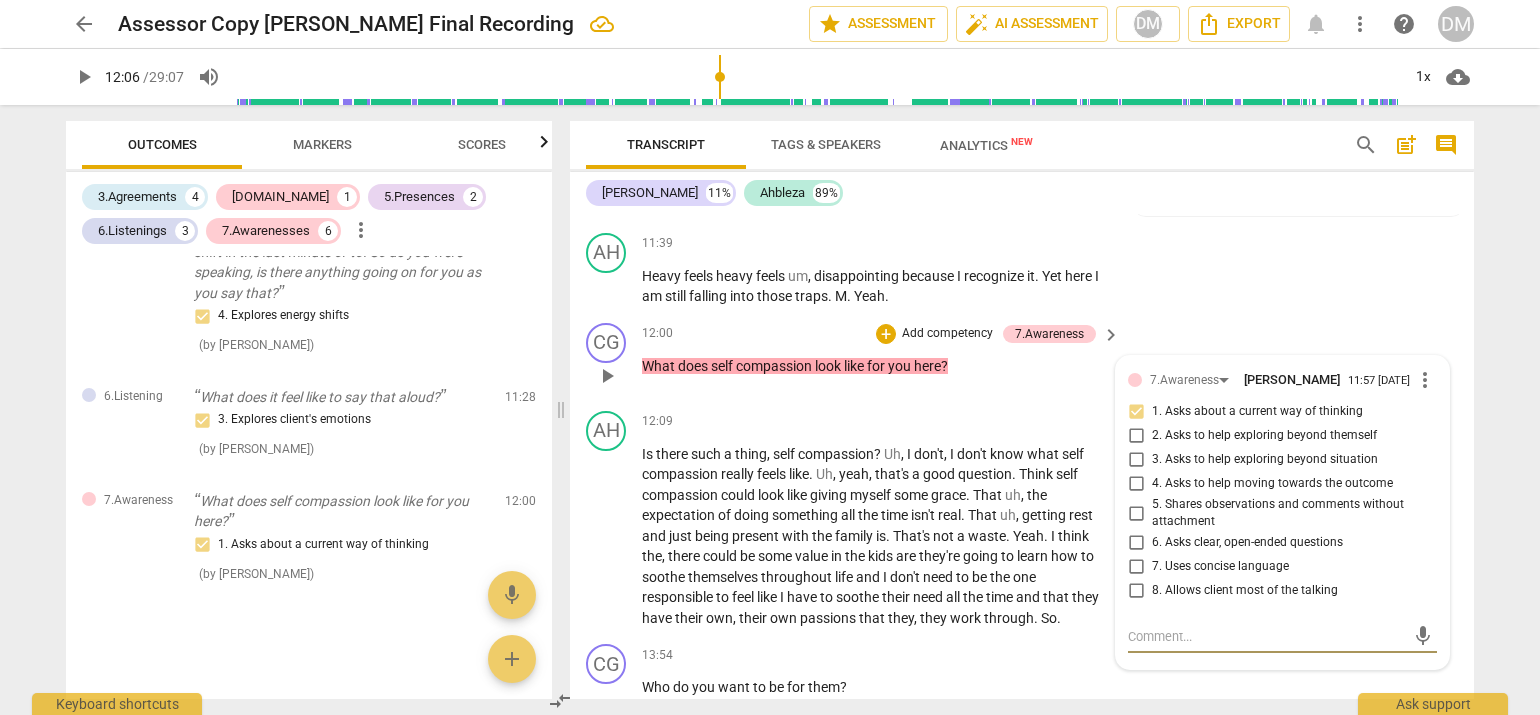 type on "T" 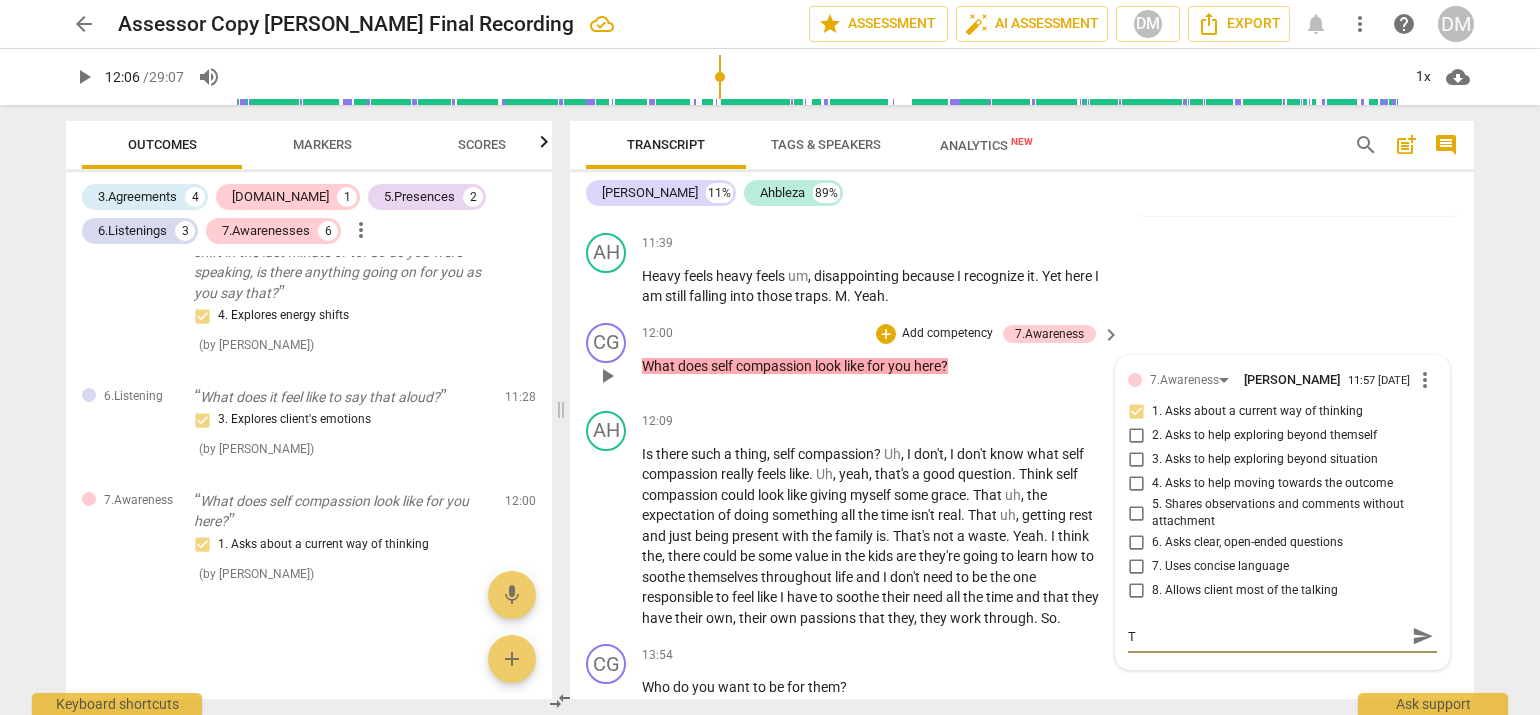 type on "Th" 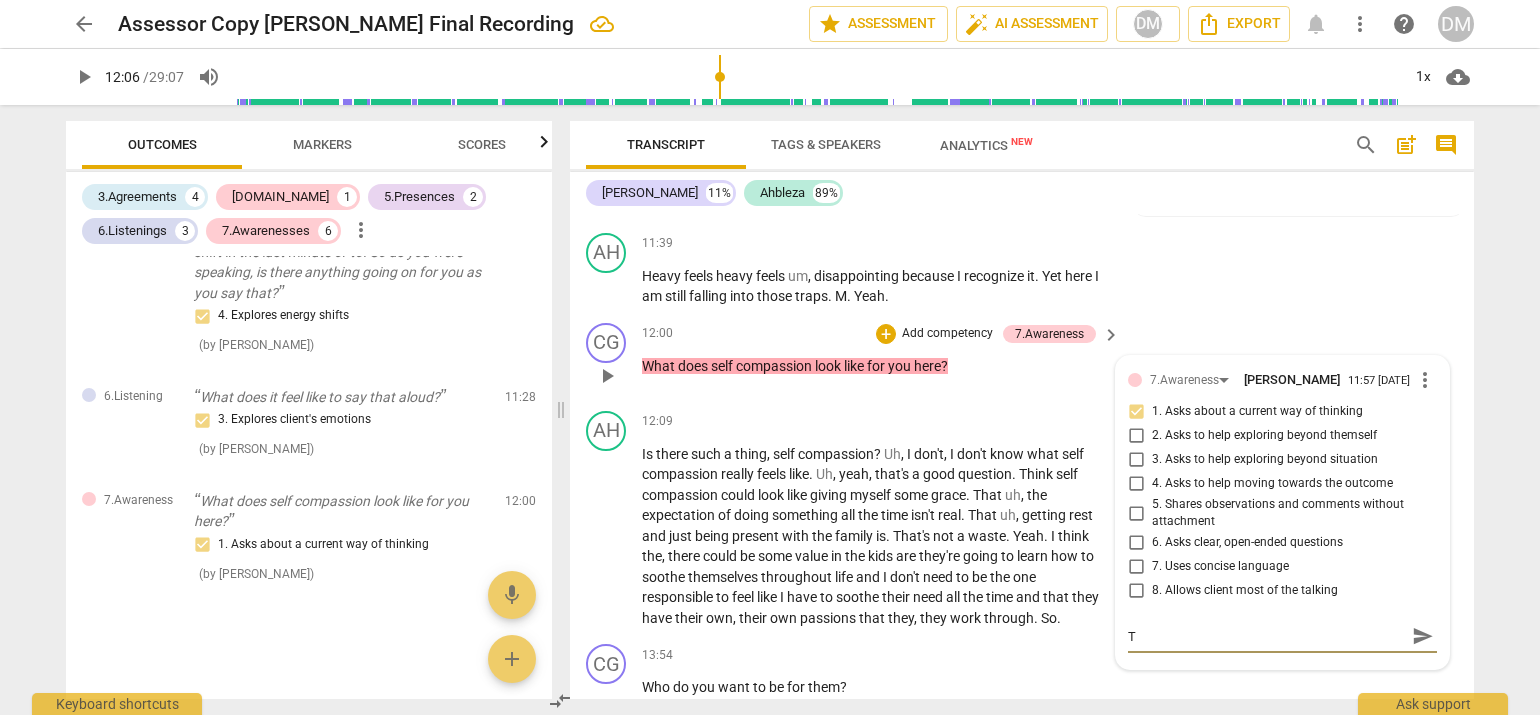 type on "Th" 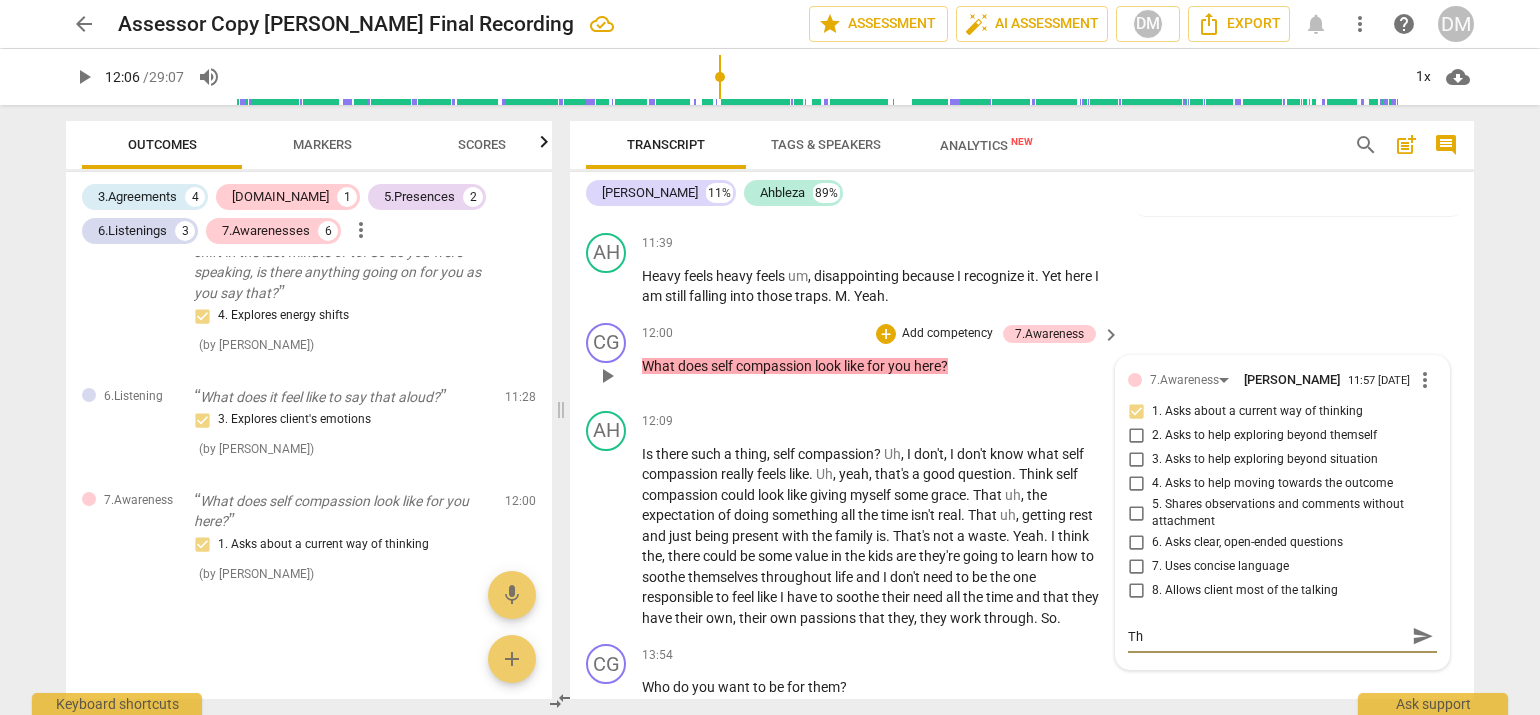 type on "Thi" 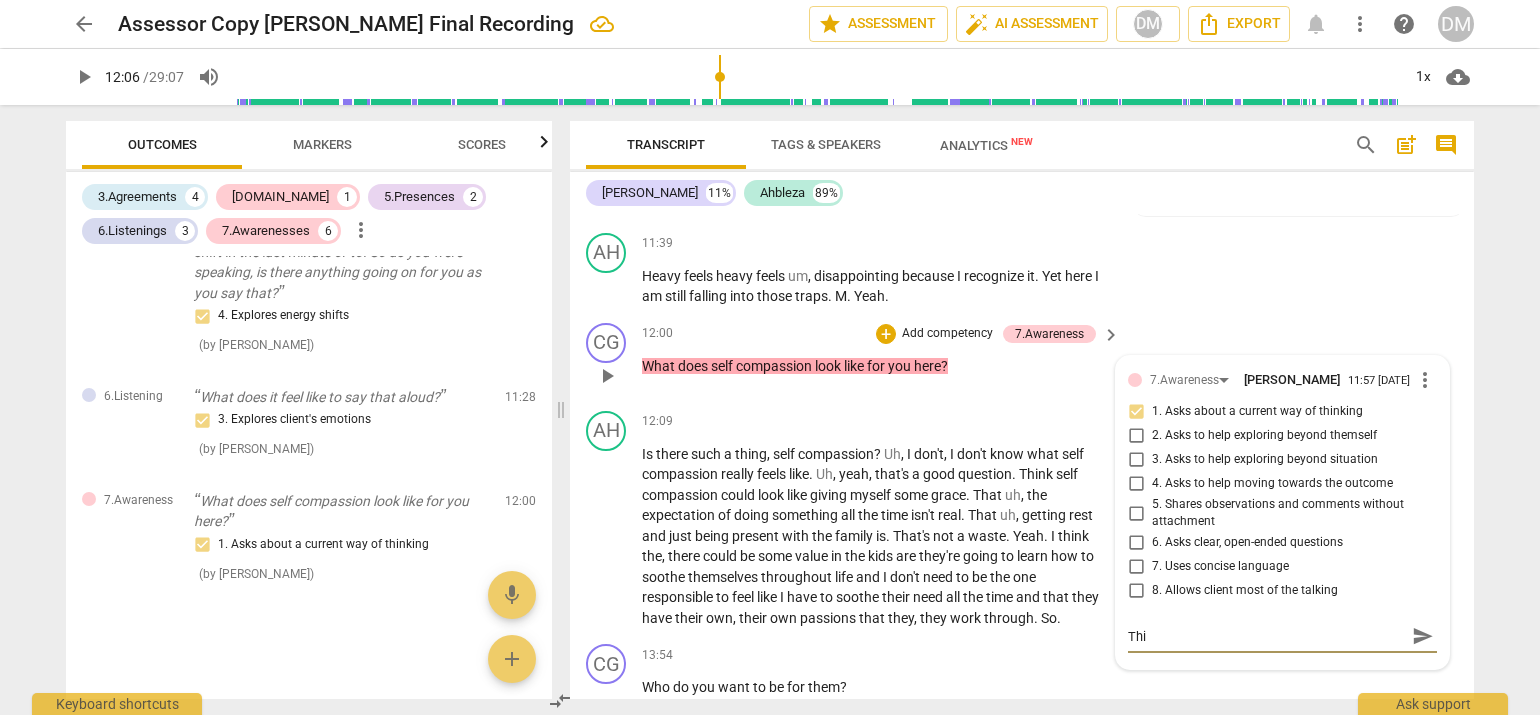 type on "This" 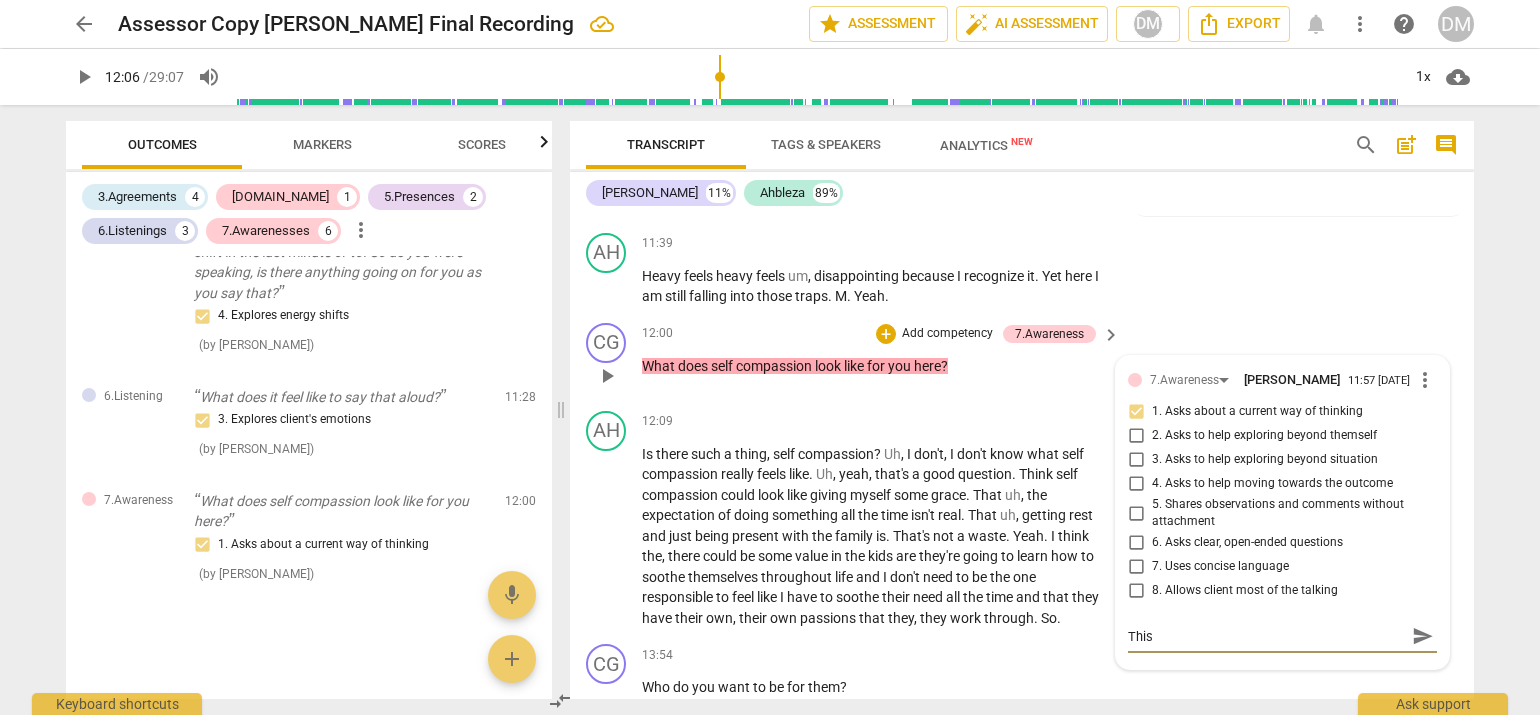 type on "This" 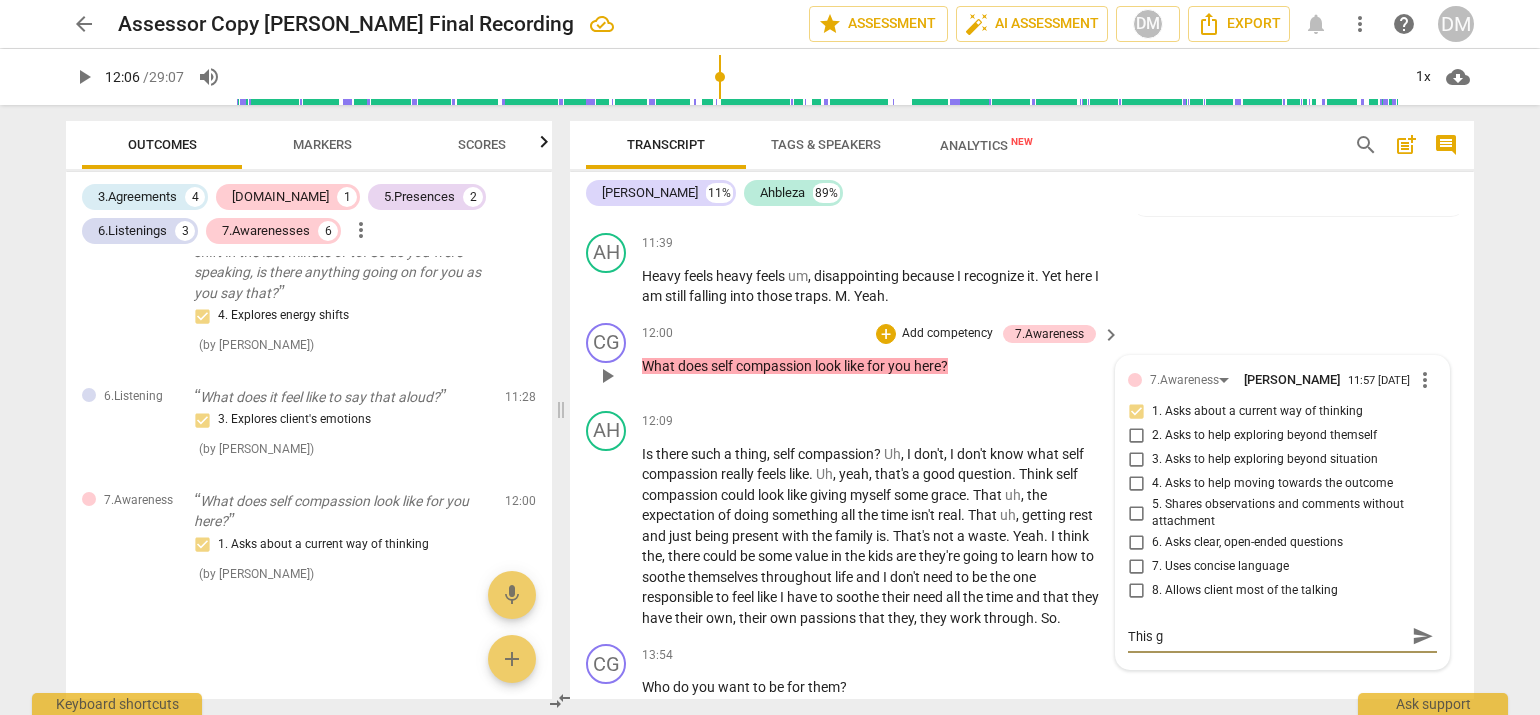 type on "This ge" 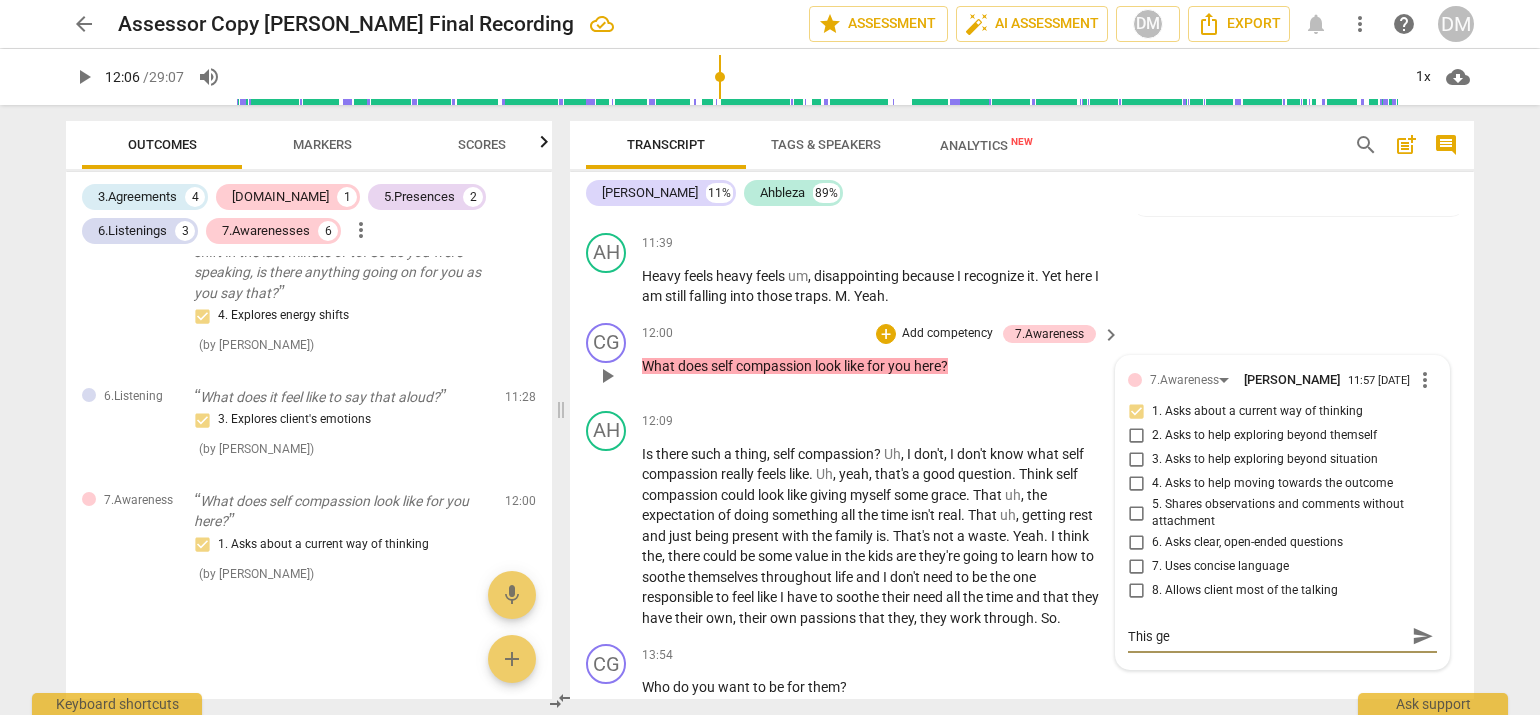 type on "This get" 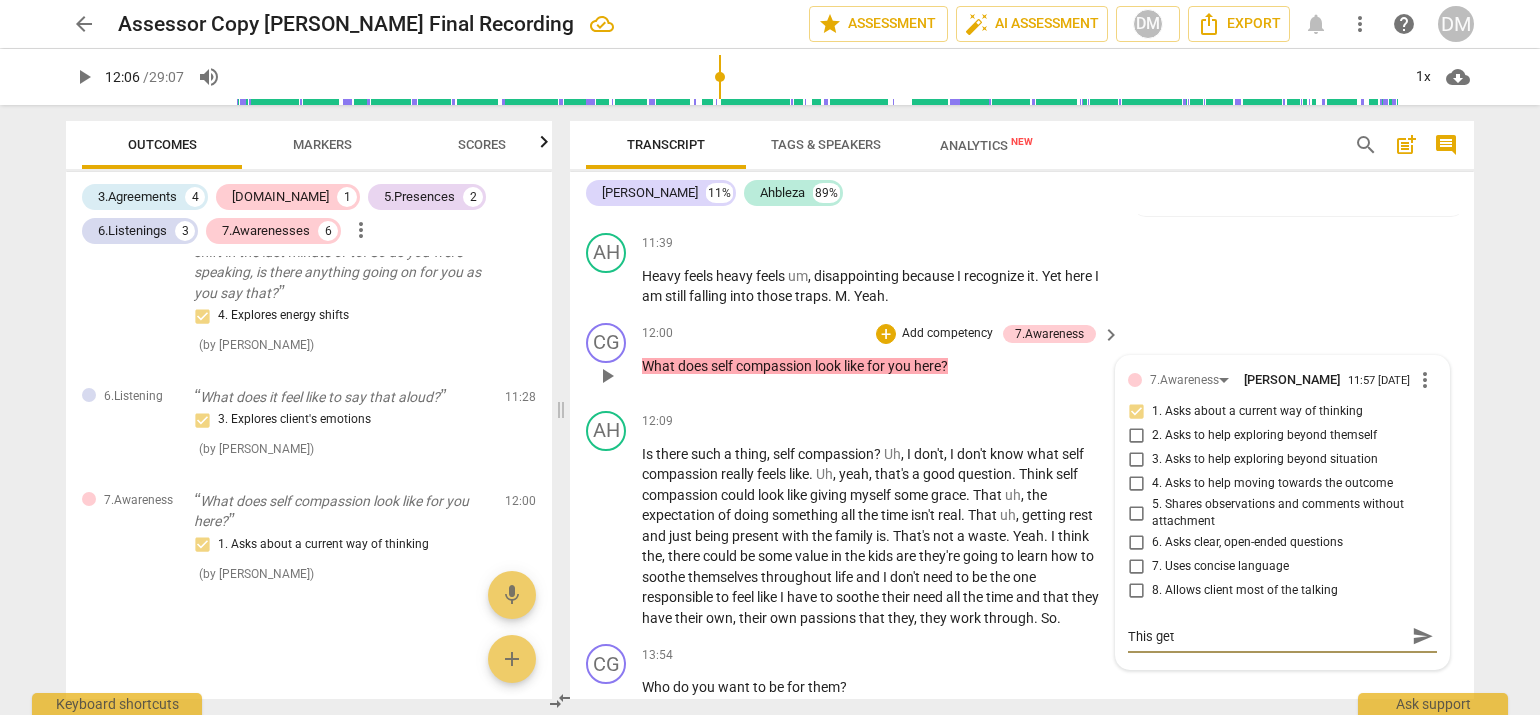 type on "This gets" 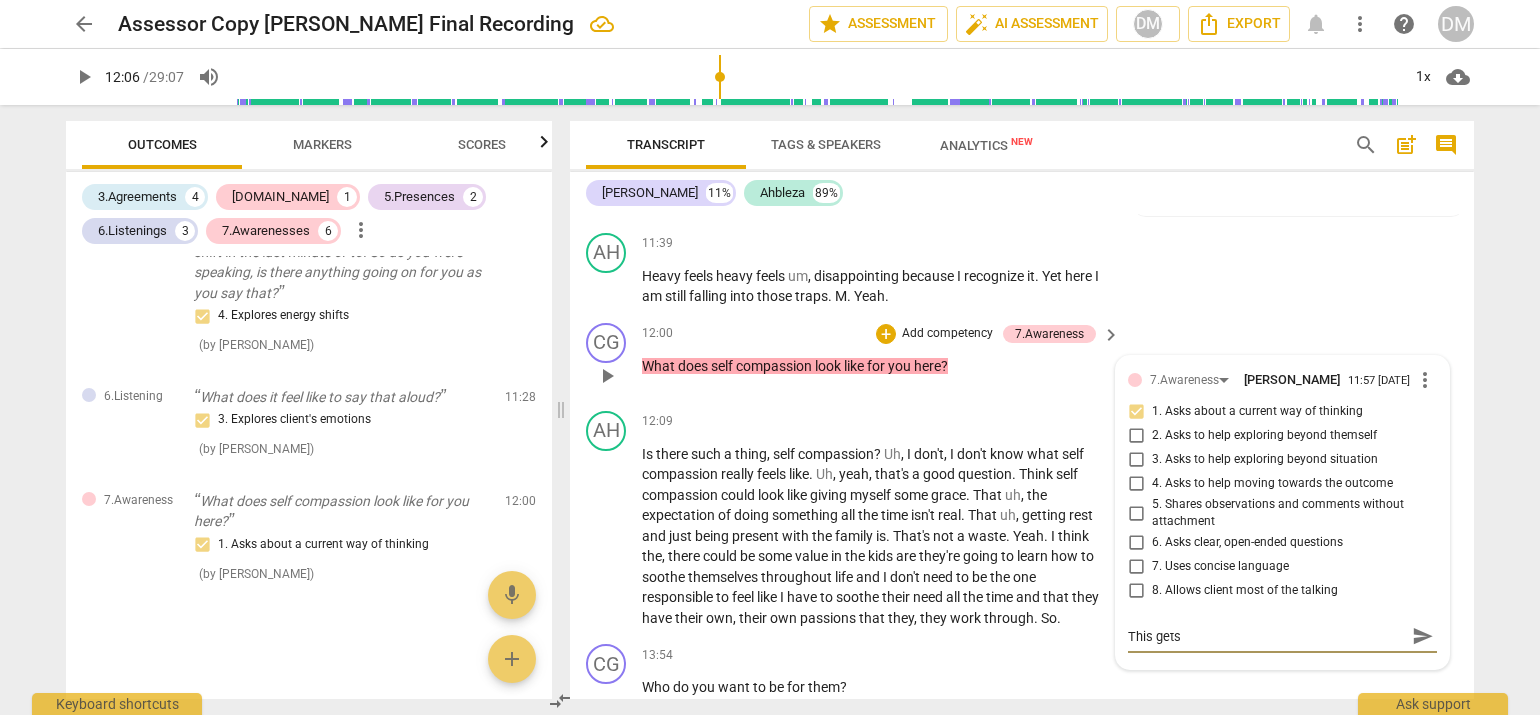 type on "This gets" 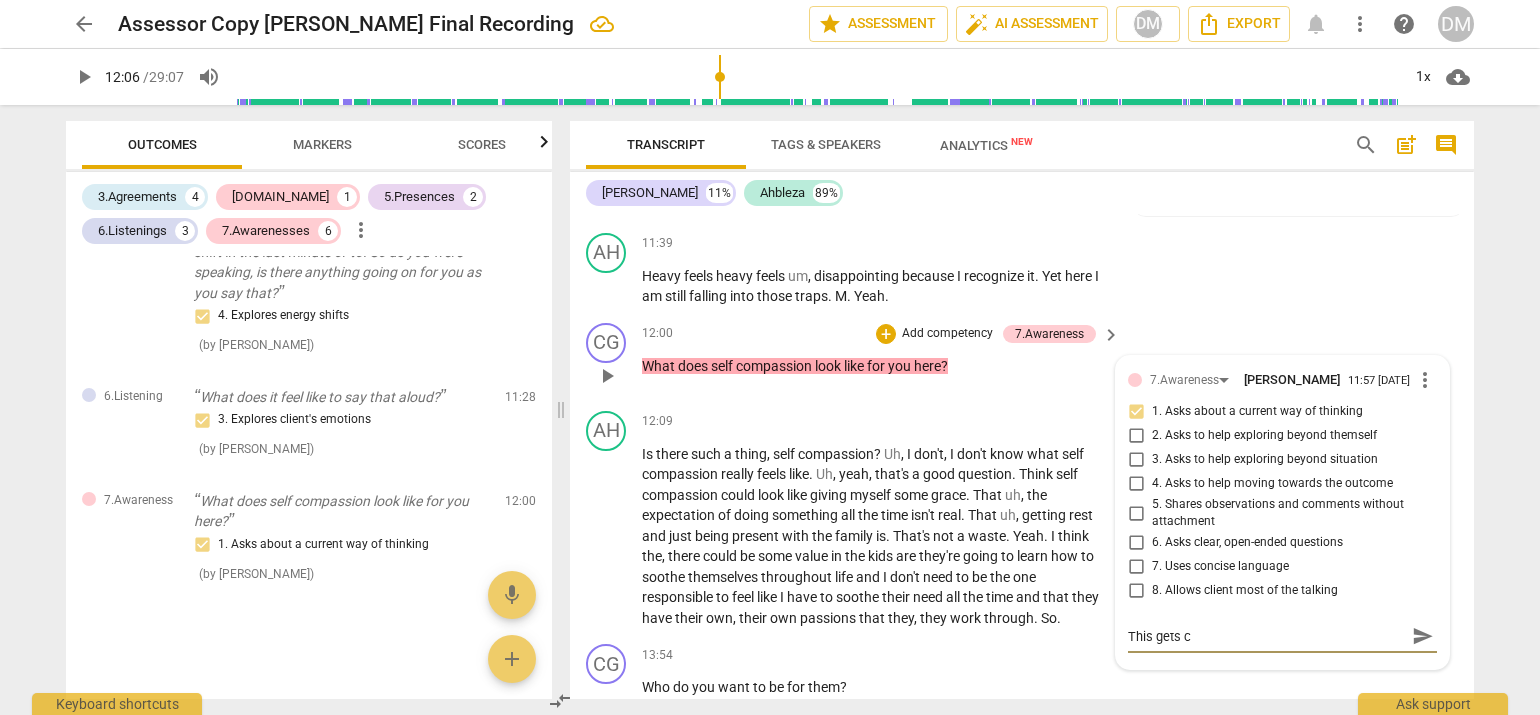 type on "This gets cl" 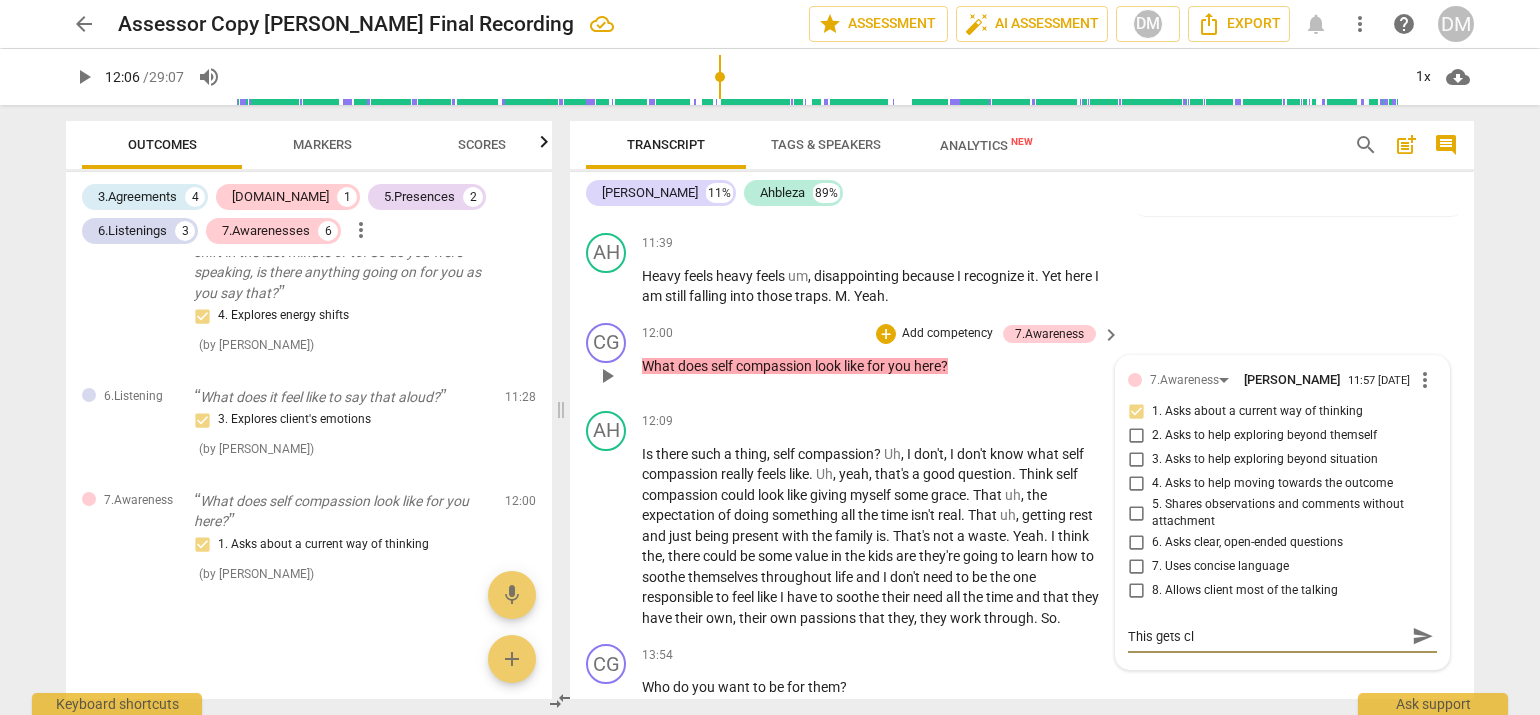 type on "This gets clo" 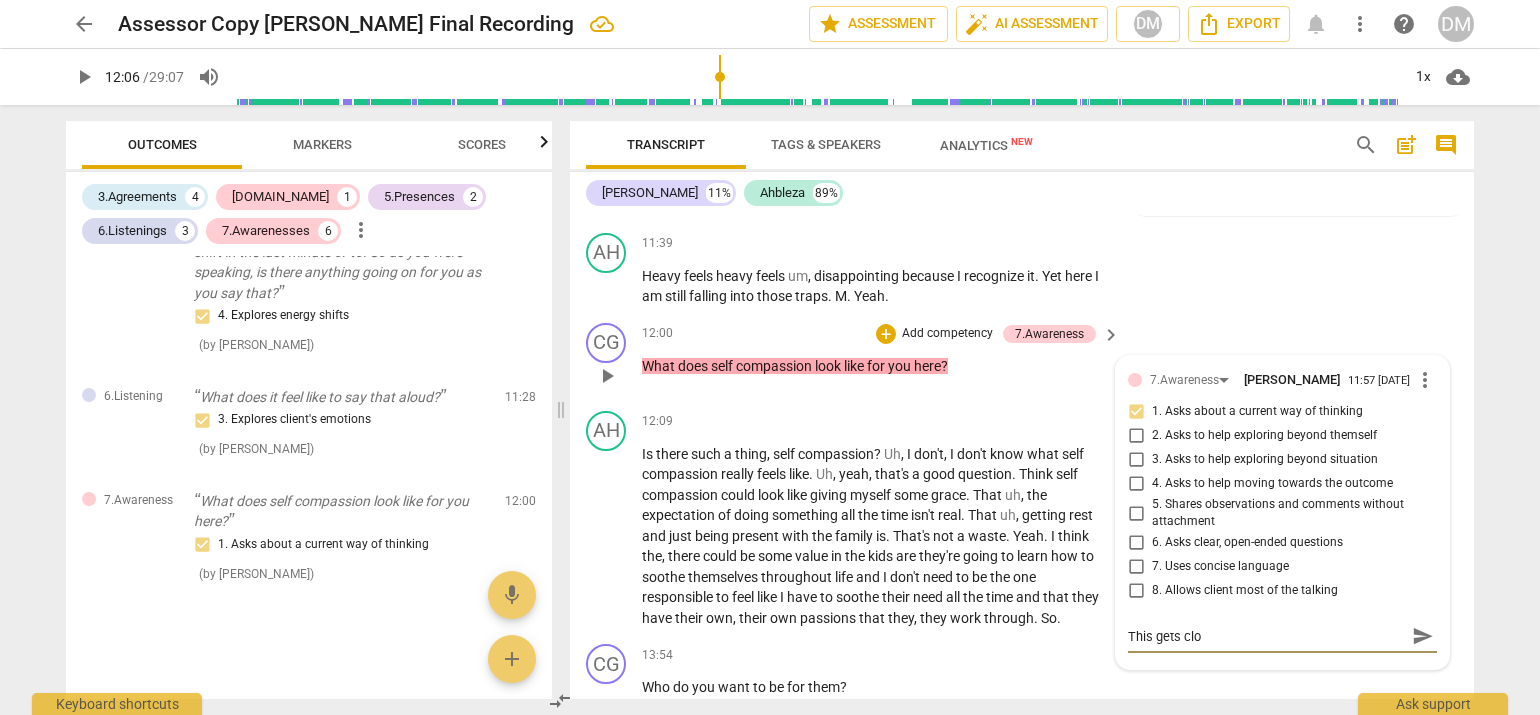 type on "This gets clos" 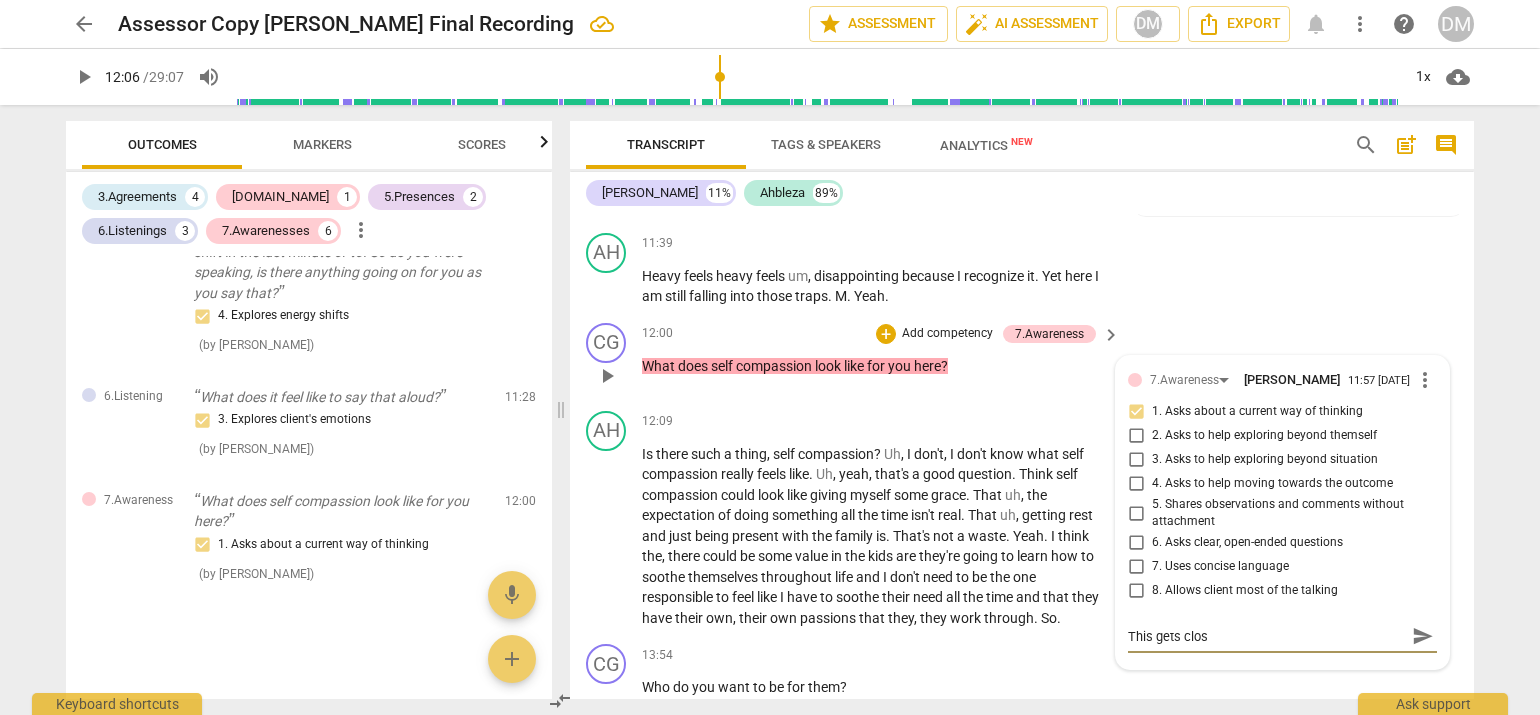 type on "This gets close" 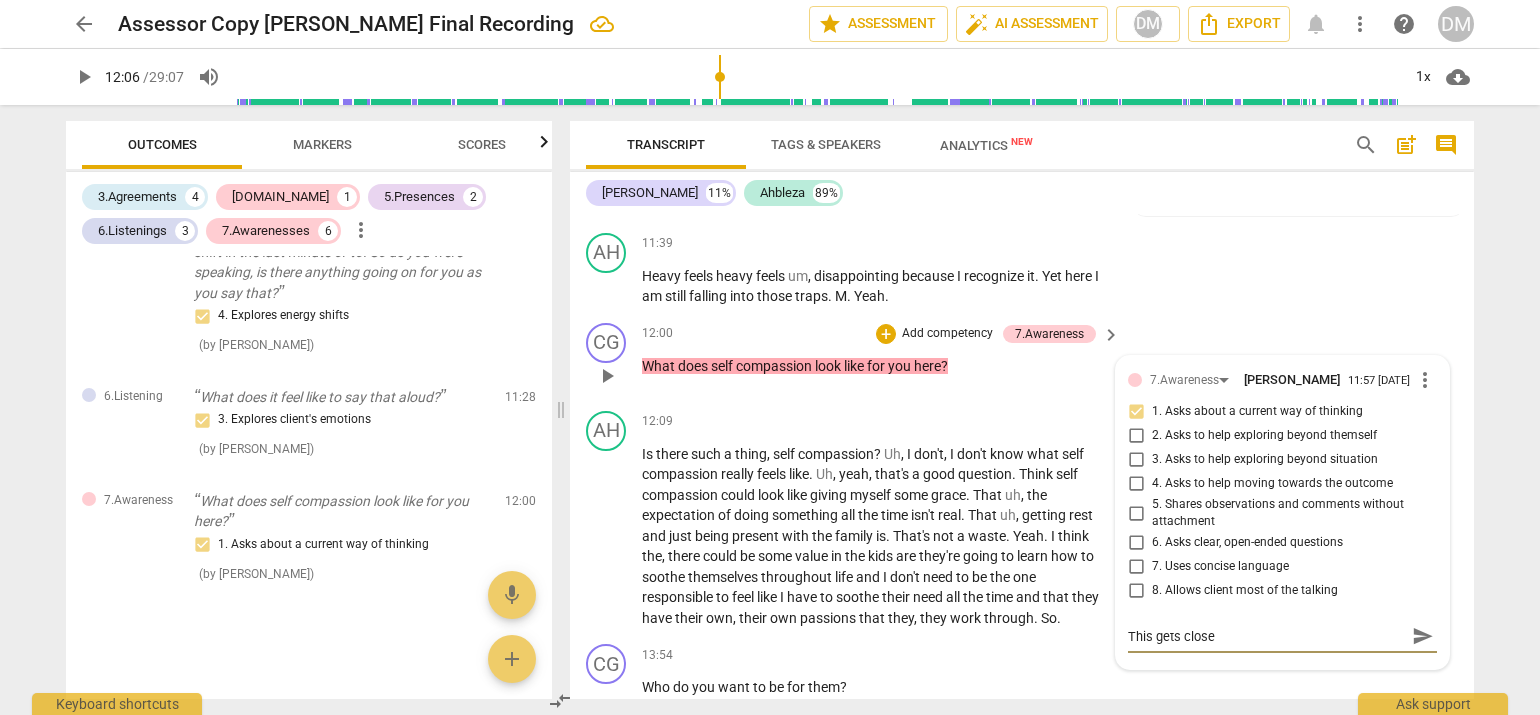 type on "This gets close" 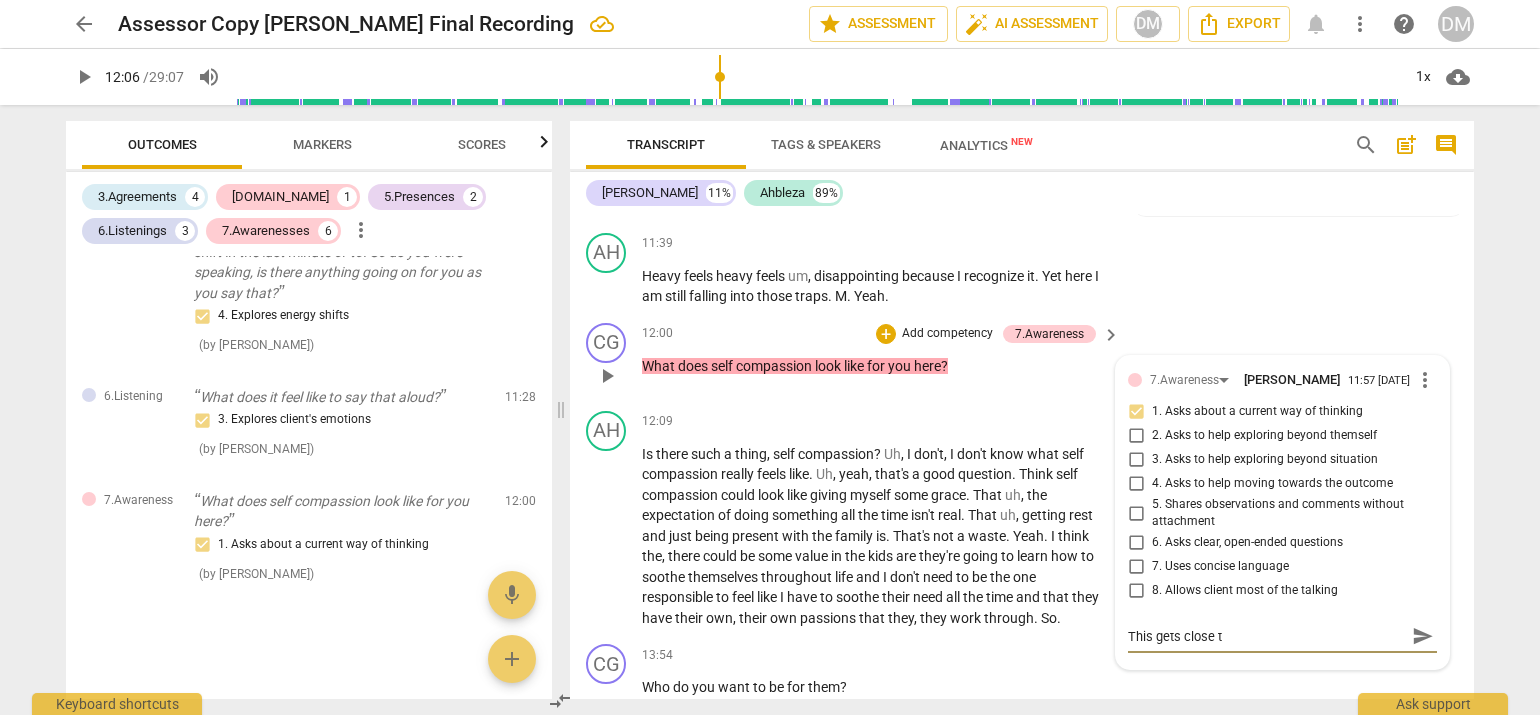 type on "This gets close to" 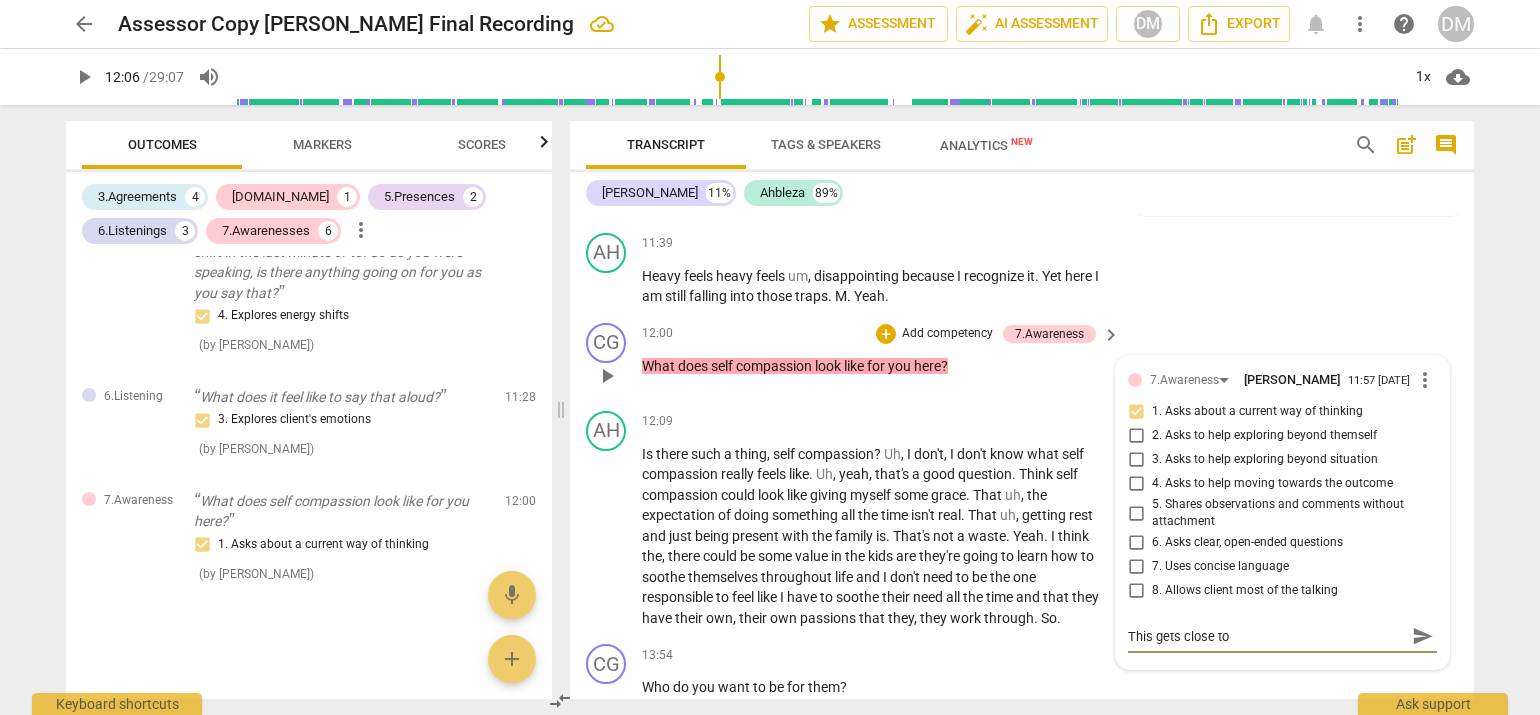 type on "This gets close to" 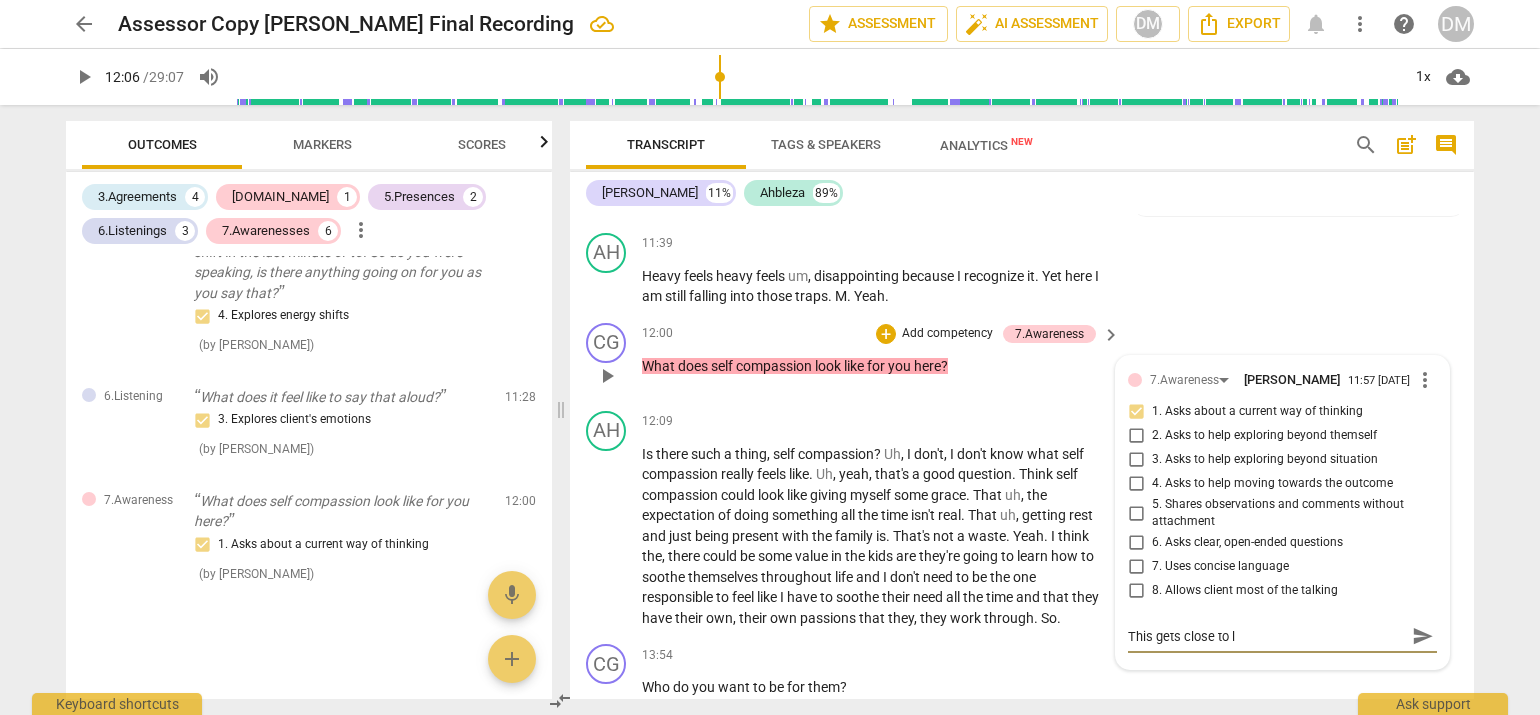 type on "This gets close to le" 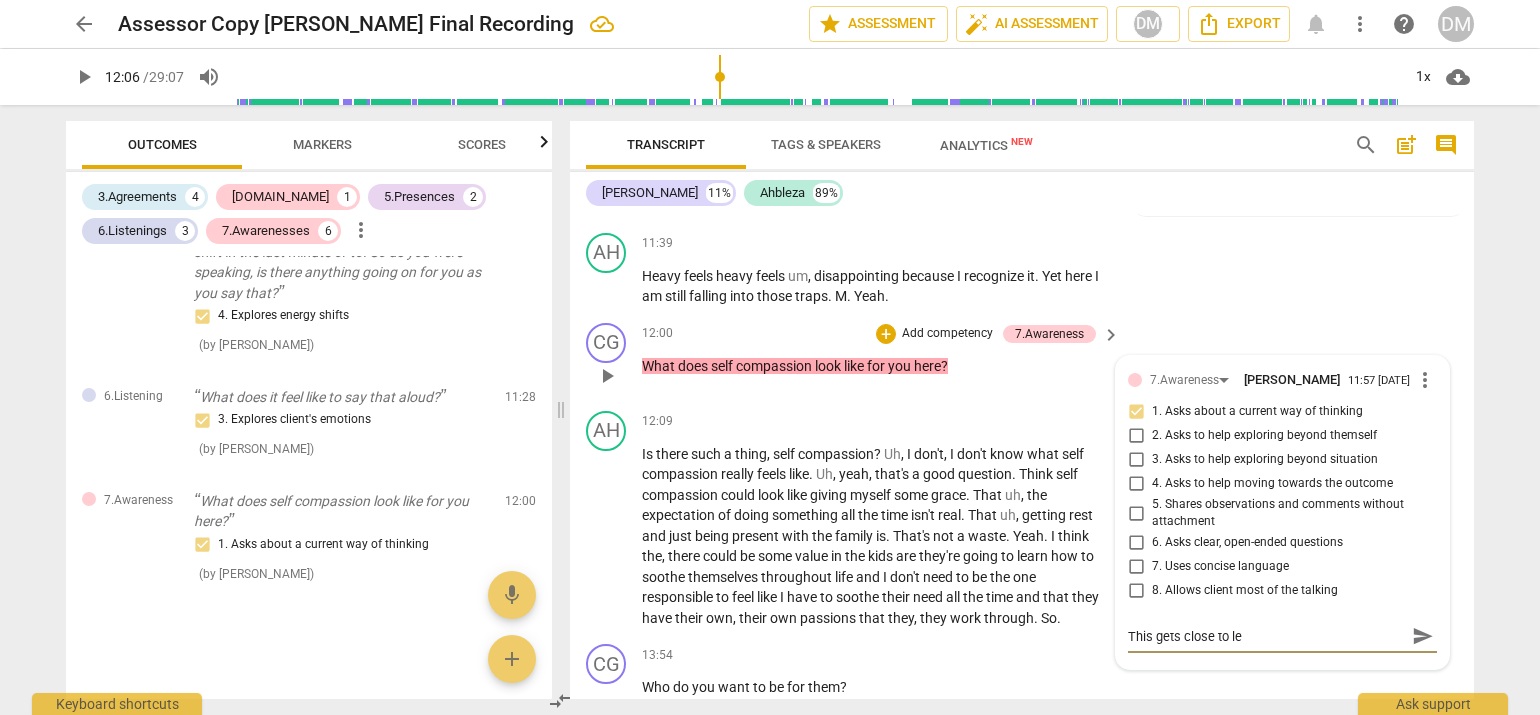 type on "This gets close to lea" 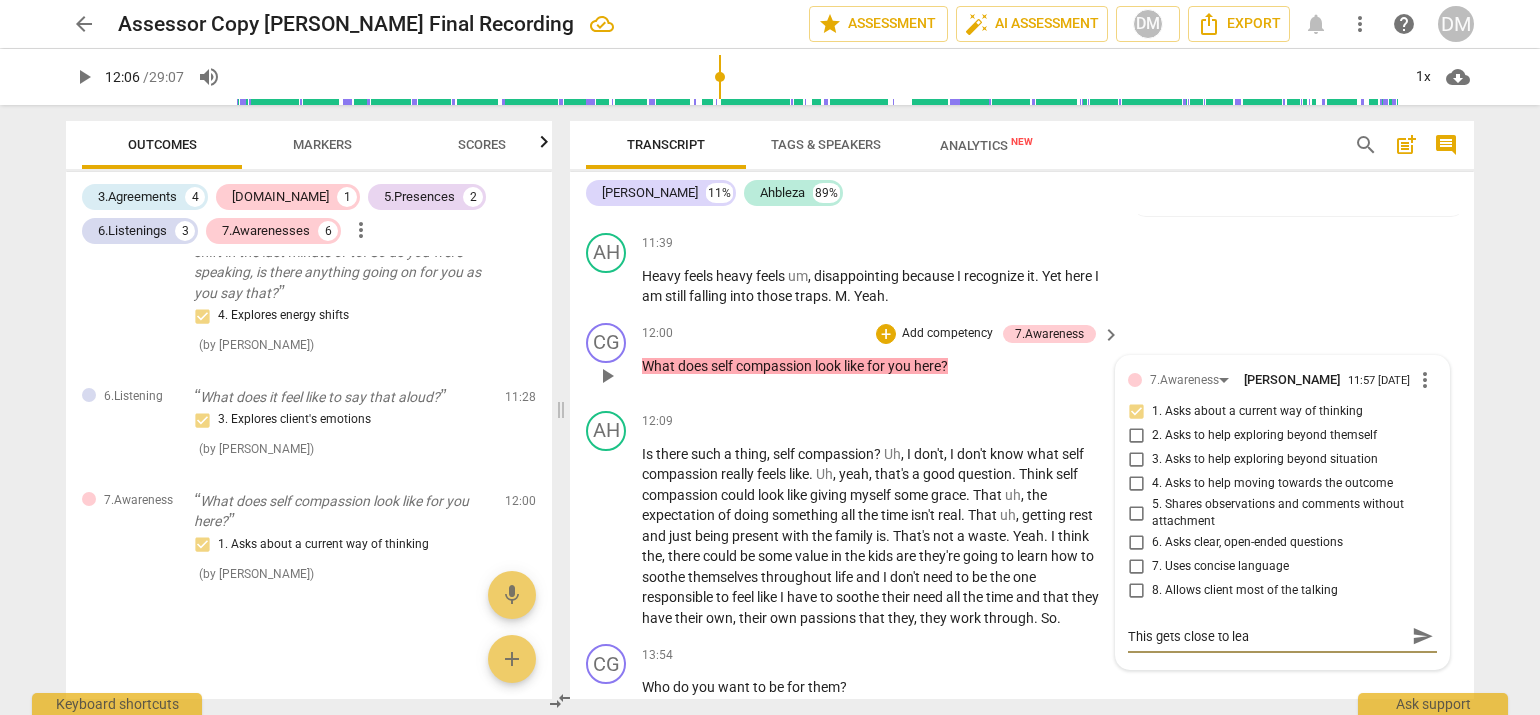type on "This gets close to lead" 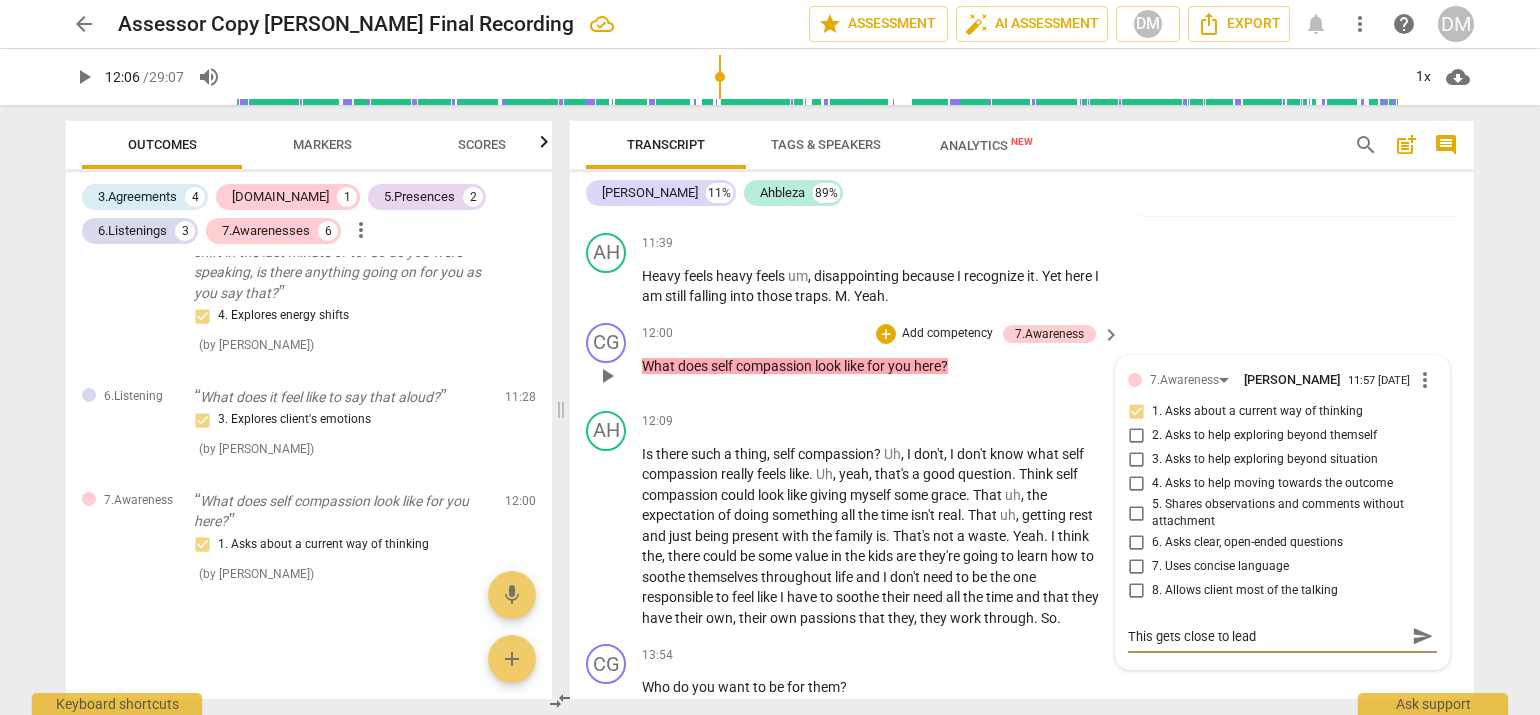 type on "This gets close to leadi" 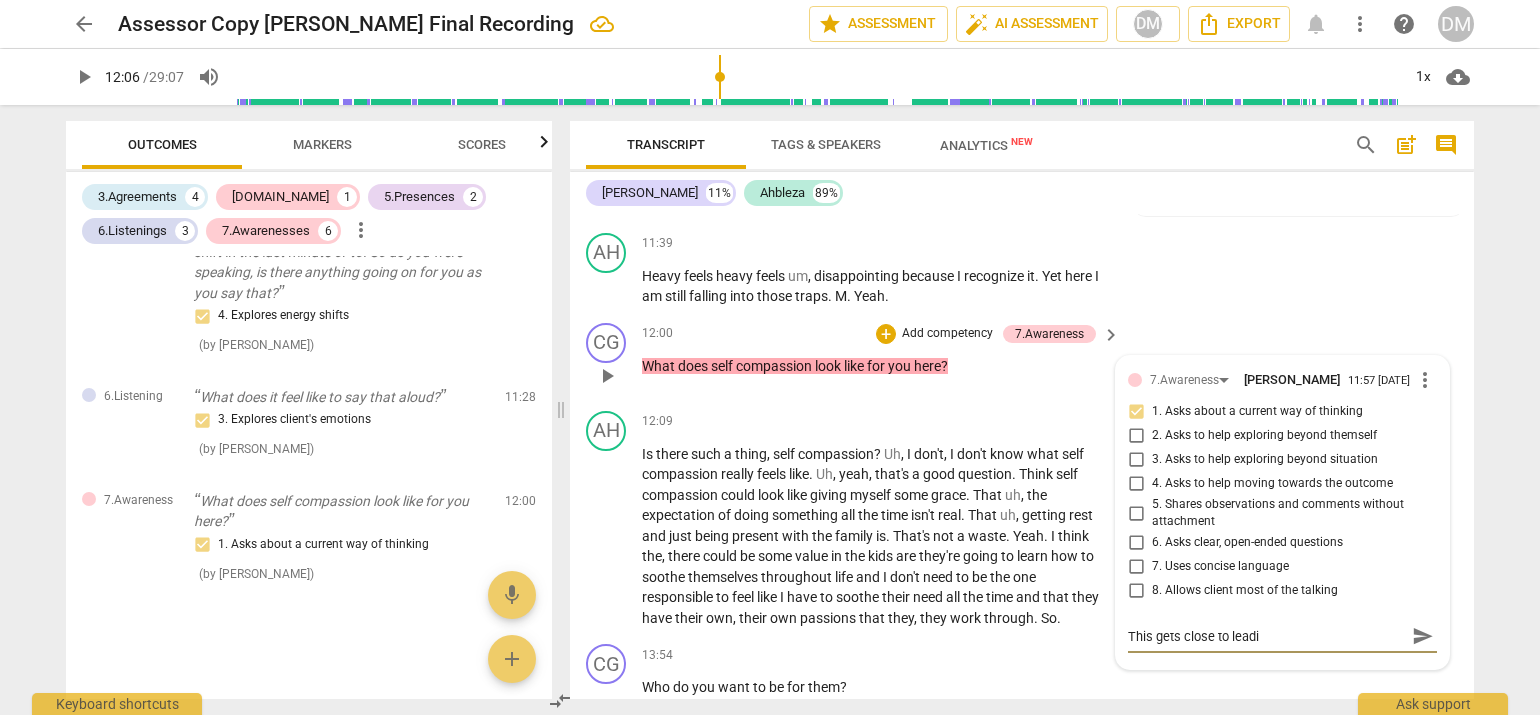 type on "This gets close to leadin" 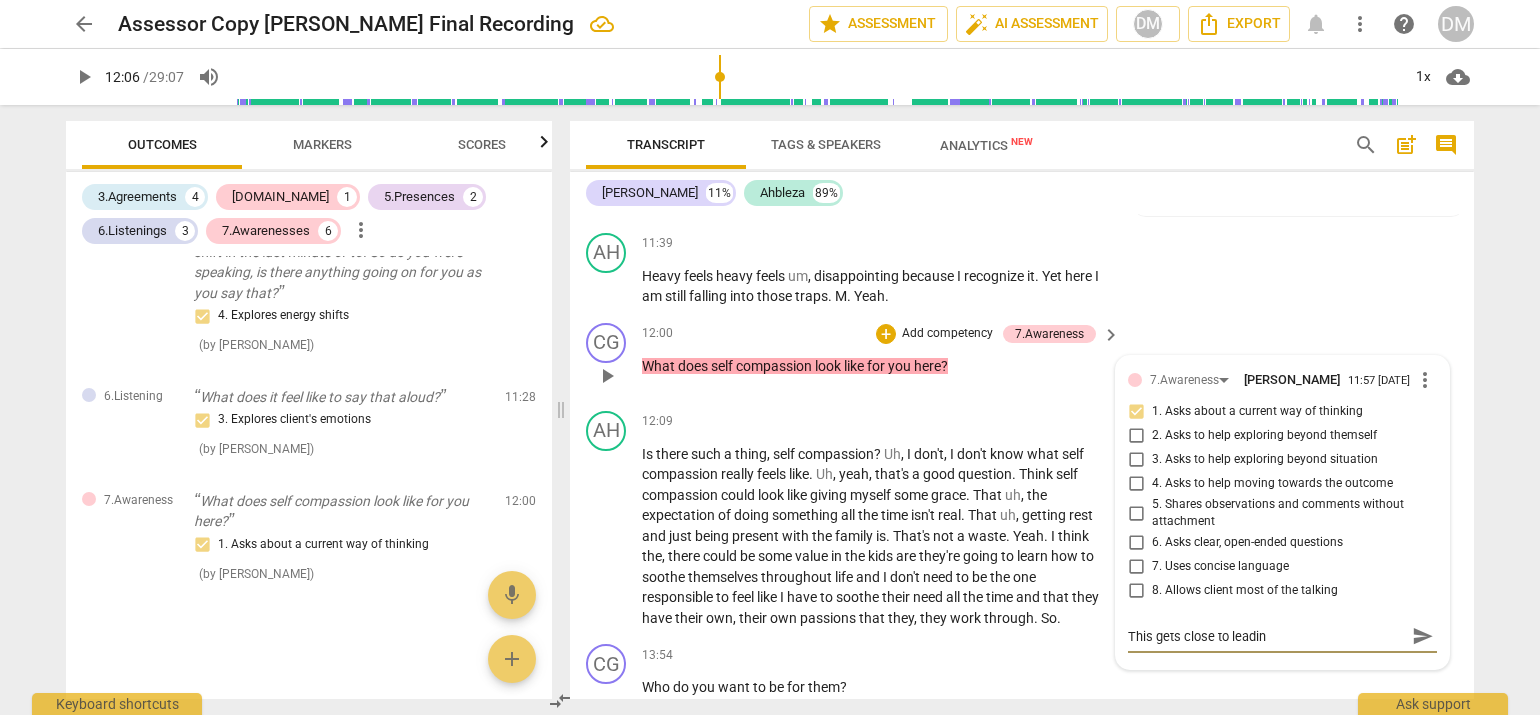type on "This gets close to leading" 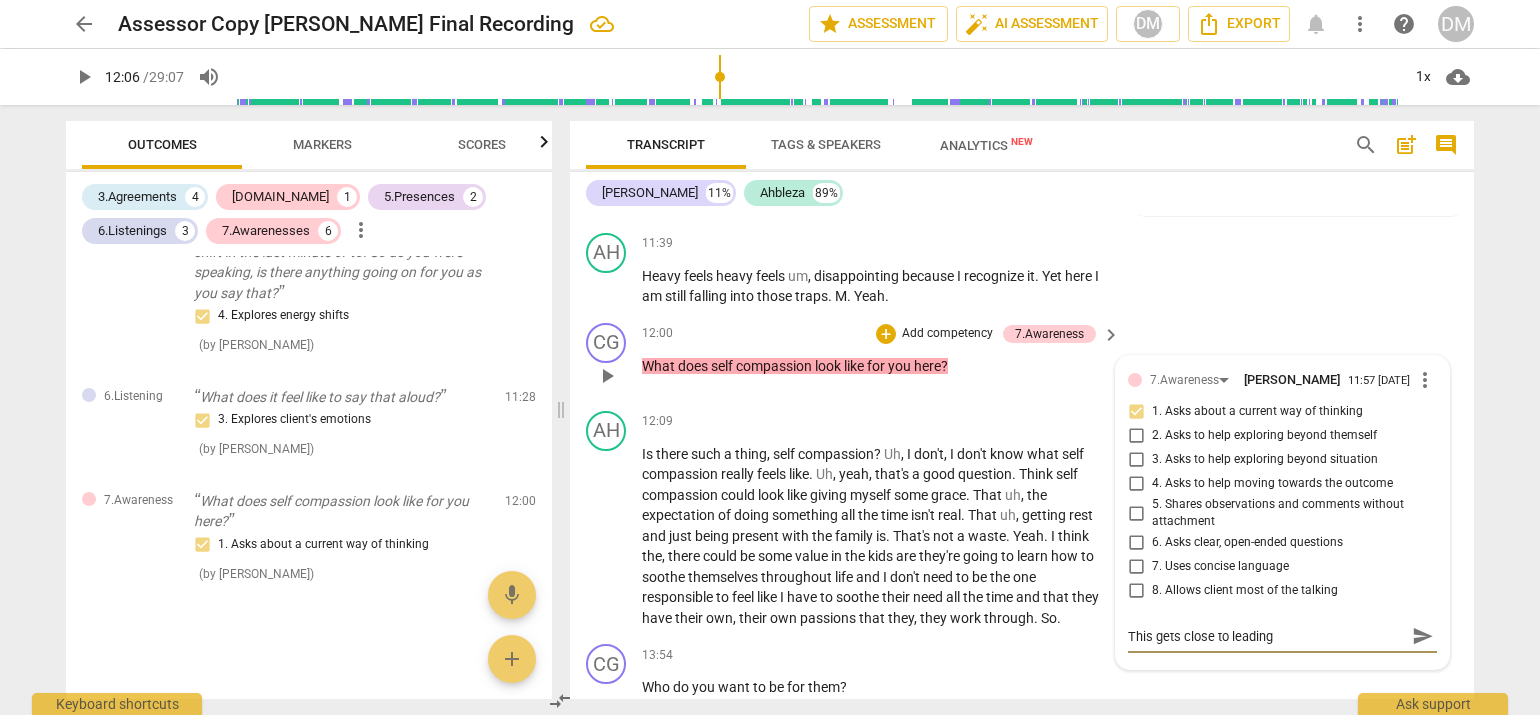 type on "This gets close to leading." 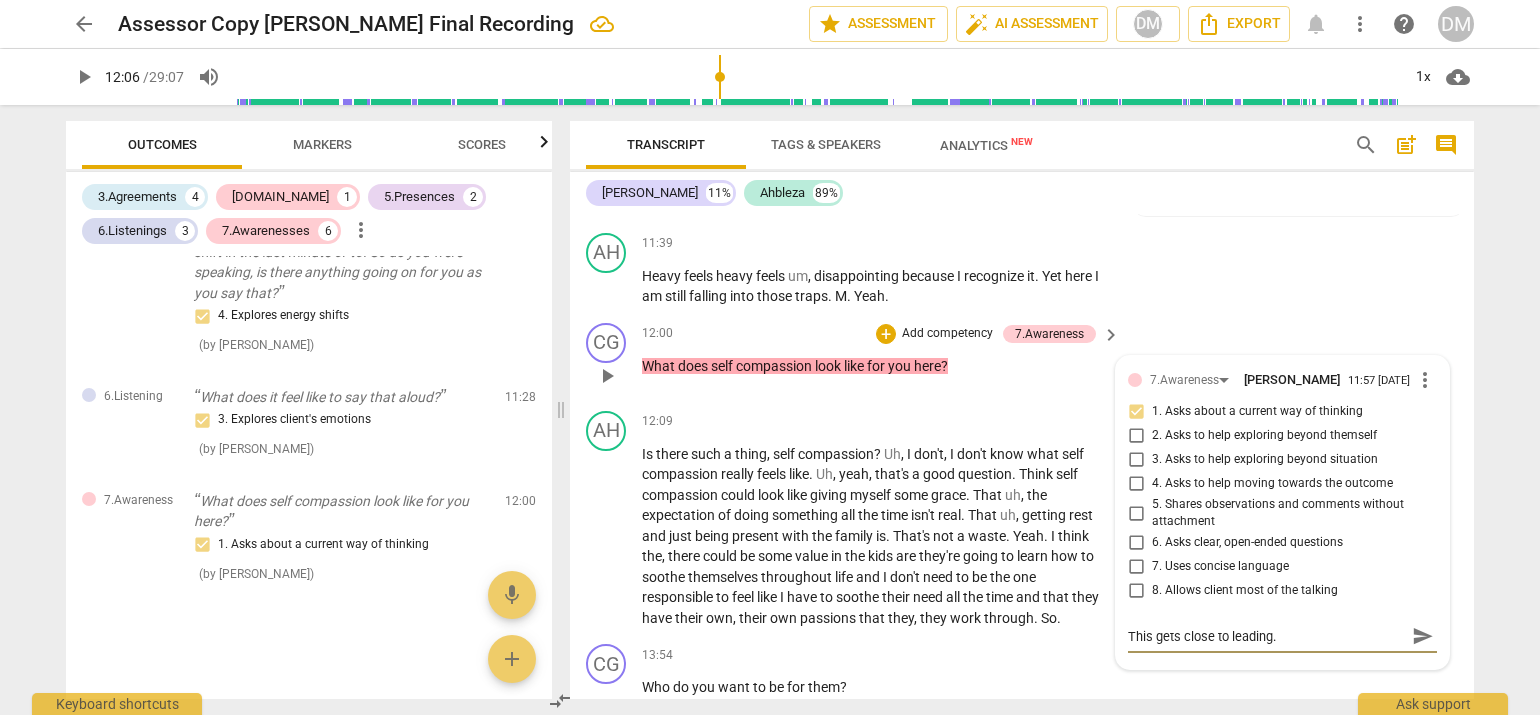 type on "This gets close to leading." 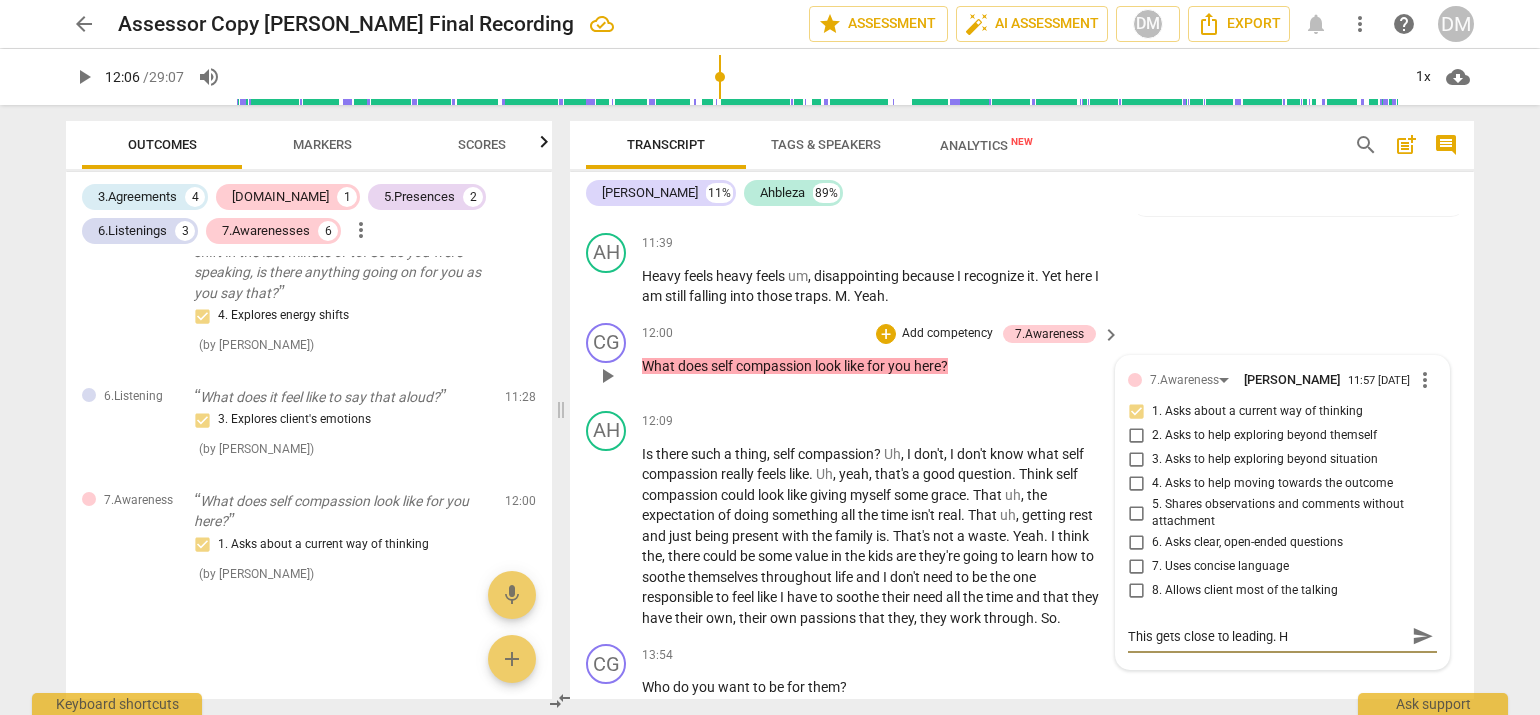 type on "This gets close to leading. He" 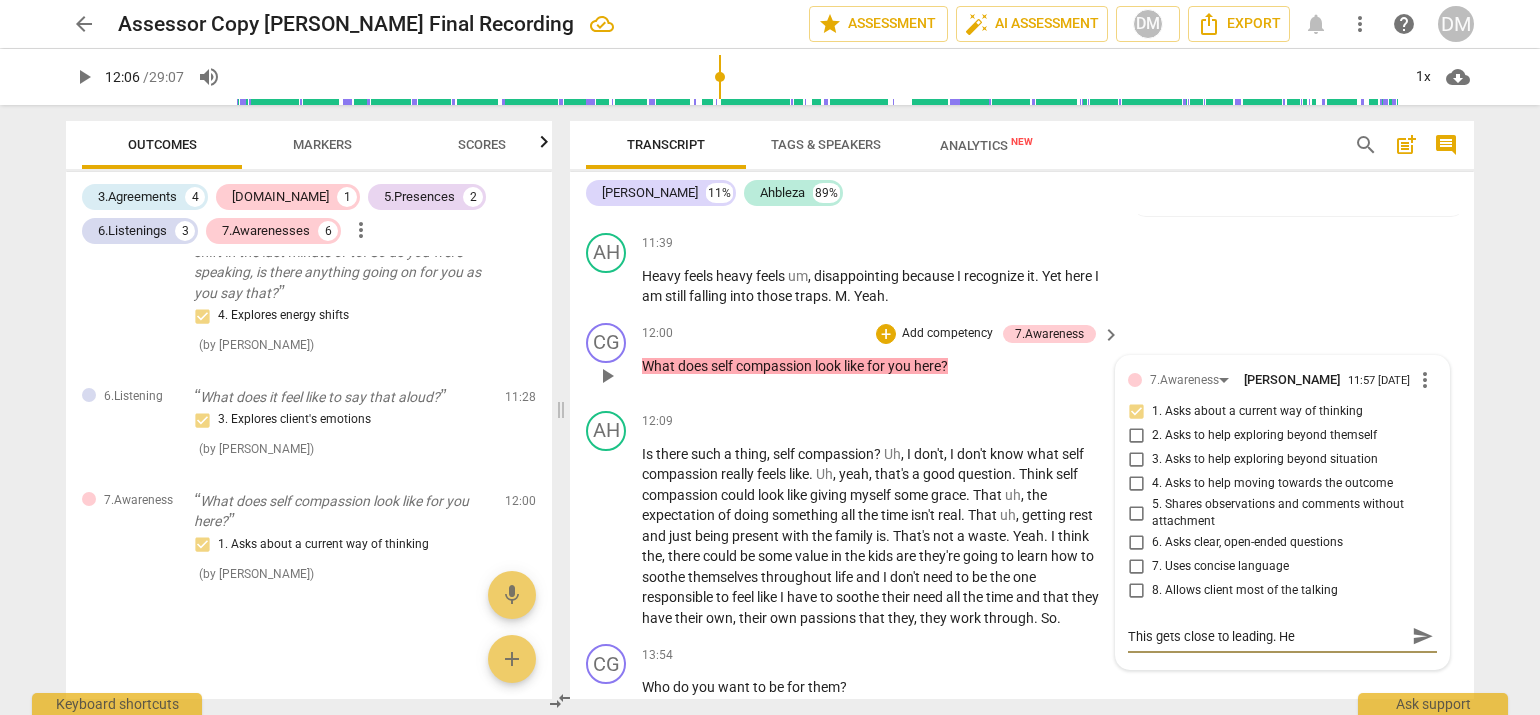 type on "This gets close to leading. He" 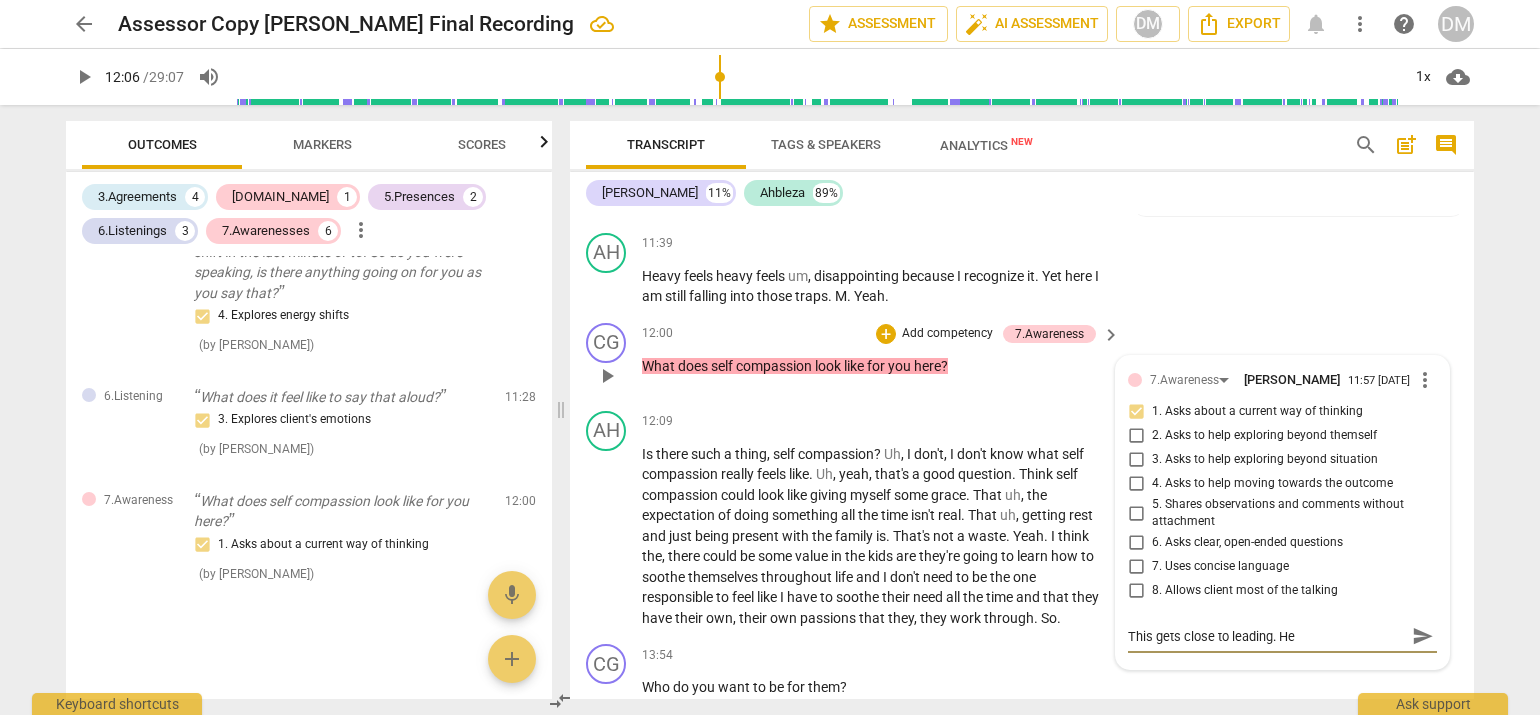 type on "This gets close to leading. He h" 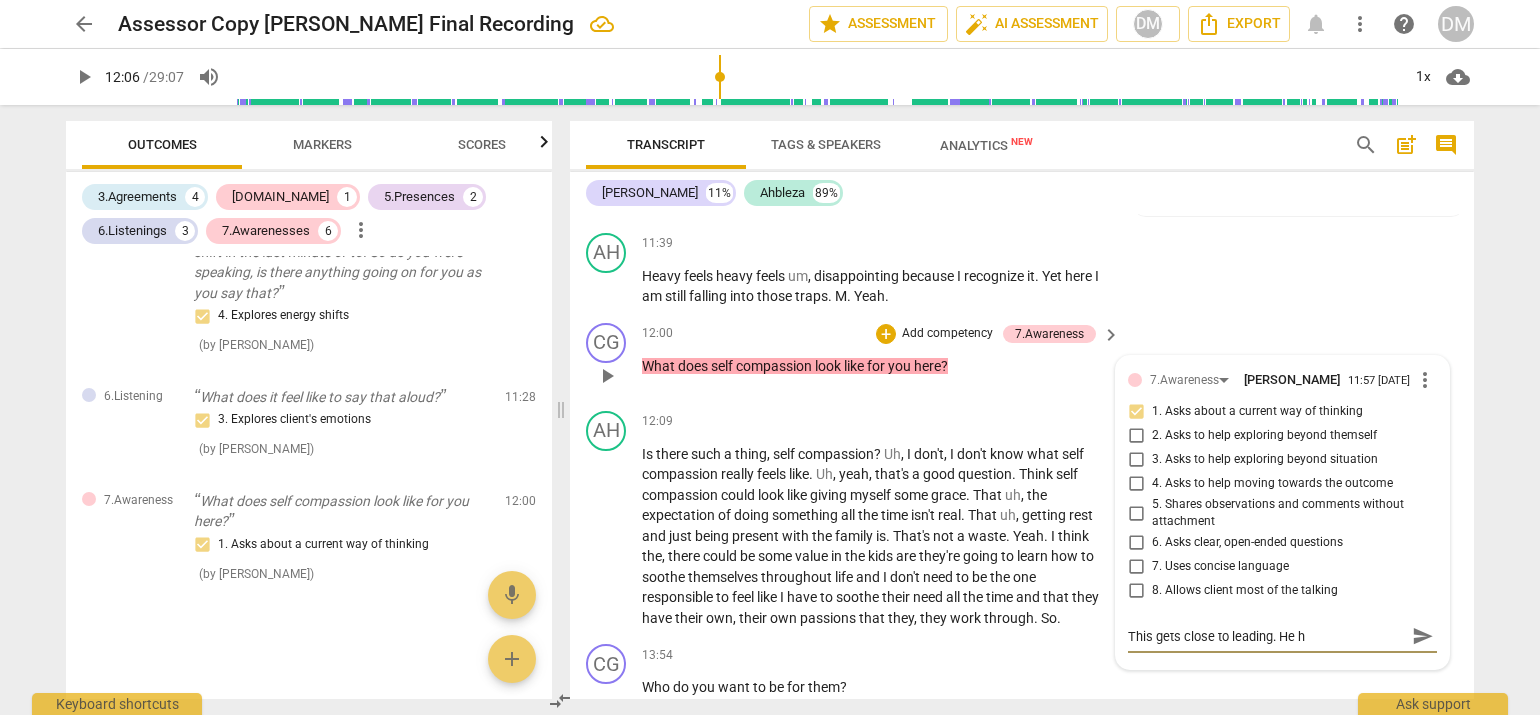 type on "This gets close to leading. He ha" 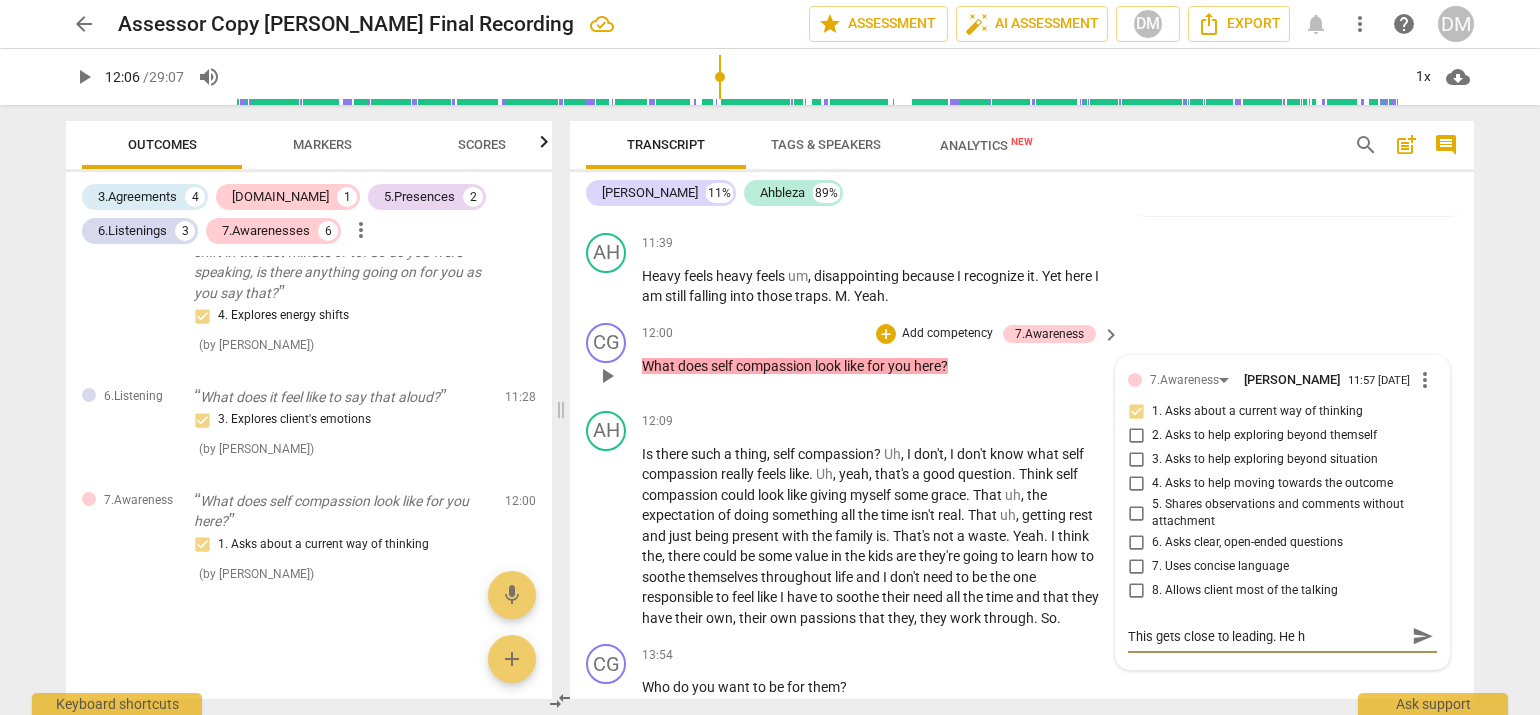 type on "This gets close to leading. He ha" 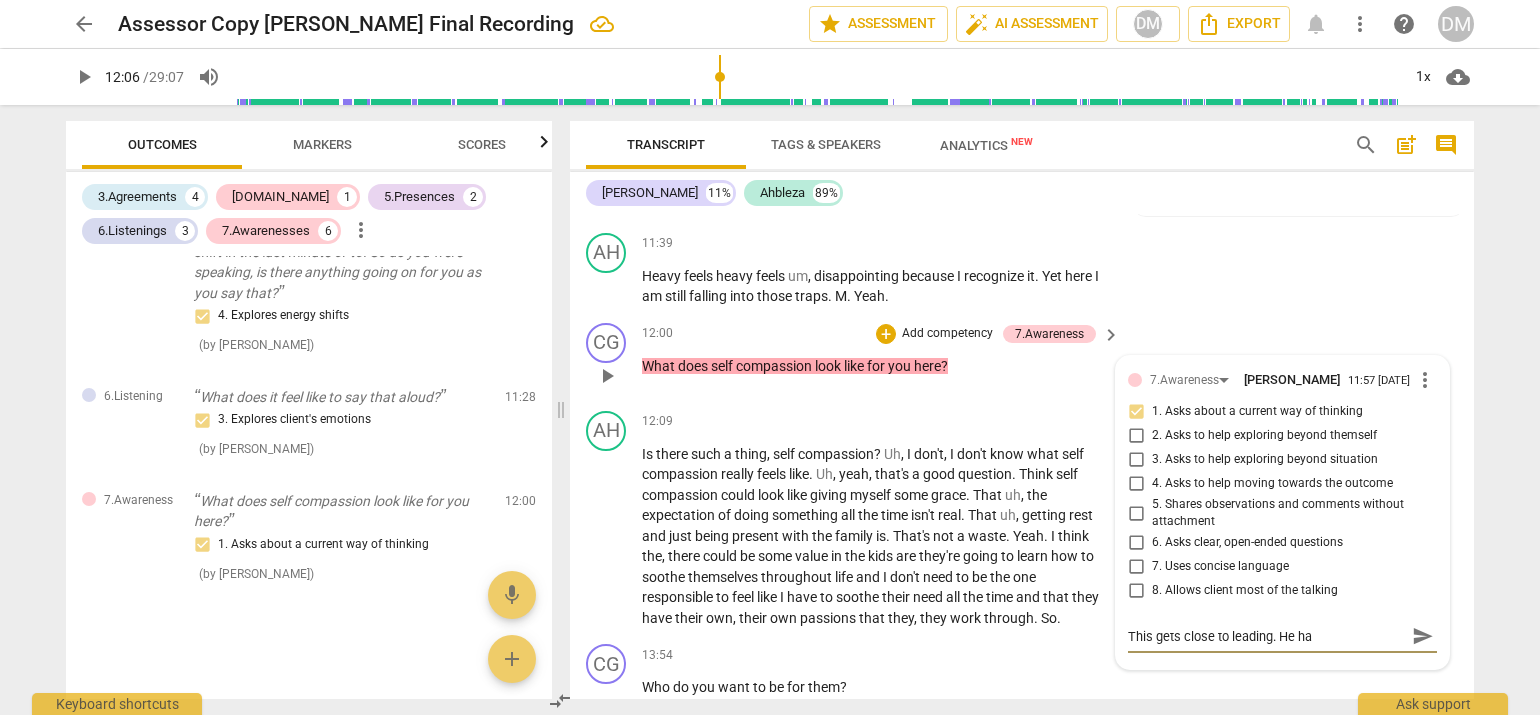 type on "This gets close to leading. He has" 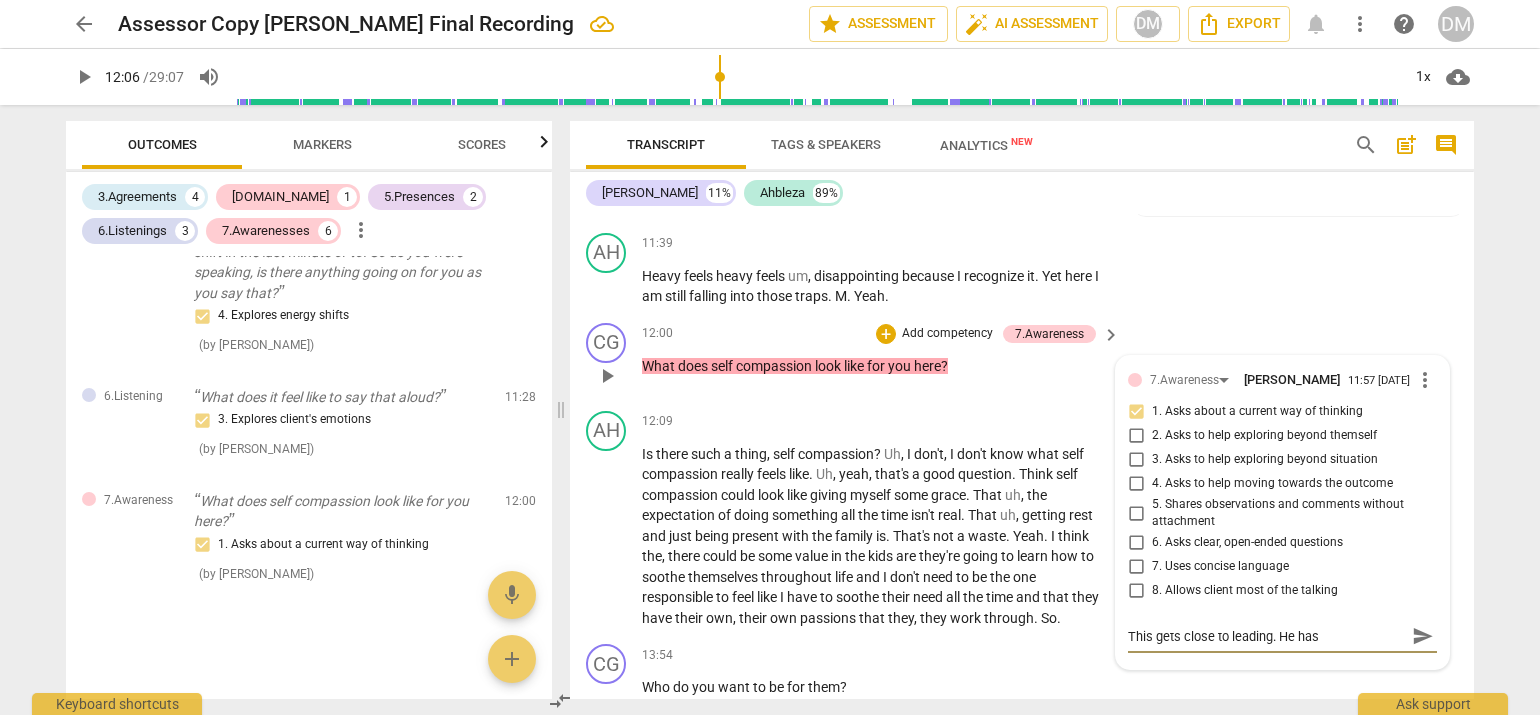 type on "This gets close to leading. He has" 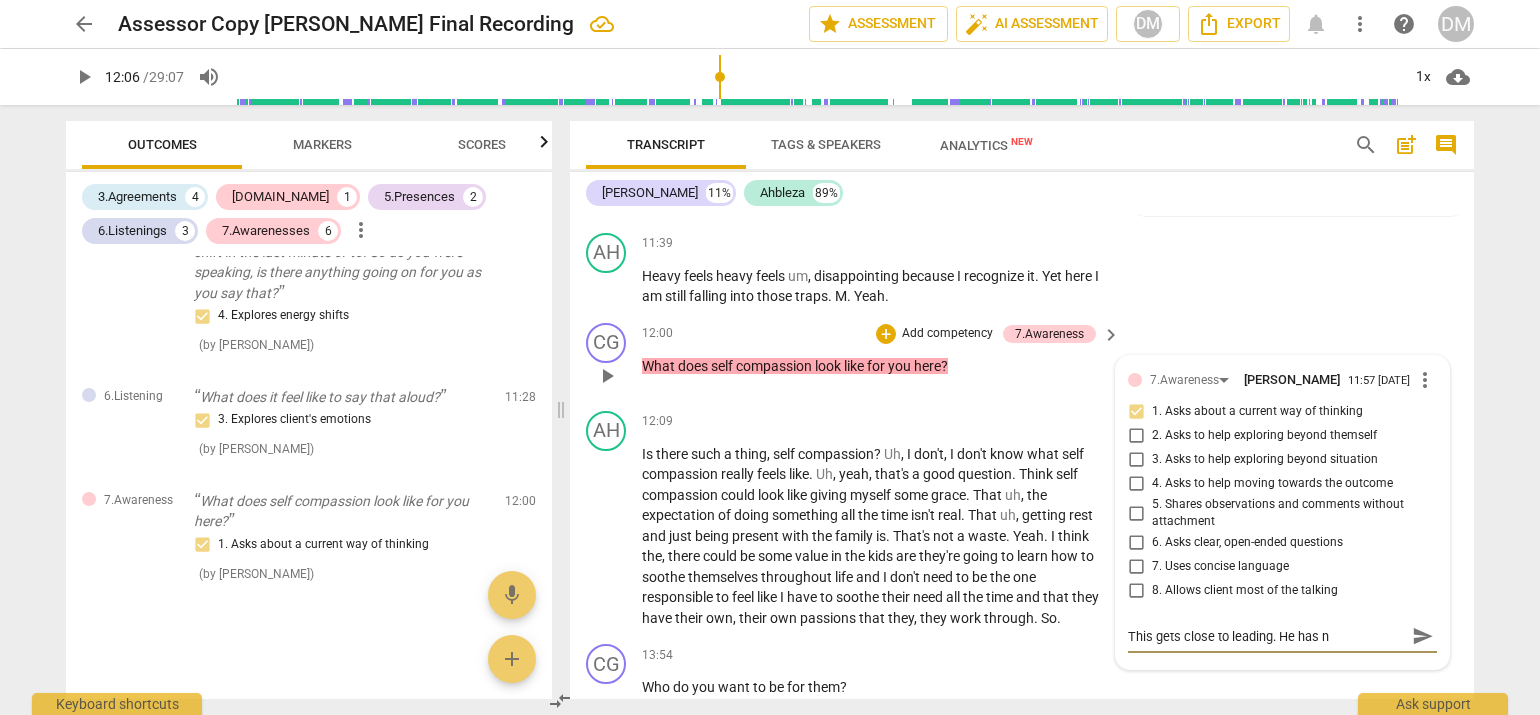type on "This gets close to leading. He has no" 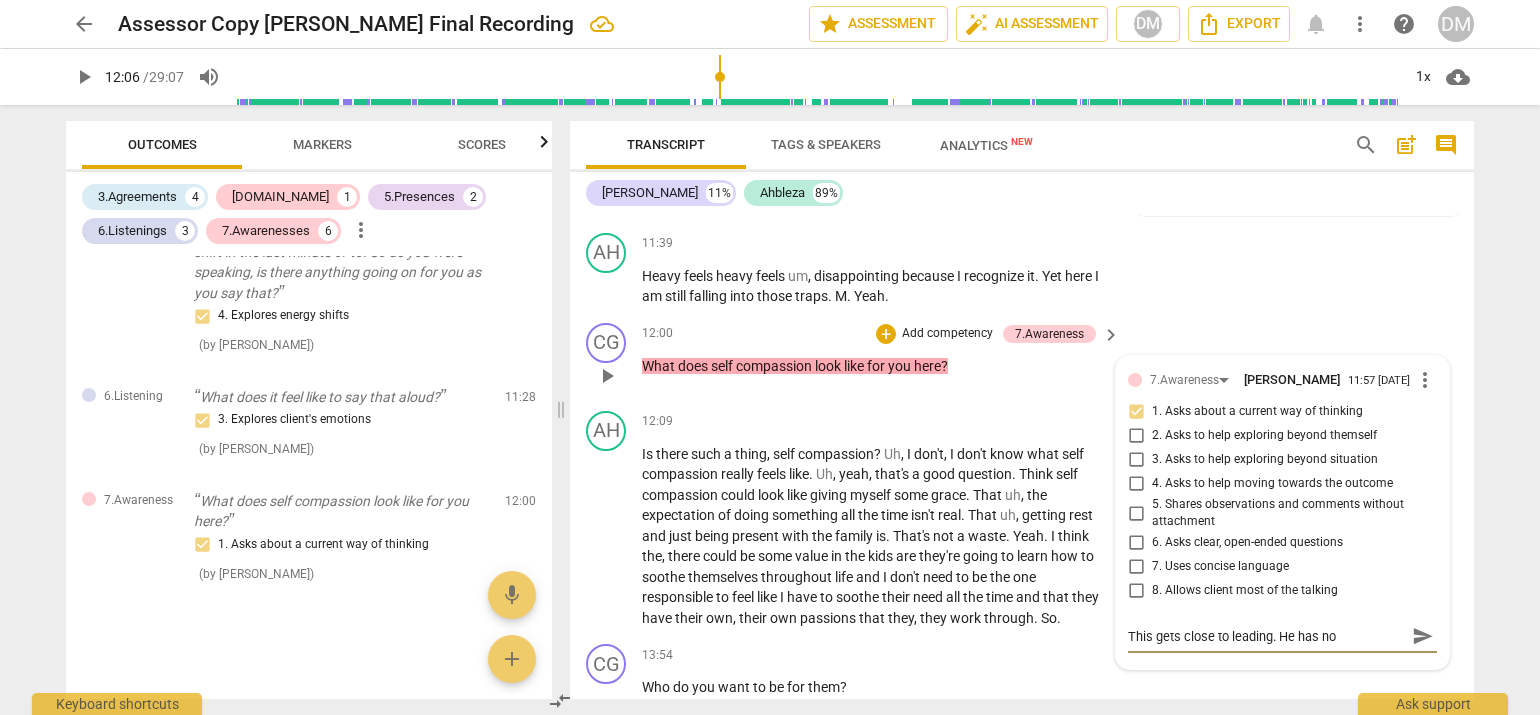 type on "This gets close to leading. He has not" 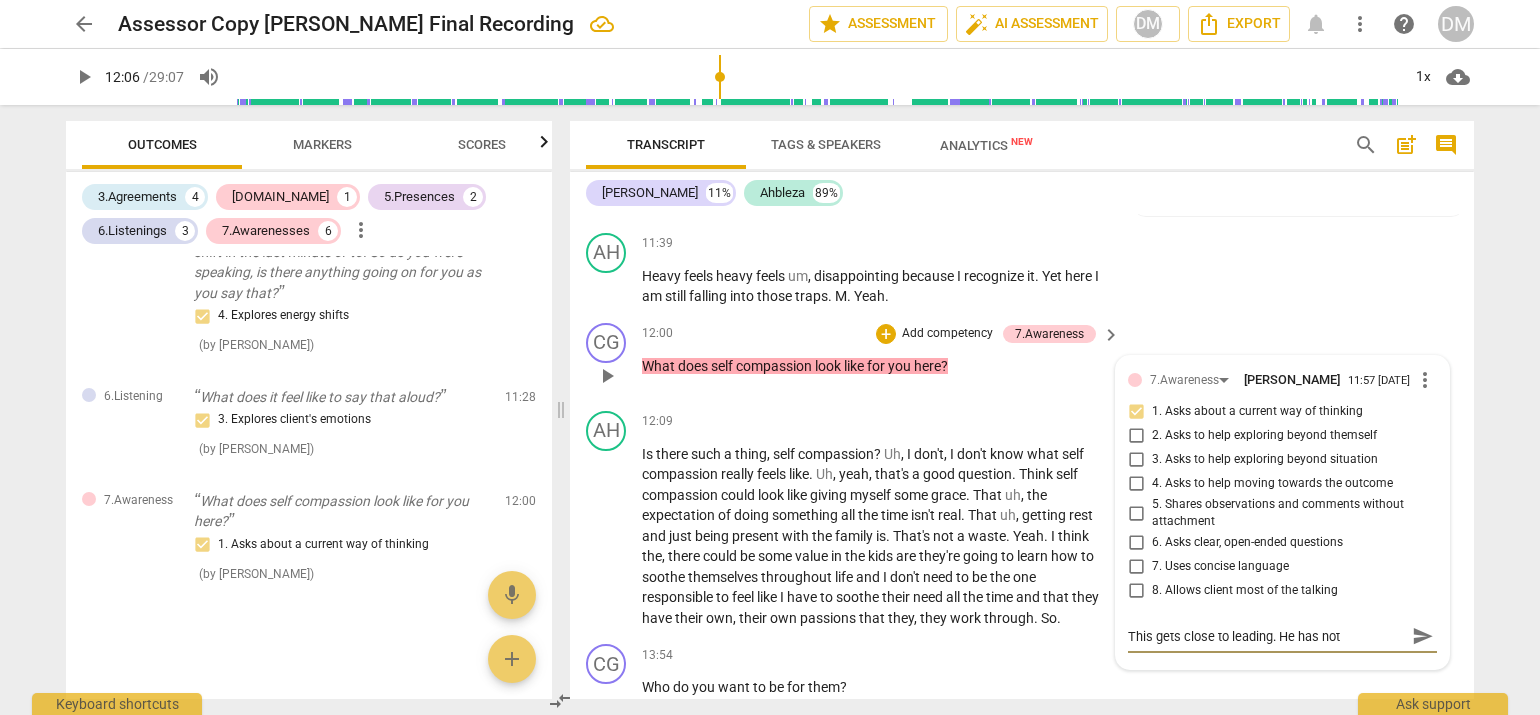 type on "This gets close to leading. He has not" 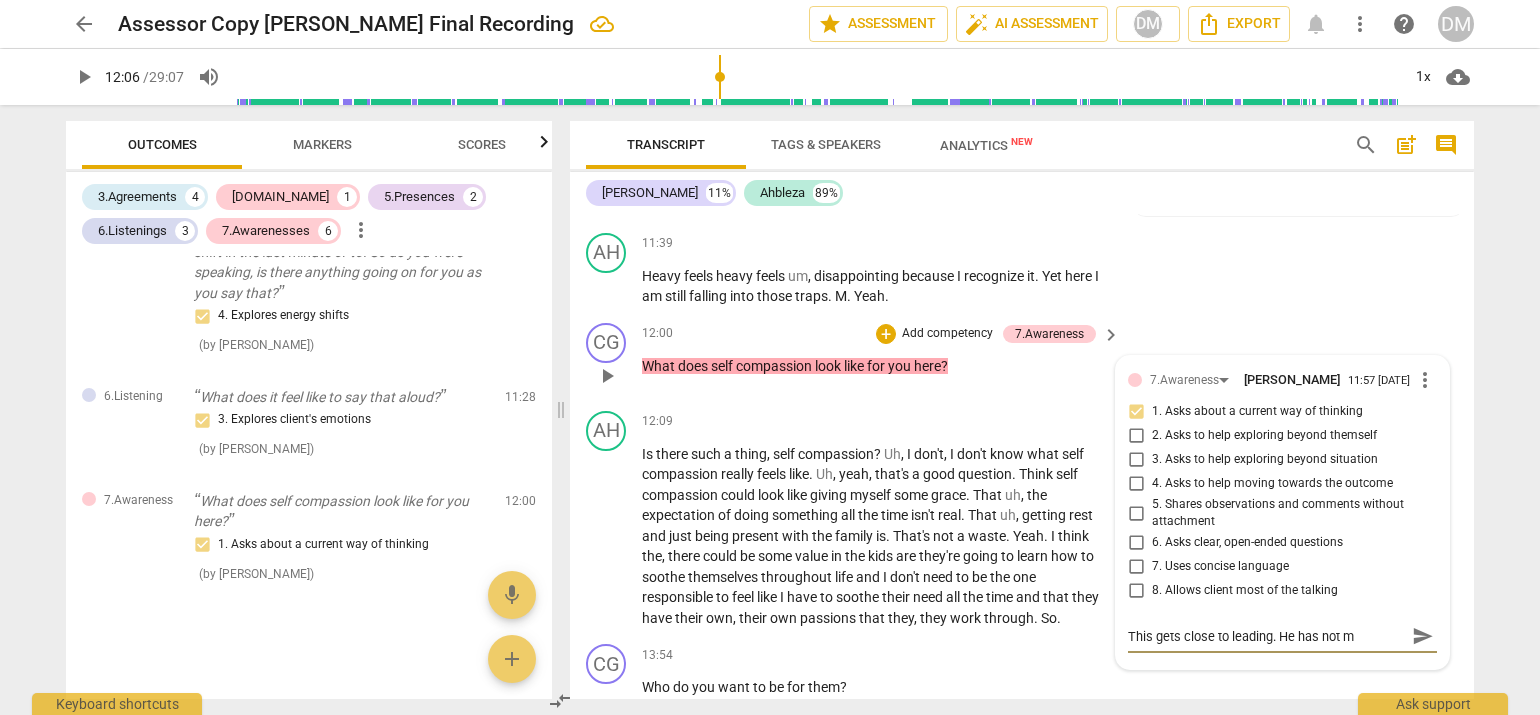 type on "This gets close to leading. He has not me" 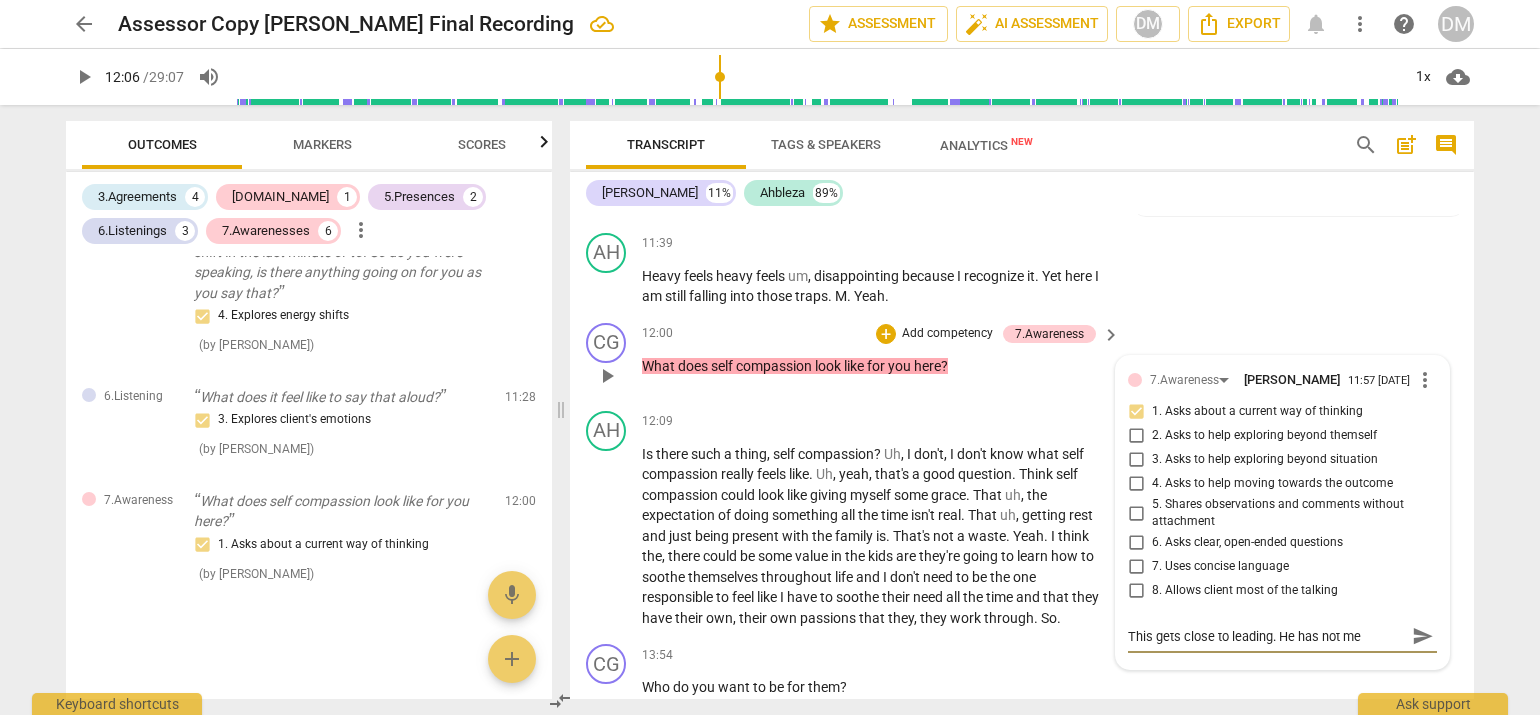 type on "This gets close to leading. He has not men" 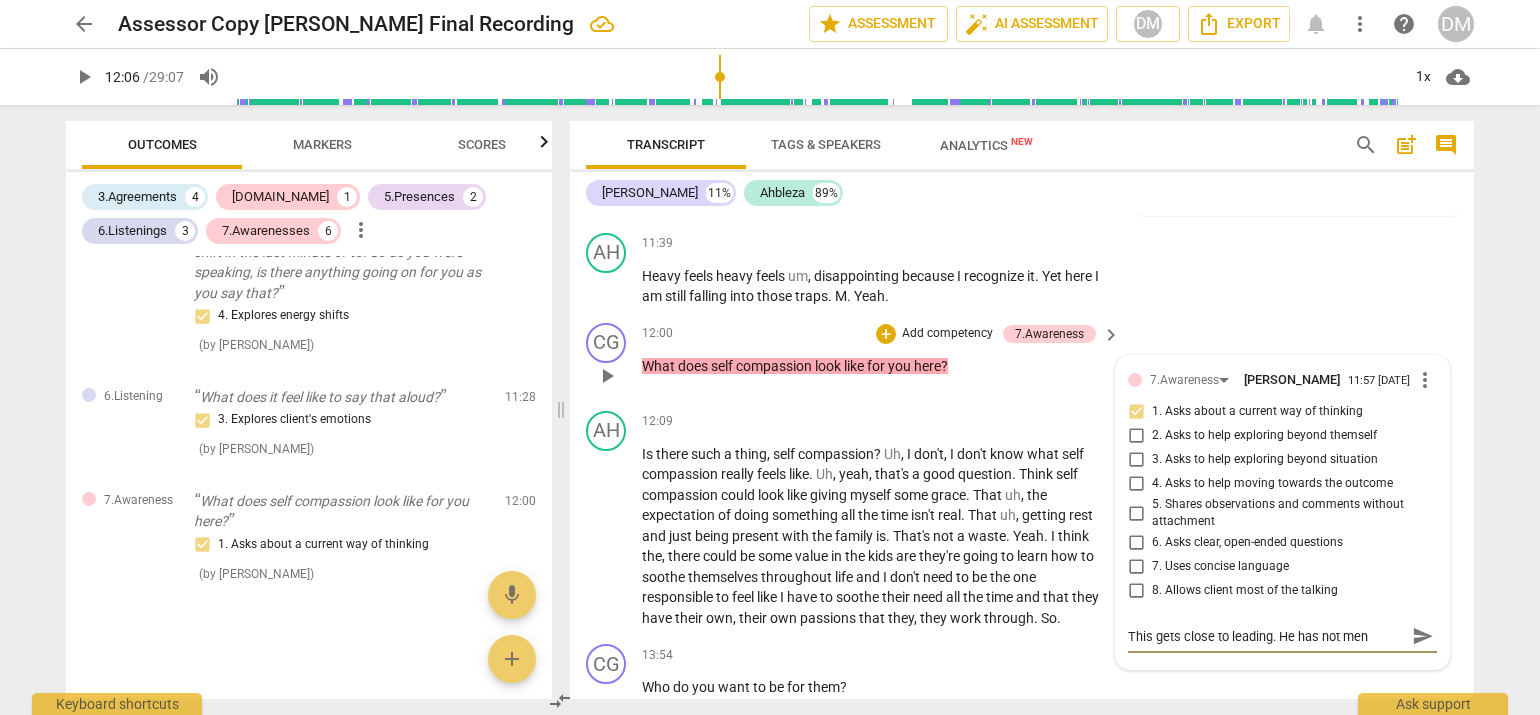 type on "This gets close to leading. He has not ment" 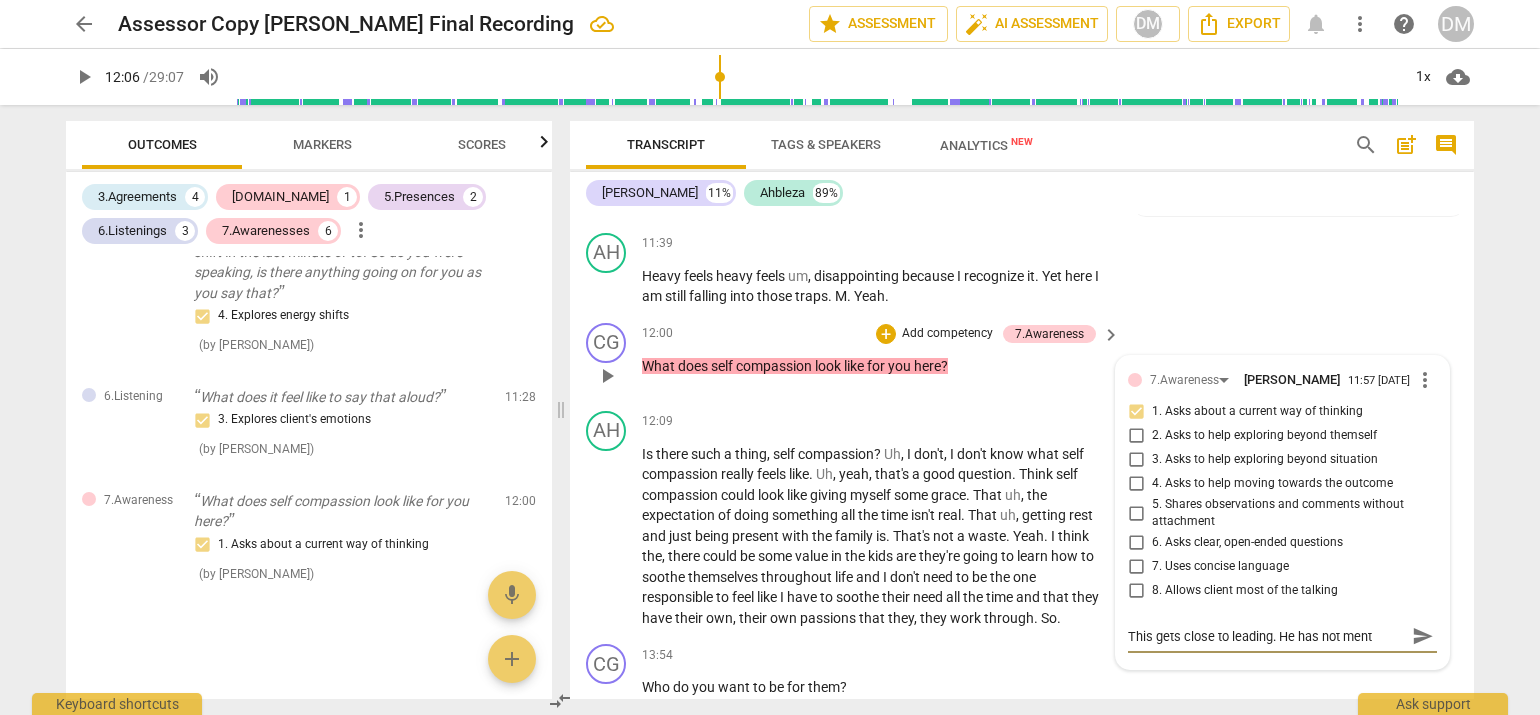 type on "This gets close to leading. He has not menti" 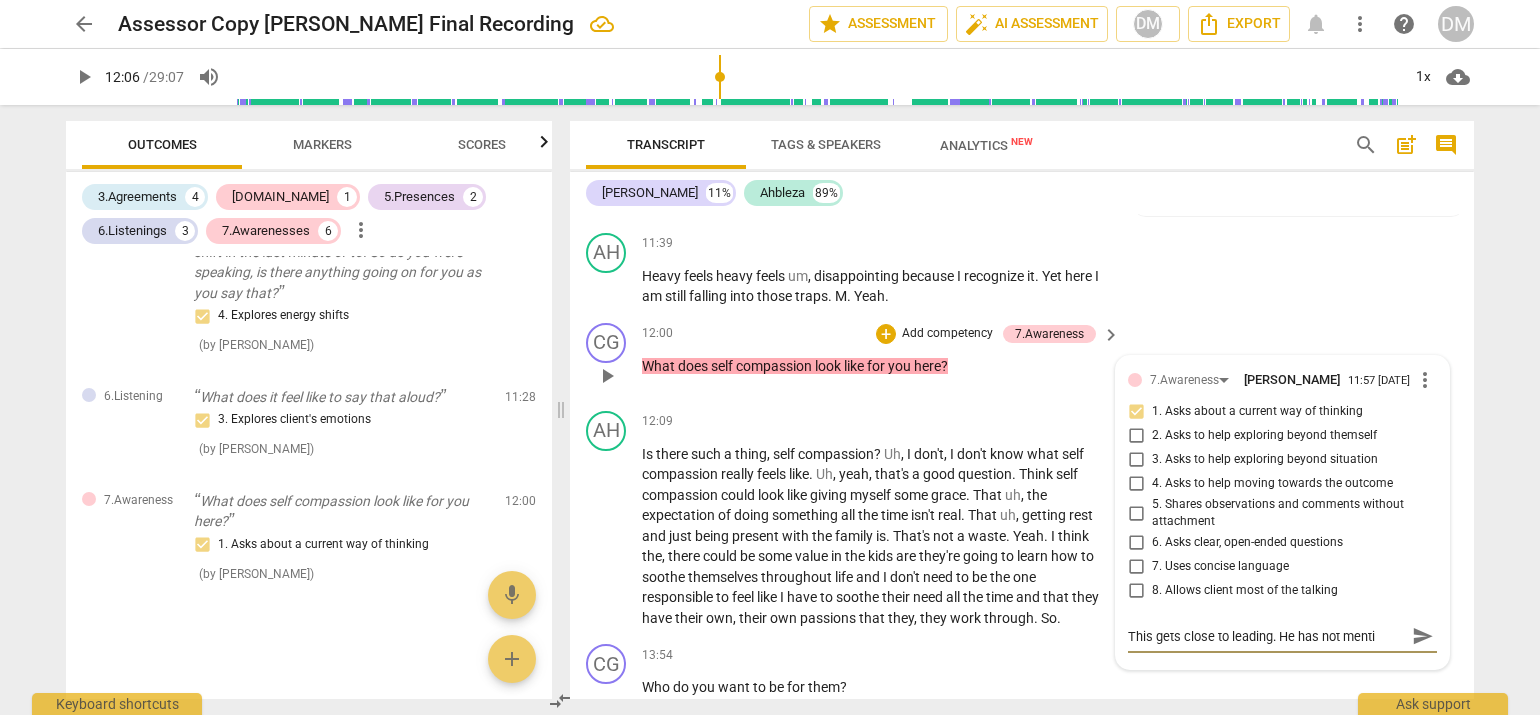 type on "This gets close to leading. He has not mentio" 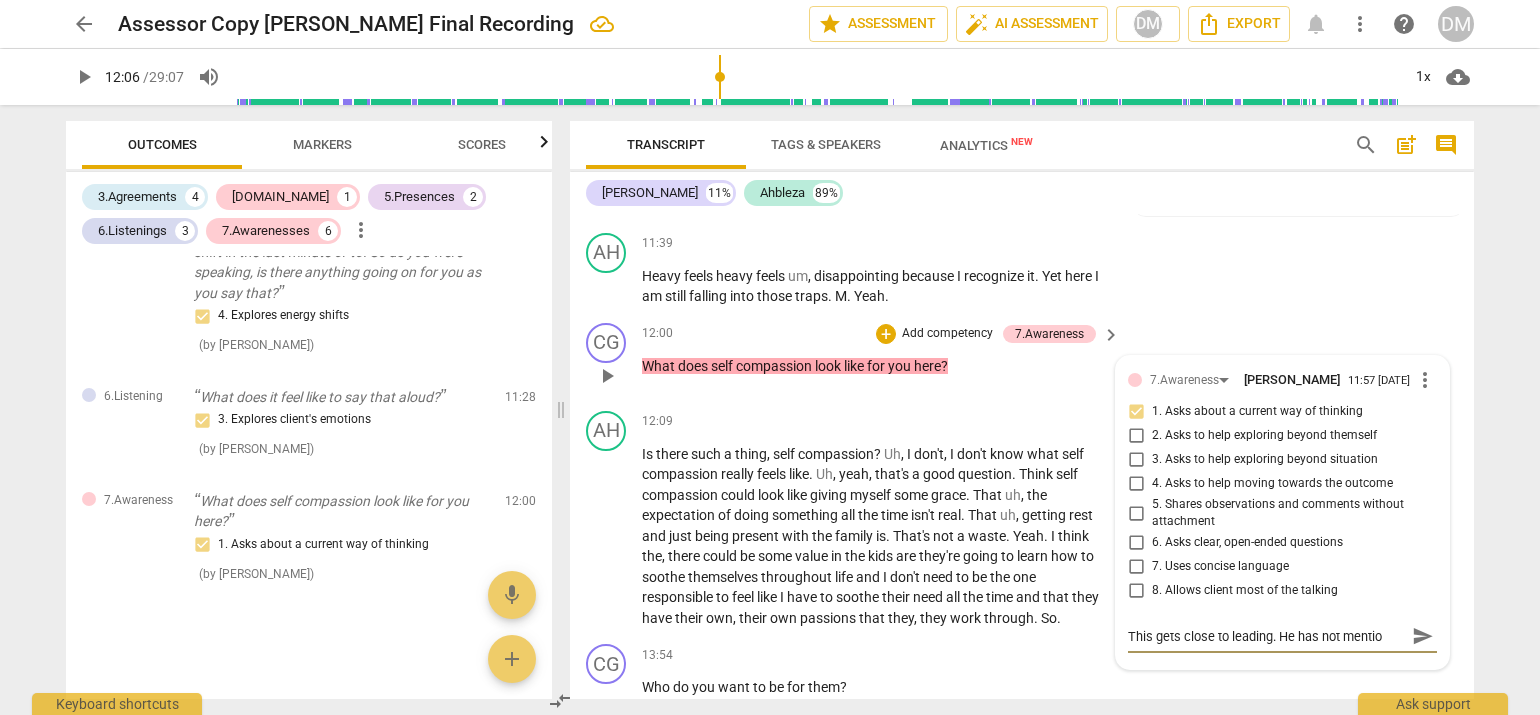 type on "This gets close to leading. He has not mention" 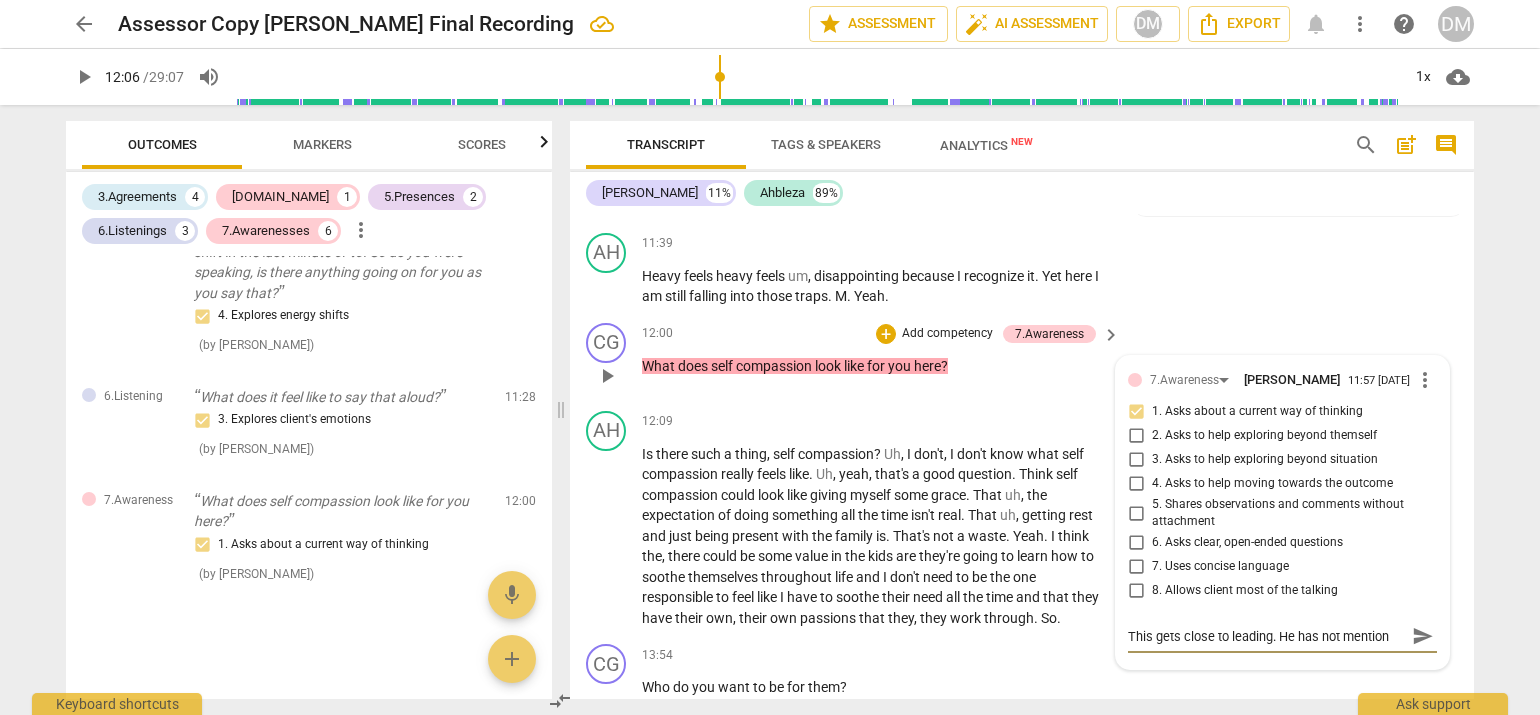 type on "This gets close to leading. He has not mentione" 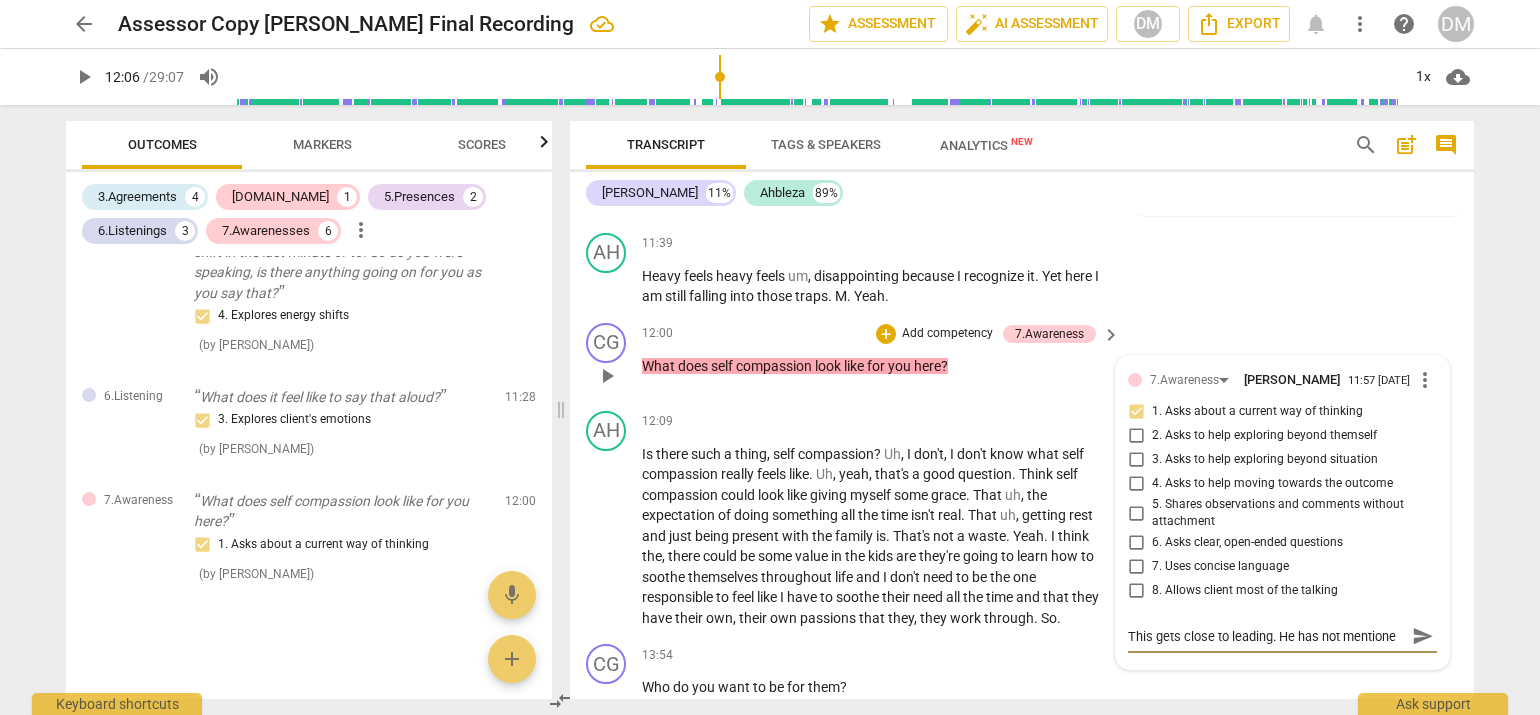 type on "This gets close to leading. He has not mentioned" 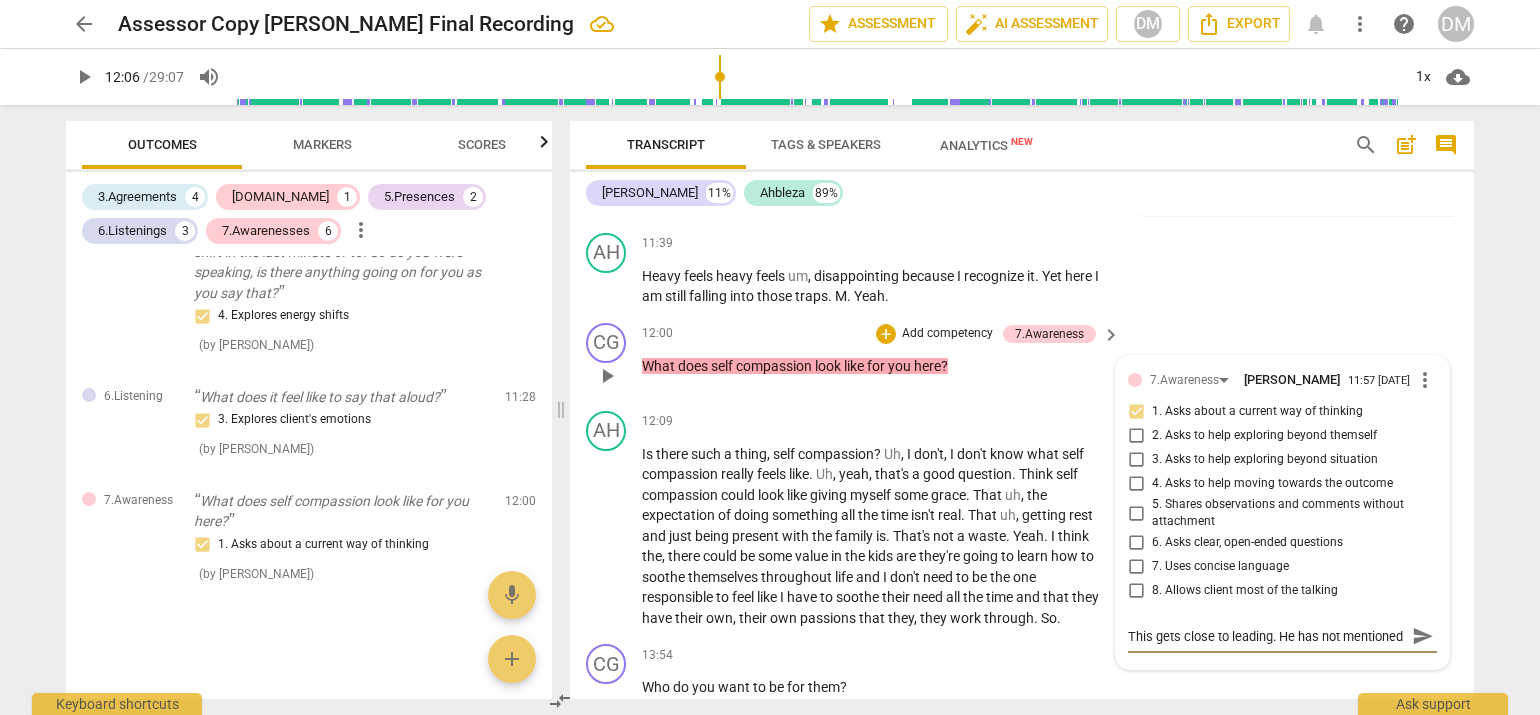 scroll, scrollTop: 16, scrollLeft: 0, axis: vertical 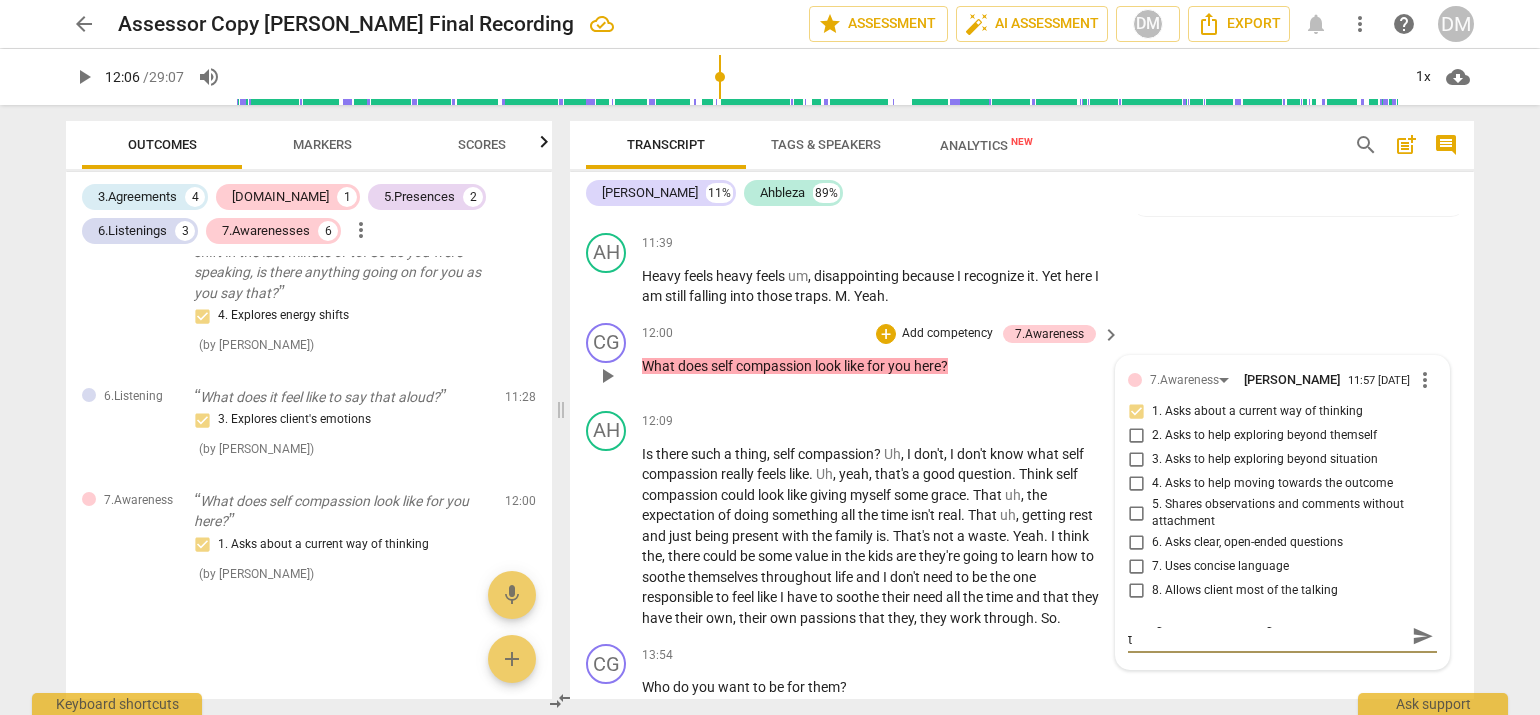type on "This gets close to leading. He has not mentioned th" 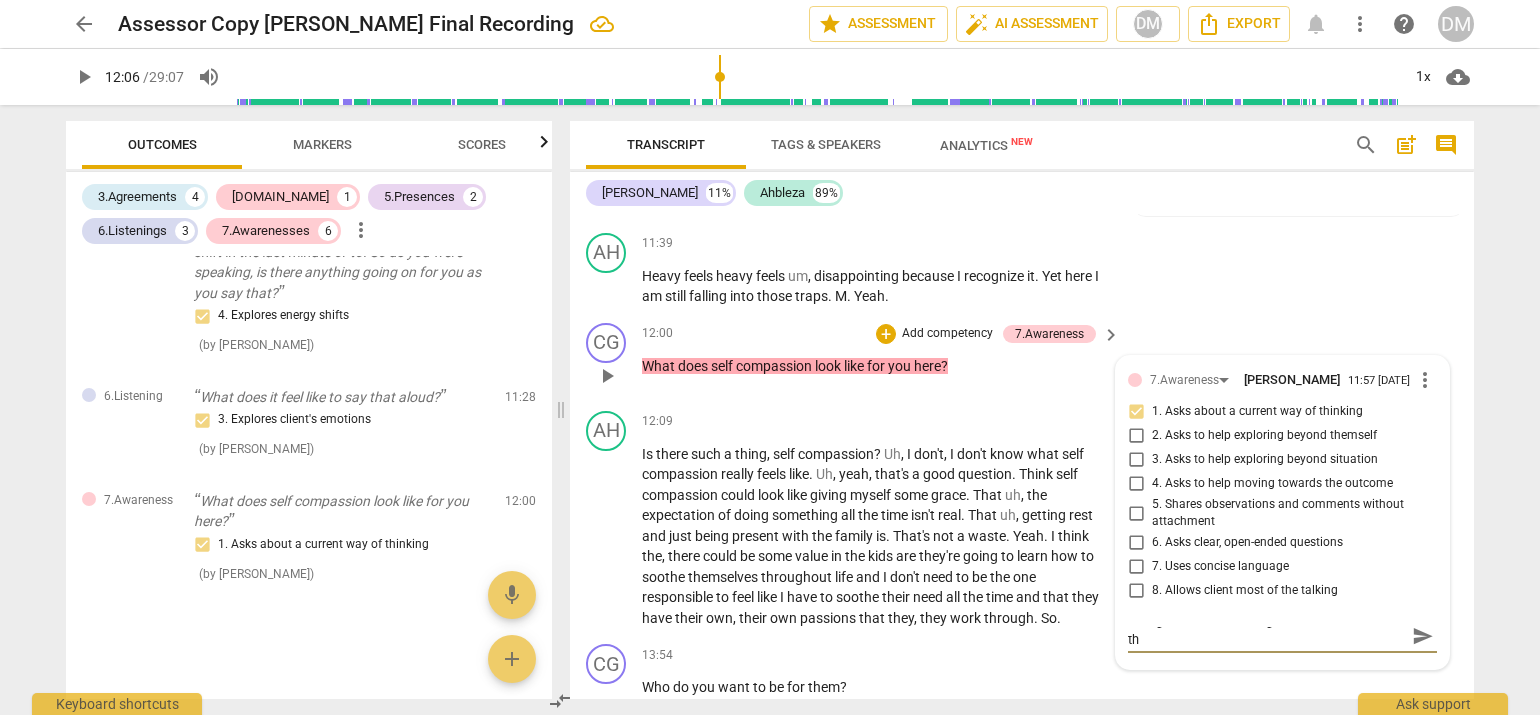 type on "This gets close to leading. He has not mentioned thi" 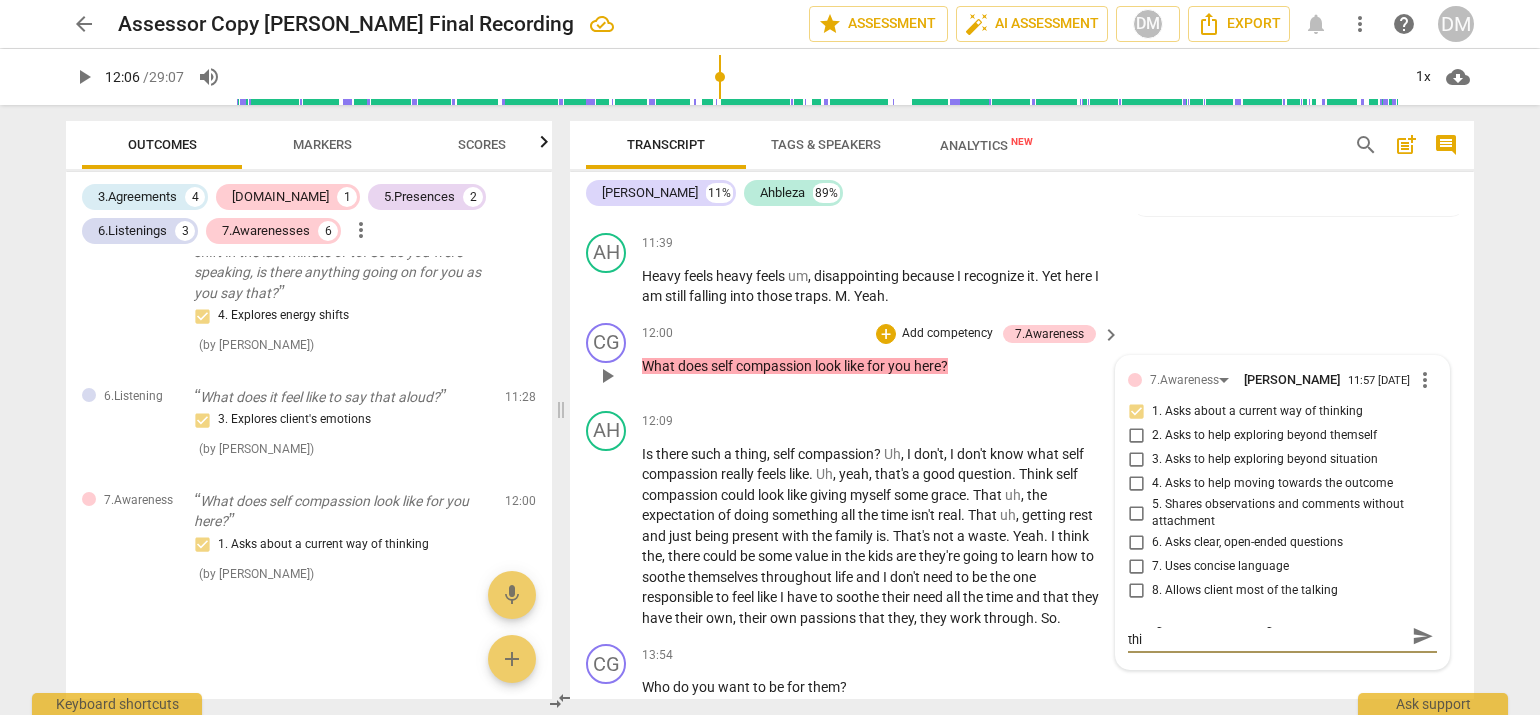 type on "This gets close to leading. He has not mentioned this" 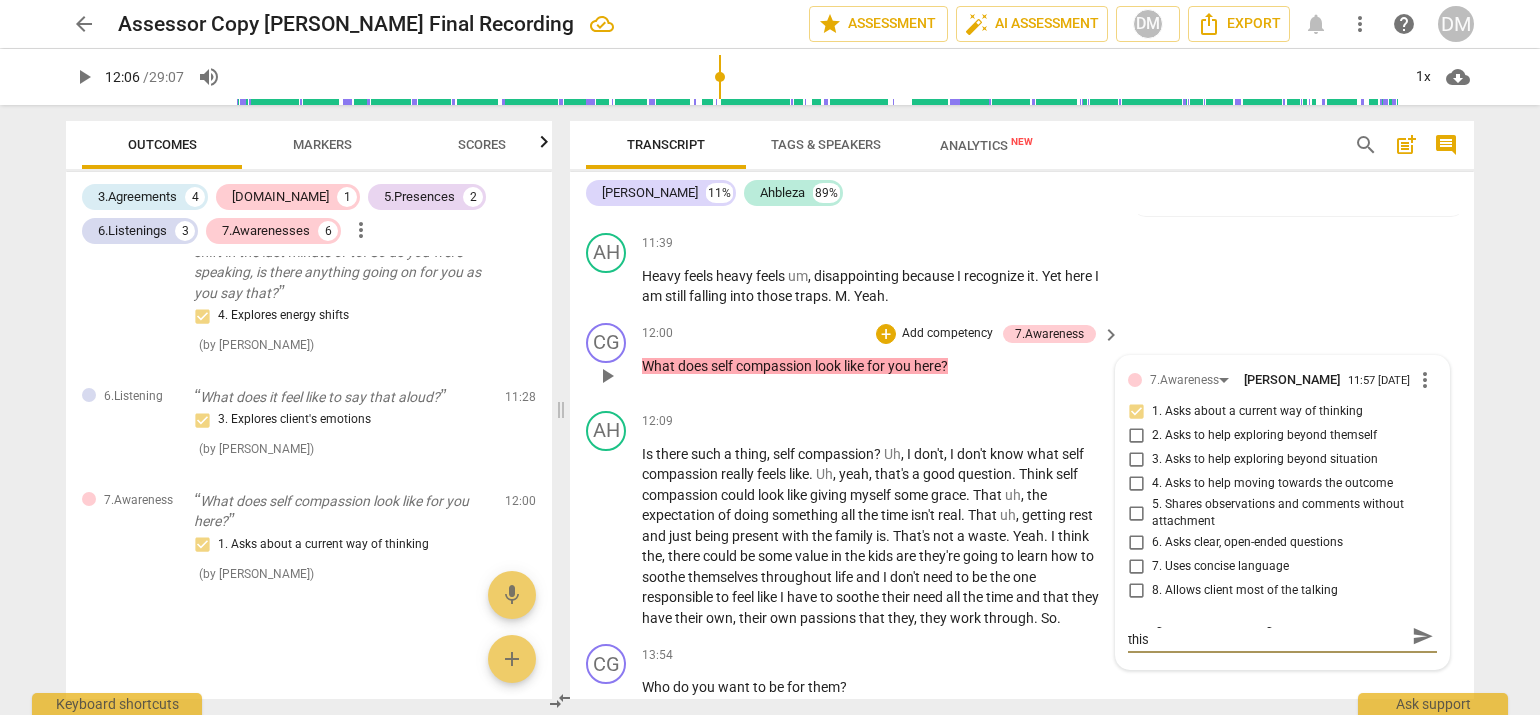 type on "This gets close to leading. He has not mentioned this" 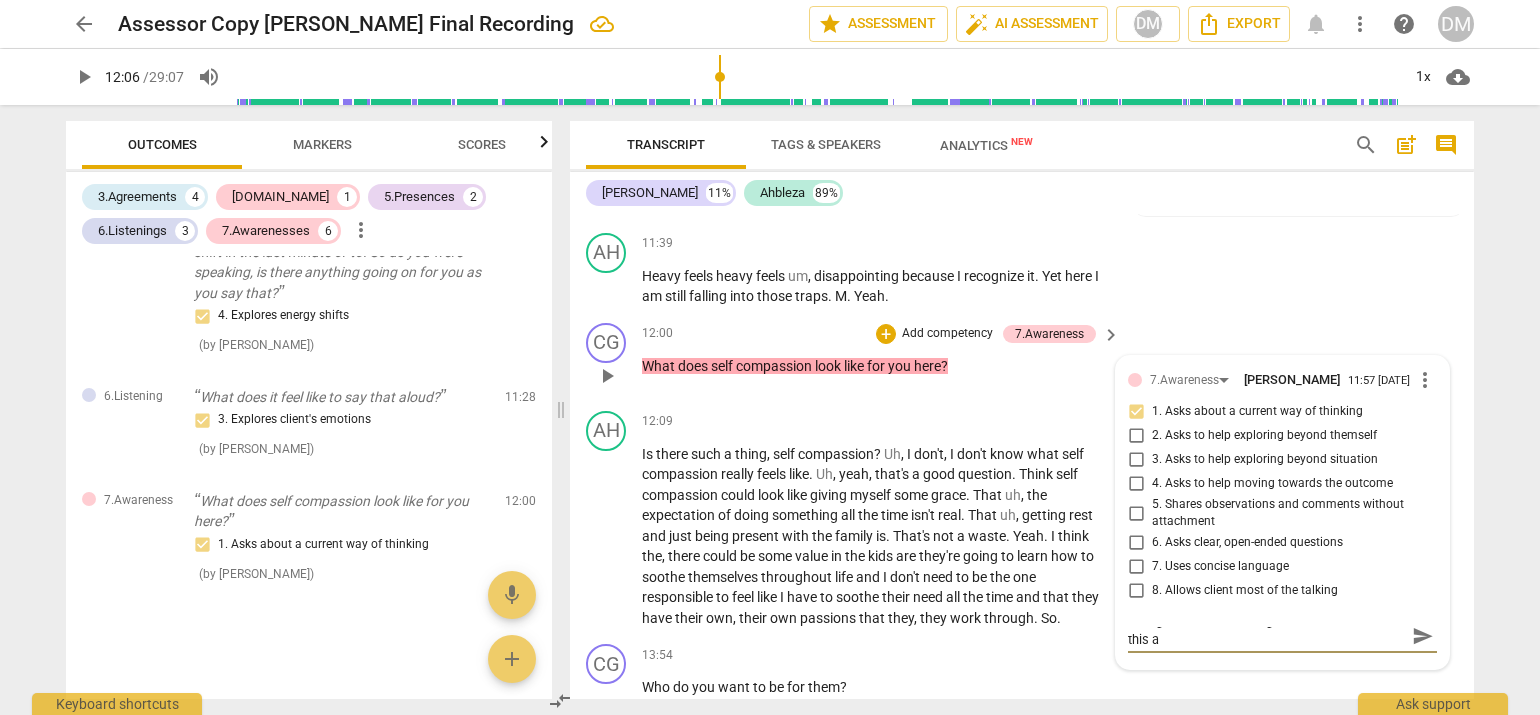 scroll, scrollTop: 3367, scrollLeft: 0, axis: vertical 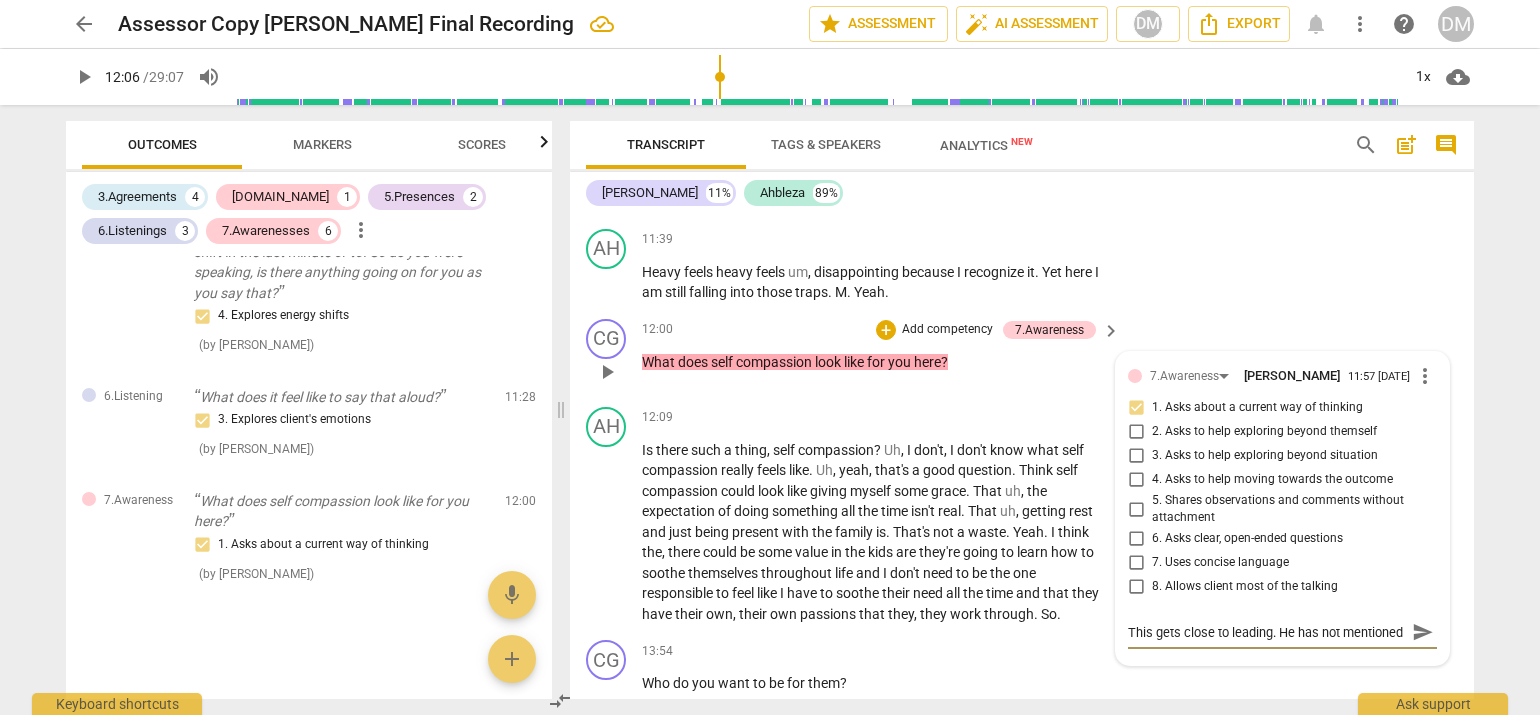 type on "This gets close to leading. He has not mentioned this an" 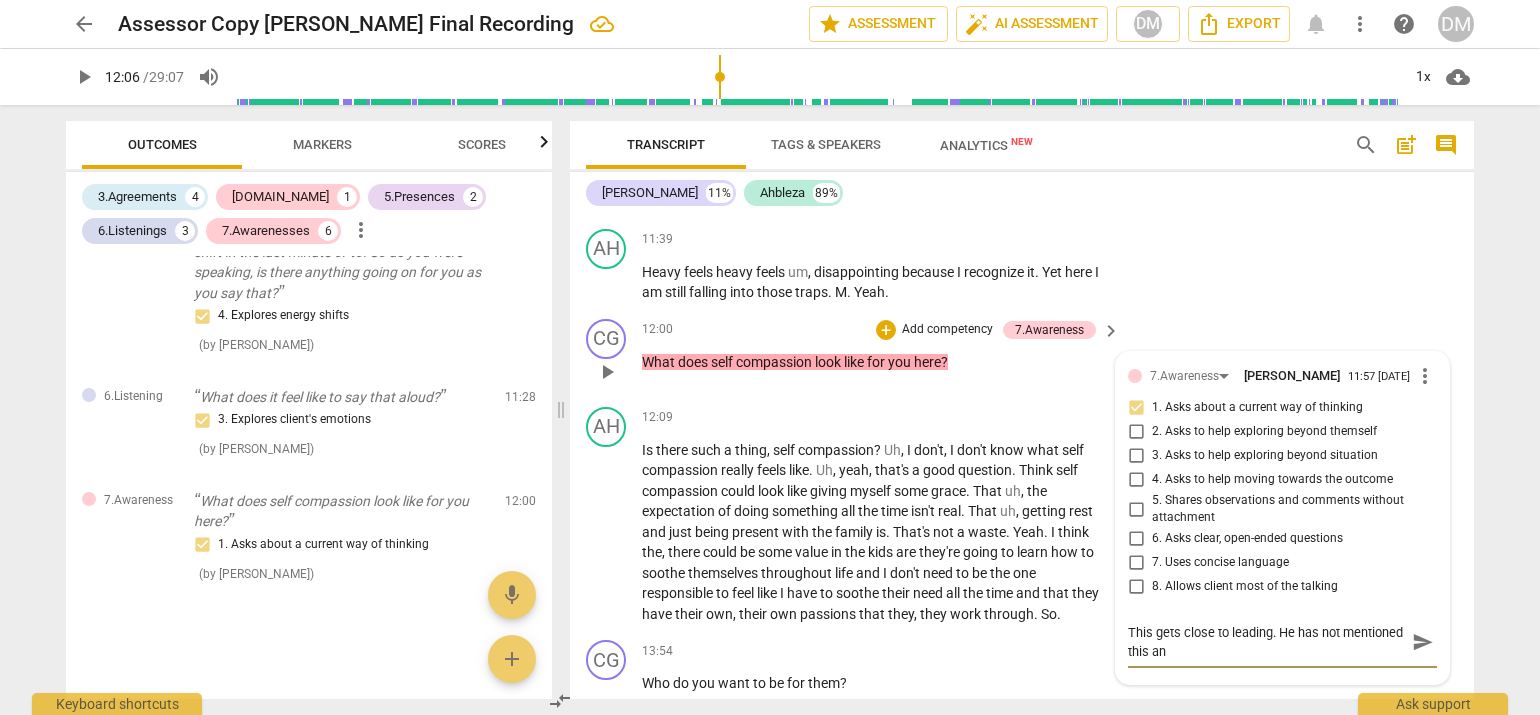 type on "This gets close to leading. He has not mentioned this and" 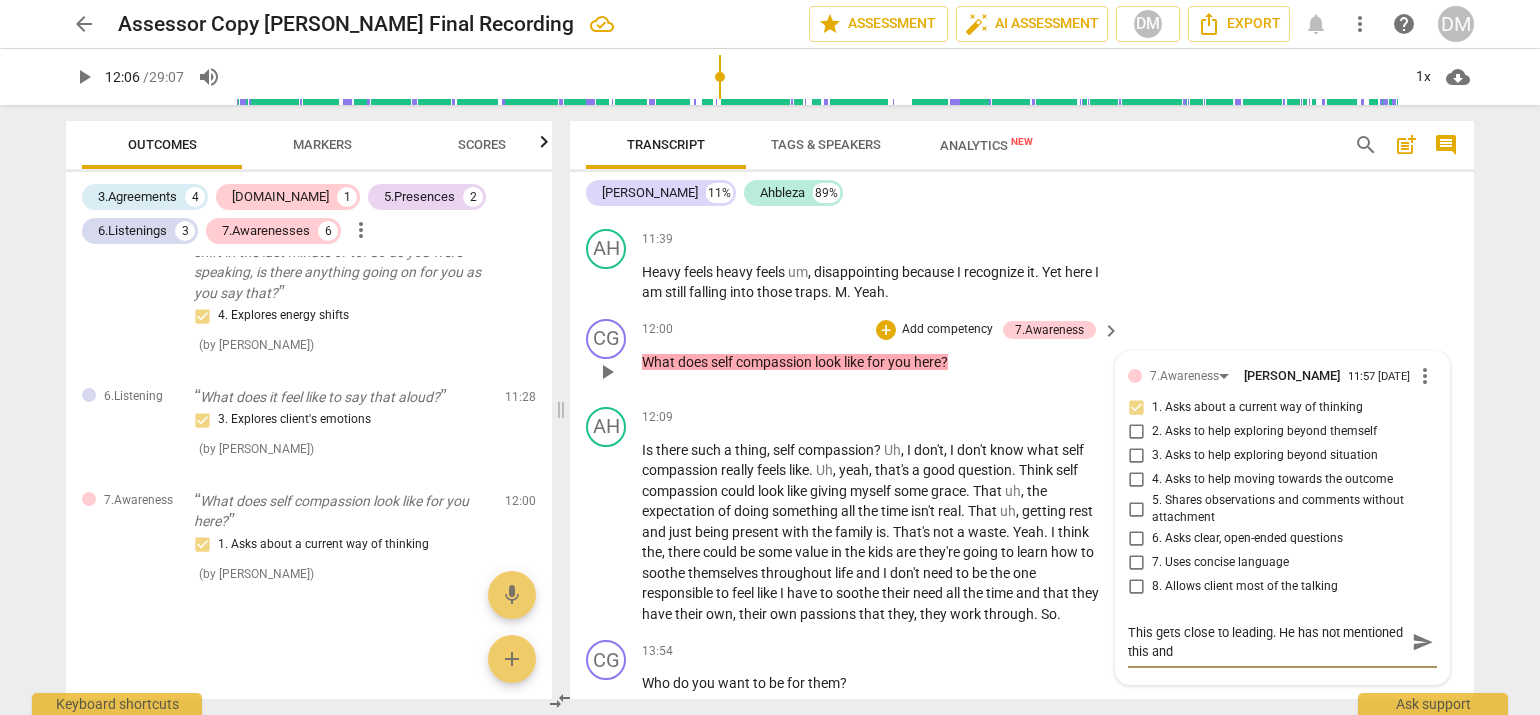 type on "This gets close to leading. He has not mentioned this and" 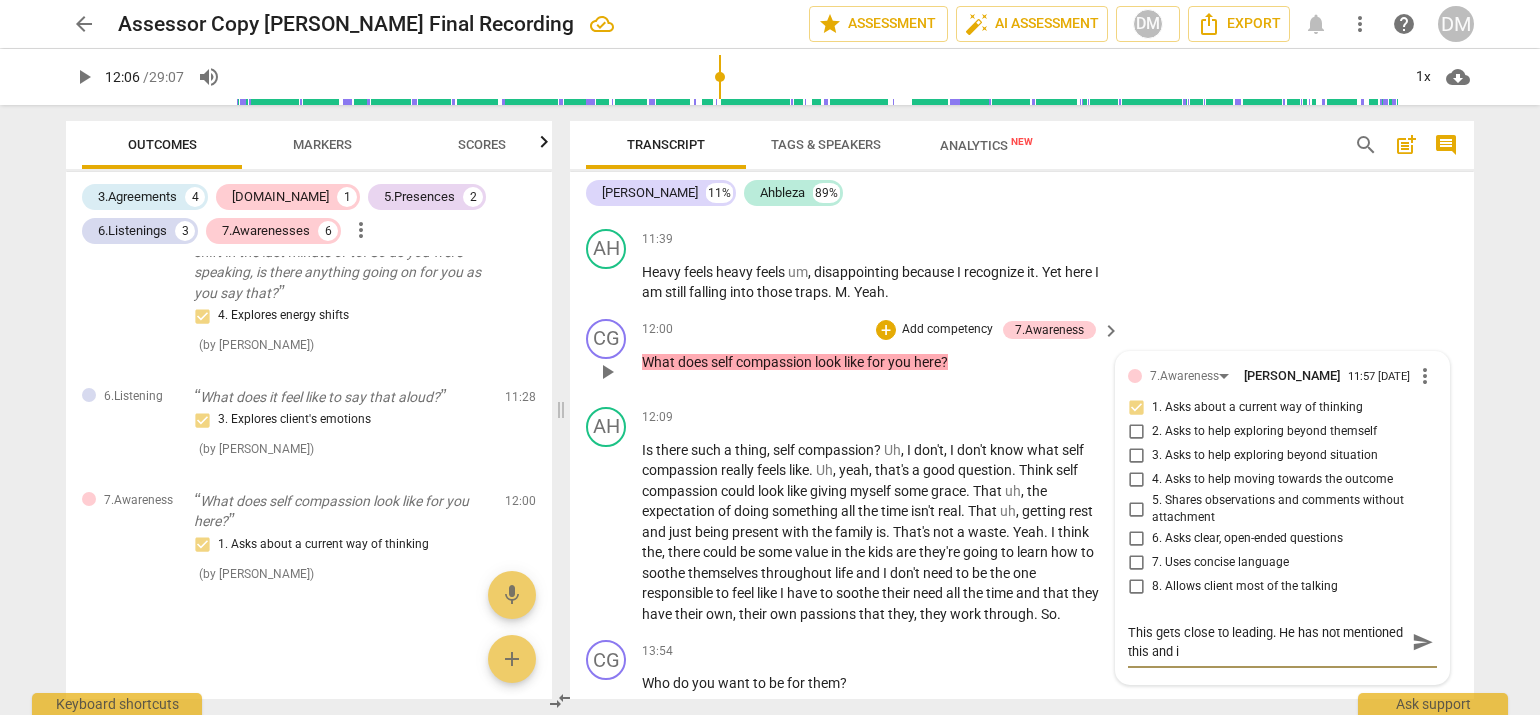 type on "This gets close to leading. He has not mentioned this and it" 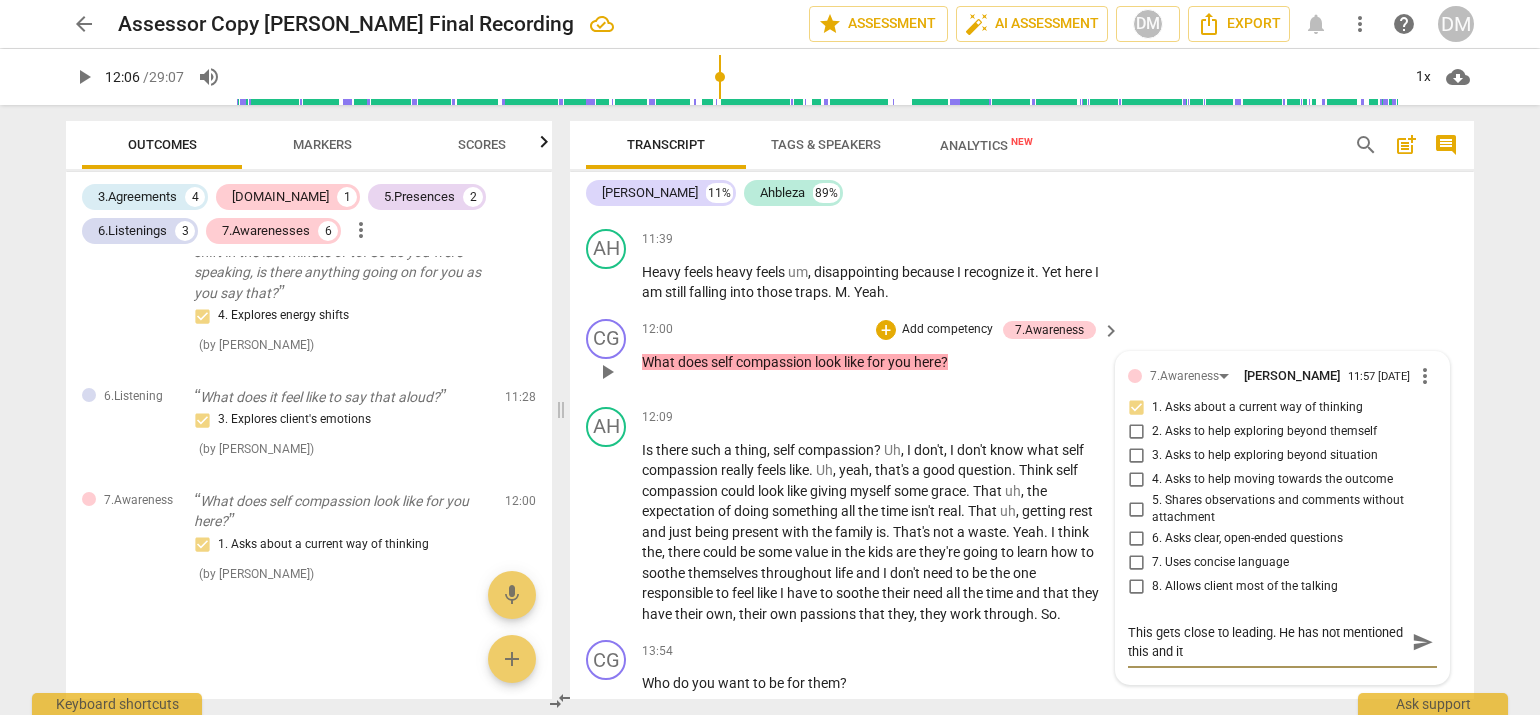 type on "This gets close to leading. He has not mentioned this and it" 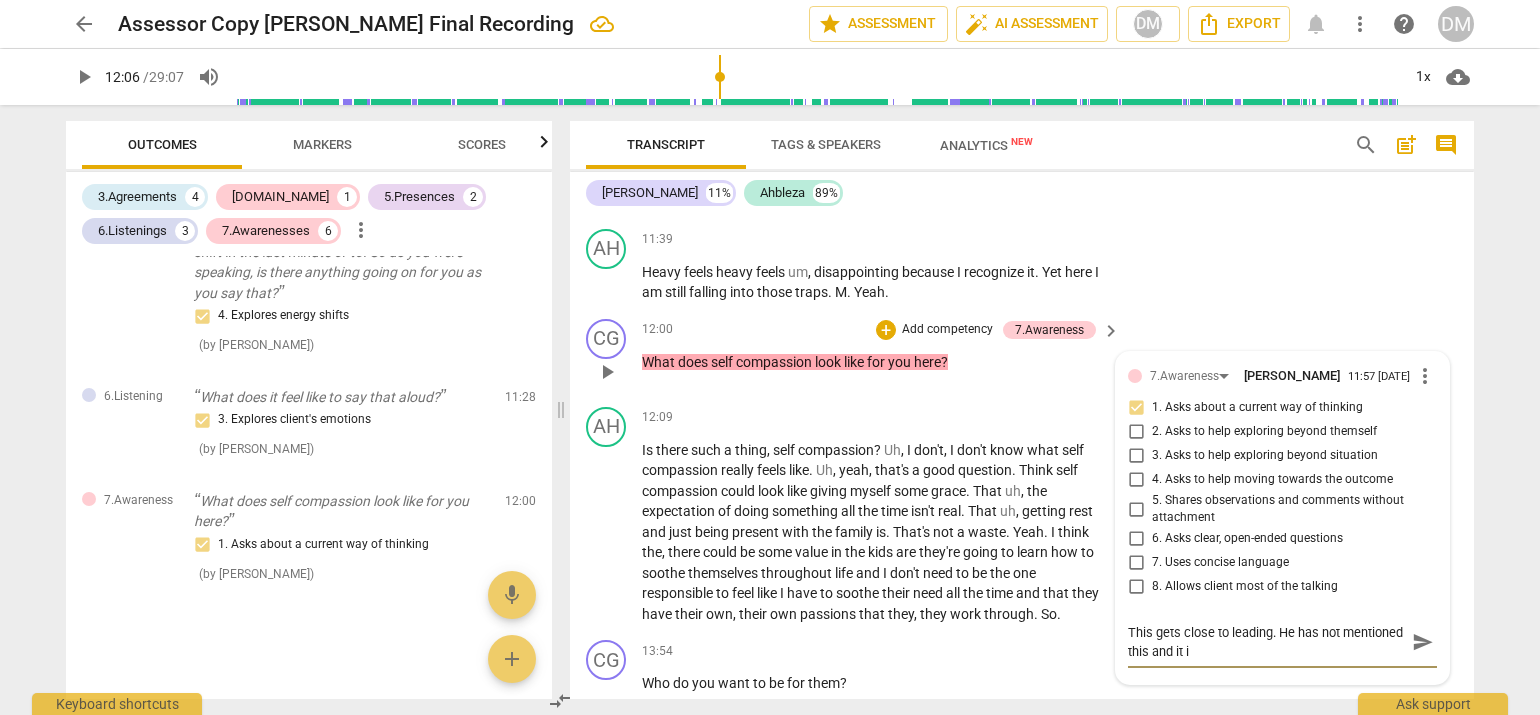 type on "This gets close to leading. He has not mentioned this and it is" 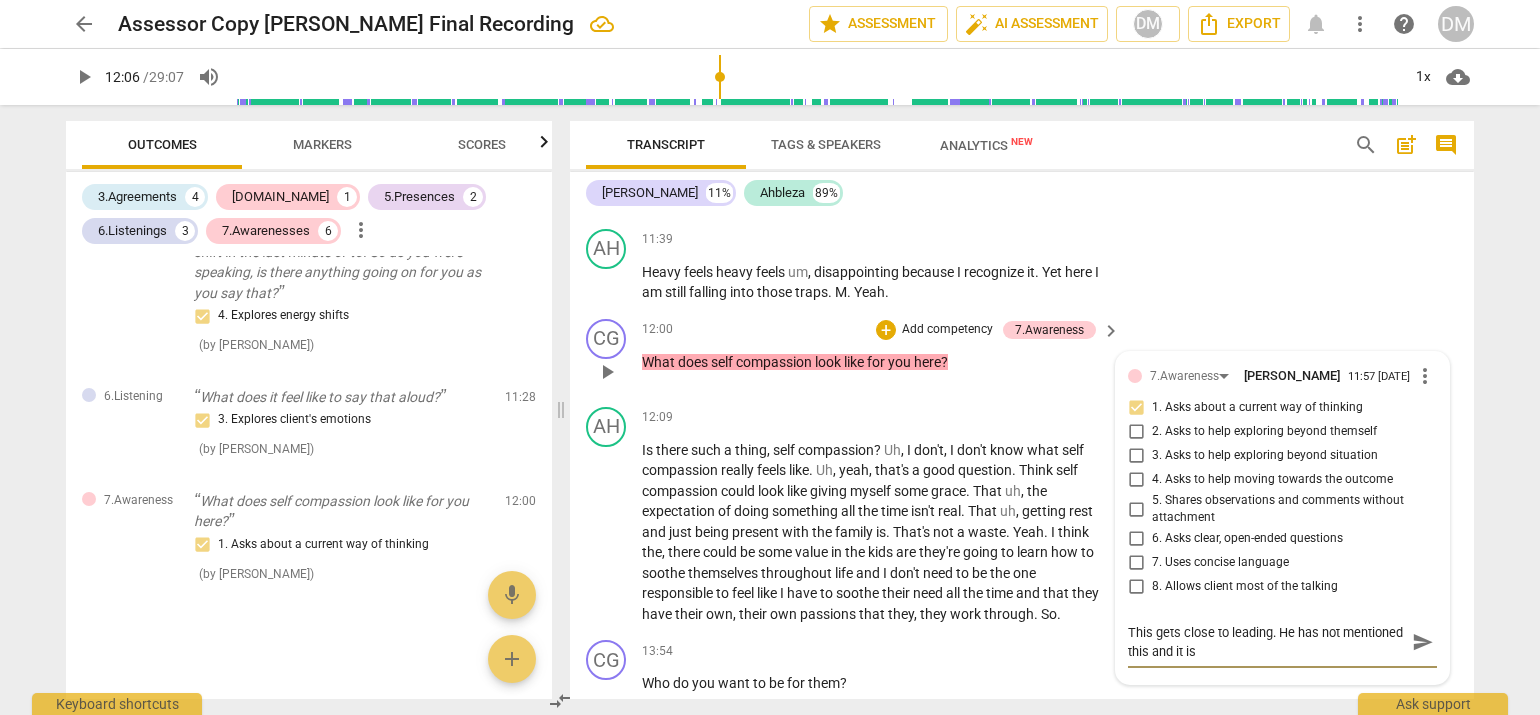 type on "This gets close to leading. He has not mentioned this and it is" 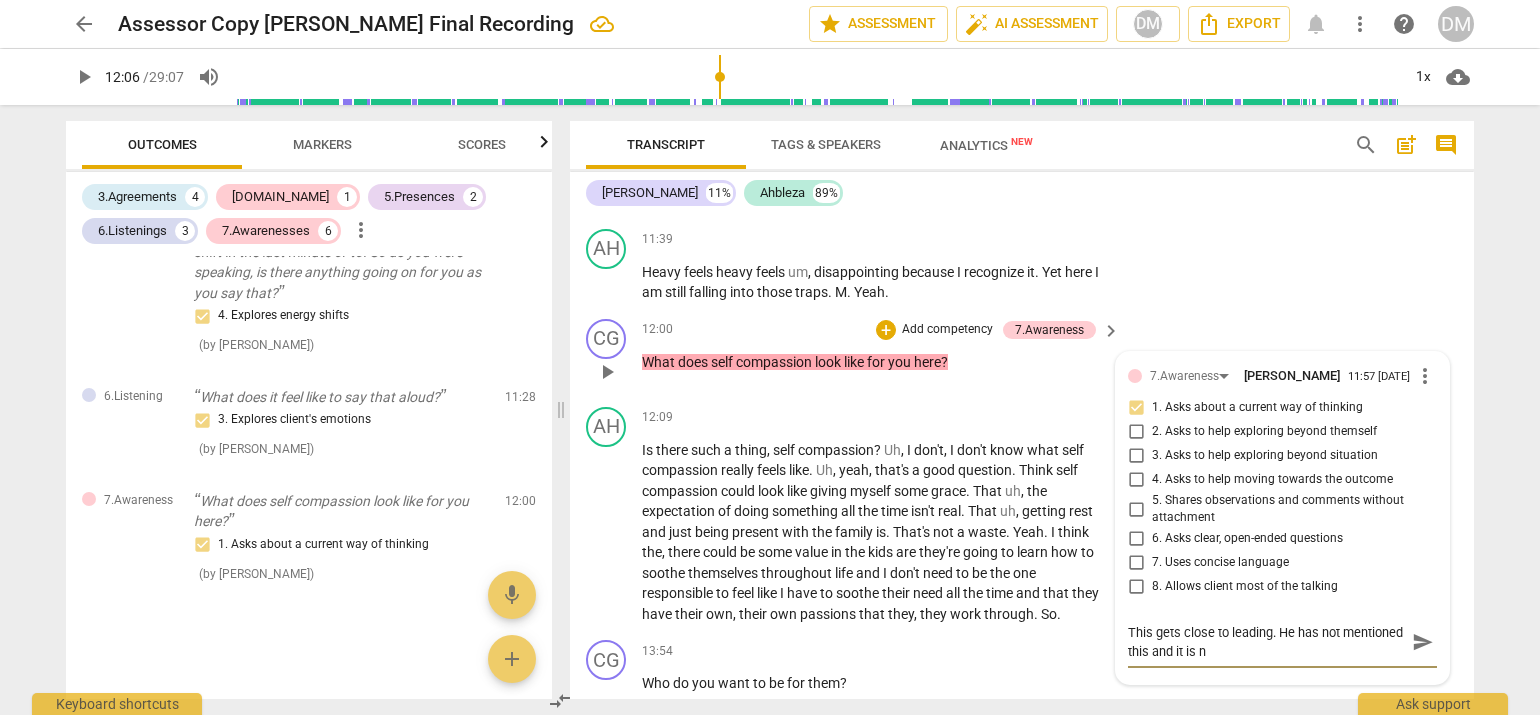 type on "This gets close to leading. He has not mentioned this and it is no" 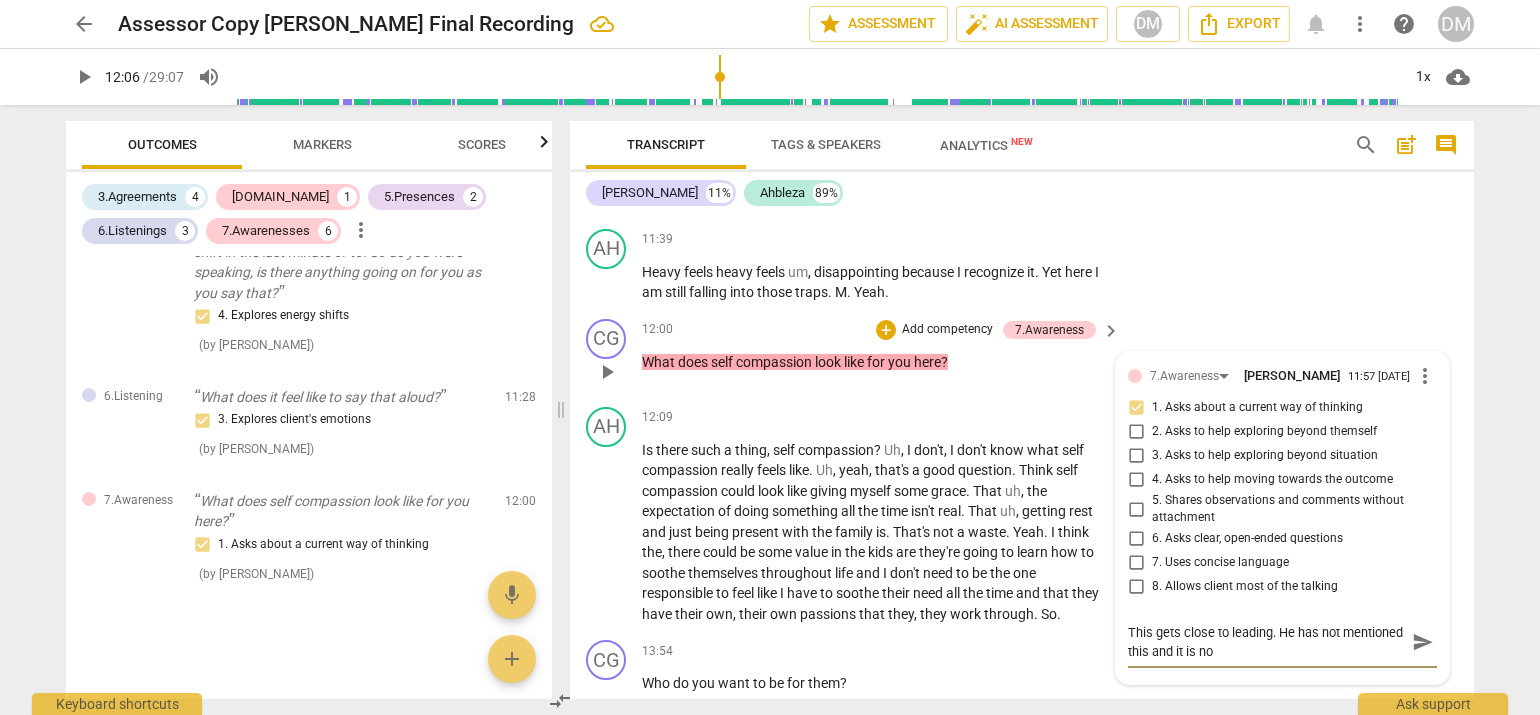 type on "This gets close to leading. He has not mentioned this and it is not" 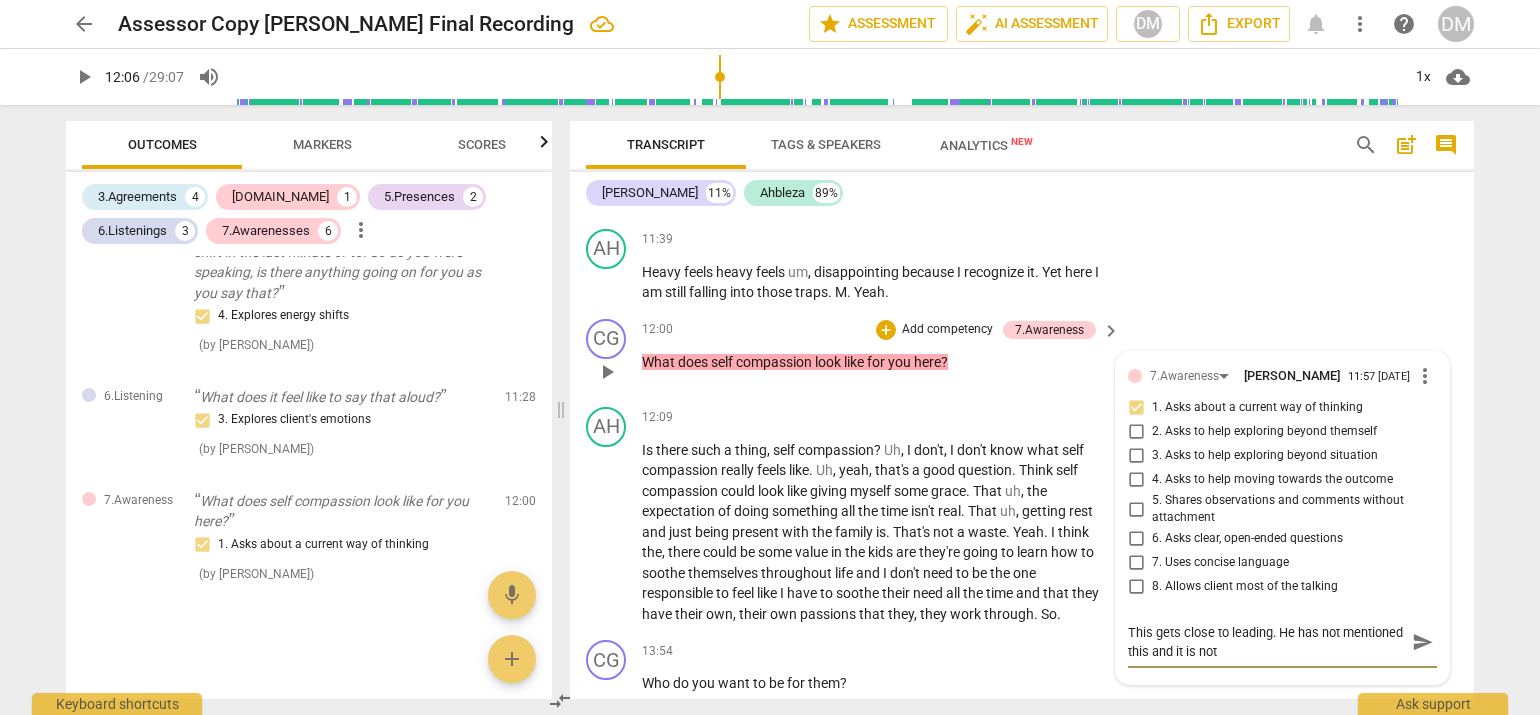 type on "This gets close to leading. He has not mentioned this and it is not" 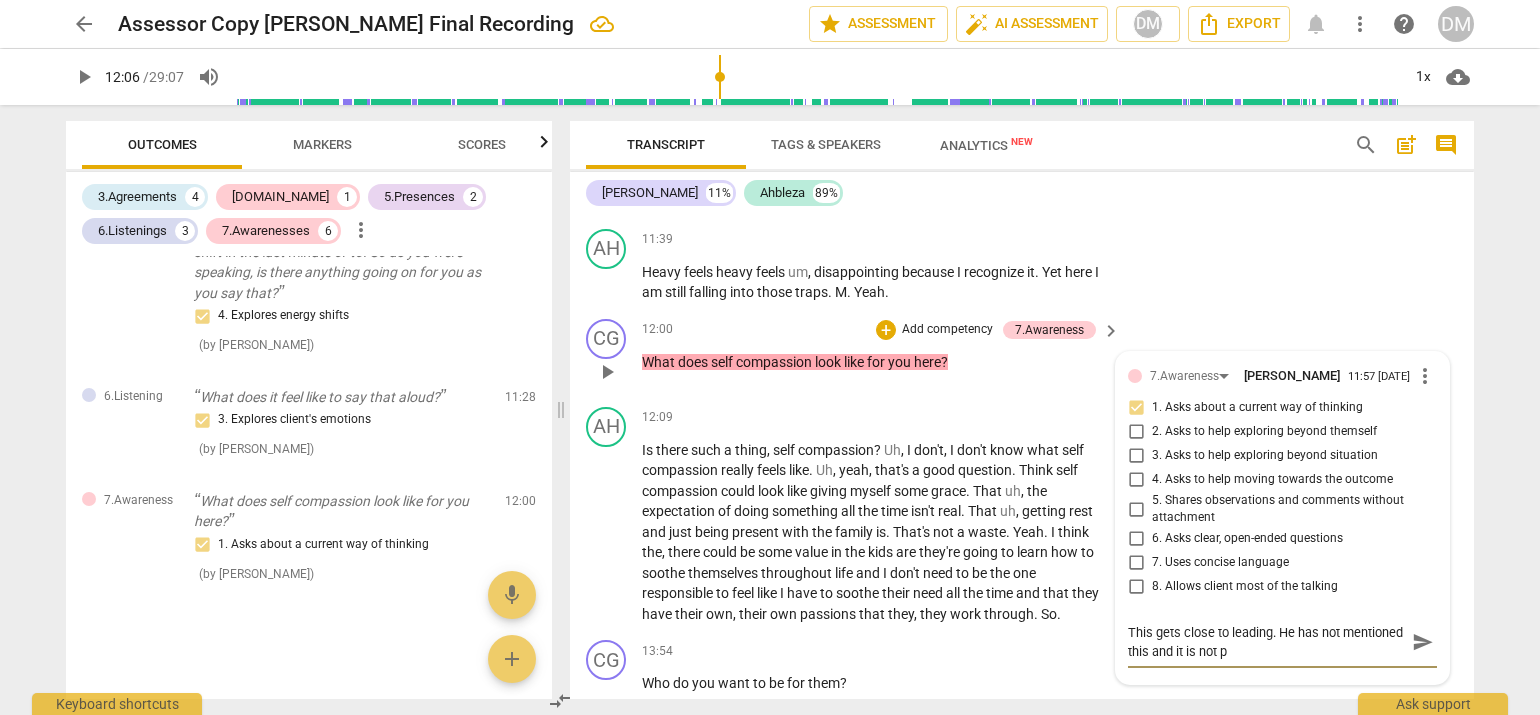 type on "This gets close to leading. He has not mentioned this and it is not pa" 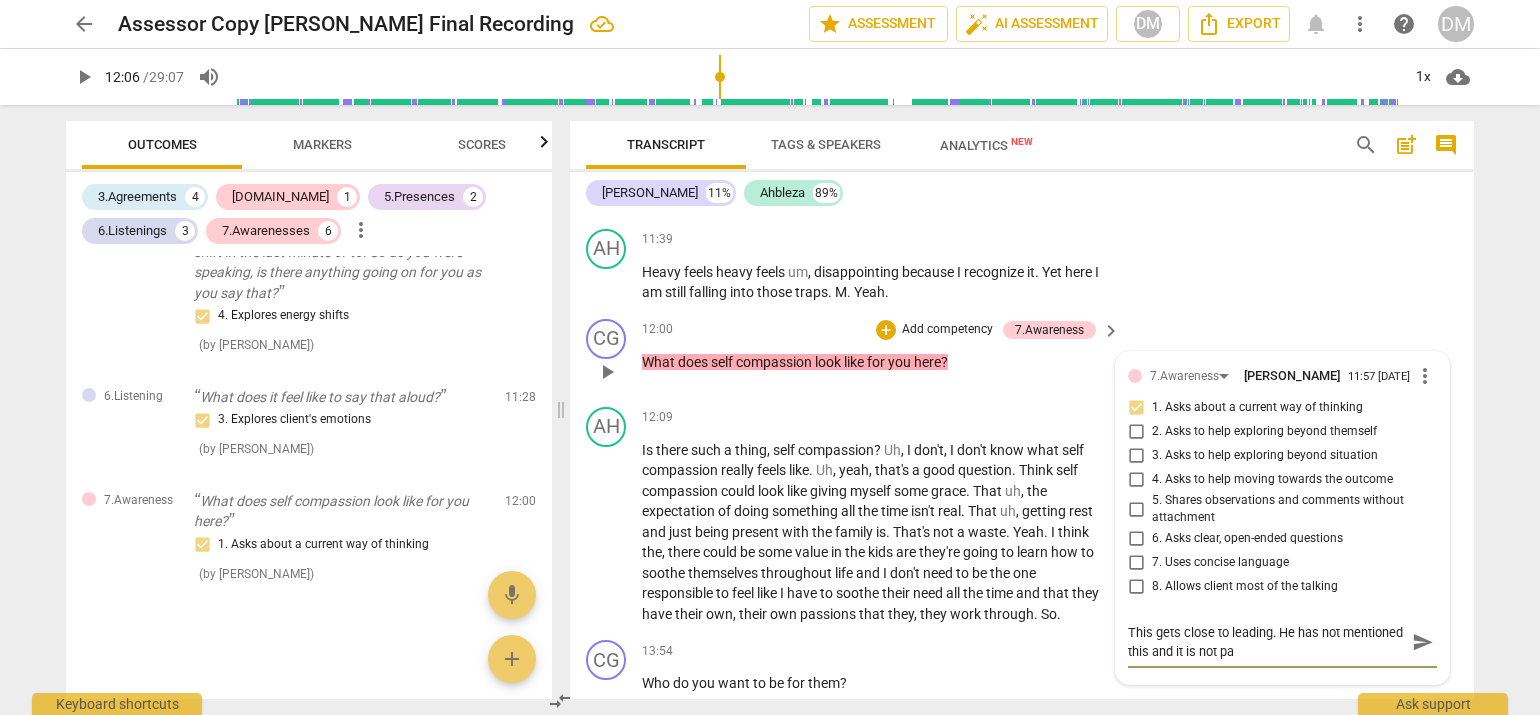 type on "This gets close to leading. He has not mentioned this and it is not par" 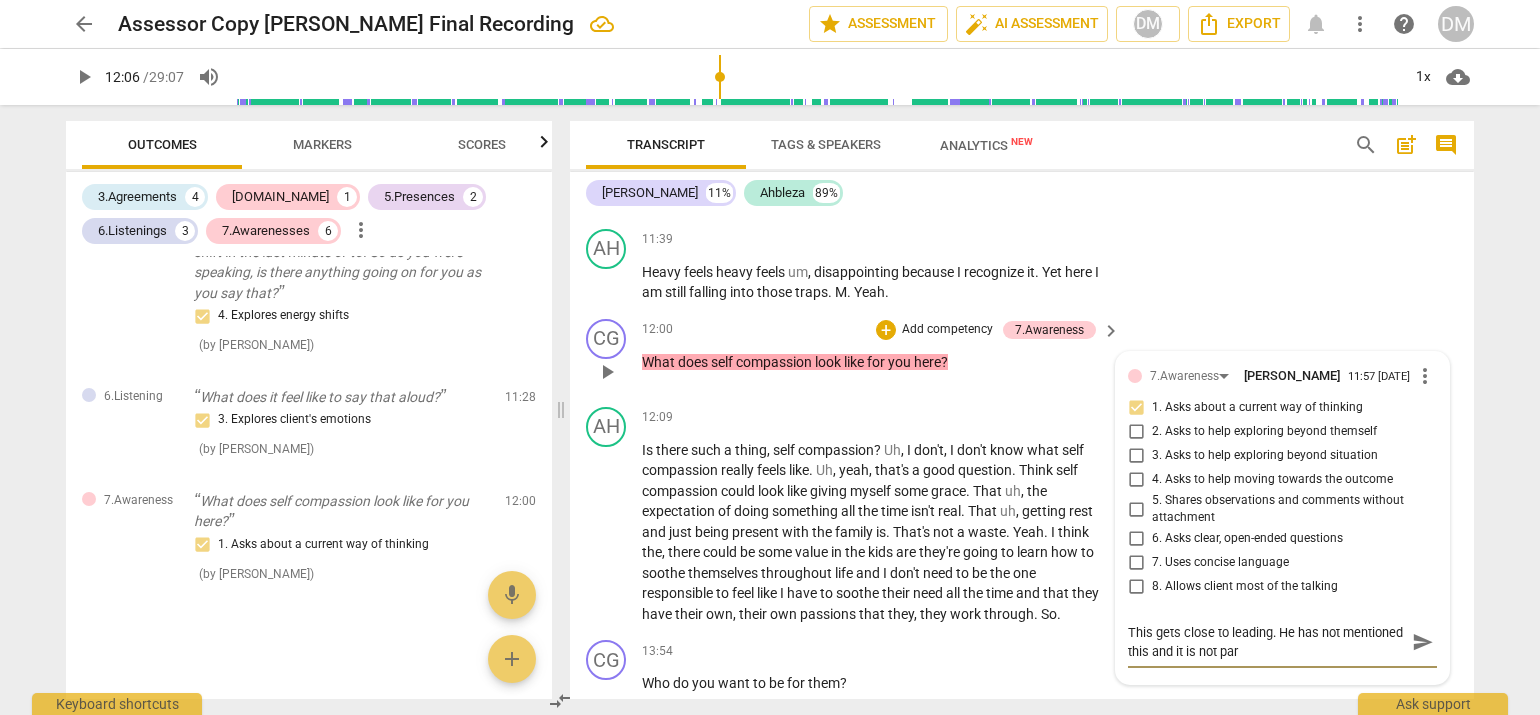 type on "This gets close to leading. He has not mentioned this and it is not part" 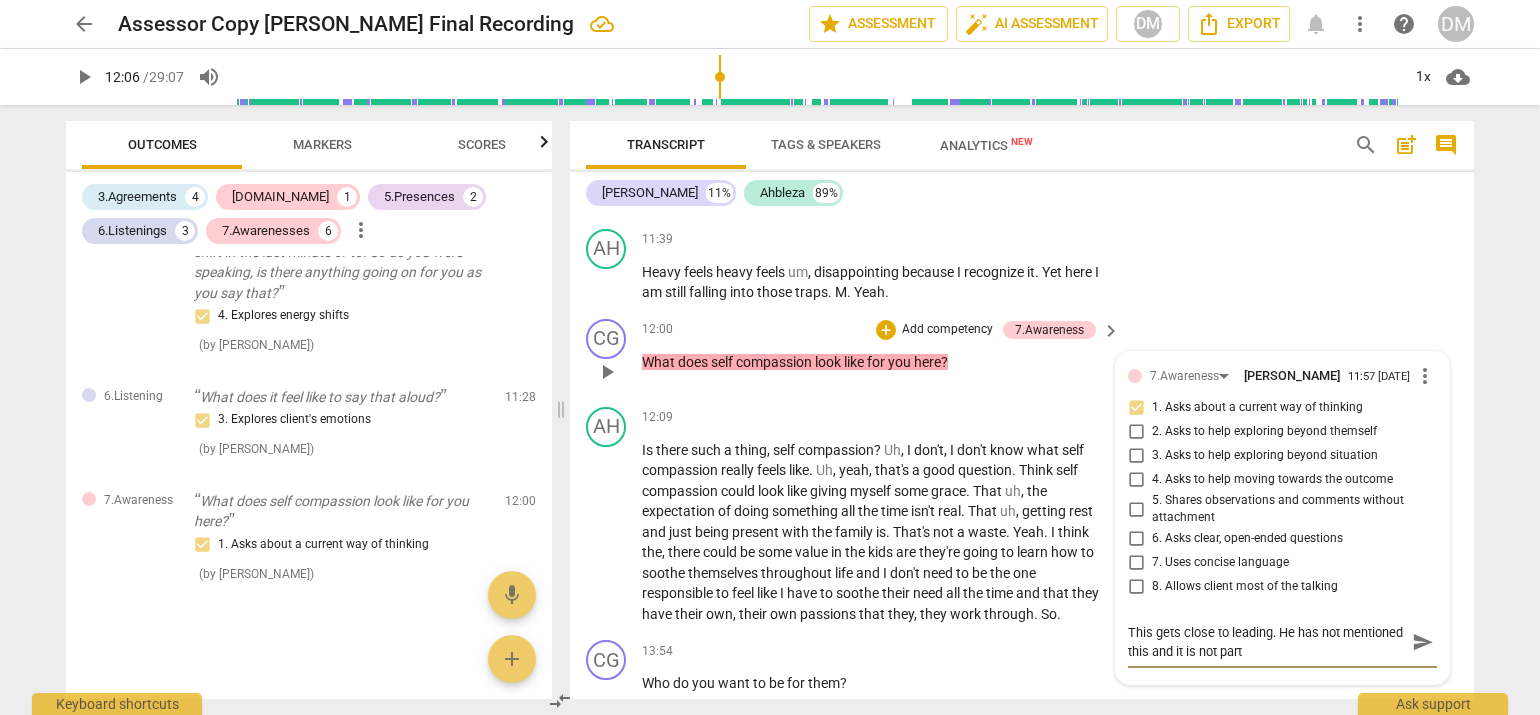 type on "This gets close to leading. He has not mentioned this and it is not part" 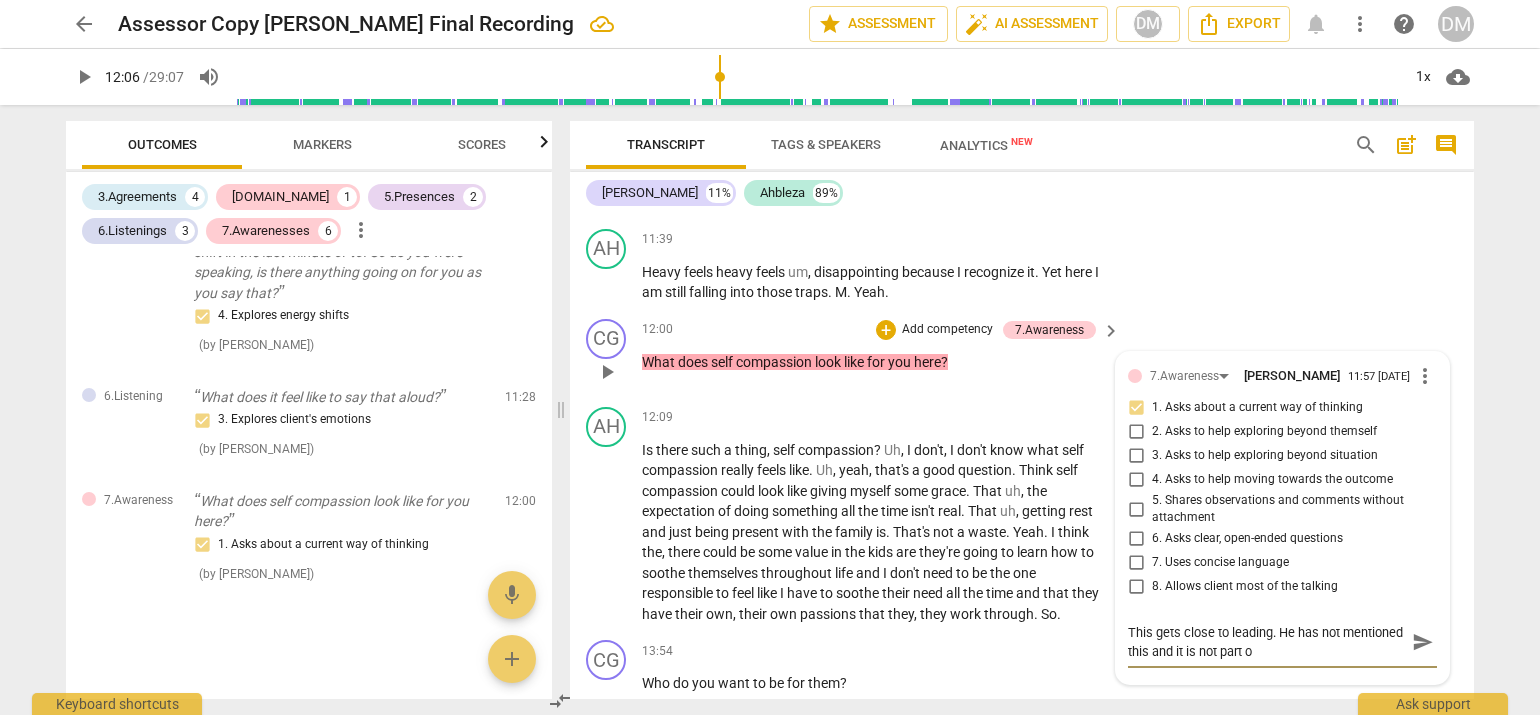 type on "This gets close to leading. He has not mentioned this and it is not part of" 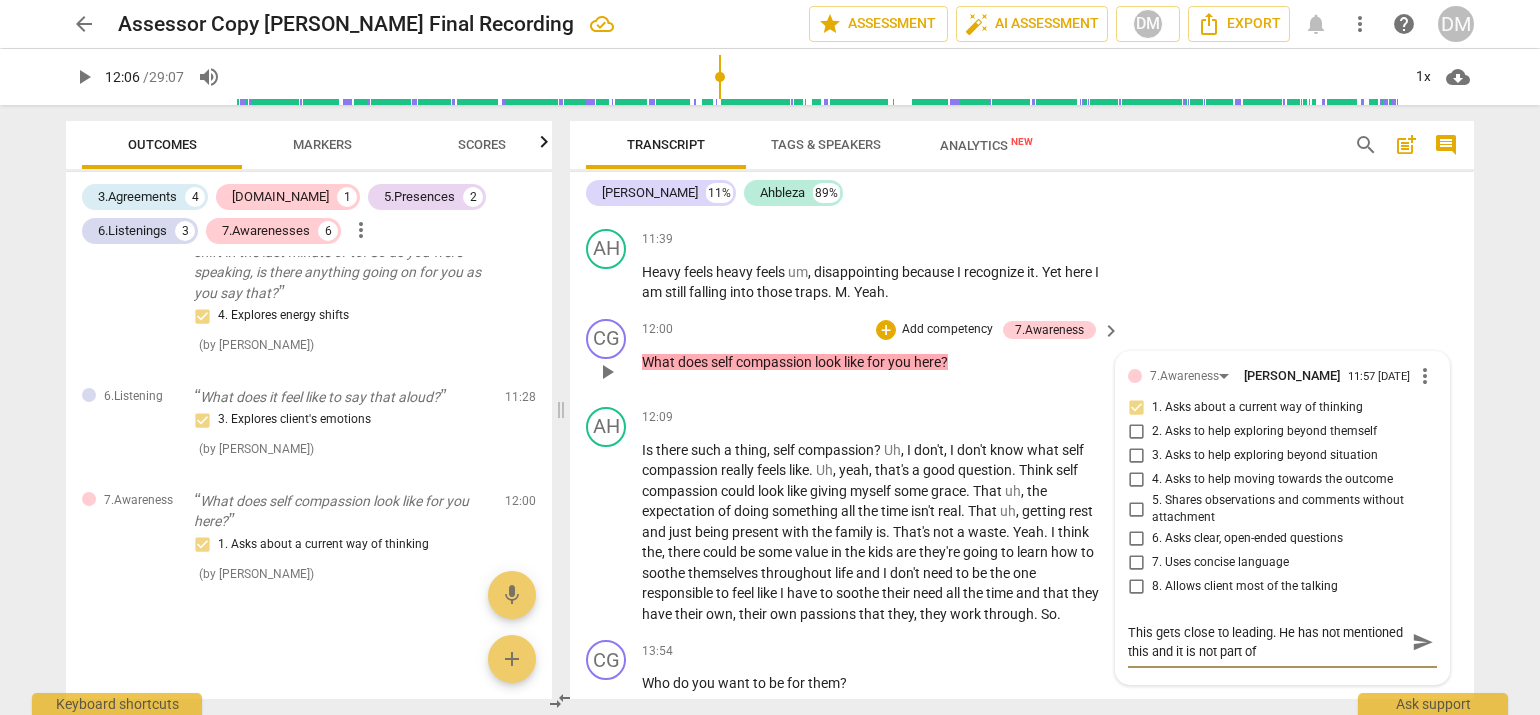 type on "This gets close to leading. He has not mentioned this and it is not part of" 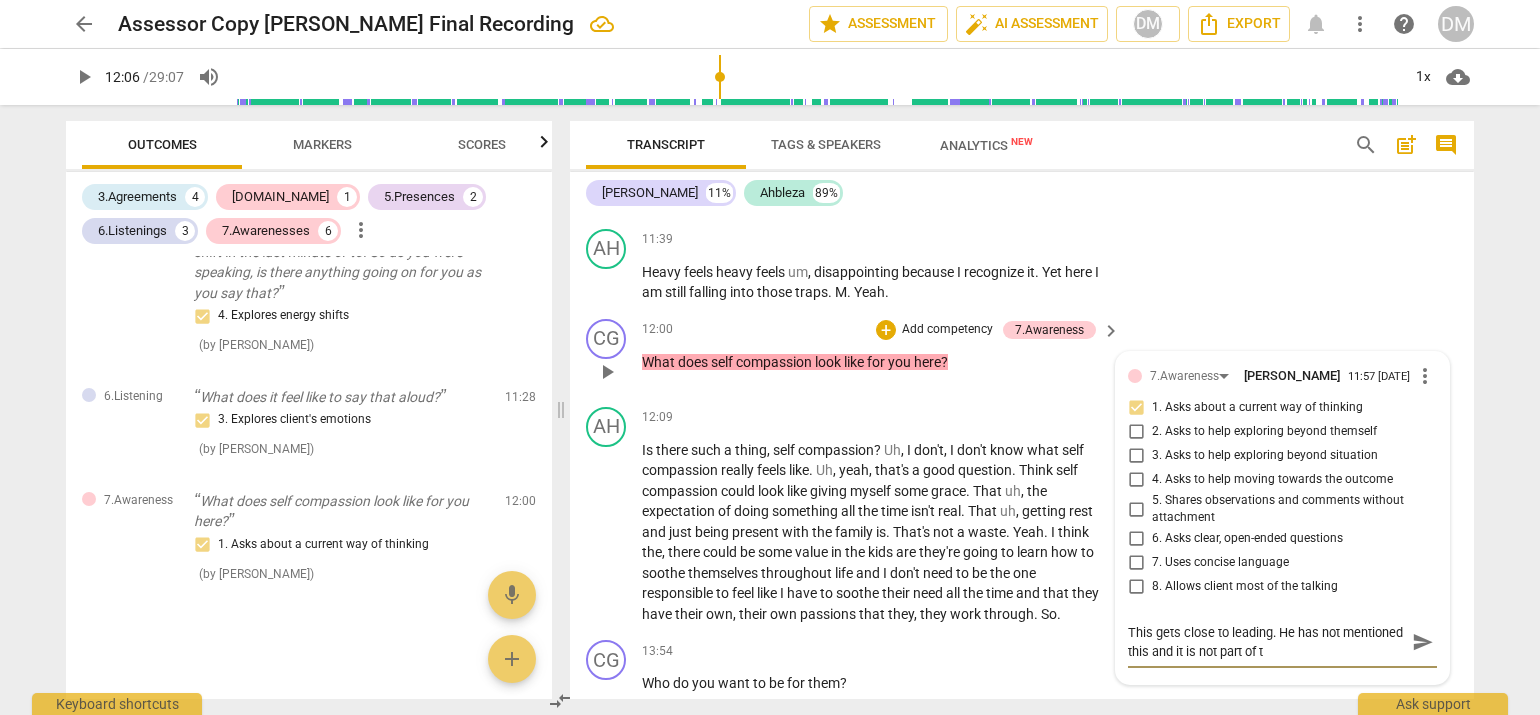 type on "This gets close to leading. He has not mentioned this and it is not part of th" 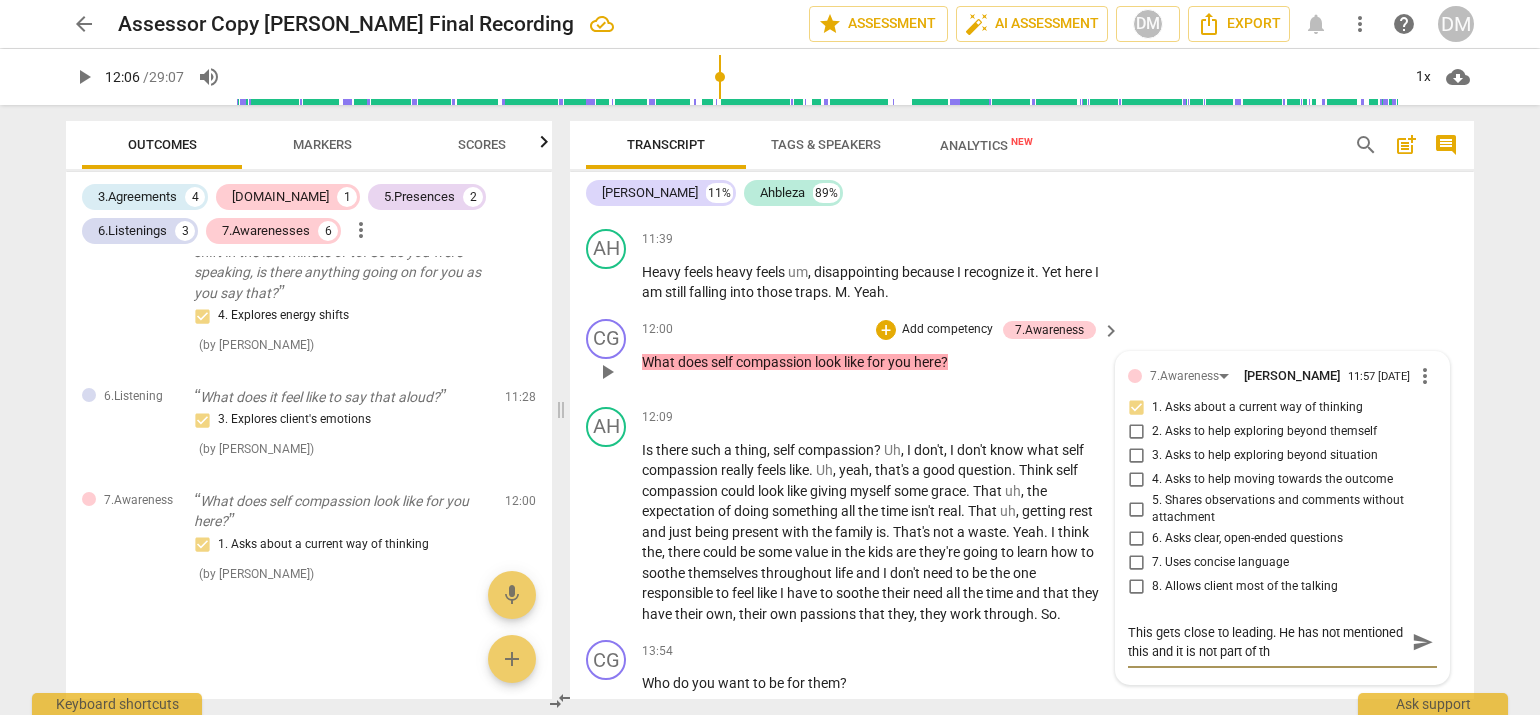 type on "This gets close to leading. He has not mentioned this and it is not part of the" 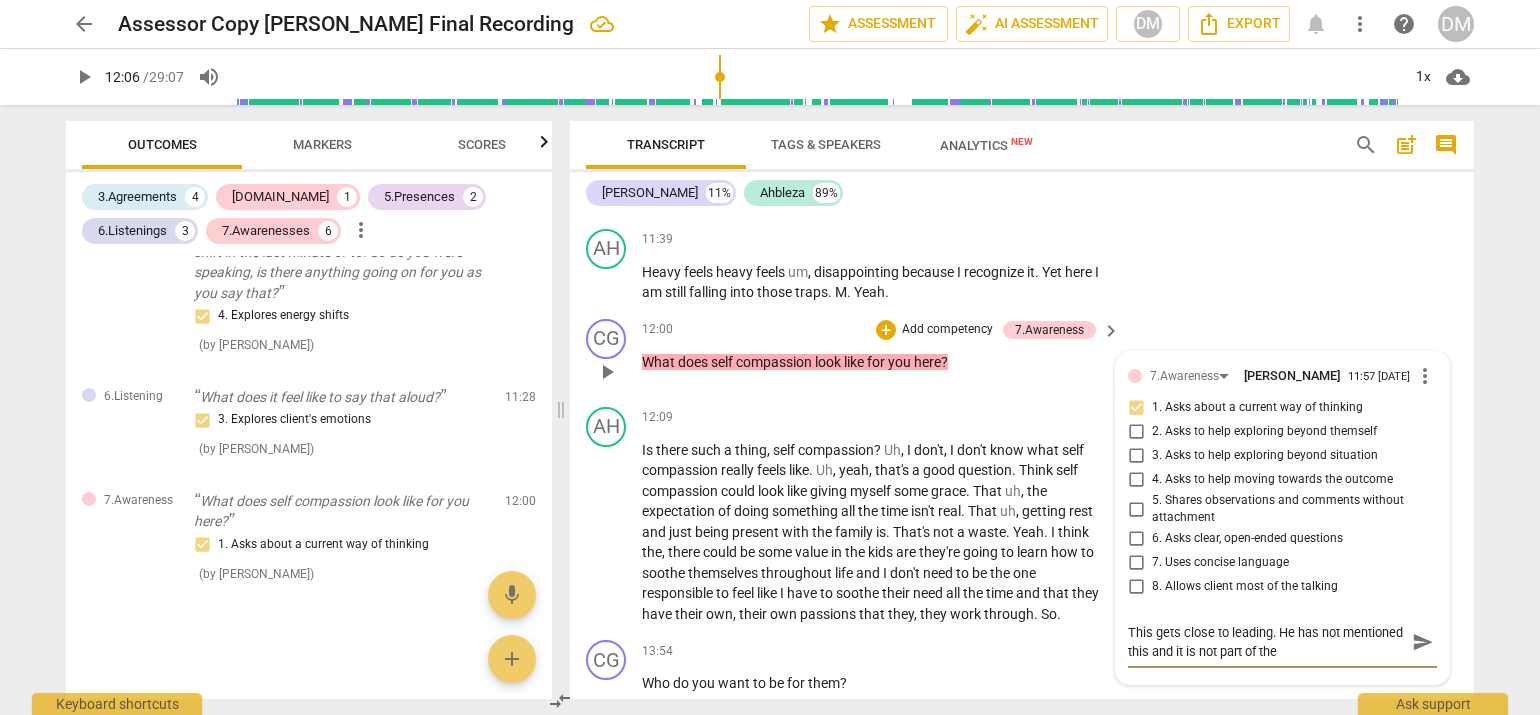 type on "This gets close to leading. He has not mentioned this and it is not part of the" 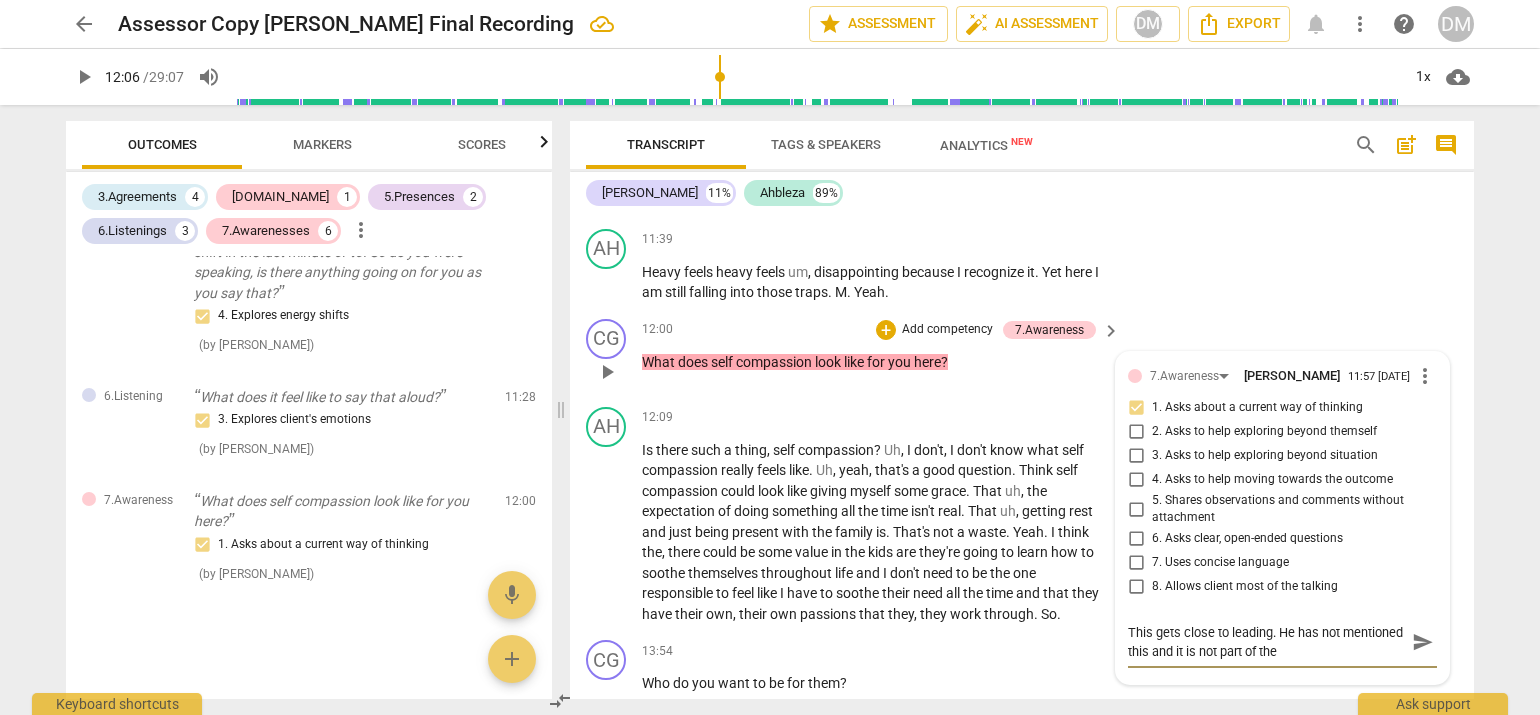 type on "This gets close to leading. He has not mentioned this and it is not part of the" 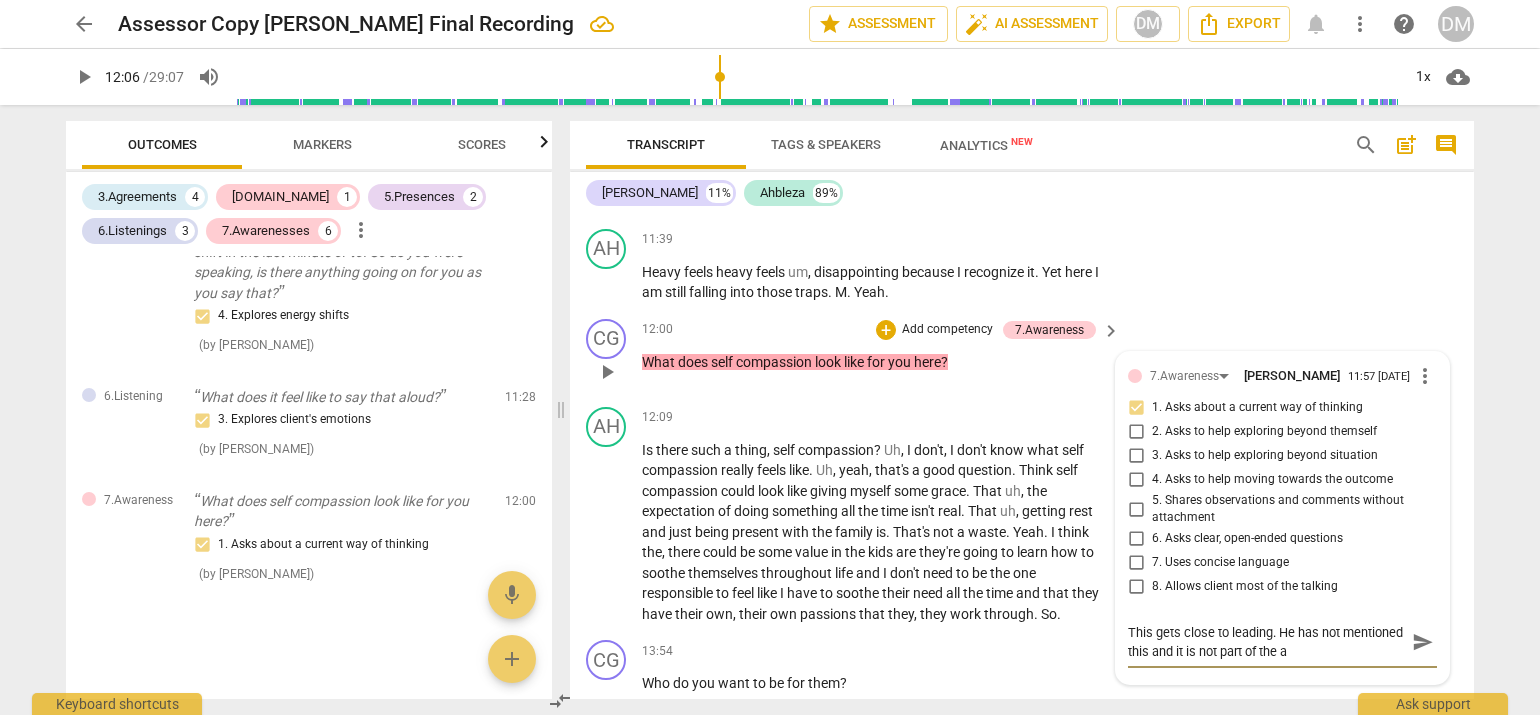 type on "This gets close to leading. He has not mentioned this and it is not part of the ag" 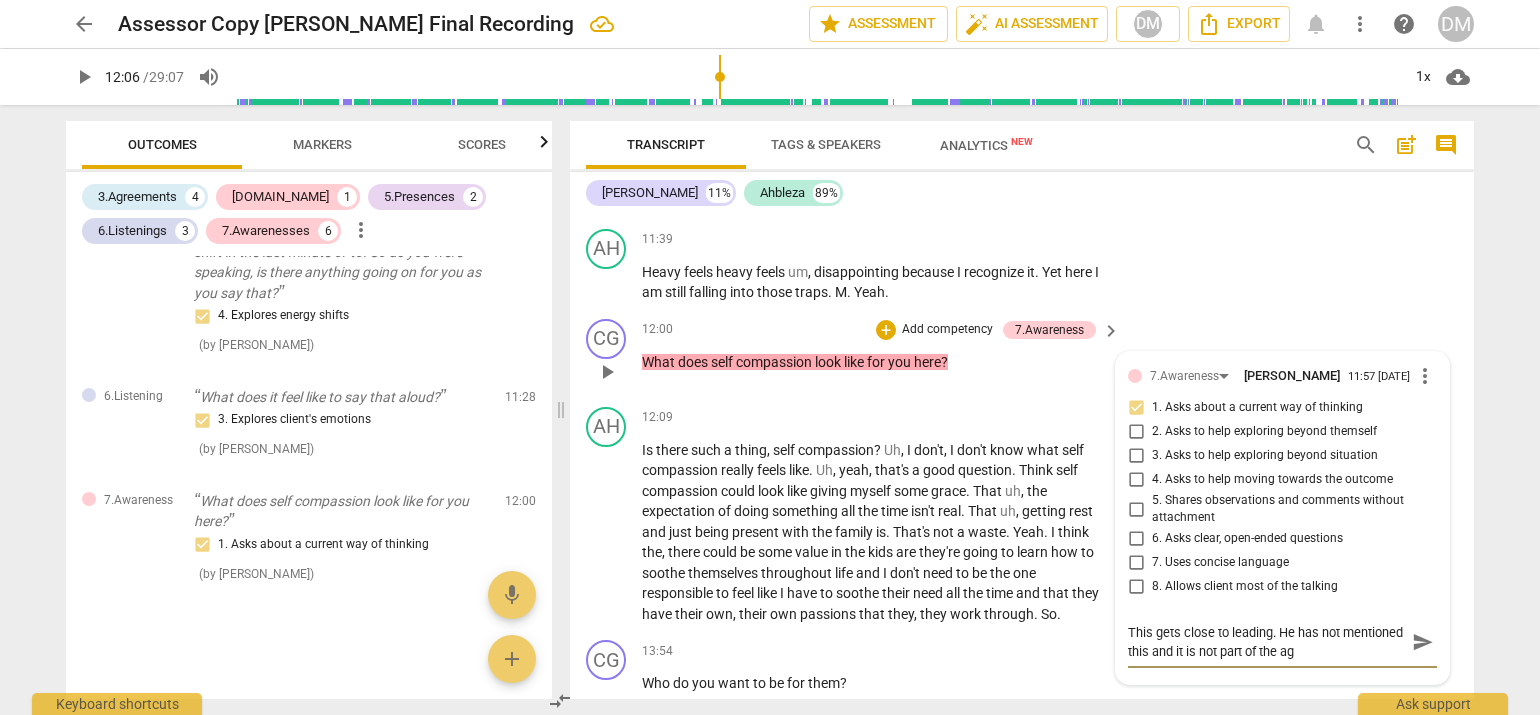 type on "This gets close to leading. He has not mentioned this and it is not part of the agr" 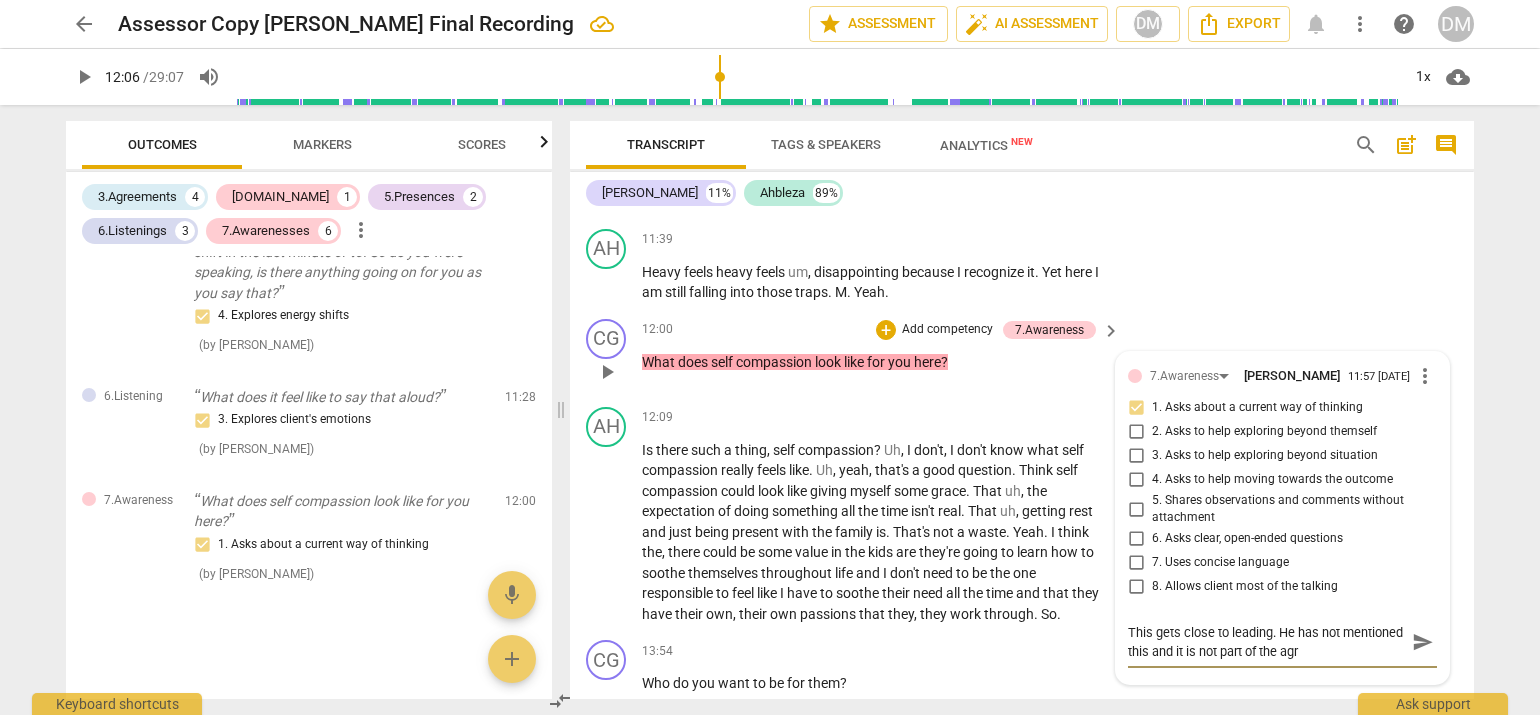 type on "This gets close to leading. He has not mentioned this and it is not part of the agre" 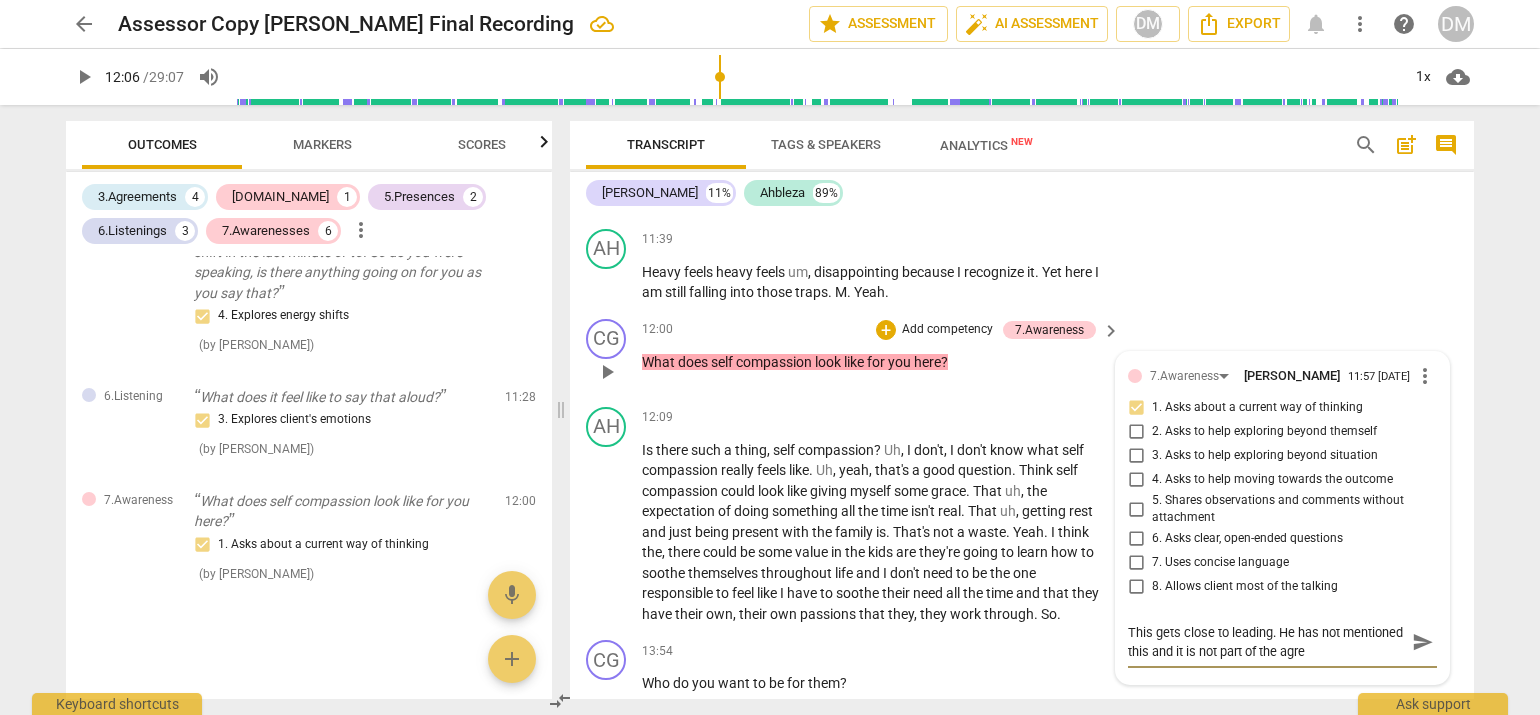 type on "This gets close to leading. He has not mentioned this and it is not part of the agree" 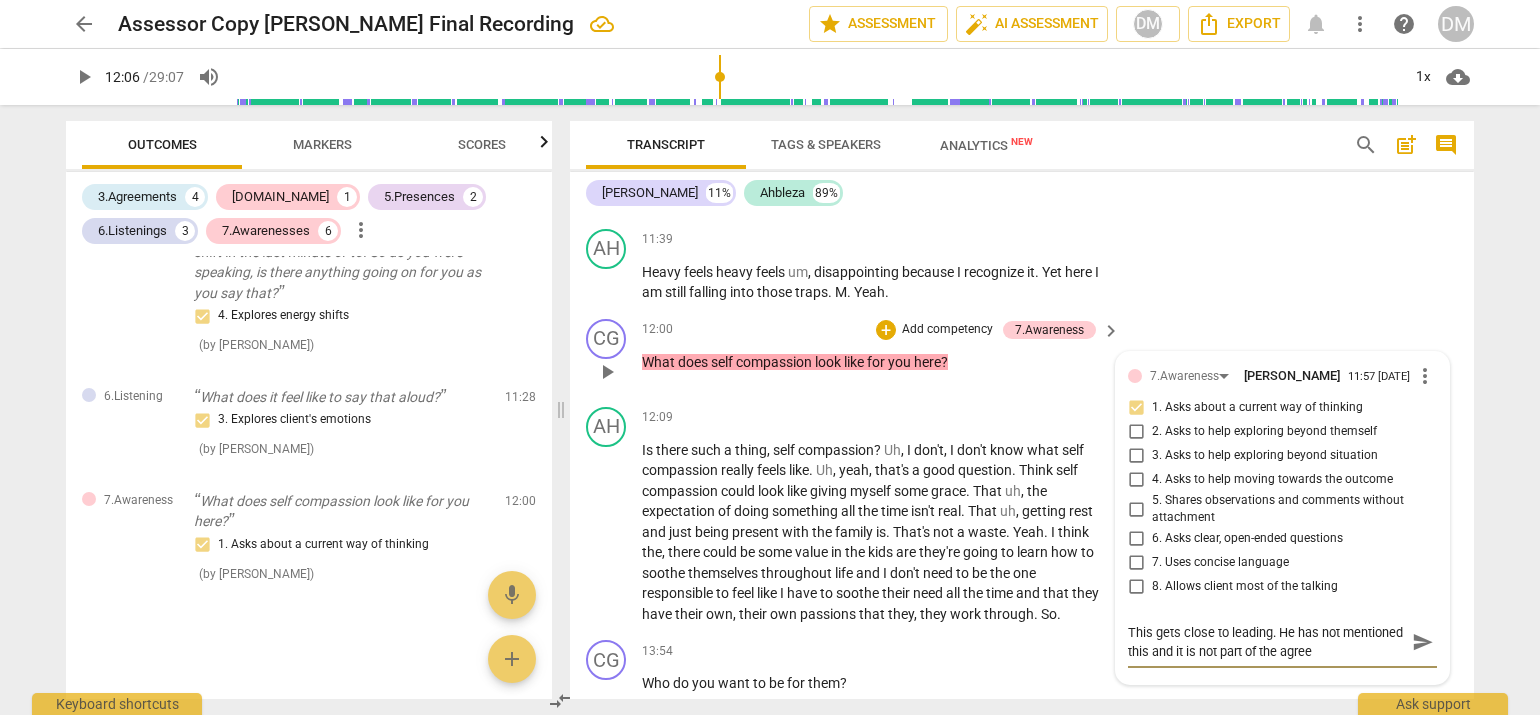 type on "This gets close to leading. He has not mentioned this and it is not part of the agreem" 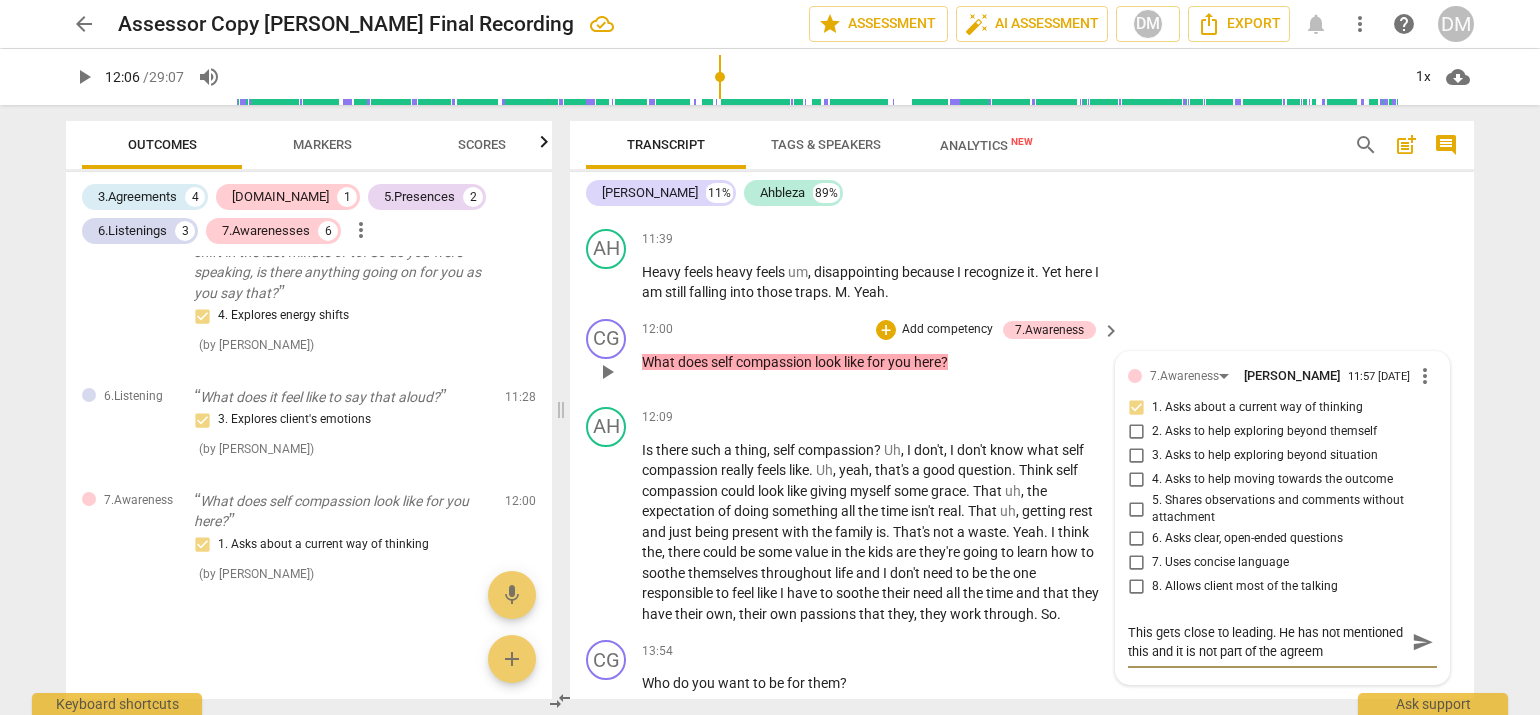type on "This gets close to leading. He has not mentioned this and it is not part of the agreeme" 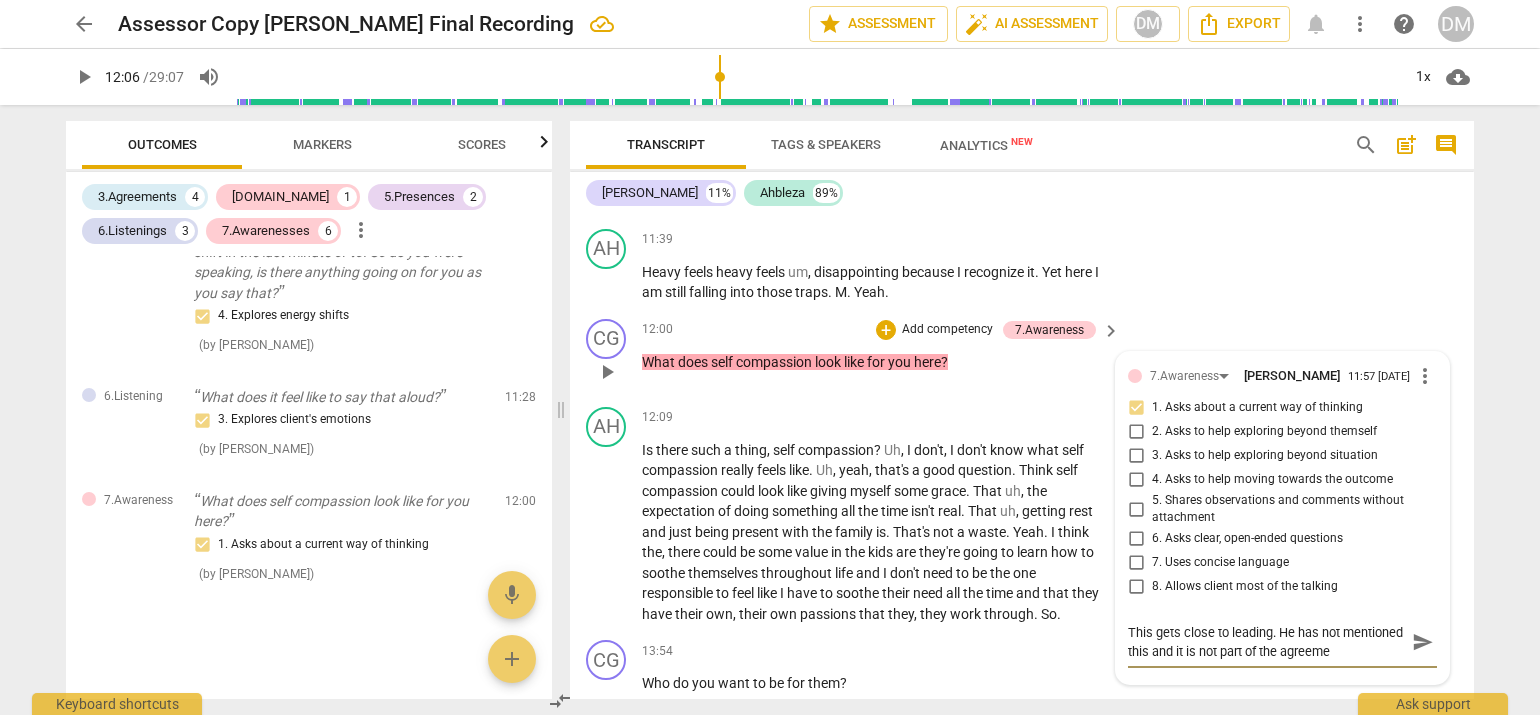 type on "This gets close to leading. He has not mentioned this and it is not part of the agreemen" 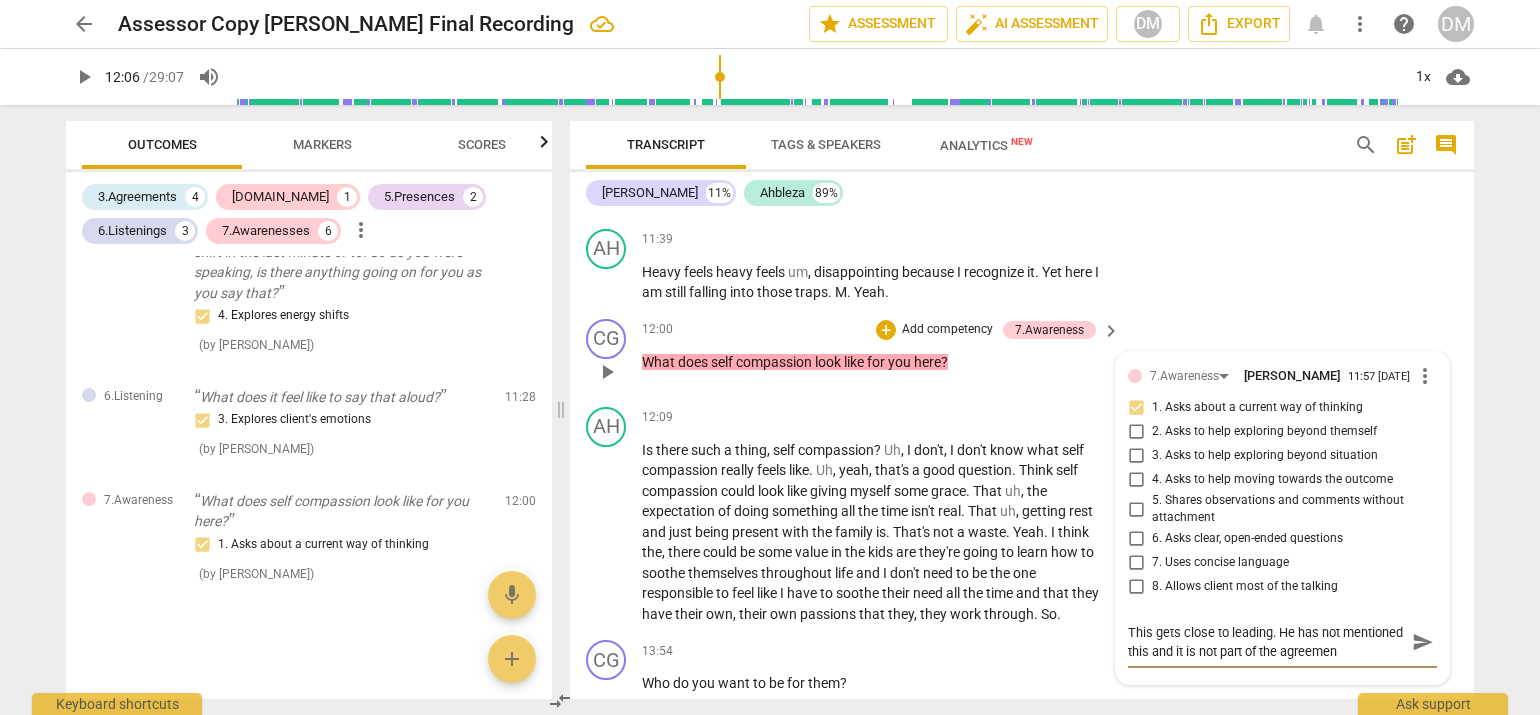 scroll, scrollTop: 17, scrollLeft: 0, axis: vertical 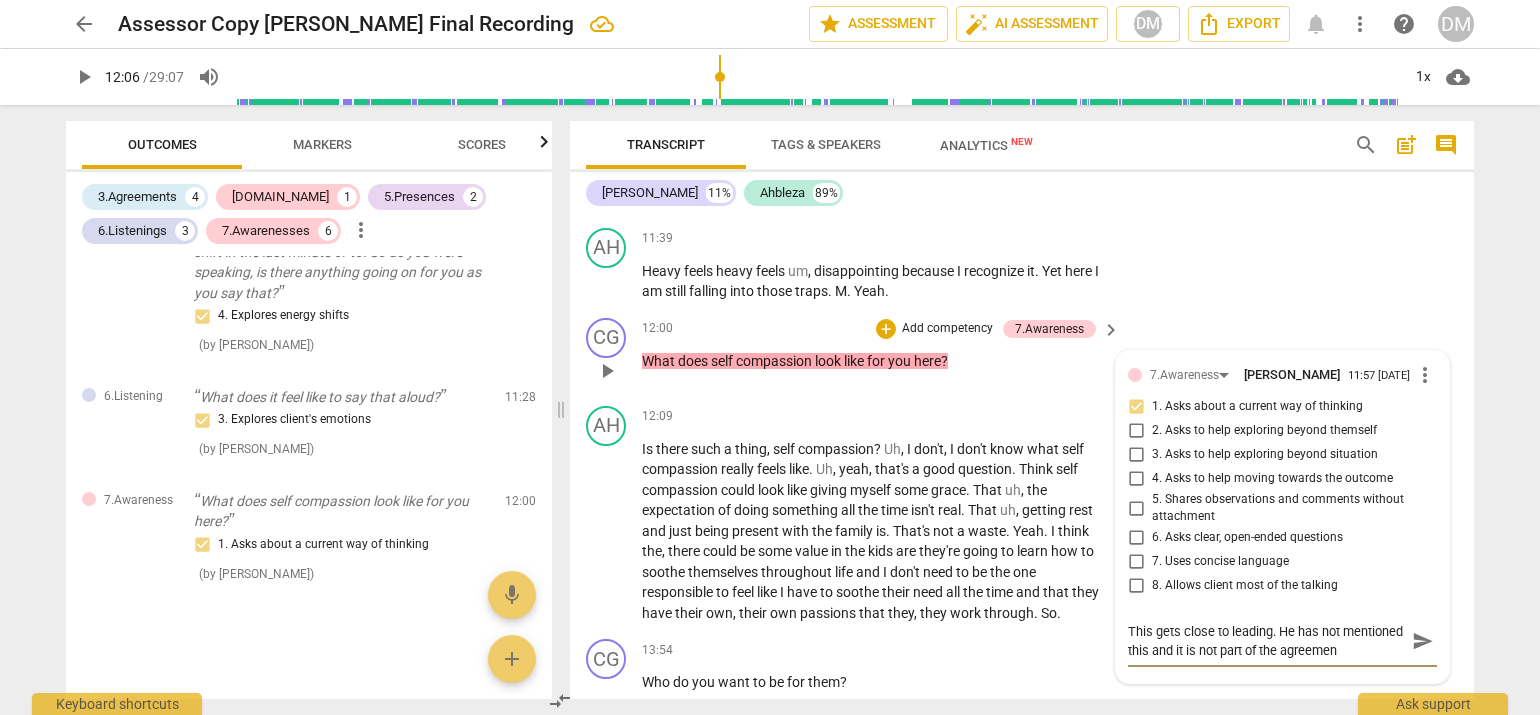 type on "This gets close to leading. He has not mentioned this and it is not part of the agreement" 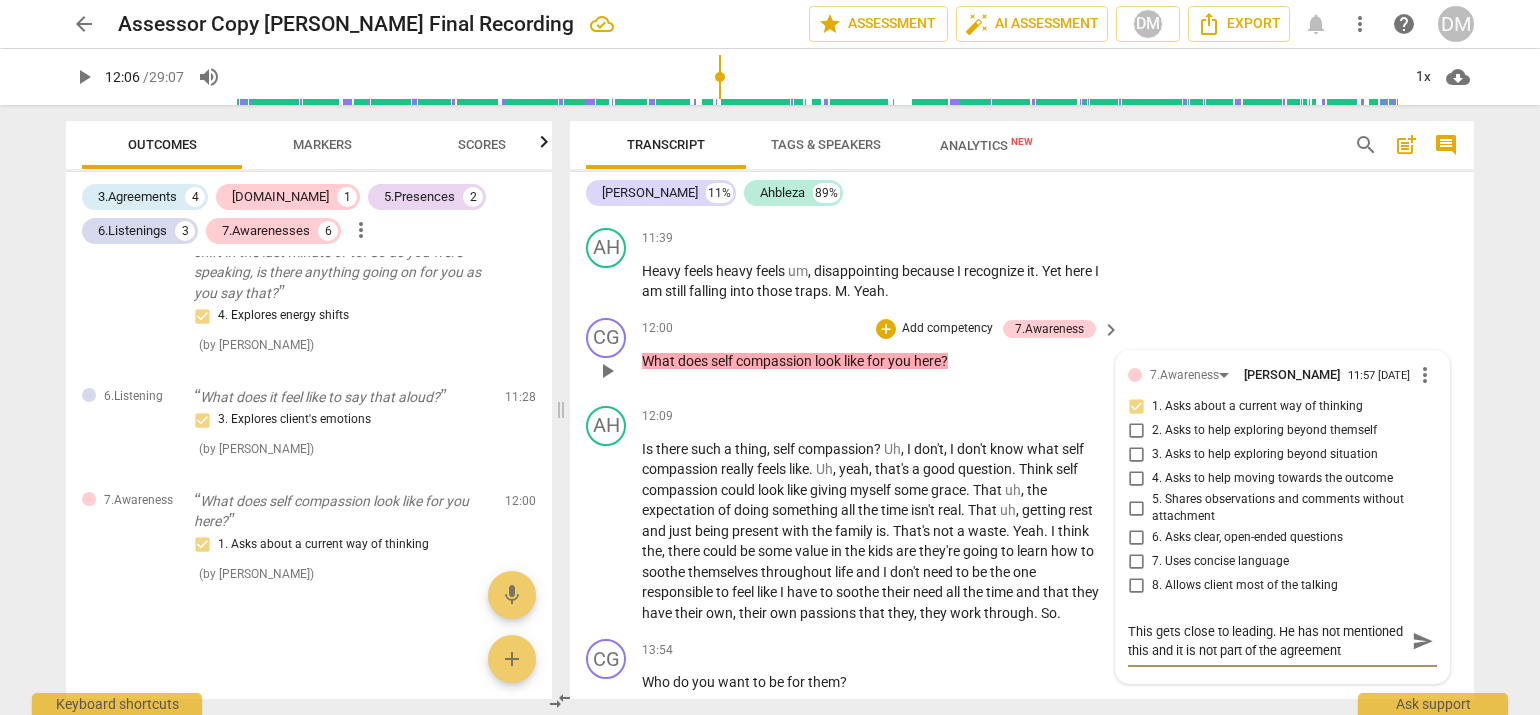 type 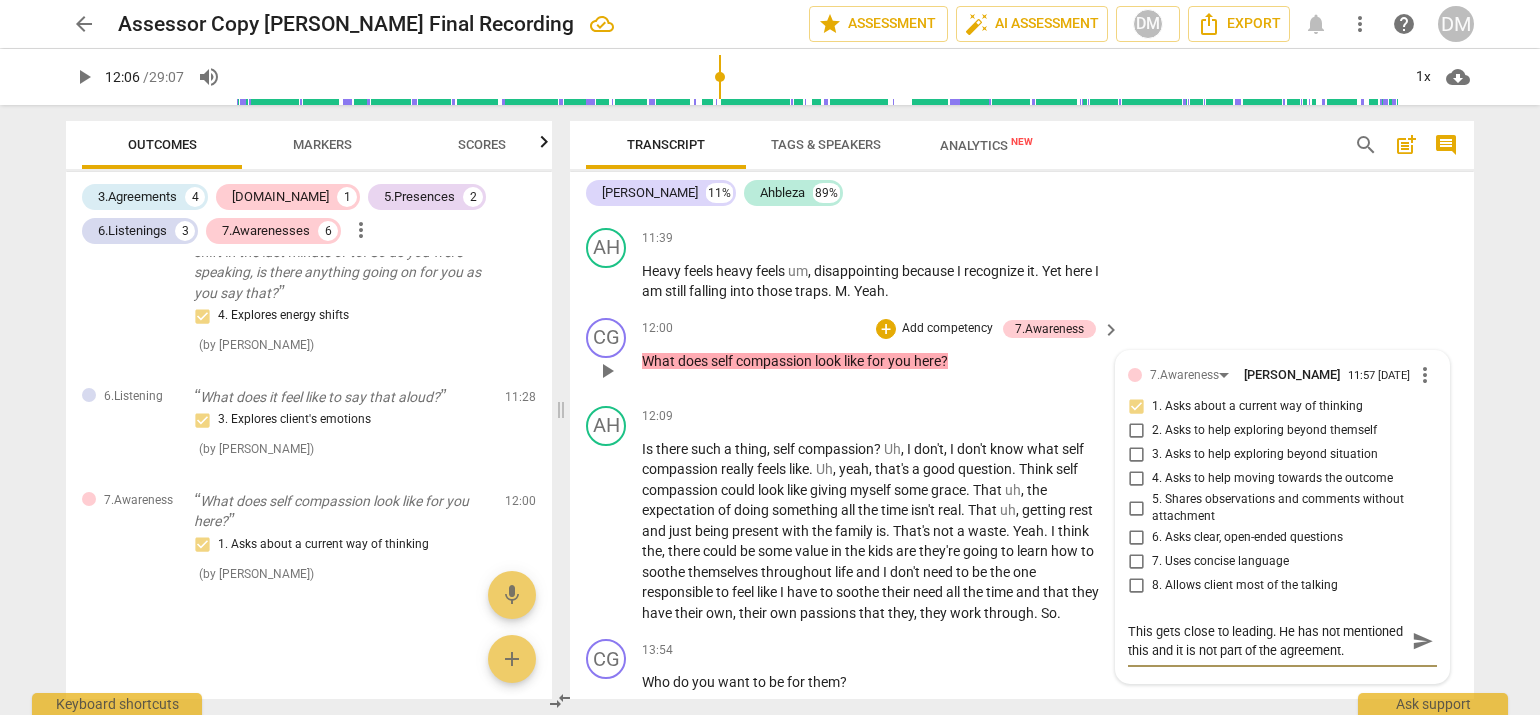 click on "send" at bounding box center [1423, 641] 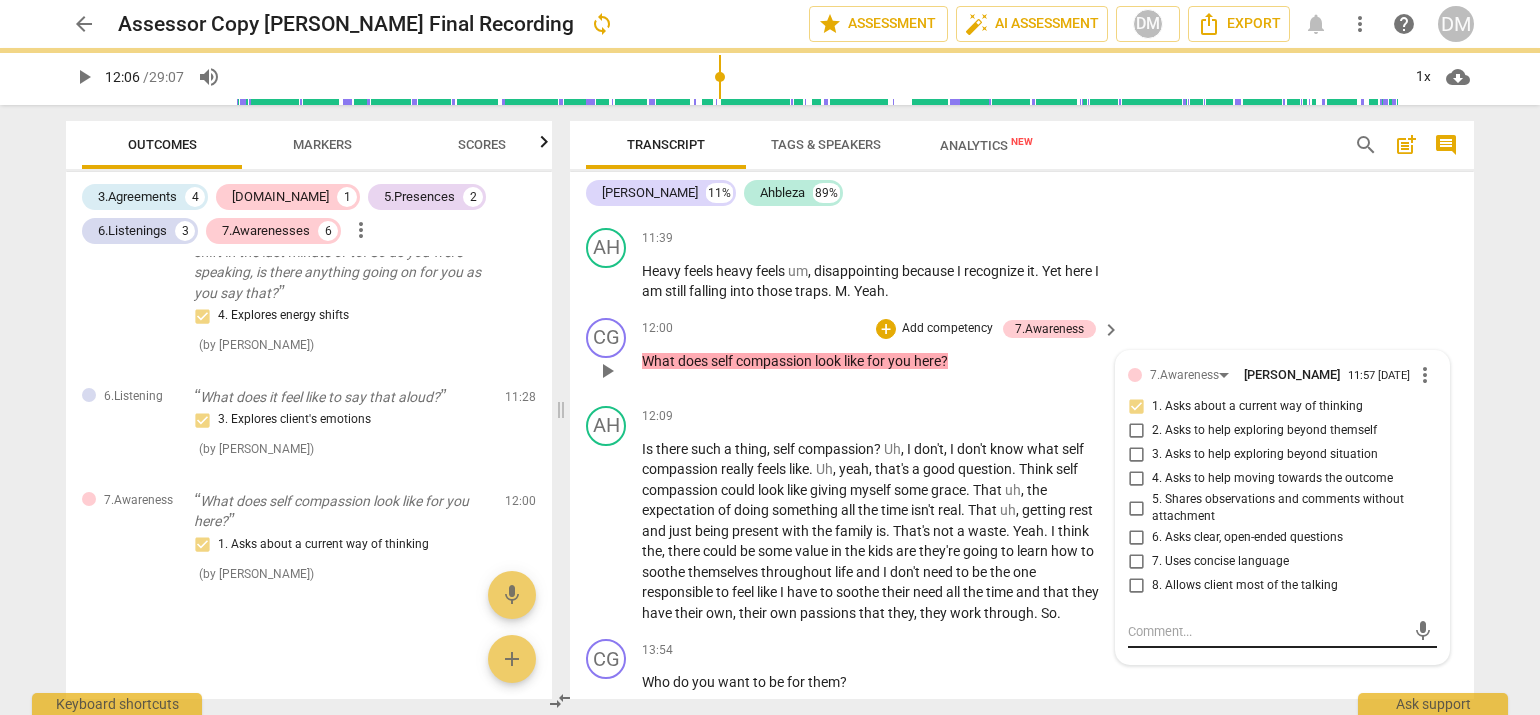 scroll, scrollTop: 0, scrollLeft: 0, axis: both 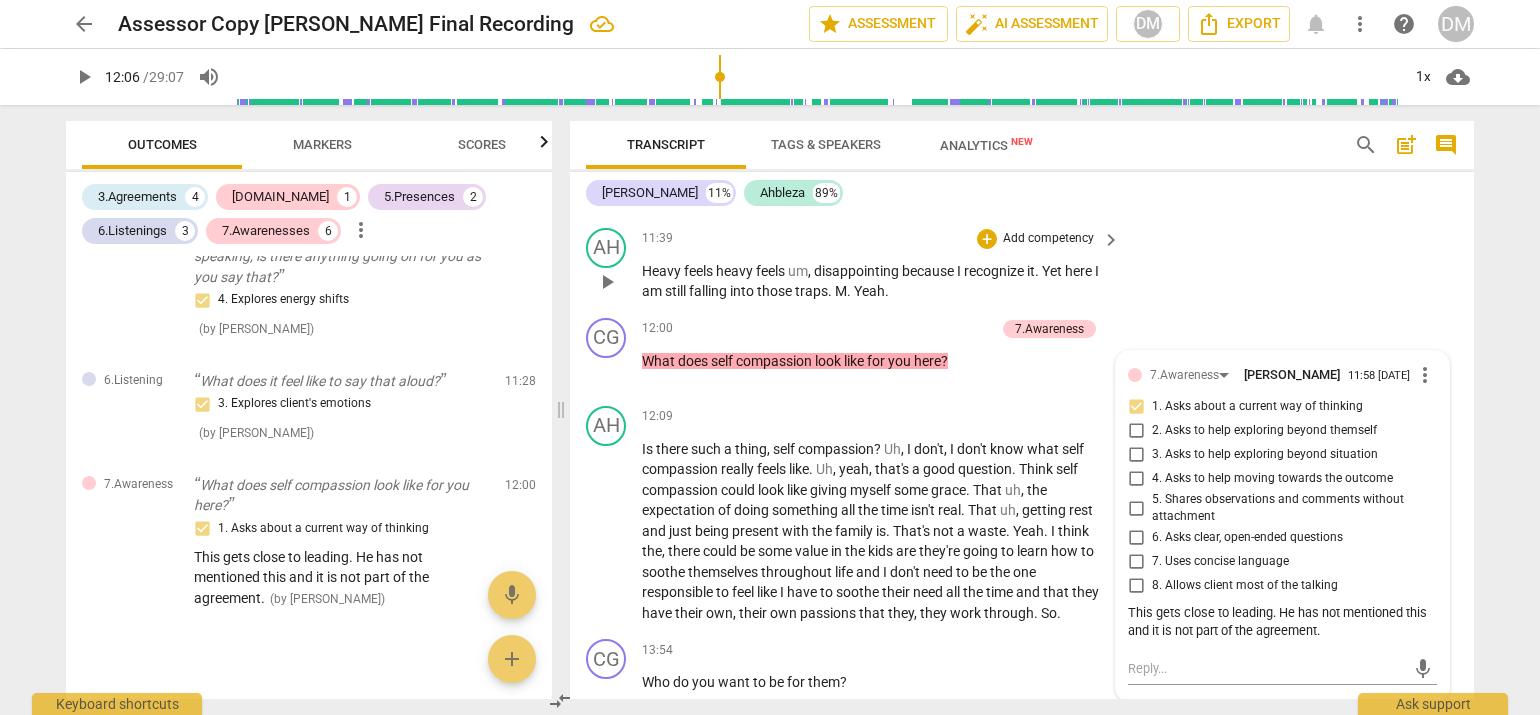 click on "AH play_arrow pause 11:39 + Add competency keyboard_arrow_right Heavy   feels   heavy   feels   um ,   disappointing   because   I   recognize   it .   Yet   here   I   am   still   falling   into   those   traps .   M .   Yeah ." at bounding box center [1022, 265] 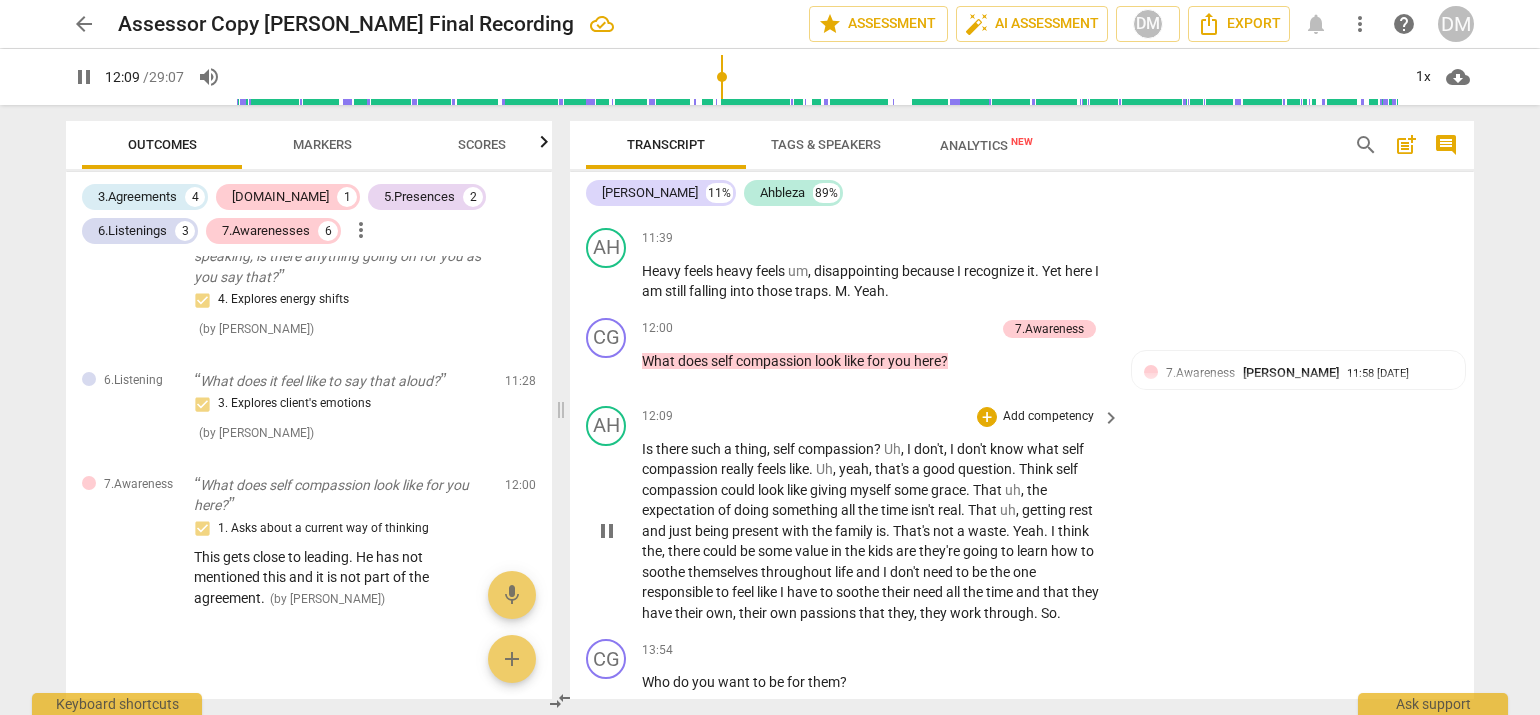 click on "AH play_arrow pause 12:09 + Add competency keyboard_arrow_right Is   there   such   a   thing ,   self   compassion ?   Uh ,   I   don't ,   I   don't   know   what   self   compassion   really   feels   like .   Uh ,   yeah ,   that's   a   good   question .   Think   self   compassion   could   look   like   giving   myself   some   grace .   That   uh ,   the   expectation   of   doing   something   all   the   time   isn't   real .   That   uh ,   getting   rest   and   just   being   present   with   the   family   is .   That's   not   a   waste .   Yeah .   I   think   the ,   there   could   be   some   value   in   the   kids   are   they're   going   to   learn   how   to   soothe   themselves   throughout   life   and   I   don't   need   to   be   the   one   responsible   to   feel   like   I   have   to   soothe   their   need   all   the   time   and   that   they   have   their   own ,   their   own   passions   that   they ,   they   work   through .   So ." at bounding box center [1022, 515] 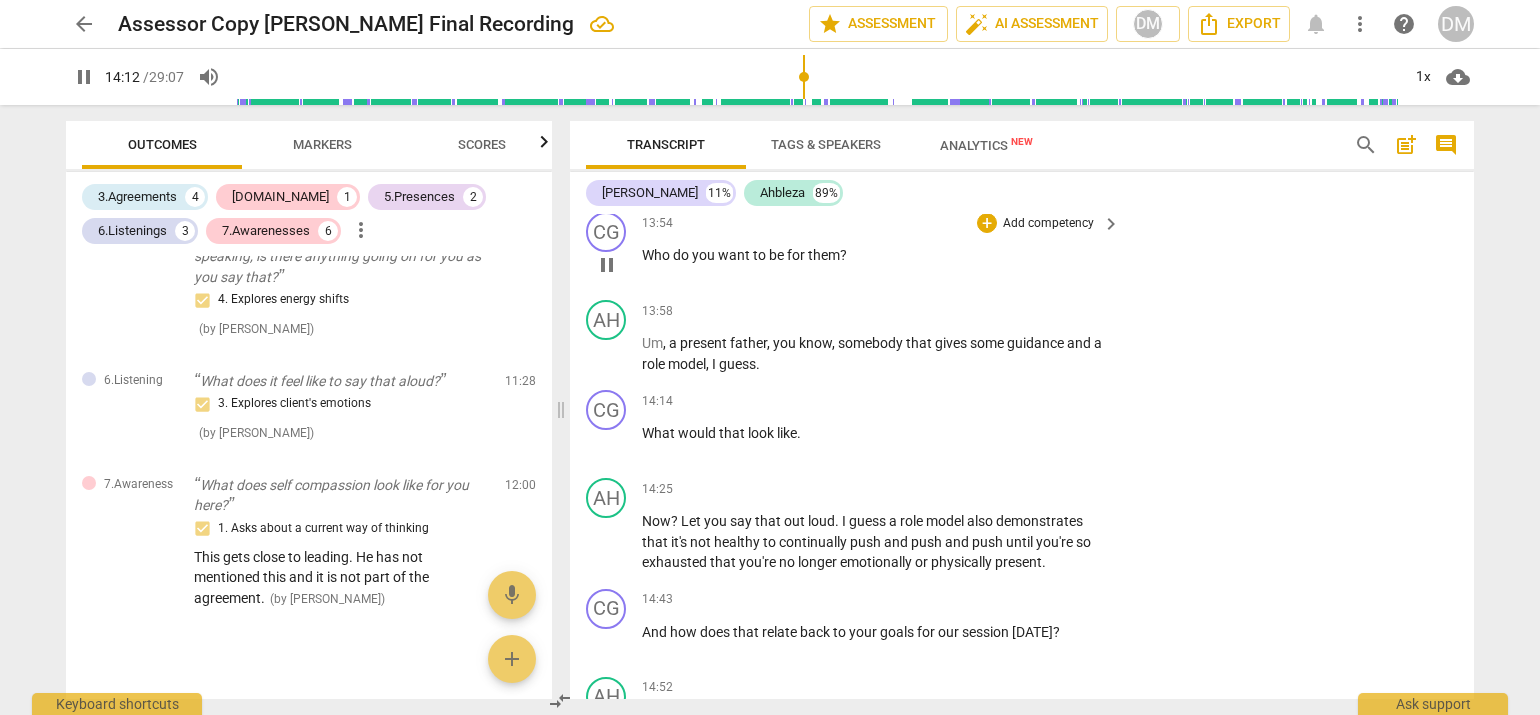 scroll, scrollTop: 3760, scrollLeft: 0, axis: vertical 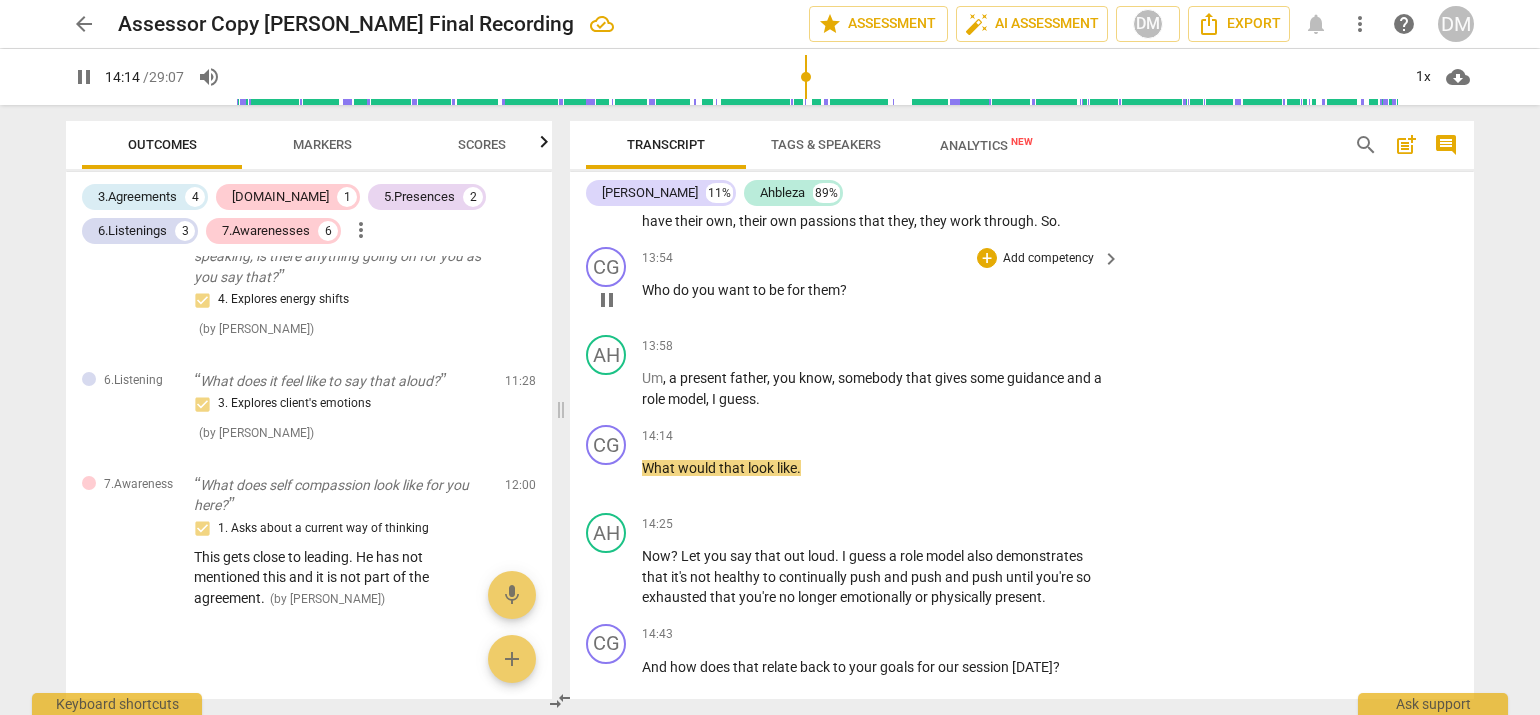 click on "Add competency" at bounding box center (1048, 259) 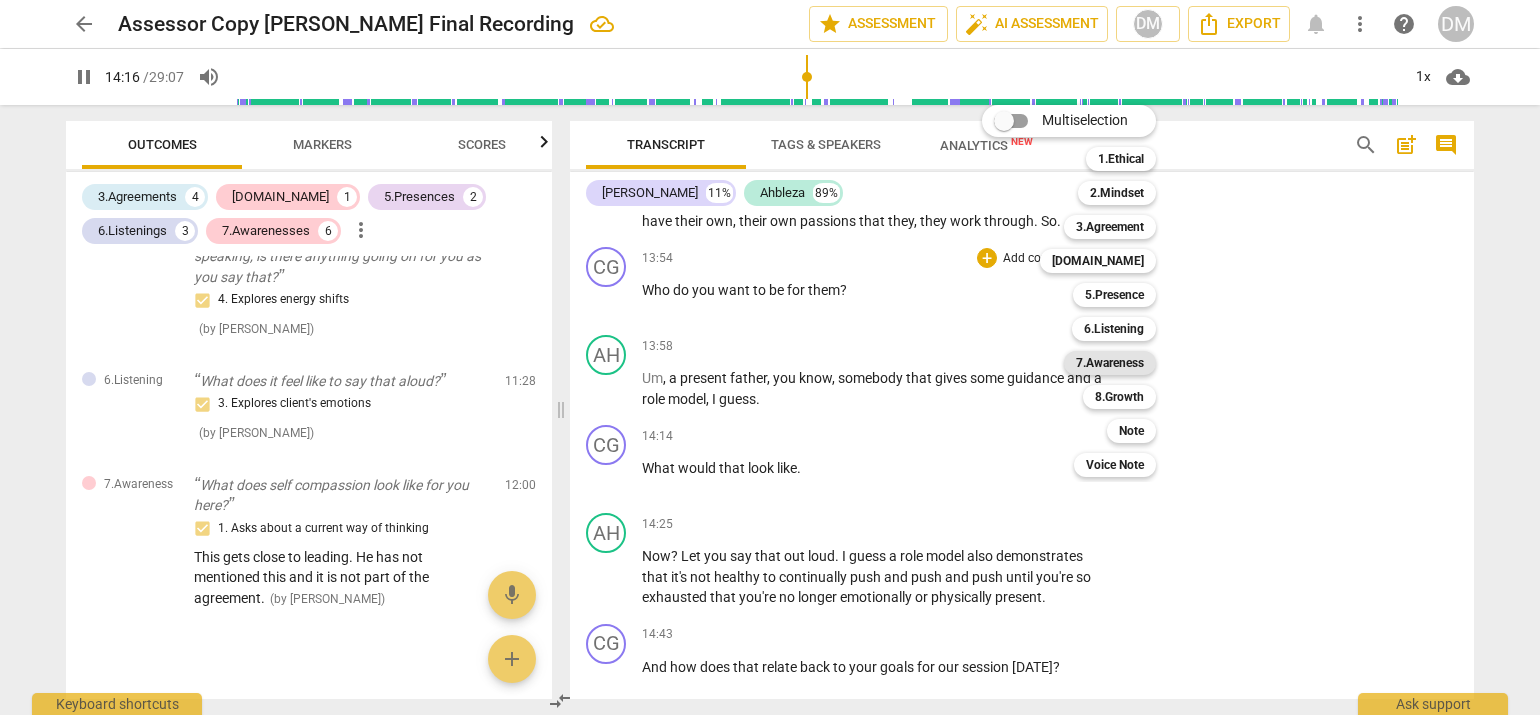 click on "7.Awareness" at bounding box center (1110, 363) 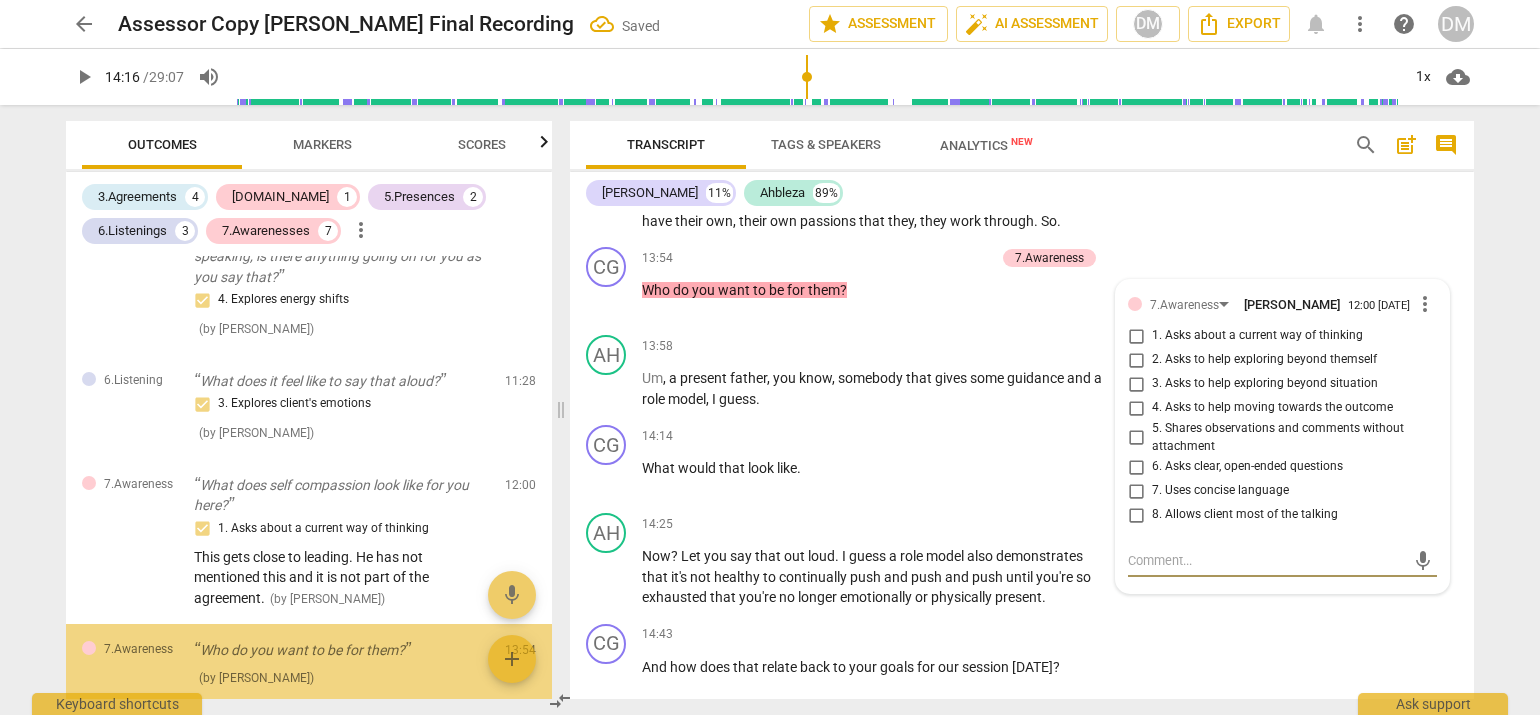 scroll, scrollTop: 1984, scrollLeft: 0, axis: vertical 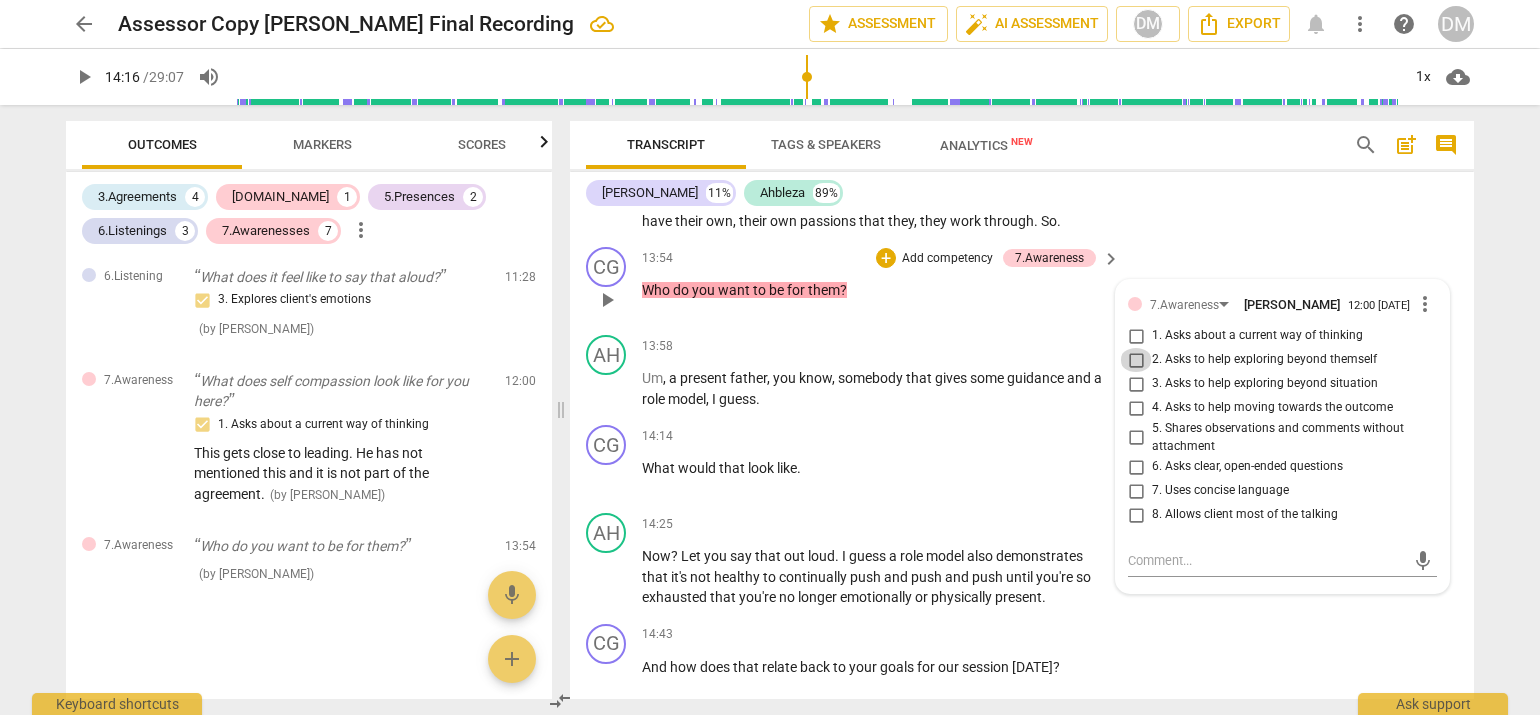 click on "2. Asks to help exploring beyond themself" at bounding box center [1136, 360] 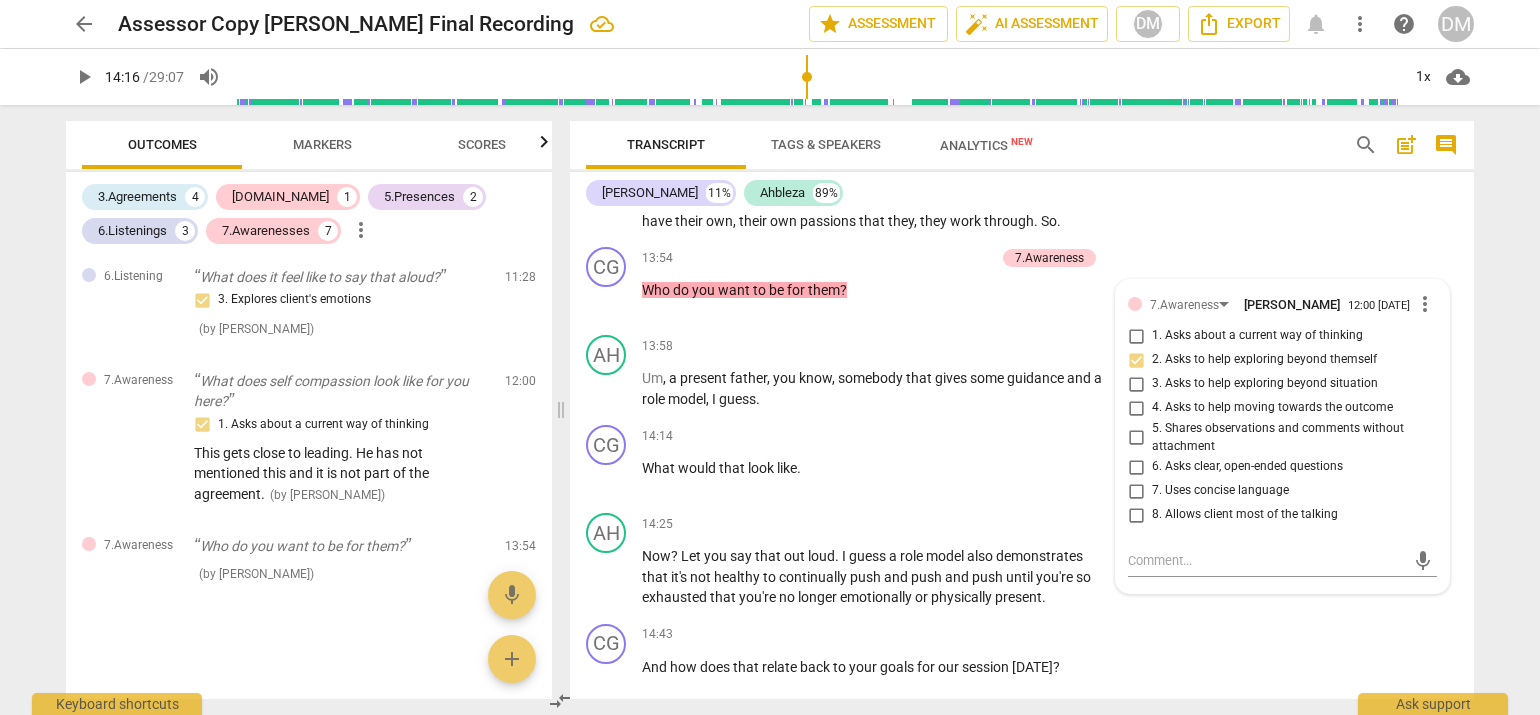 click on "arrow_back Assessor Copy [PERSON_NAME] Final Recording edit star    Assessment   auto_fix_high    AI Assessment DM    Export notifications more_vert help DM play_arrow 14:16   /  29:07 volume_up 1x cloud_download Outcomes Markers Scores 3.Agreements 4 [DOMAIN_NAME] 1 5.Presences 2 6.Listenings 3 7.Awarenesses 7 more_vert 5.Presence Yeah, yeah. I was looking forward to our time together [DATE]. So. All right, all right. So. Oh, I like that you're shifting in your chair there. 1. Responds to the whole person (the who) ( by [PERSON_NAME] ) 00:07 edit delete 3.Agreement Good, good. So what is it you'd like to explore [DATE]? 1. Identifies what to accomplish ( by [PERSON_NAME] ) 00:21 edit delete [DOMAIN_NAME] Well, it's most important that it makes sense to you. 2. Shows support and empathy ( by [PERSON_NAME] ) 01:37 edit delete 3.Agreement So I hear a lot going on there. If you were to crystallize this into what exactly you wanted to explore, what would that be? 1. Identifies what to accomplish ( by [PERSON_NAME]" at bounding box center (770, 357) 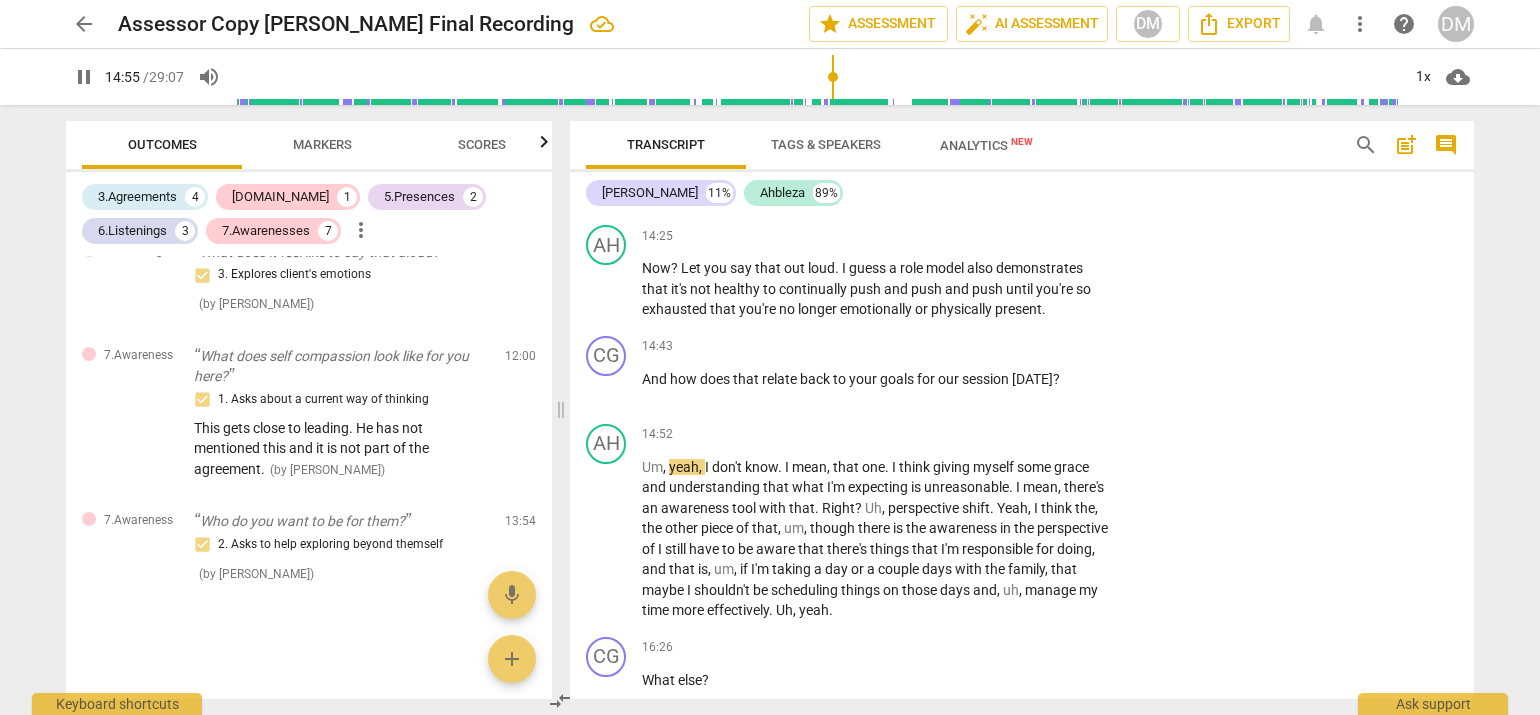 scroll, scrollTop: 4021, scrollLeft: 0, axis: vertical 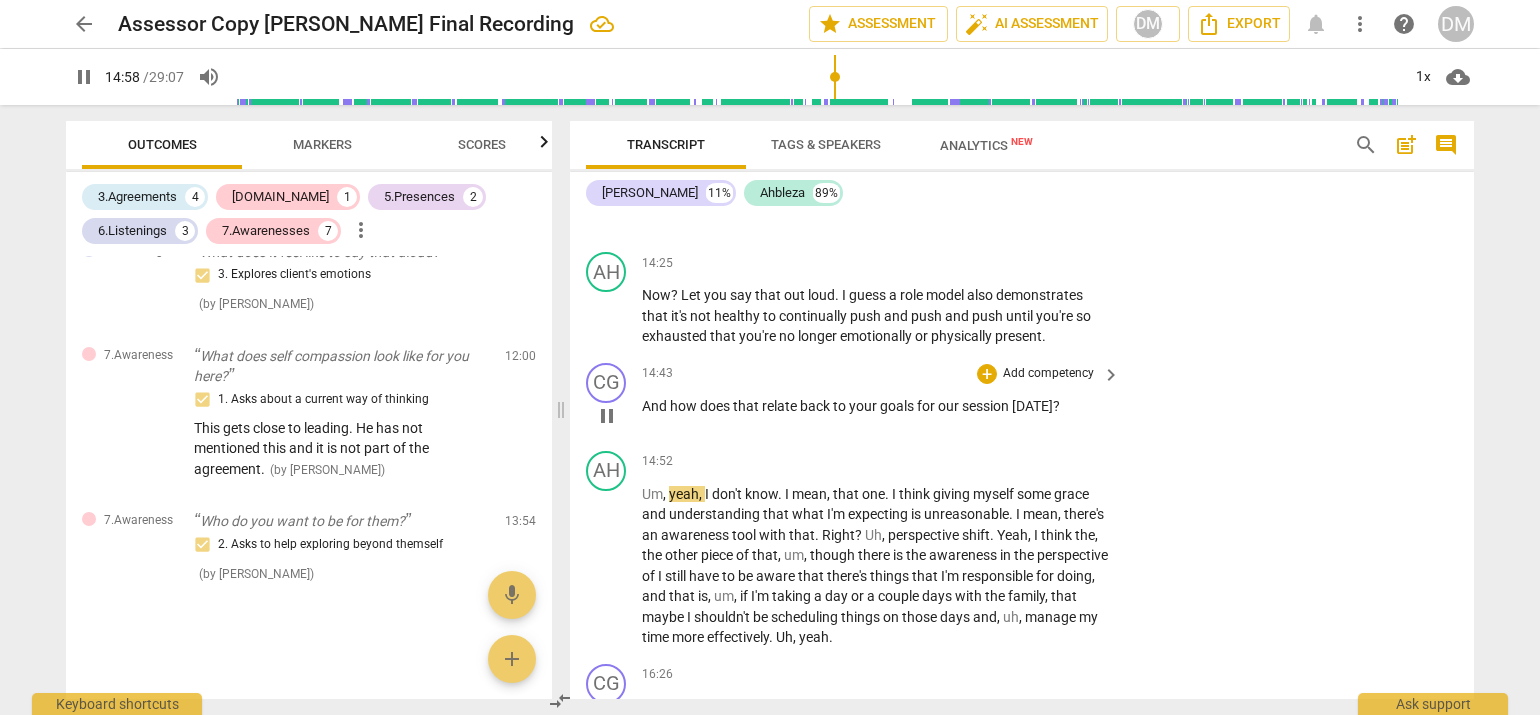 click on "Add competency" at bounding box center [1048, 374] 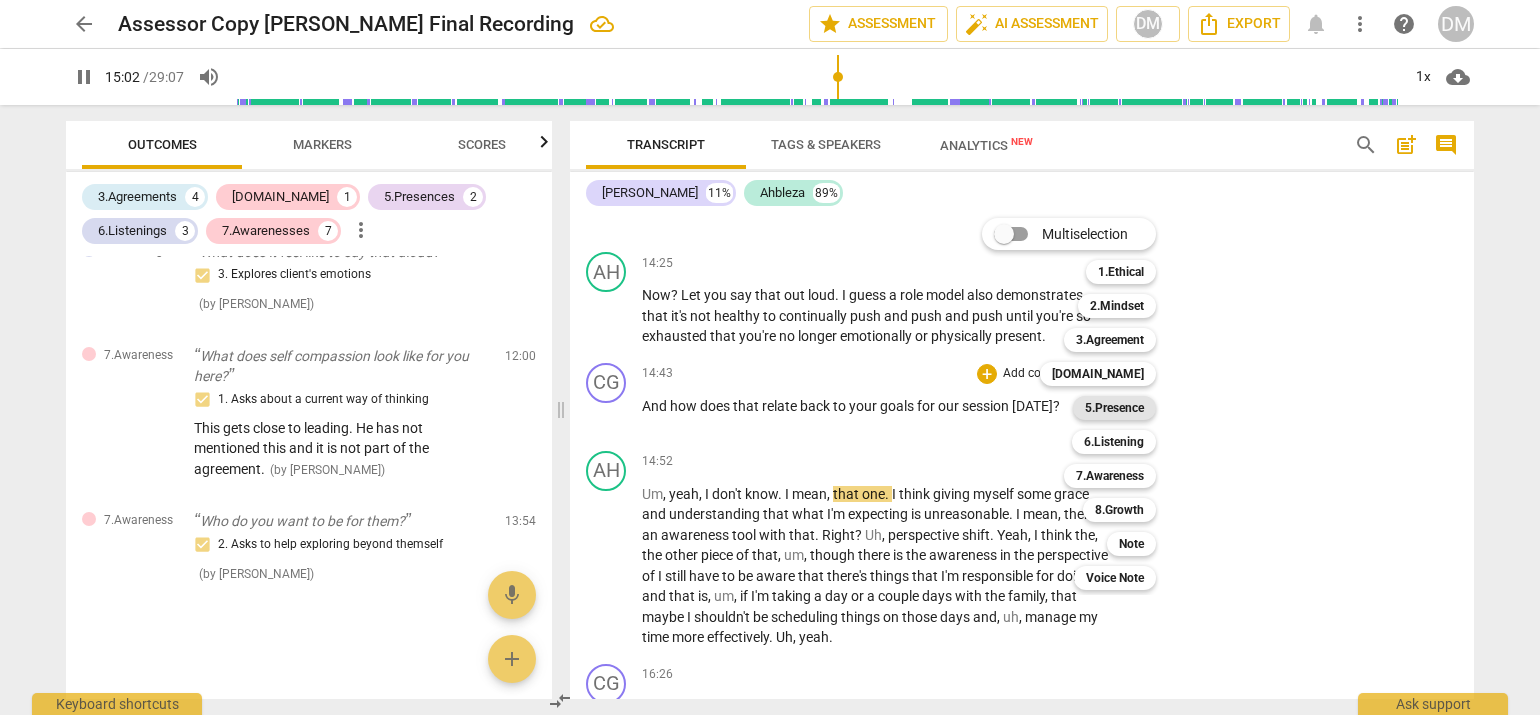click on "5.Presence" at bounding box center (1114, 408) 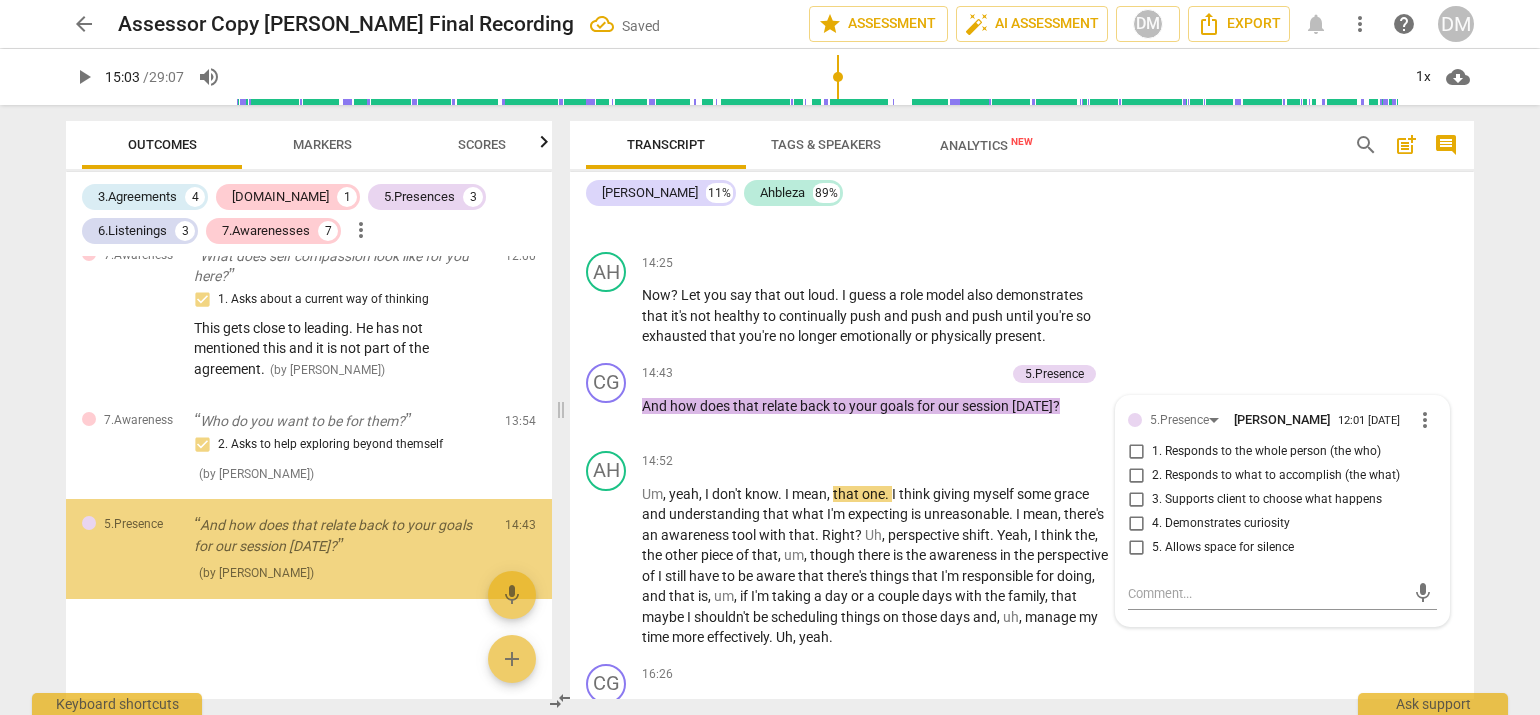scroll, scrollTop: 2109, scrollLeft: 0, axis: vertical 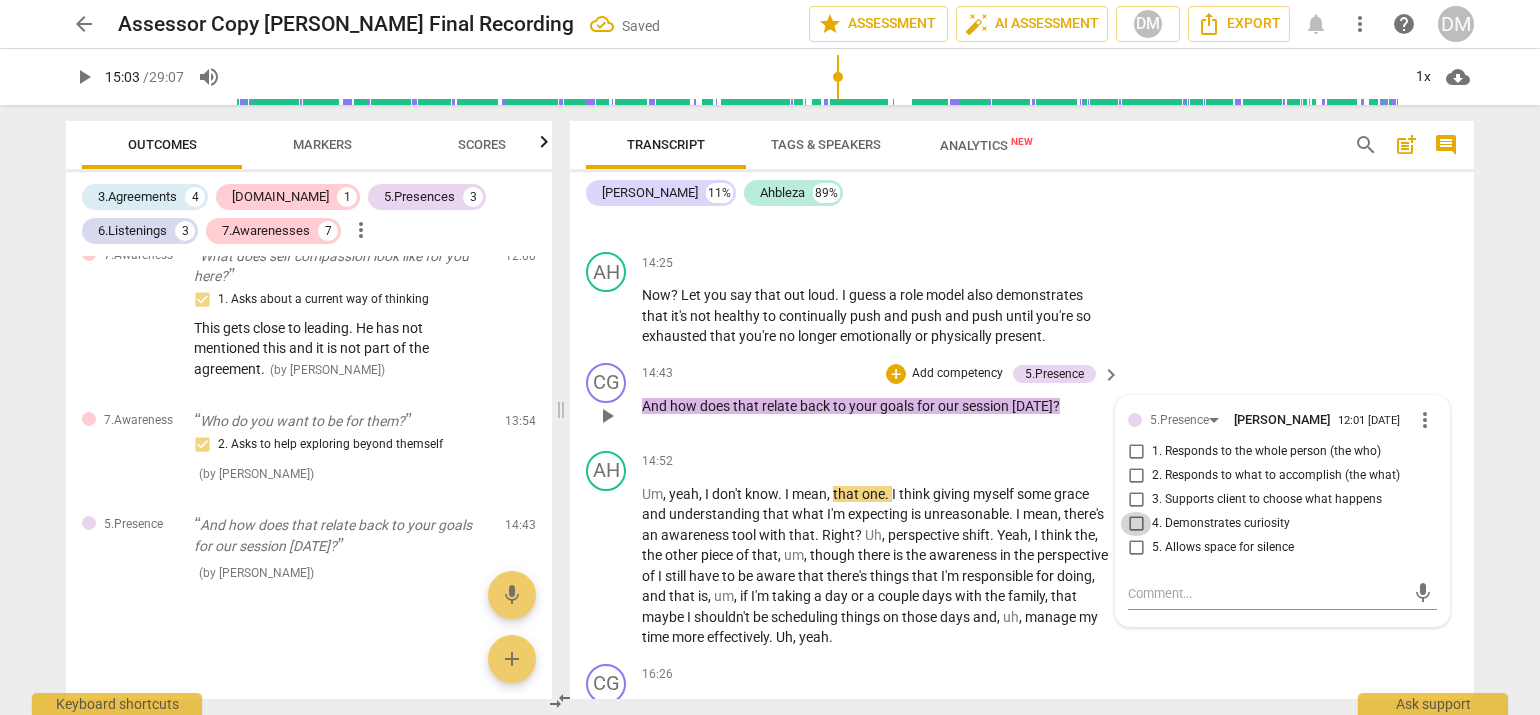click on "4. Demonstrates curiosity" at bounding box center [1136, 524] 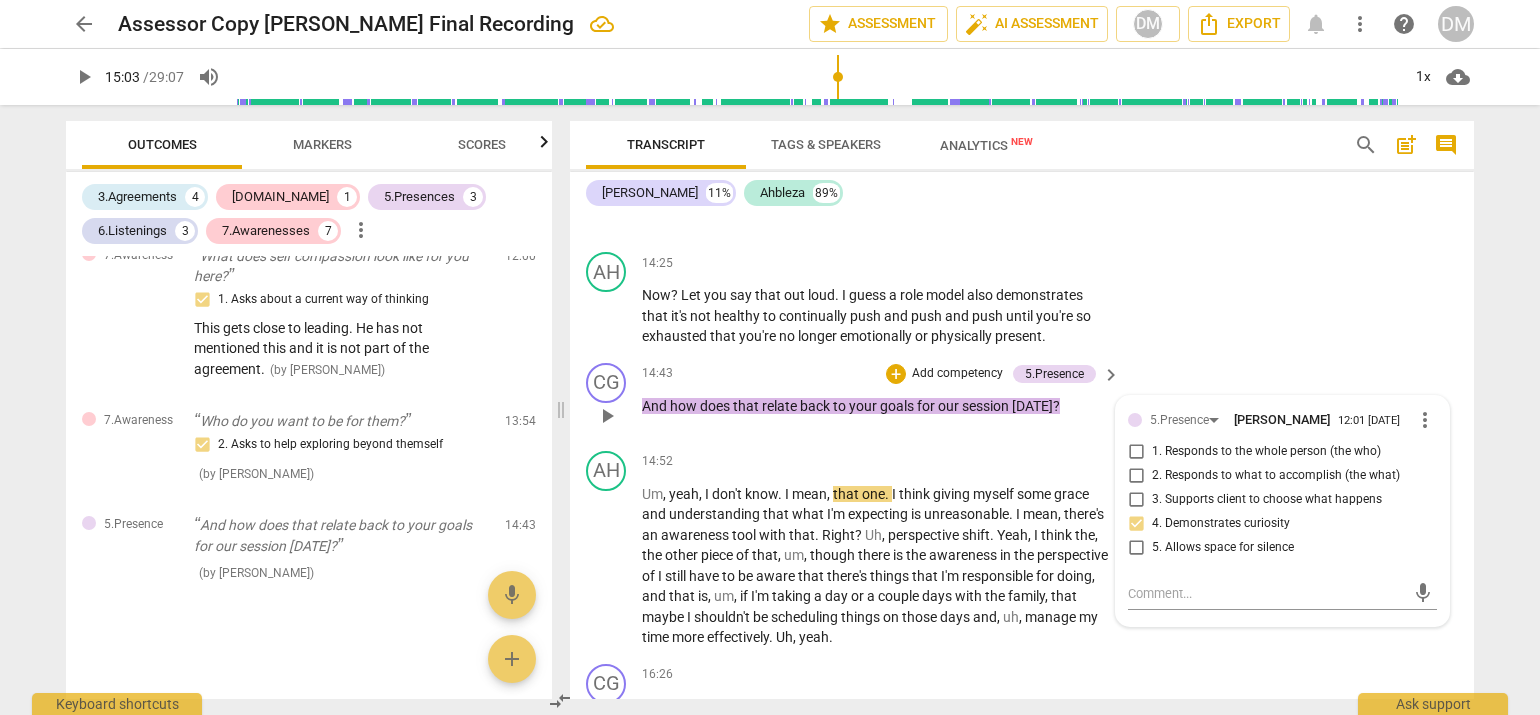 click on "5.Presence [PERSON_NAME] 12:01 [DATE] more_vert 1. Responds to the whole person (the who) 2. Responds to what to accomplish (the what) 3. Supports client to choose what happens 4. Demonstrates curiosity 5. Allows space for silence mic" at bounding box center (1282, 511) 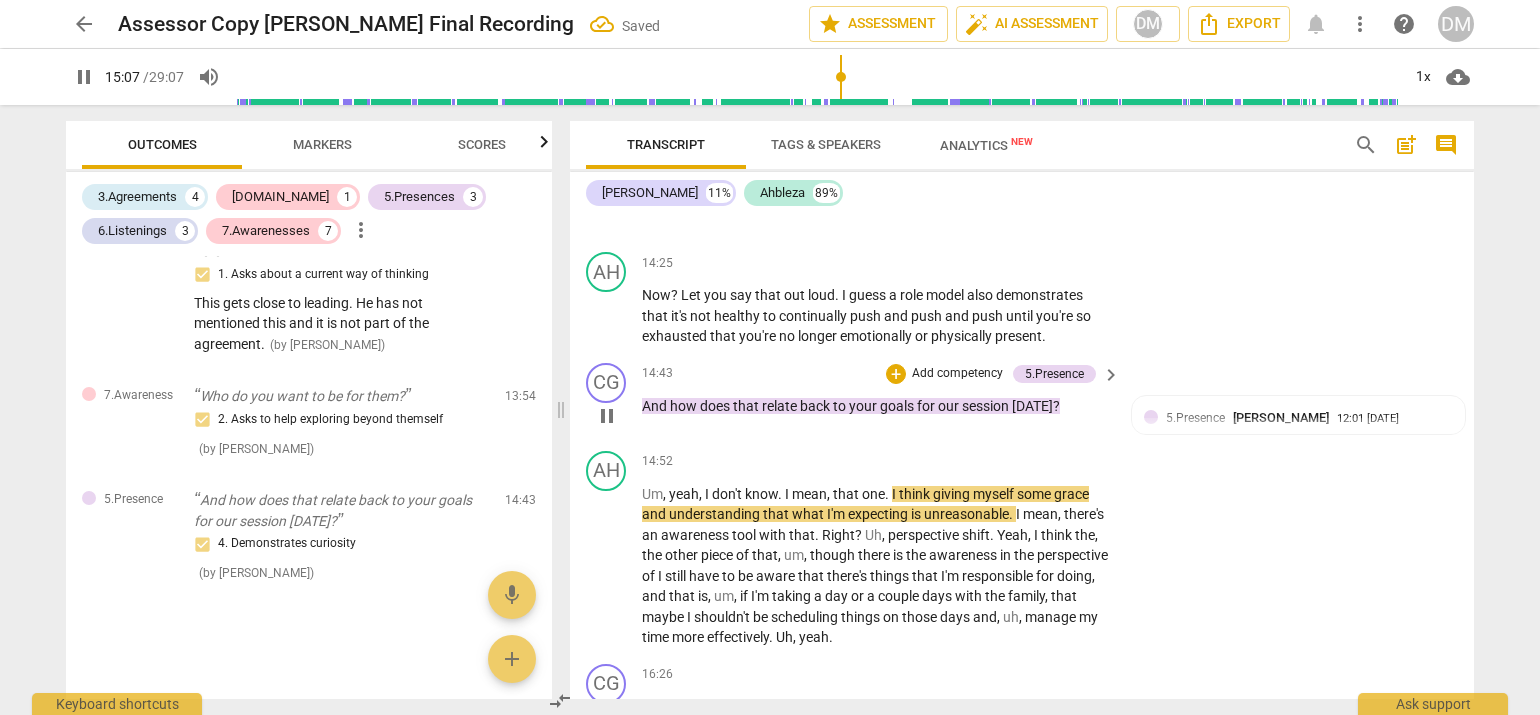 click on "Add competency" at bounding box center [957, 374] 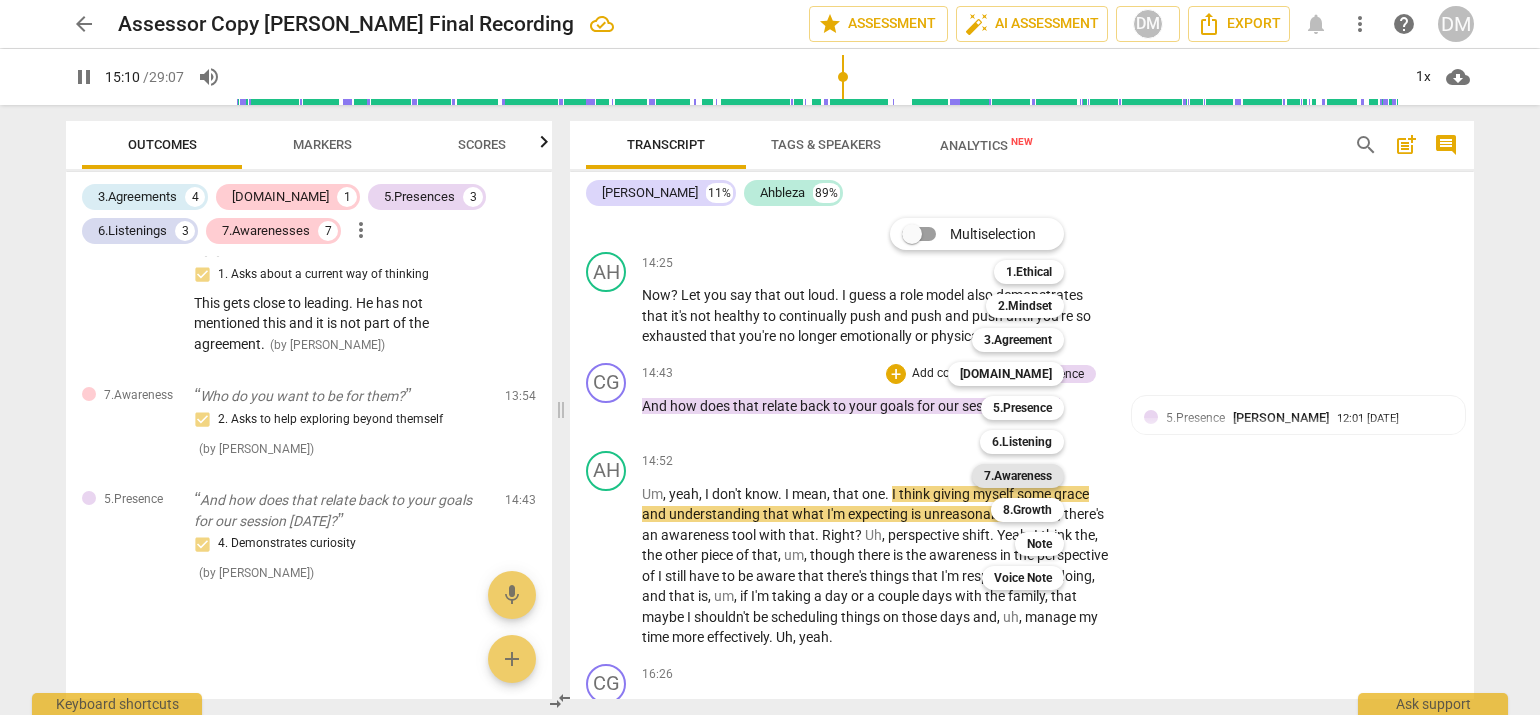 click on "7.Awareness" at bounding box center (1018, 476) 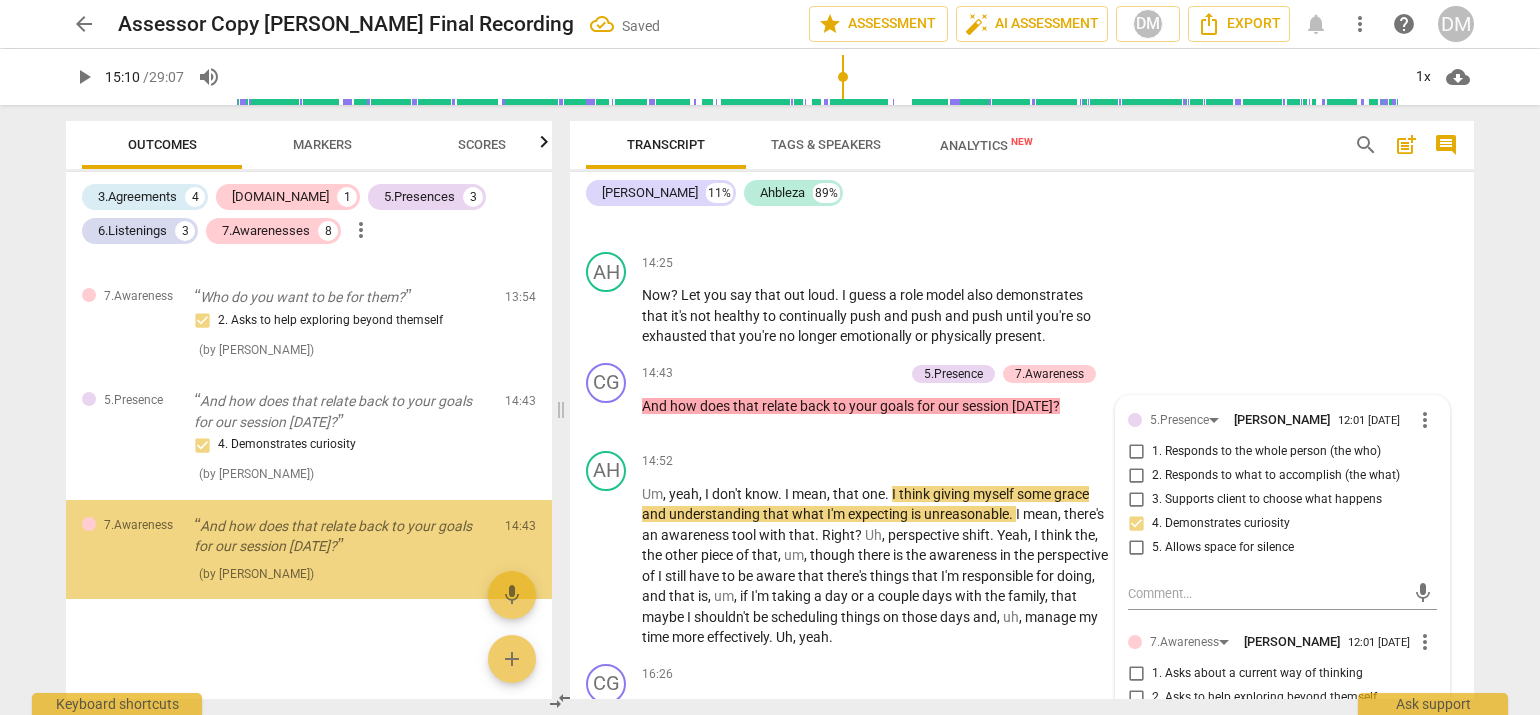 scroll, scrollTop: 2233, scrollLeft: 0, axis: vertical 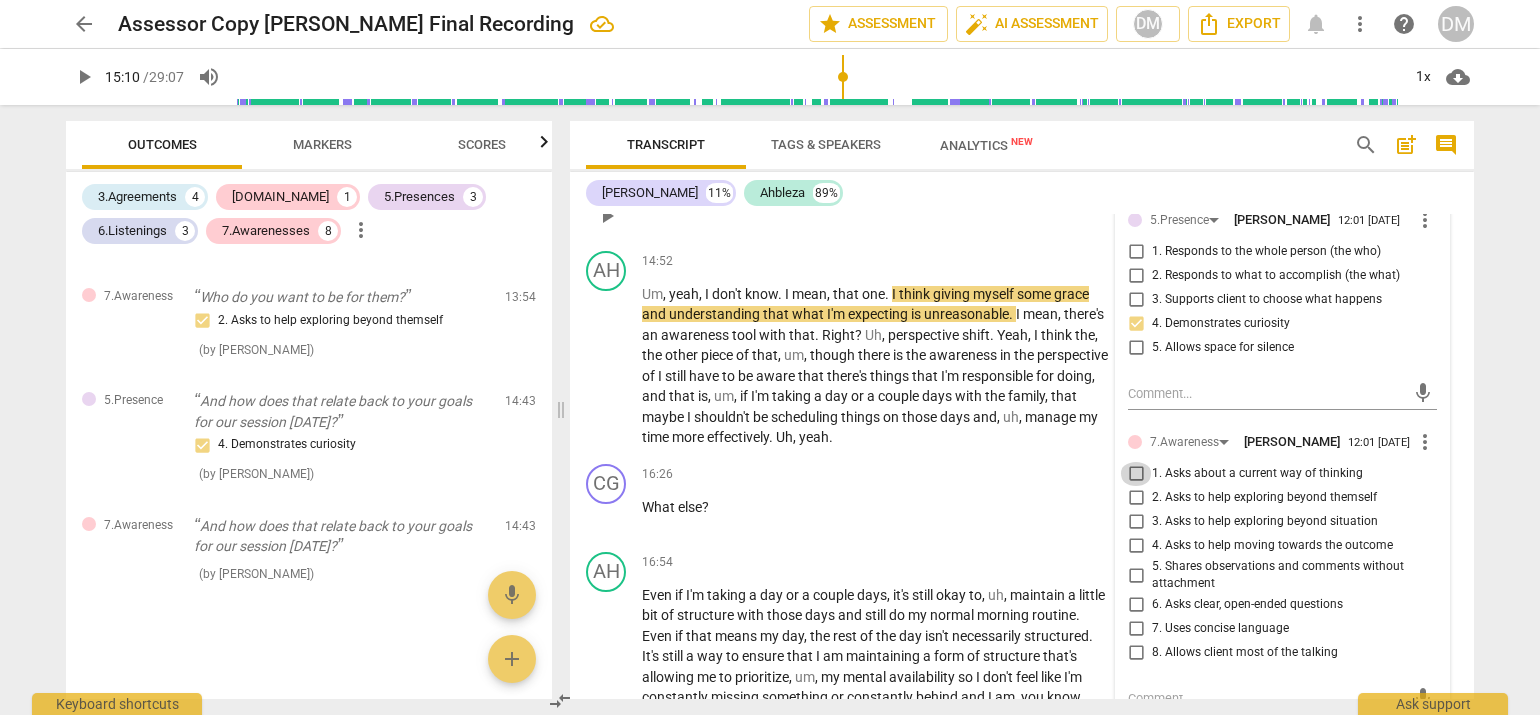 click on "1. Asks about a current way of thinking" at bounding box center (1136, 474) 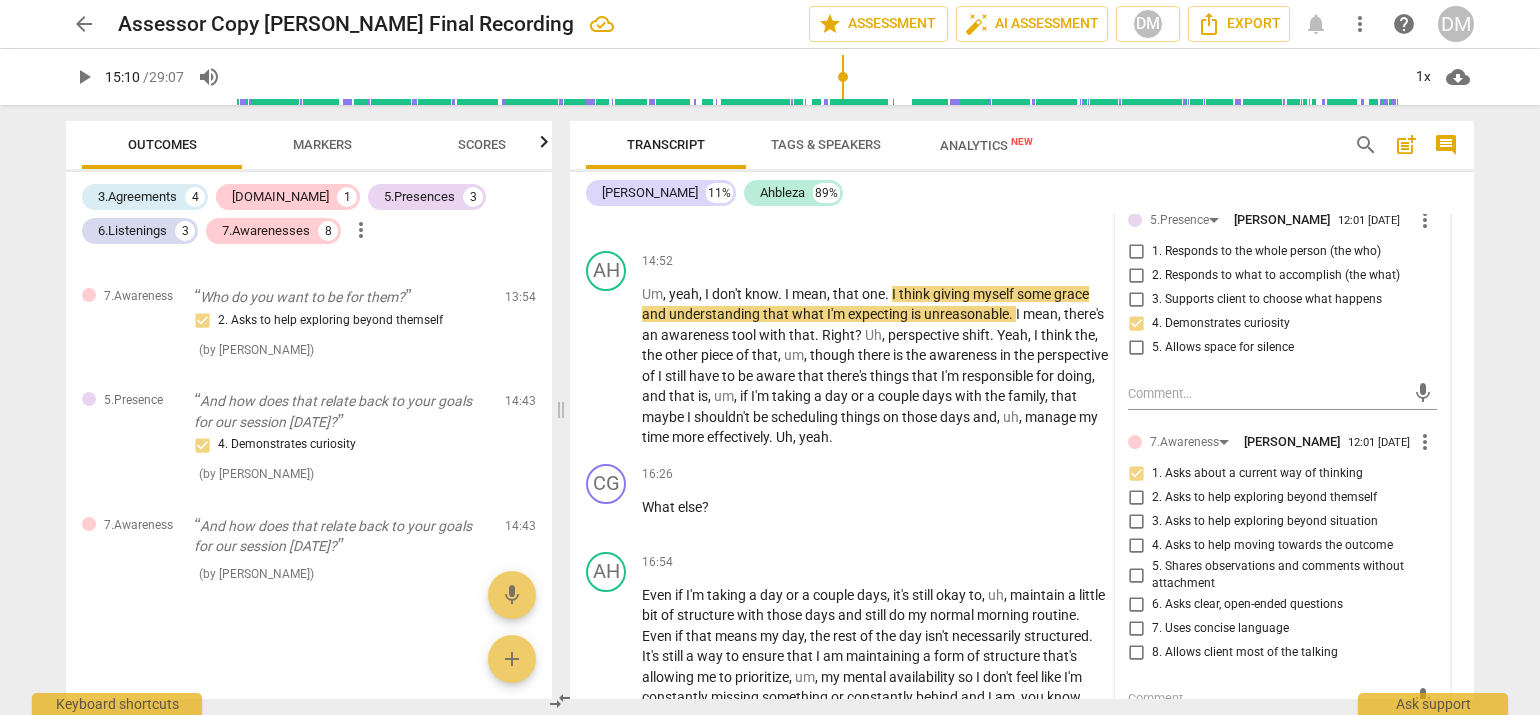 click on "arrow_back Assessor Copy [PERSON_NAME] Final Recording edit star    Assessment   auto_fix_high    AI Assessment DM    Export notifications more_vert help DM play_arrow 15:10   /  29:07 volume_up 1x cloud_download Outcomes Markers Scores 3.Agreements 4 [DOMAIN_NAME] 1 5.Presences 3 6.Listenings 3 7.Awarenesses 8 more_vert 5.Presence Yeah, yeah. I was looking forward to our time together [DATE]. So. All right, all right. So. Oh, I like that you're shifting in your chair there. 1. Responds to the whole person (the who) ( by [PERSON_NAME] ) 00:07 edit delete 3.Agreement Good, good. So what is it you'd like to explore [DATE]? 1. Identifies what to accomplish ( by [PERSON_NAME] ) 00:21 edit delete [DOMAIN_NAME] Well, it's most important that it makes sense to you. 2. Shows support and empathy ( by [PERSON_NAME] ) 01:37 edit delete 3.Agreement So I hear a lot going on there. If you were to crystallize this into what exactly you wanted to explore, what would that be? 1. Identifies what to accomplish ( by [PERSON_NAME]" at bounding box center [770, 357] 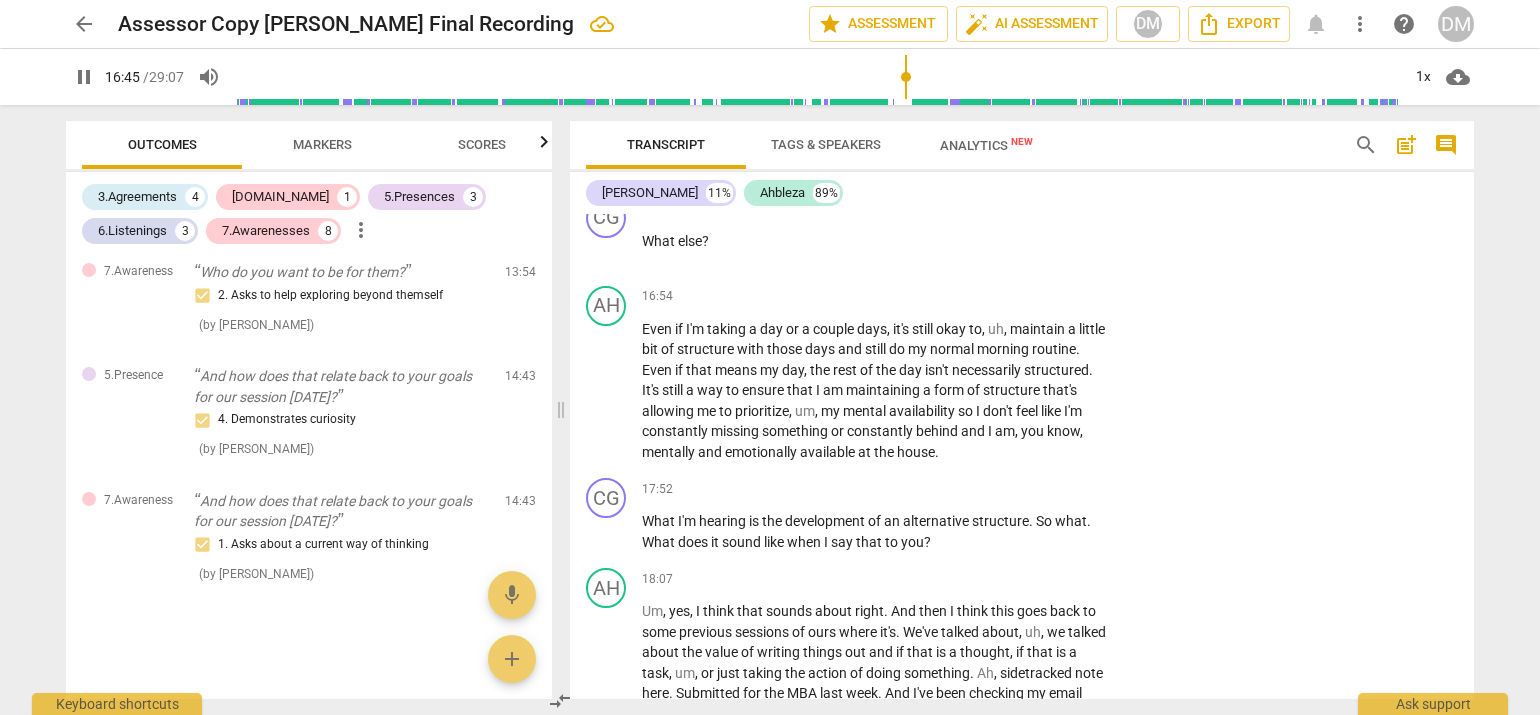 scroll, scrollTop: 4521, scrollLeft: 0, axis: vertical 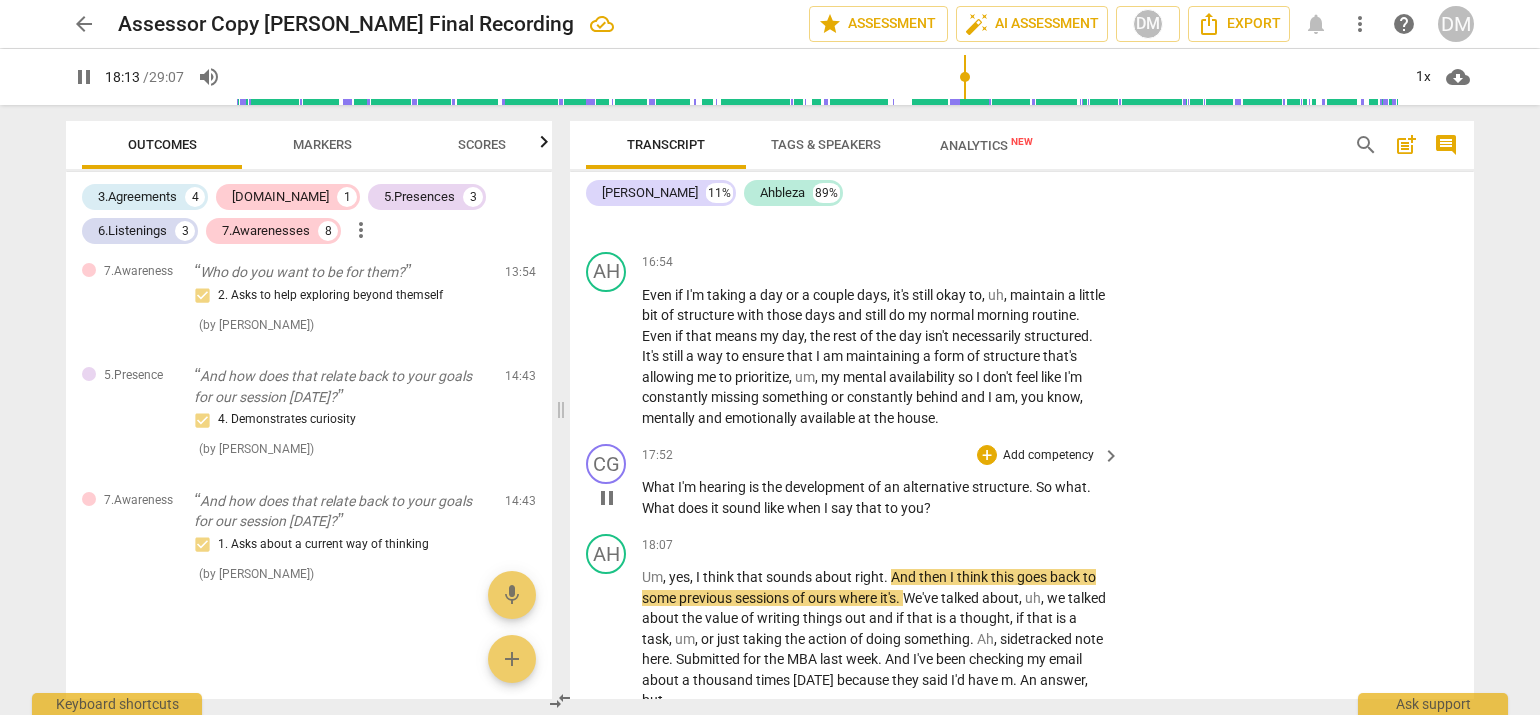 click on "Add competency" at bounding box center (1048, 456) 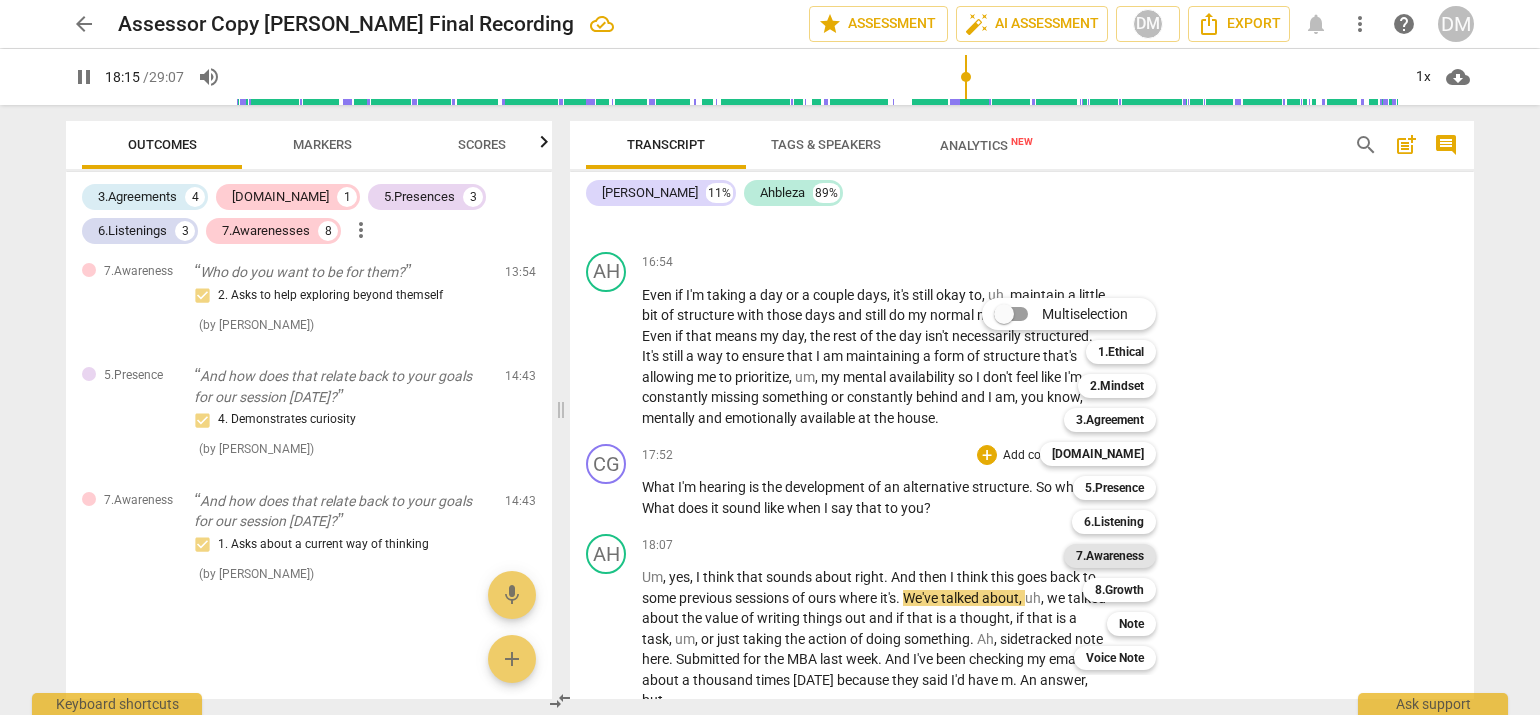 click on "7.Awareness" at bounding box center (1110, 556) 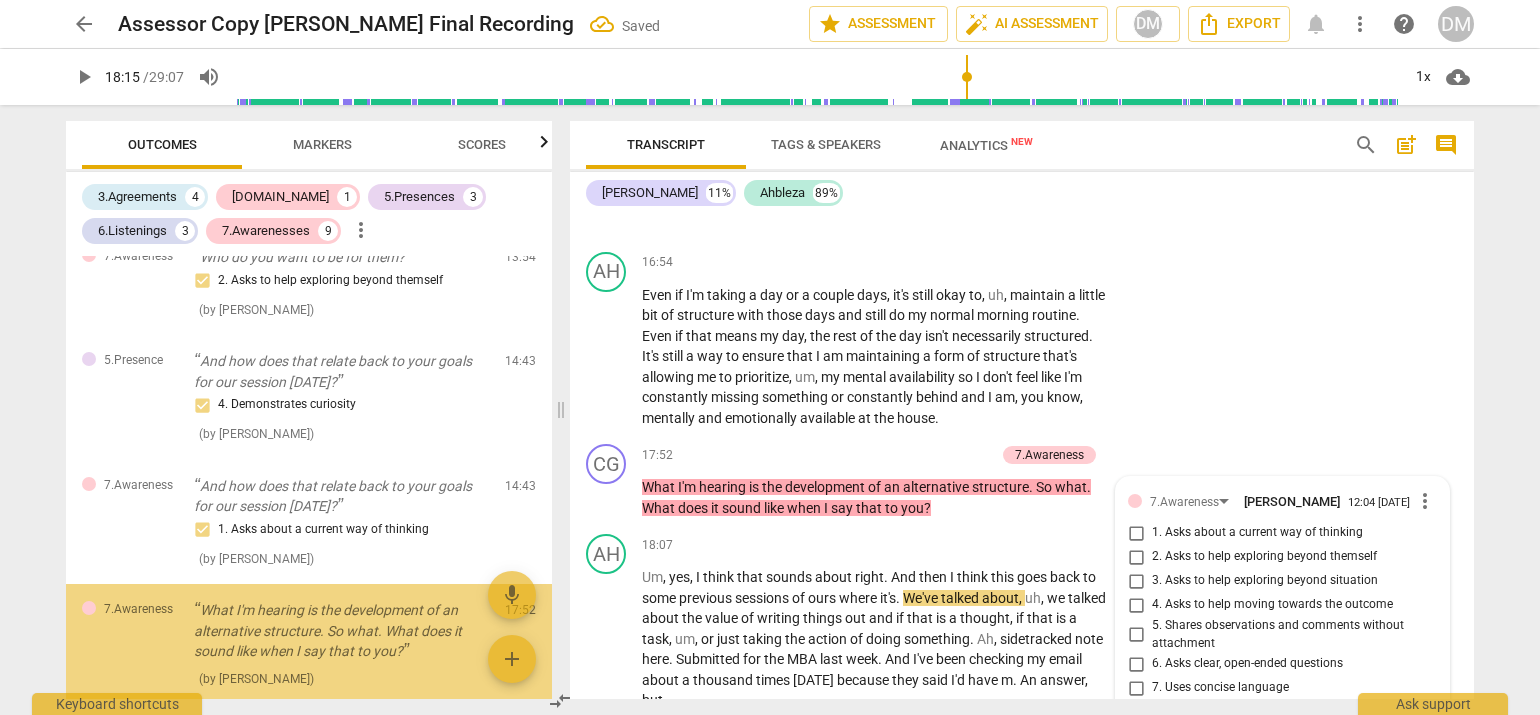 scroll, scrollTop: 4858, scrollLeft: 0, axis: vertical 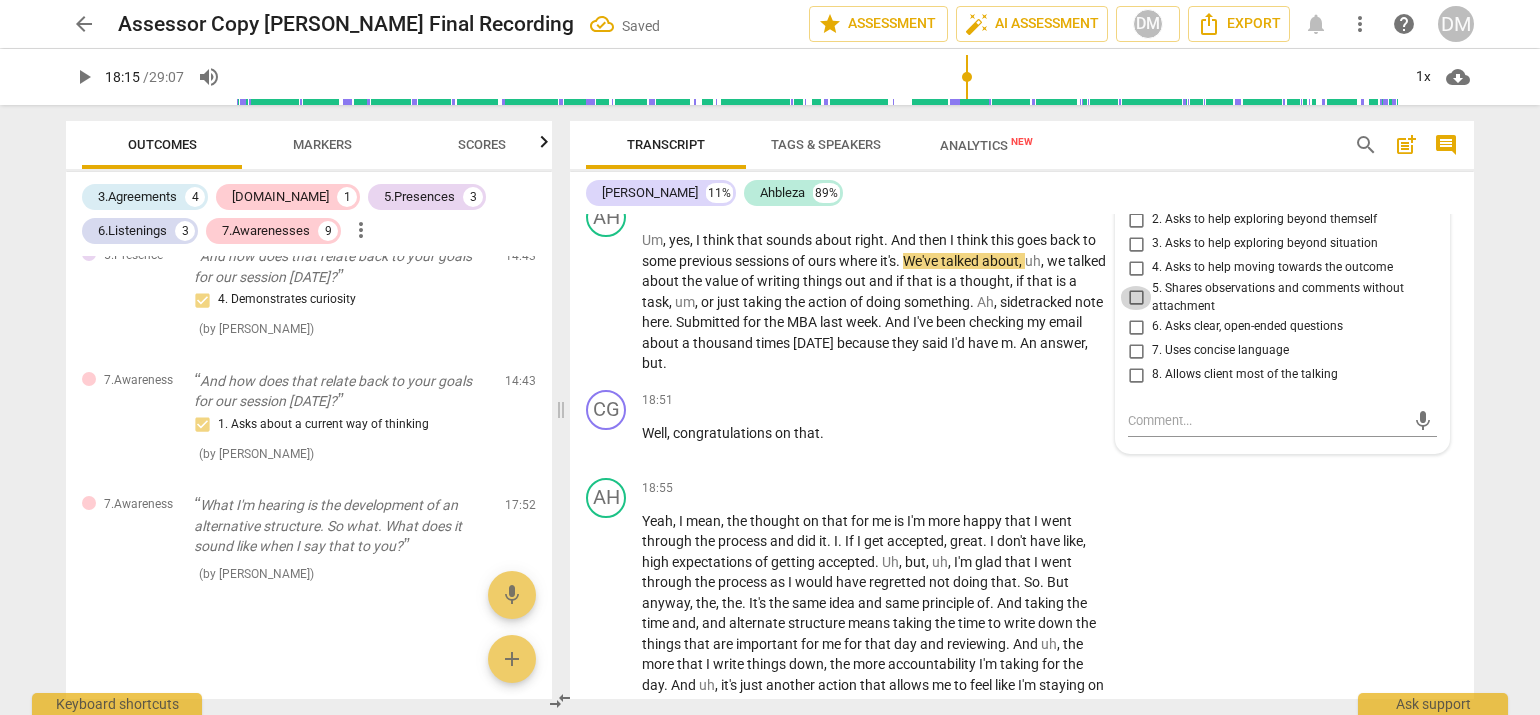 click on "5. Shares observations and comments without attachment" at bounding box center [1136, 298] 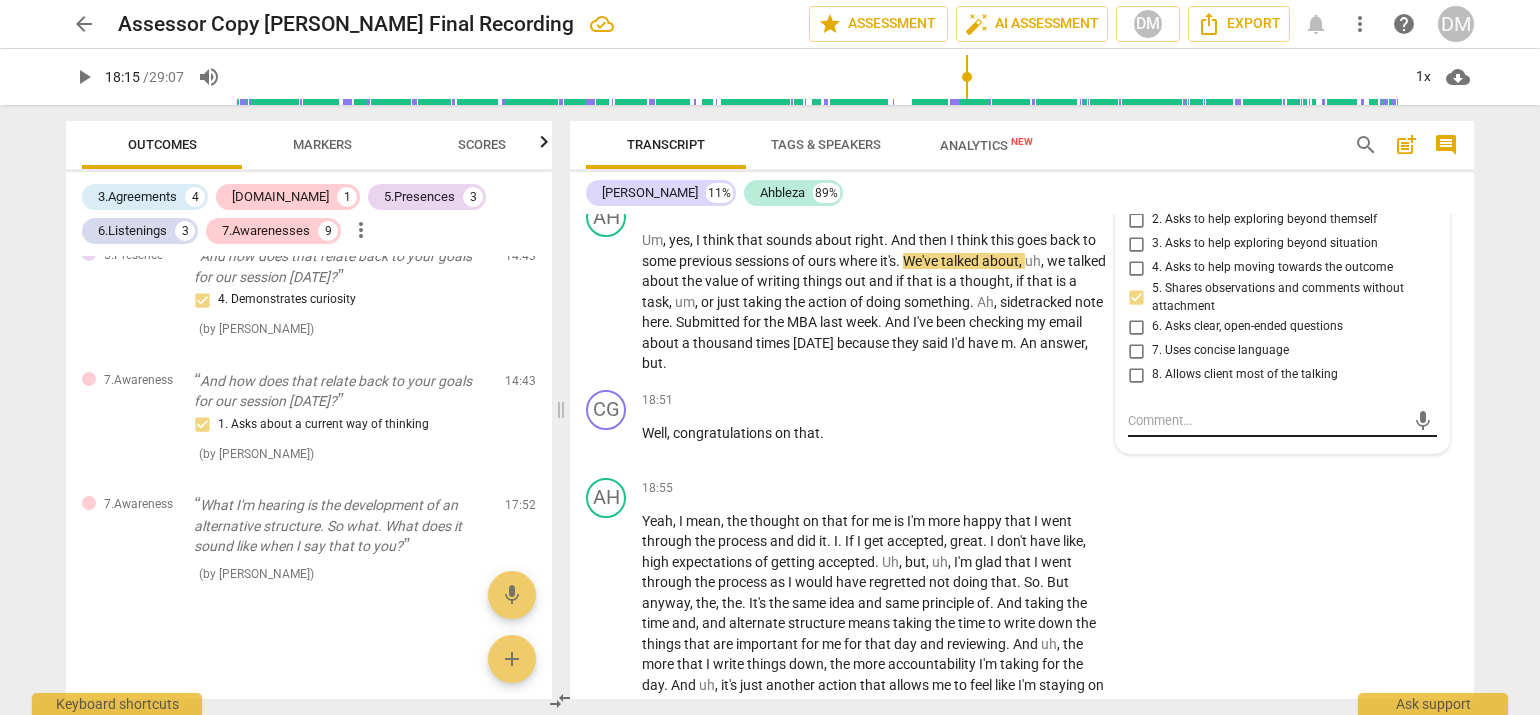 click at bounding box center (1266, 420) 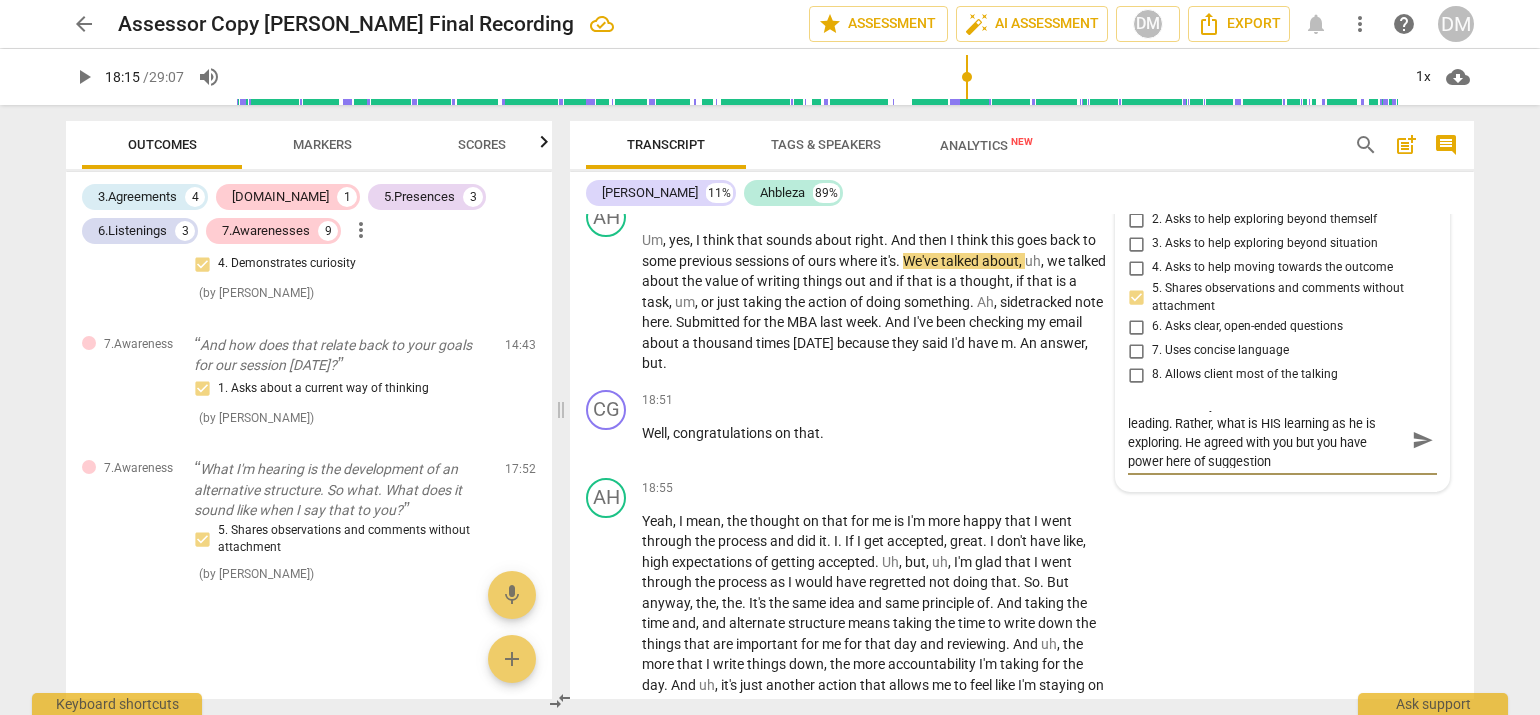scroll, scrollTop: 0, scrollLeft: 0, axis: both 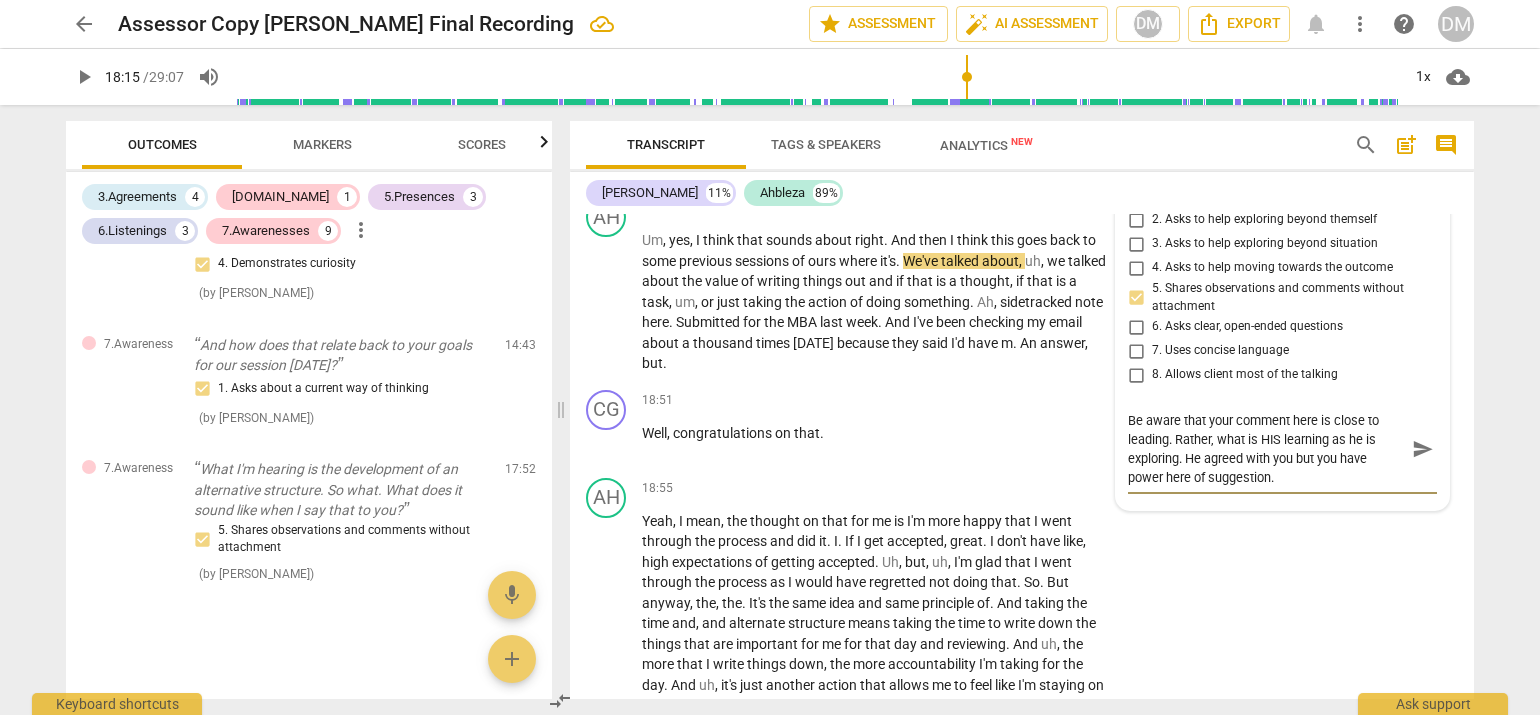 click on "send" at bounding box center (1422, 449) 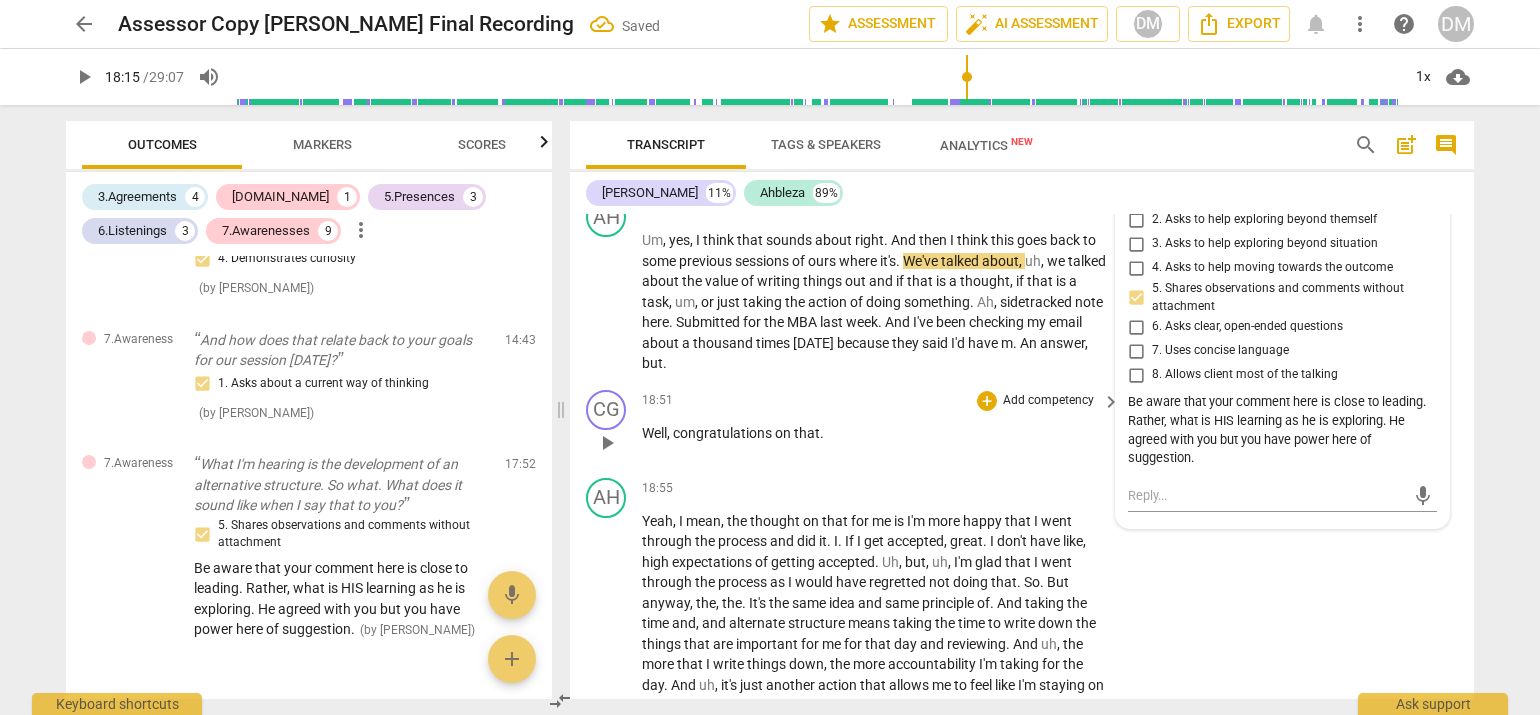 click on "CG play_arrow pause 18:51 + Add competency keyboard_arrow_right Well ,   congratulations   on   that ." at bounding box center (1022, 426) 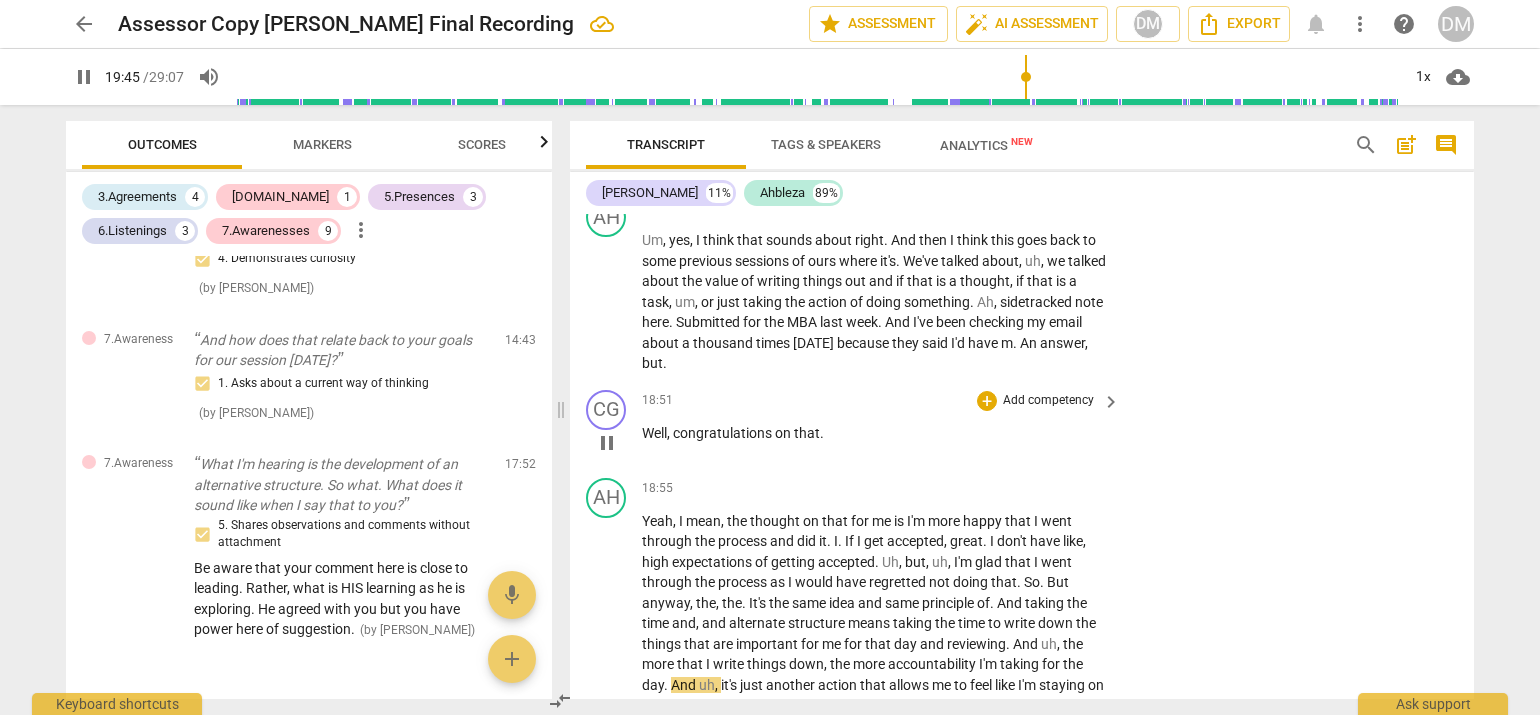 scroll, scrollTop: 5348, scrollLeft: 0, axis: vertical 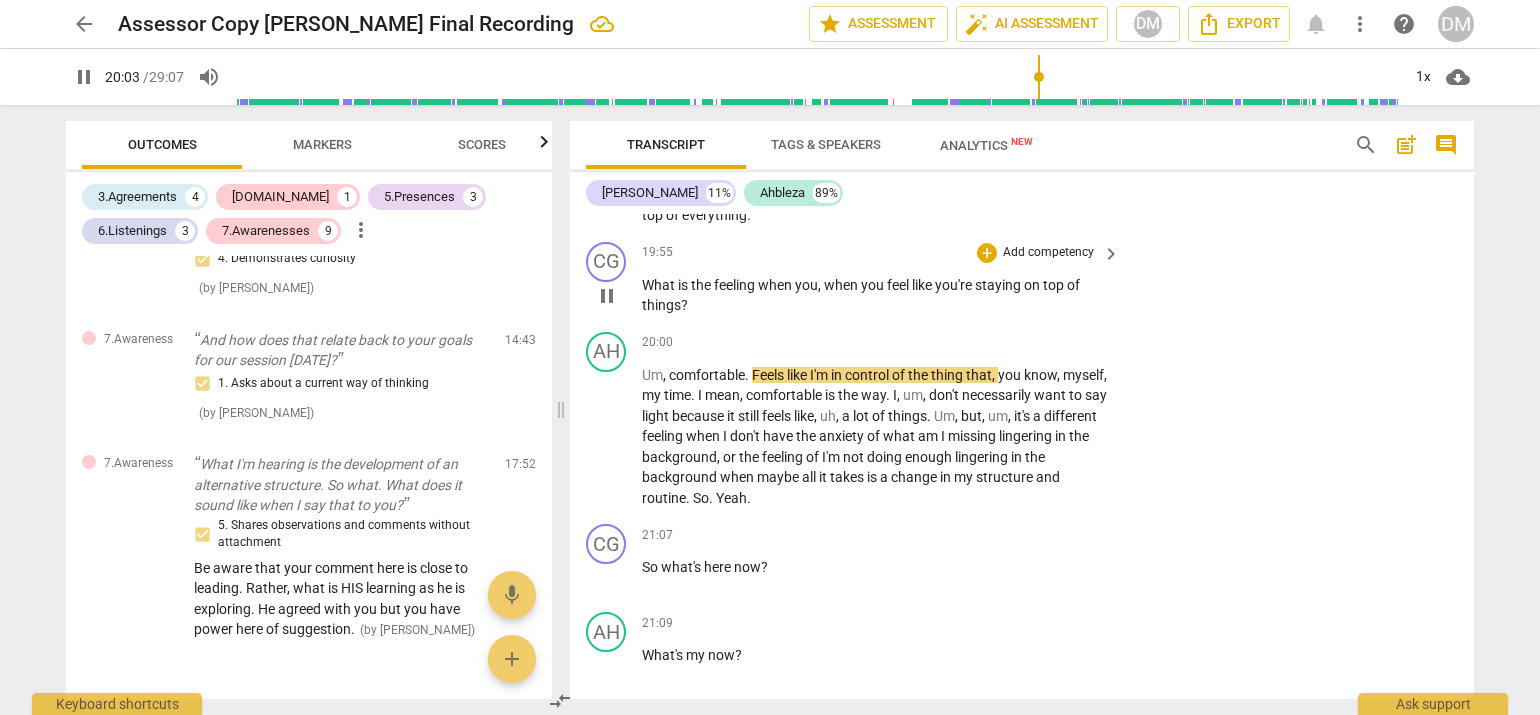 click on "Add competency" at bounding box center [1048, 253] 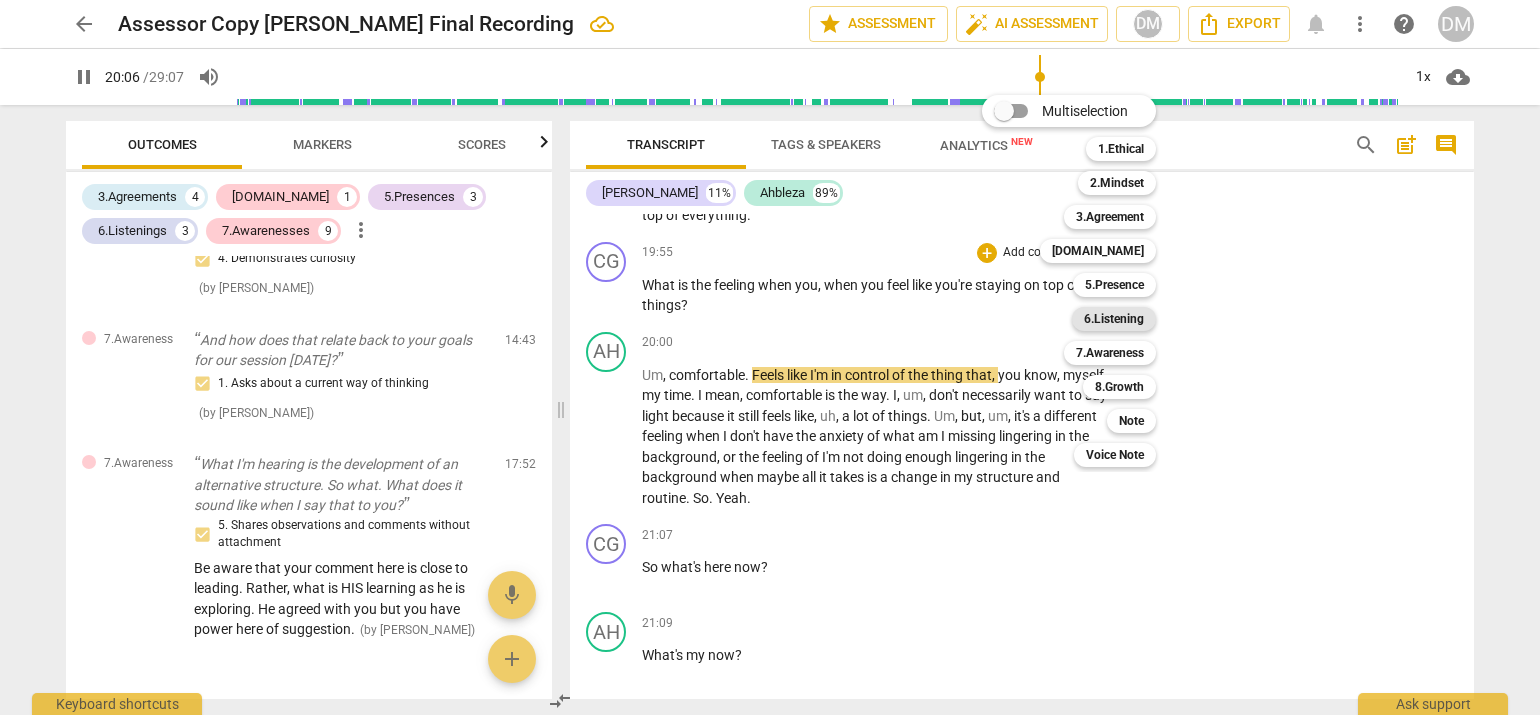 click on "6.Listening" at bounding box center [1114, 319] 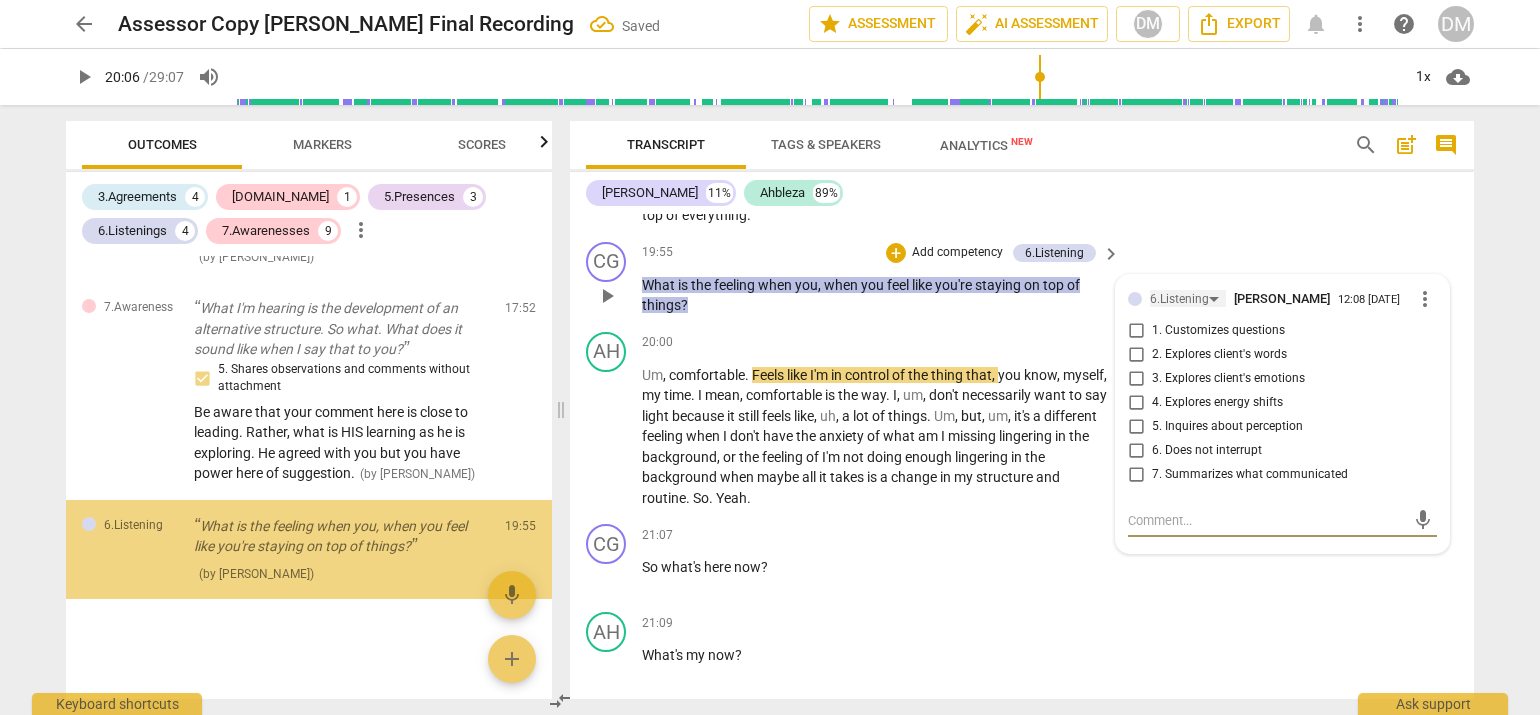 scroll, scrollTop: 2576, scrollLeft: 0, axis: vertical 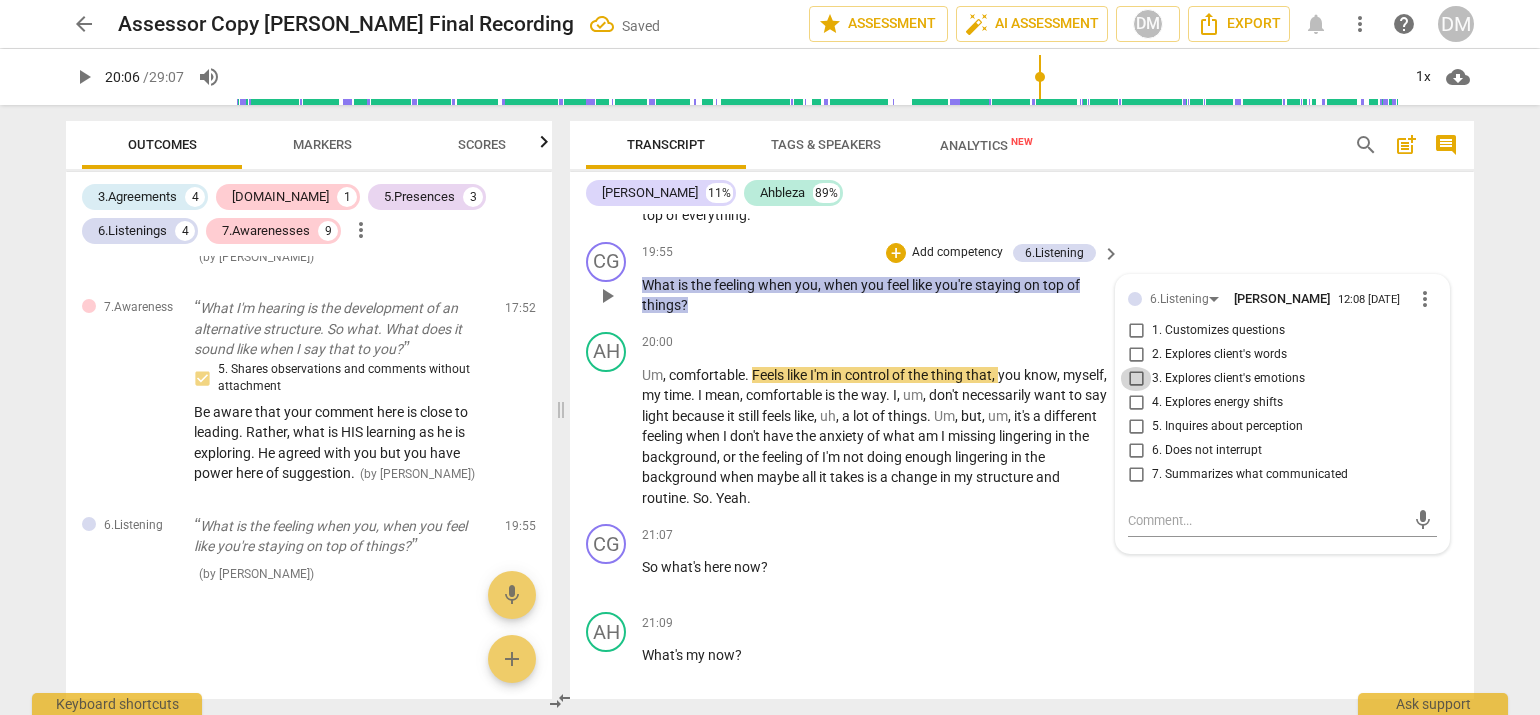 click on "3. Explores client's emotions" at bounding box center (1136, 379) 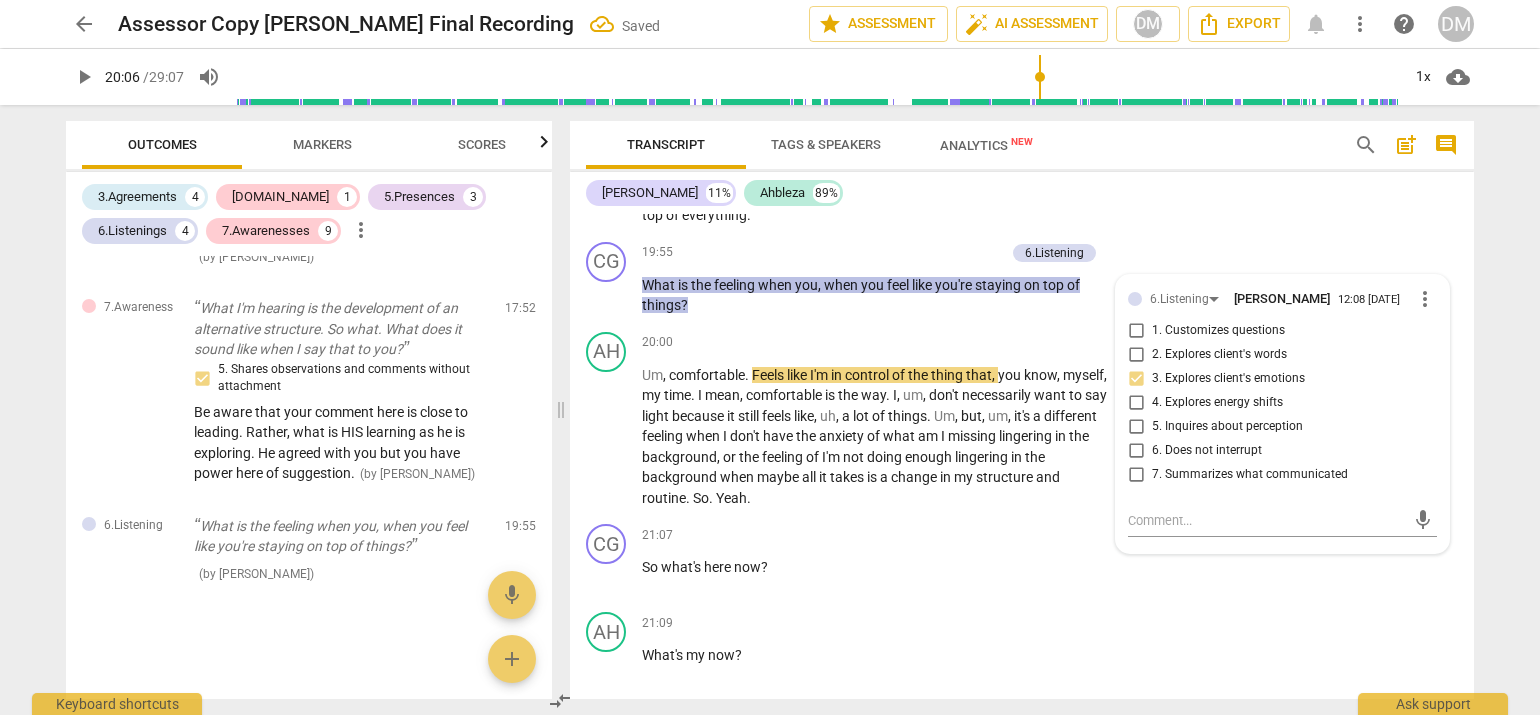 click on "arrow_back Assessor Copy [PERSON_NAME] Final Recording Saved edit star    Assessment   auto_fix_high    AI Assessment DM    Export notifications more_vert help DM play_arrow 20:06   /  29:07 volume_up 1x cloud_download Outcomes Markers Scores 3.Agreements 4 [DOMAIN_NAME] 1 5.Presences 3 6.Listenings 4 7.Awarenesses 9 more_vert 5.Presence Yeah, yeah. I was looking forward to our time together [DATE]. So. All right, all right. So. Oh, I like that you're shifting in your chair there. 1. Responds to the whole person (the who) ( by [PERSON_NAME] ) 00:07 edit delete 3.Agreement Good, good. So what is it you'd like to explore [DATE]? 1. Identifies what to accomplish ( by [PERSON_NAME] ) 00:21 edit delete [DOMAIN_NAME] Well, it's most important that it makes sense to you. 2. Shows support and empathy ( by [PERSON_NAME] ) 01:37 edit delete 3.Agreement So I hear a lot going on there. If you were to crystallize this into what exactly you wanted to explore, what would that be? 1. Identifies what to accomplish ( ) 02:41 ( )" at bounding box center [770, 357] 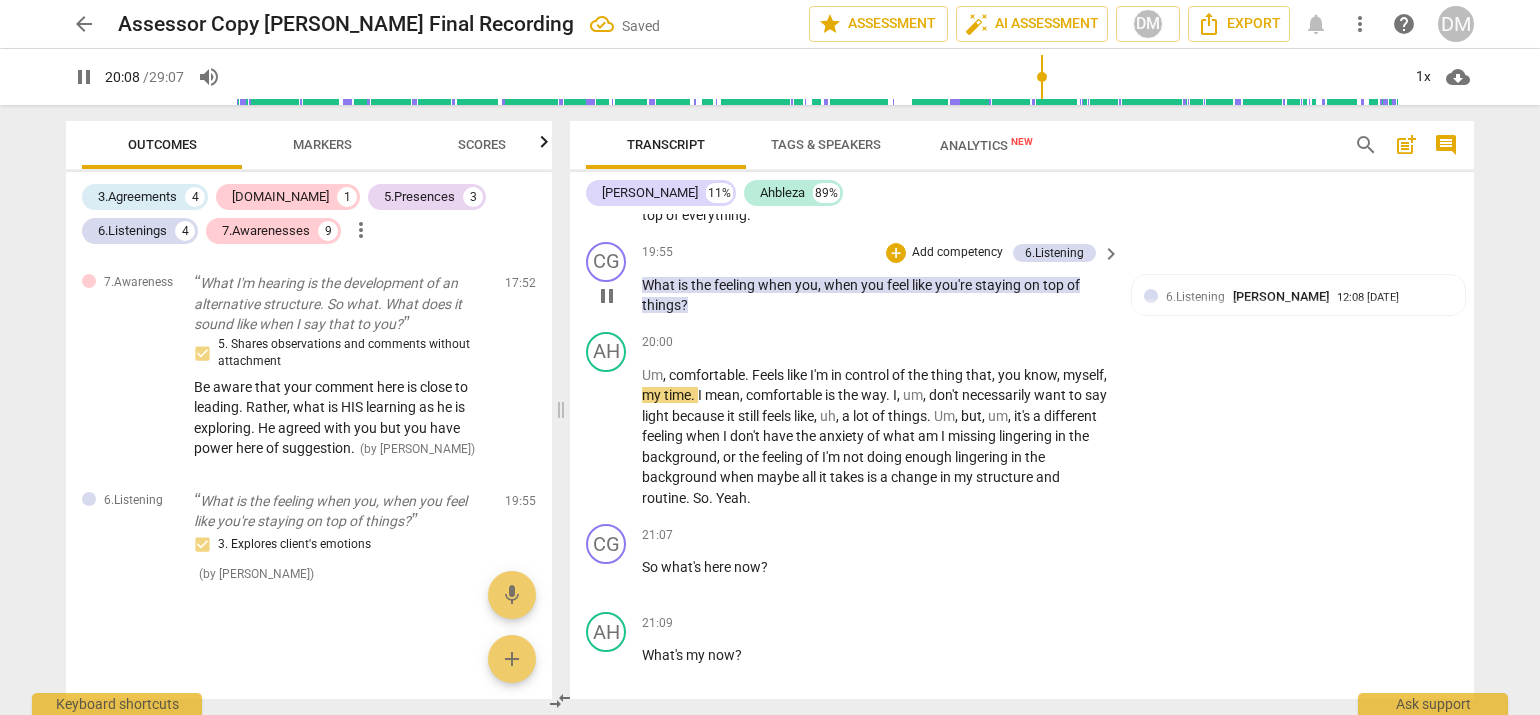 click on "Add competency" at bounding box center (957, 253) 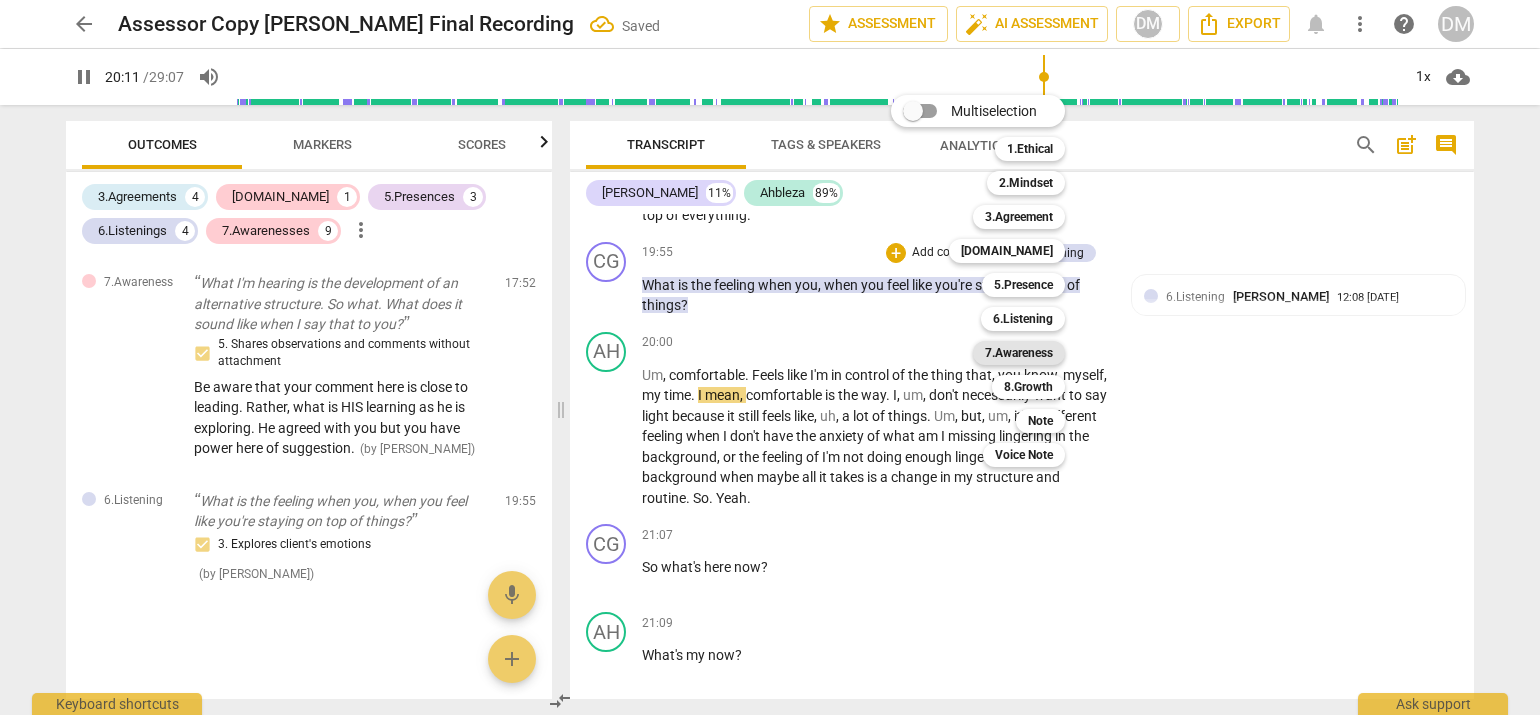 click on "7.Awareness" at bounding box center [1019, 353] 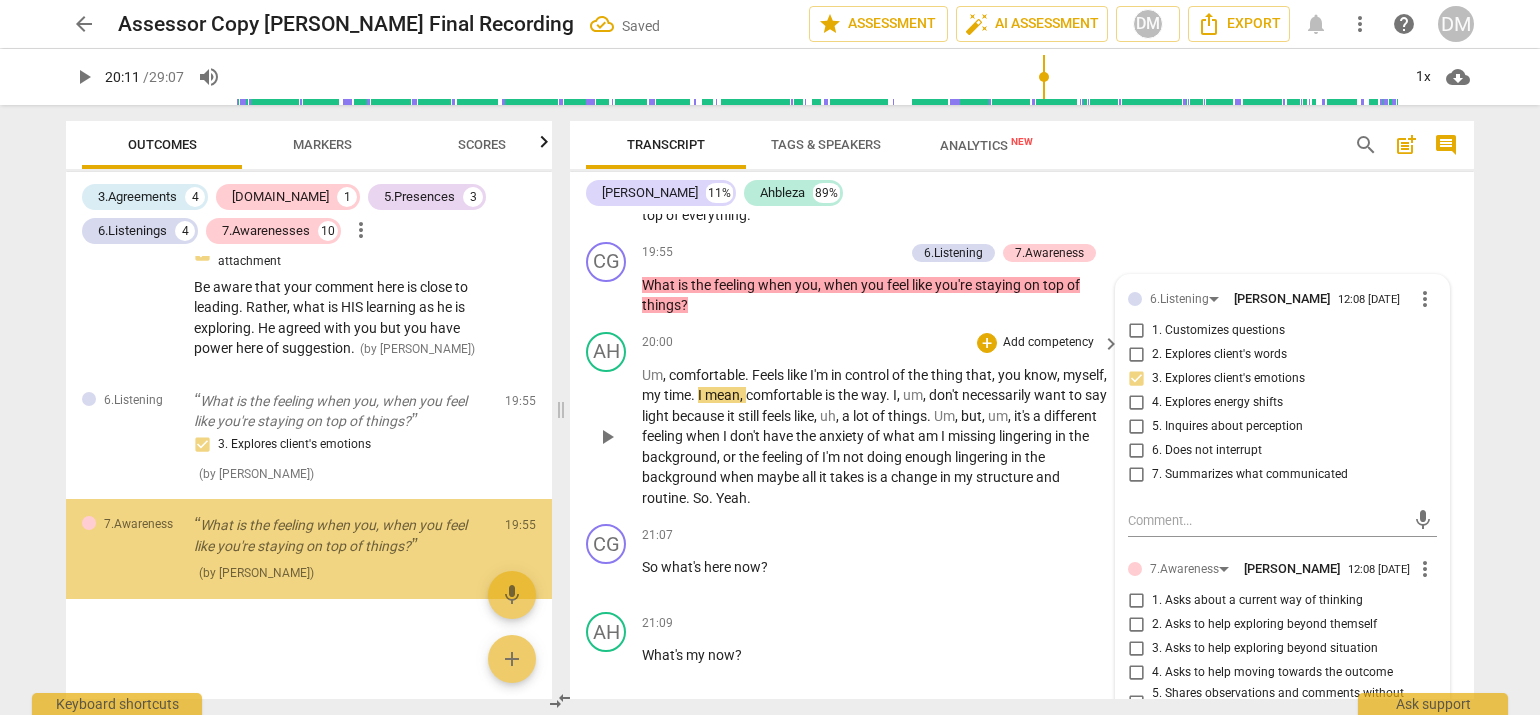 scroll, scrollTop: 2700, scrollLeft: 0, axis: vertical 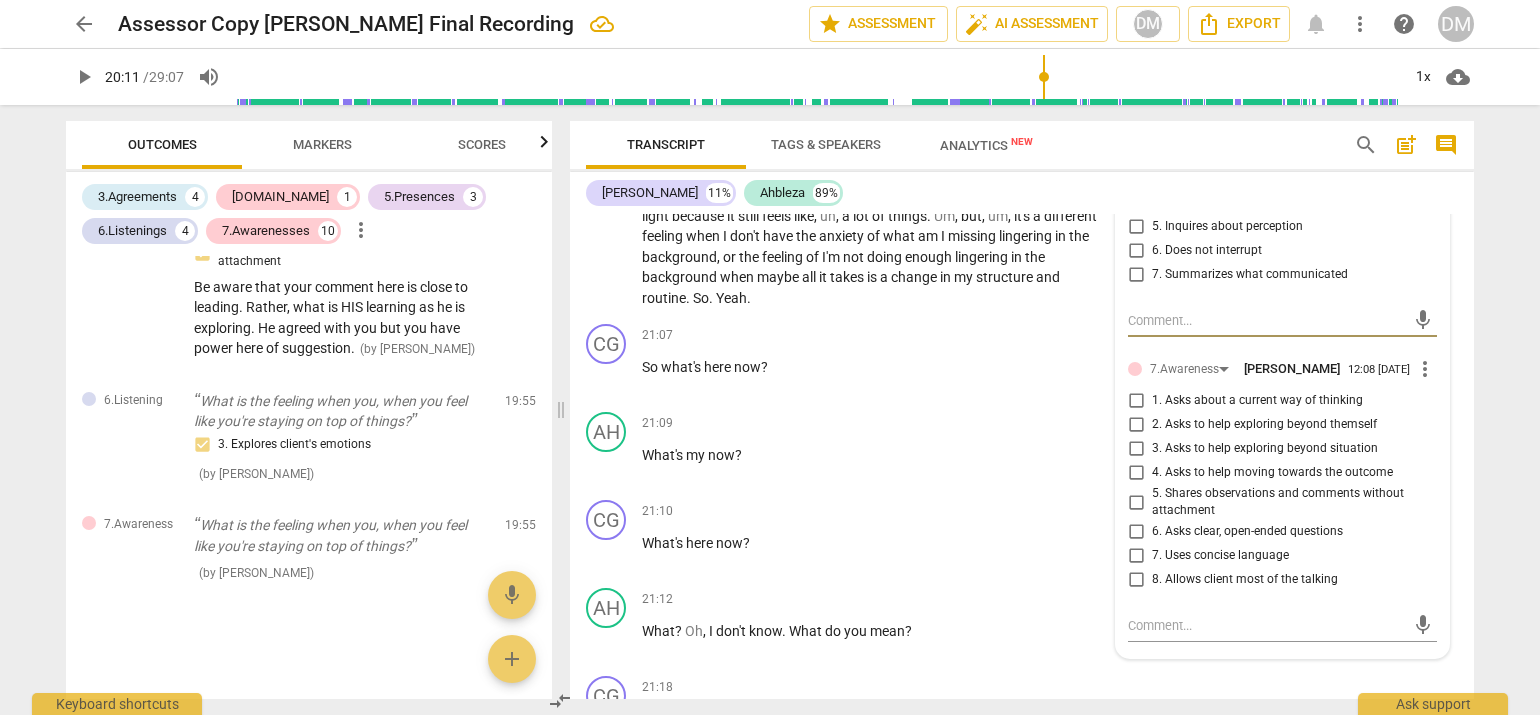 click on "1. Asks about a current way of thinking" at bounding box center (1136, 401) 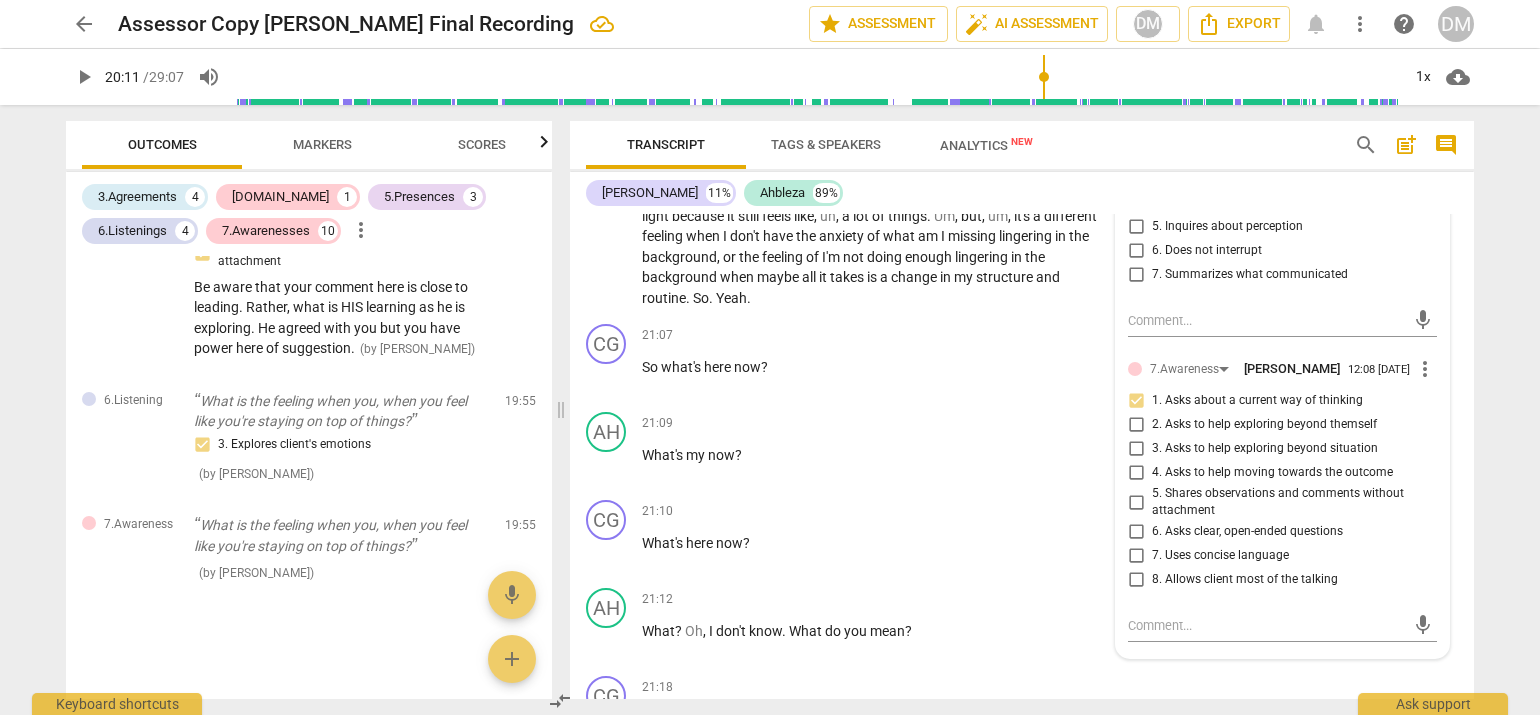 click on "arrow_back Assessor Copy [PERSON_NAME] Final Recording edit star    Assessment   auto_fix_high    AI Assessment DM    Export notifications more_vert help DM play_arrow 20:11   /  29:07 volume_up 1x cloud_download Outcomes Markers Scores 3.Agreements 4 [DOMAIN_NAME] 1 5.Presences 3 6.Listenings 4 7.Awarenesses 10 more_vert 5.Presence Yeah, yeah. I was looking forward to our time together [DATE]. So. All right, all right. So. Oh, I like that you're shifting in your chair there. 1. Responds to the whole person (the who) ( by [PERSON_NAME] ) 00:07 edit delete 3.Agreement Good, good. So what is it you'd like to explore [DATE]? 1. Identifies what to accomplish ( by [PERSON_NAME] ) 00:21 edit delete [DOMAIN_NAME] Well, it's most important that it makes sense to you. 2. Shows support and empathy ( by [PERSON_NAME] ) 01:37 edit delete 3.Agreement So I hear a lot going on there. If you were to crystallize this into what exactly you wanted to explore, what would that be? 1. Identifies what to accomplish ( by [PERSON_NAME]" at bounding box center [770, 357] 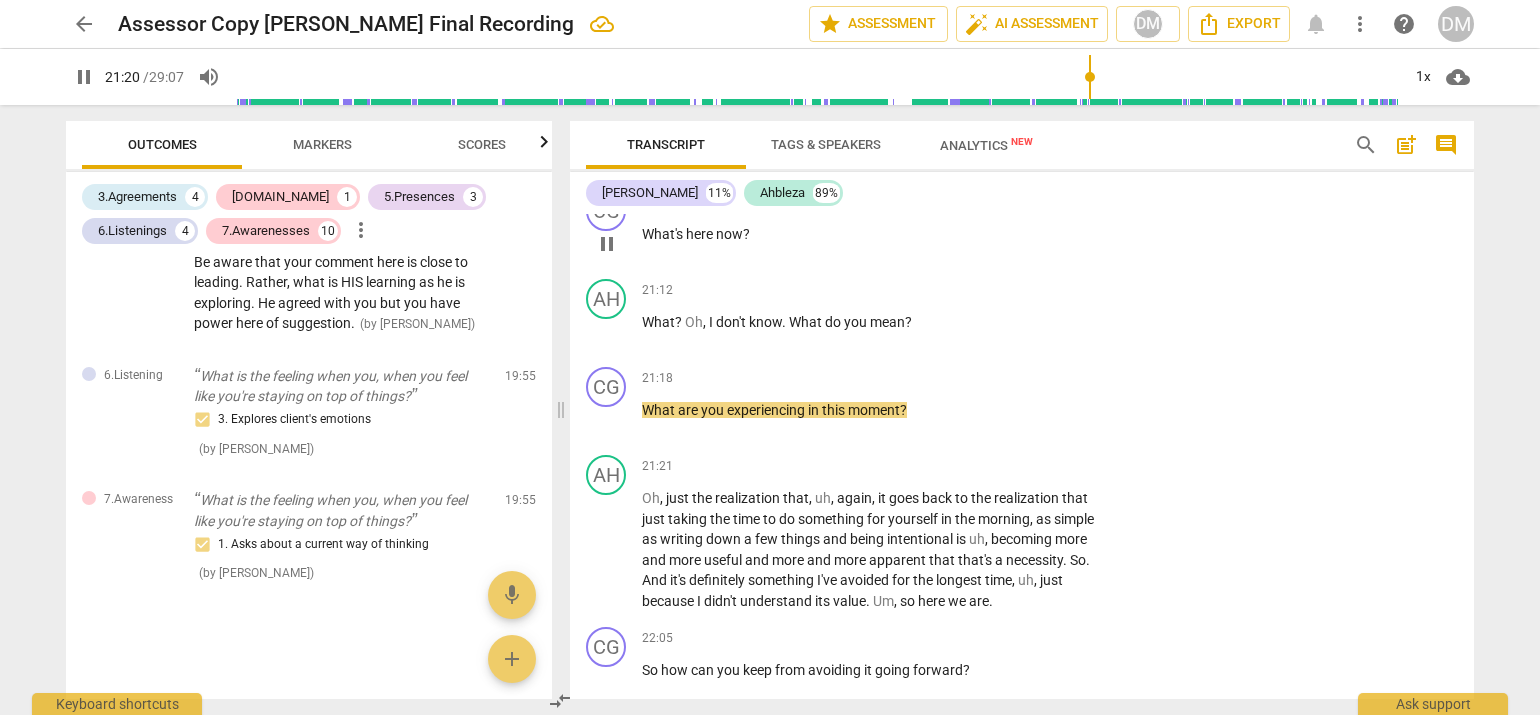 scroll, scrollTop: 5948, scrollLeft: 0, axis: vertical 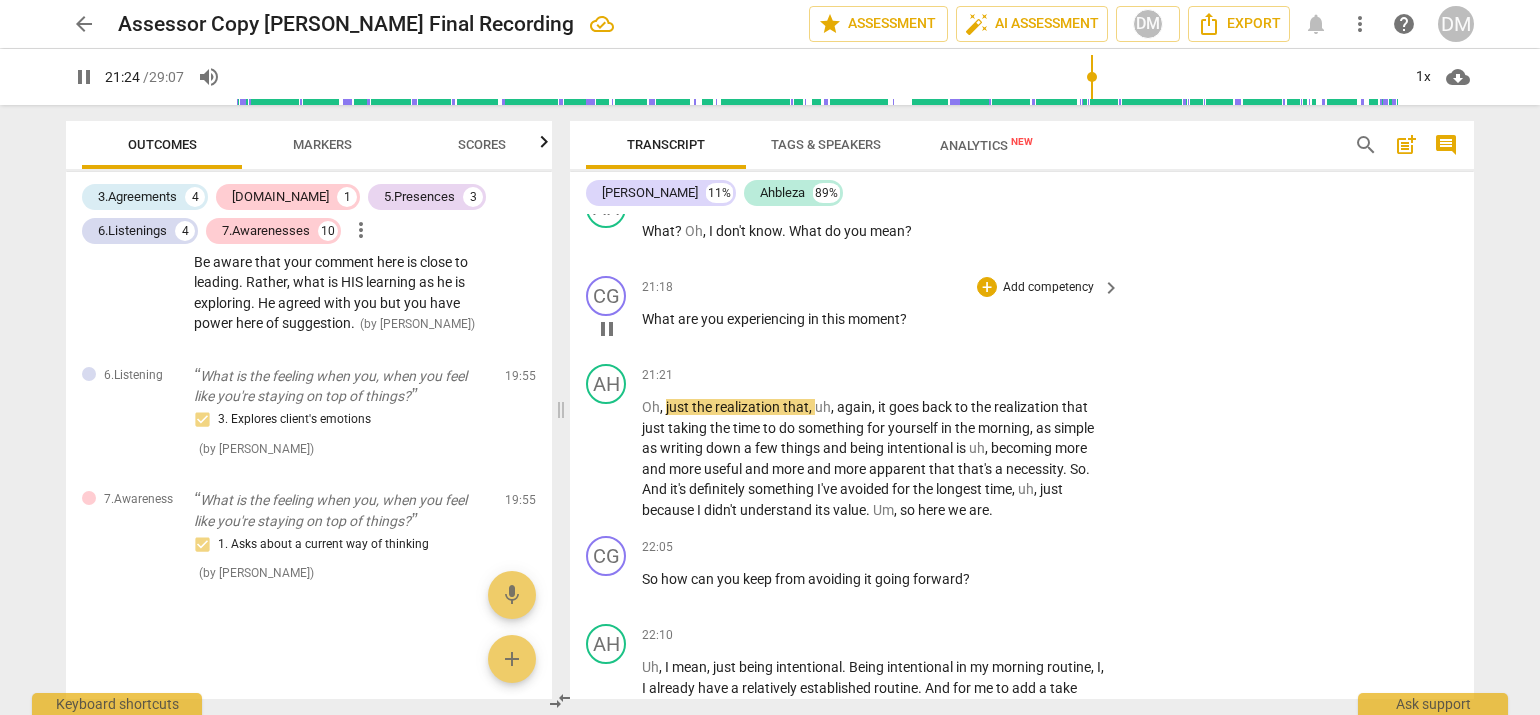 click on "Add competency" at bounding box center (1048, 288) 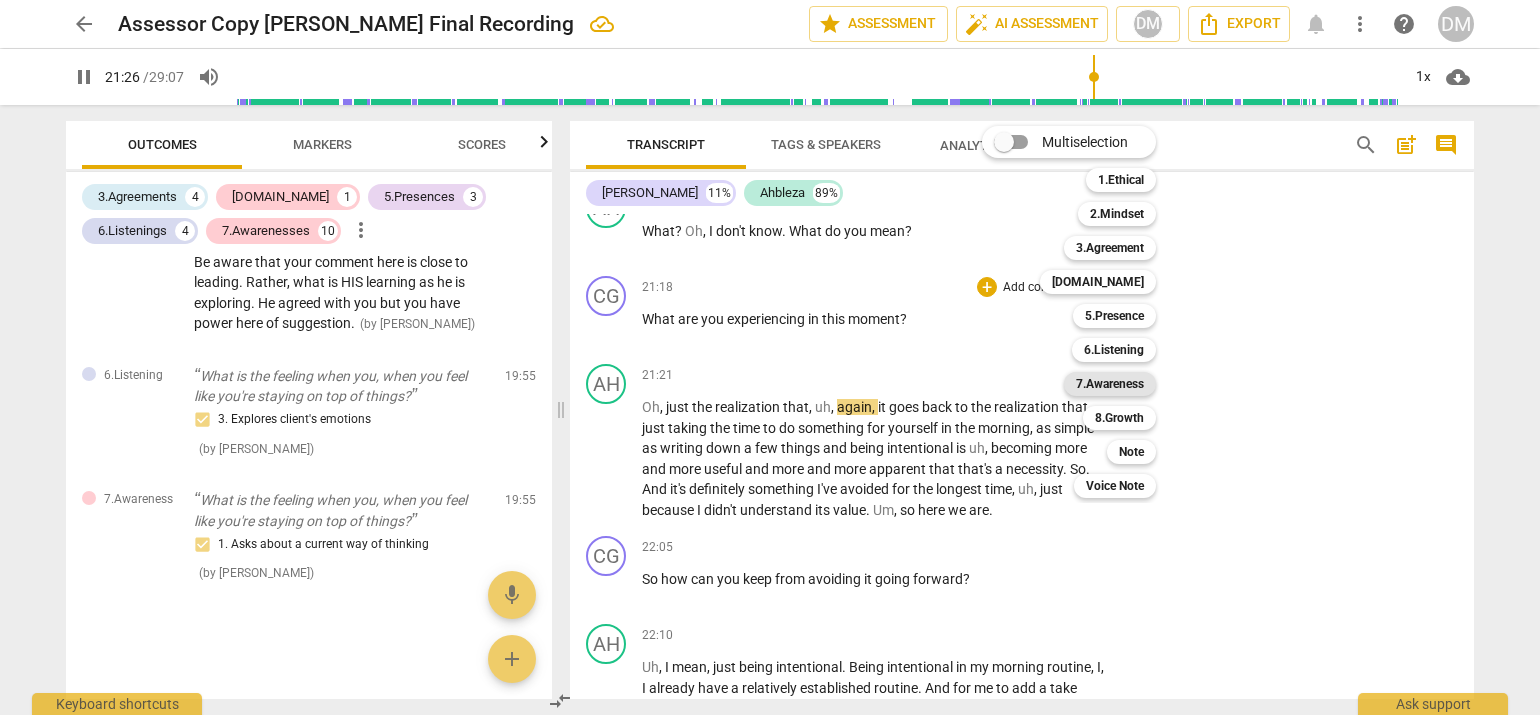 click on "7.Awareness" at bounding box center [1110, 384] 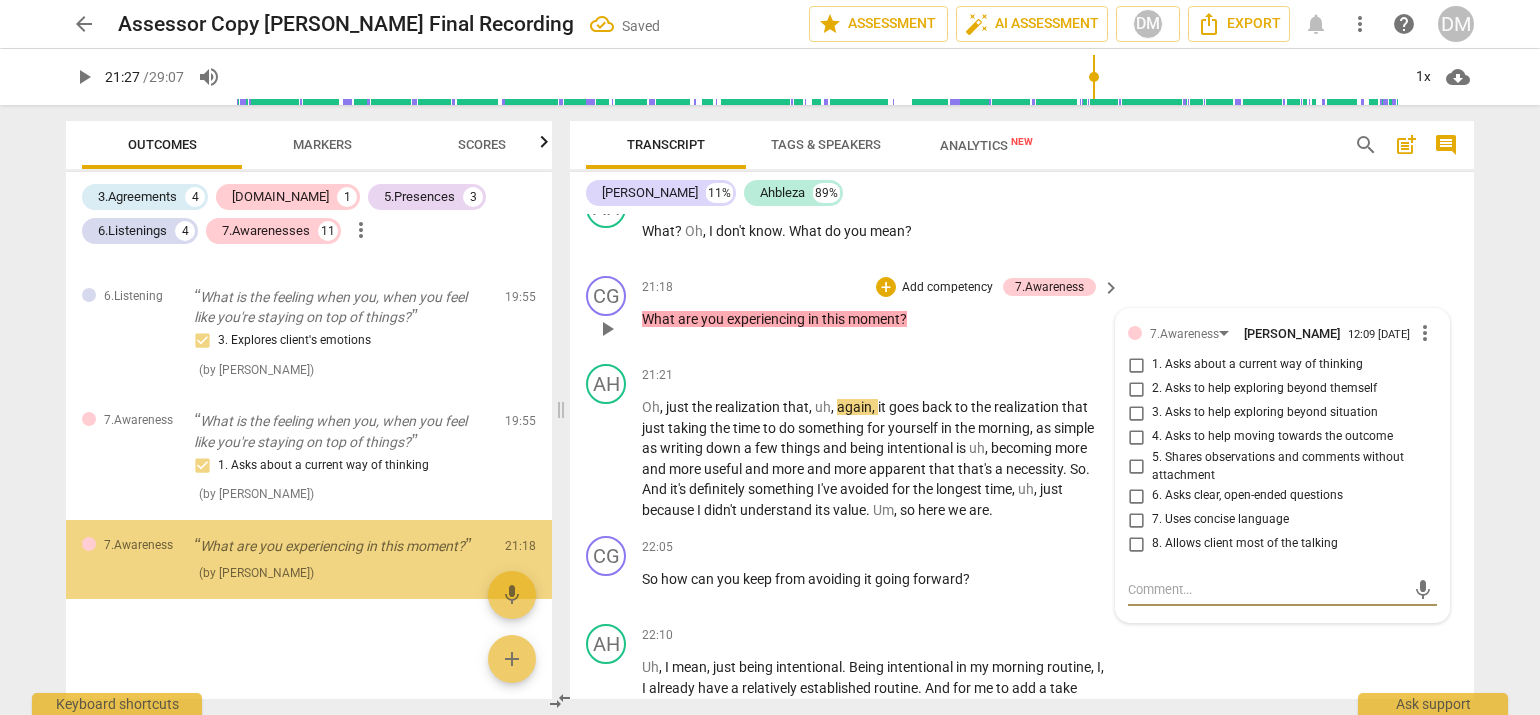 scroll, scrollTop: 2804, scrollLeft: 0, axis: vertical 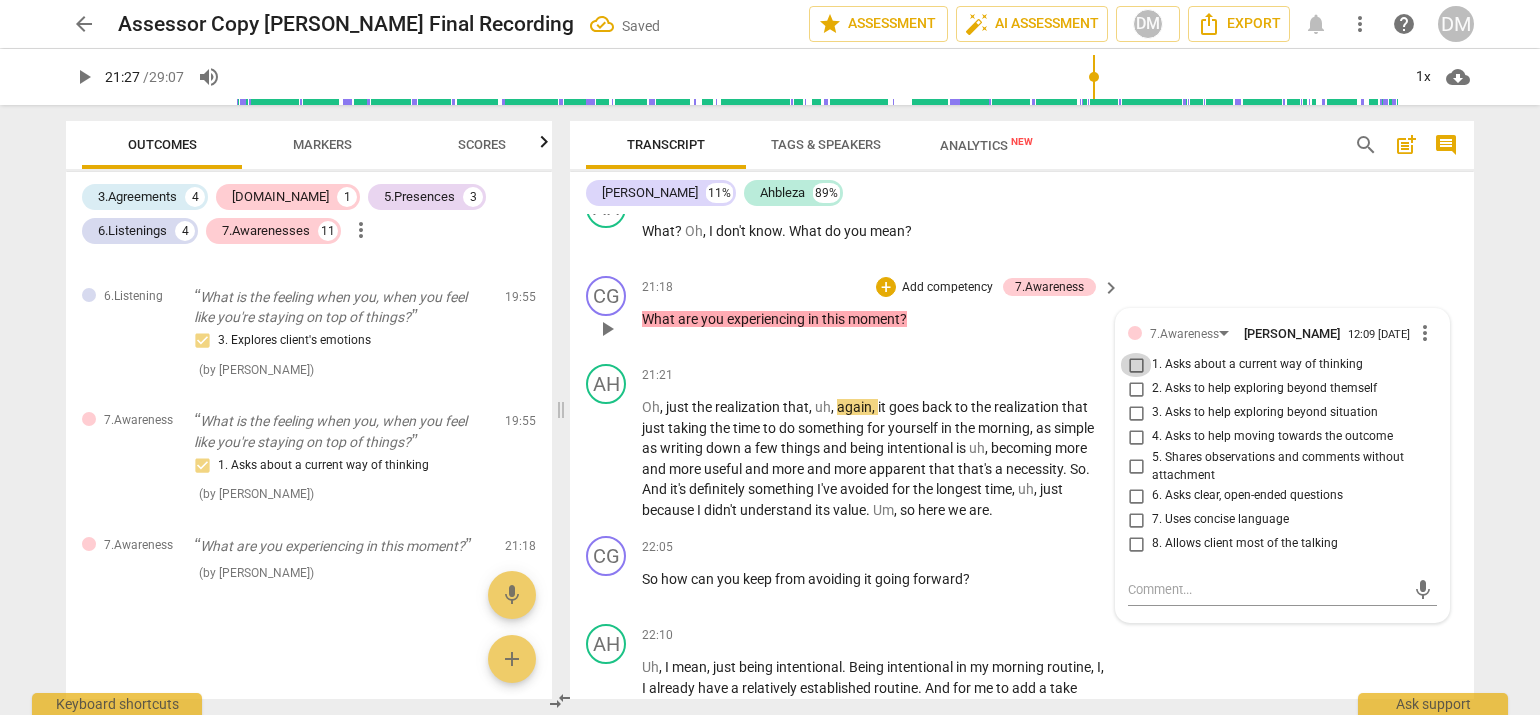 click on "1. Asks about a current way of thinking" at bounding box center [1136, 365] 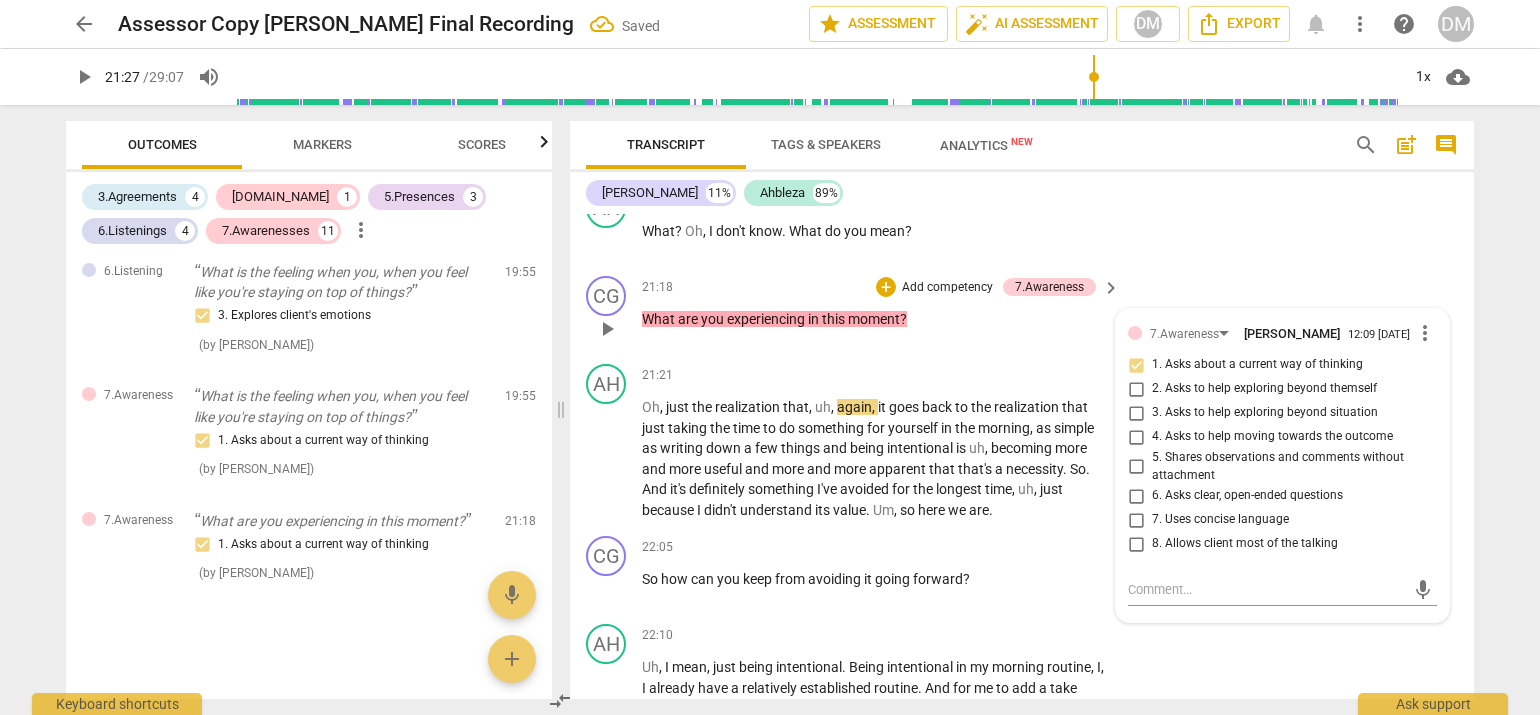 click on "Add competency" at bounding box center [947, 288] 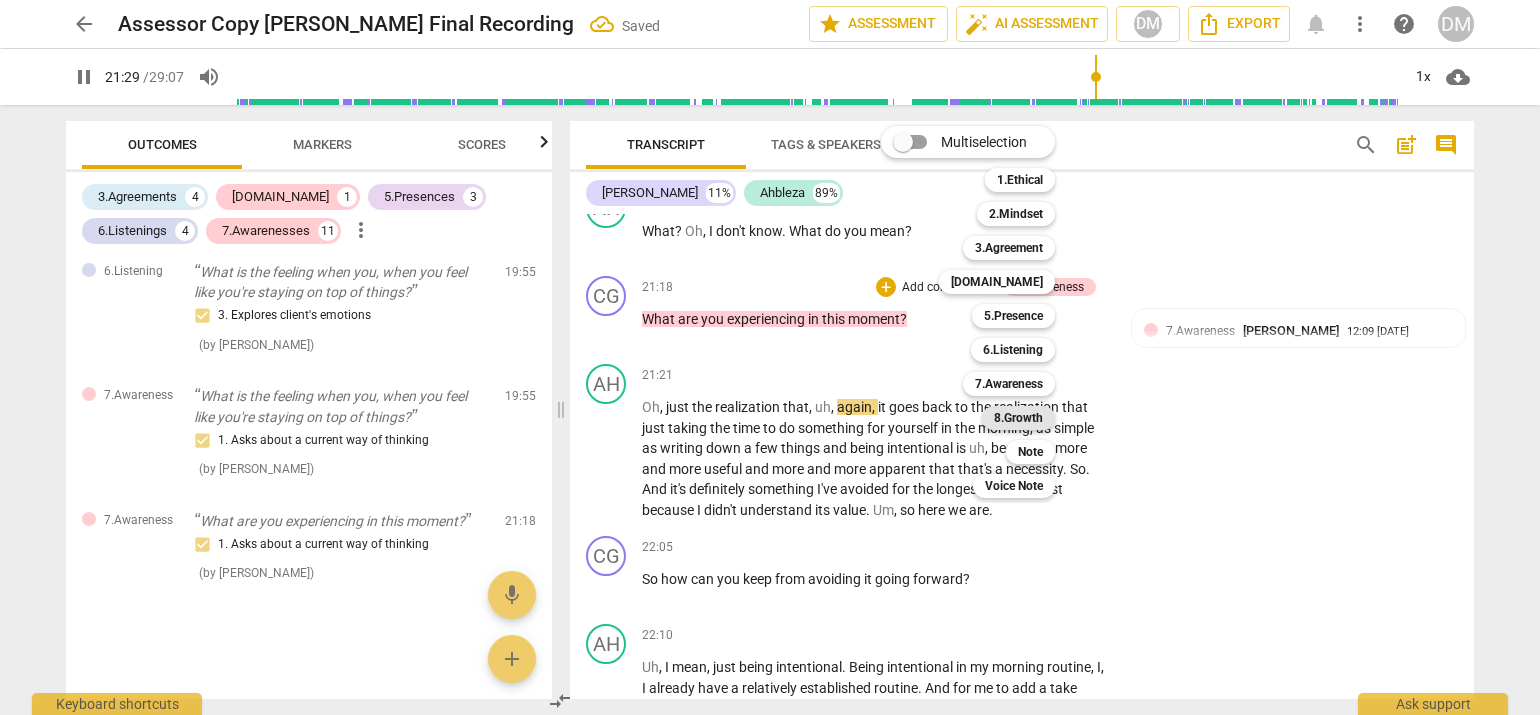 click on "8.Growth" at bounding box center [1018, 418] 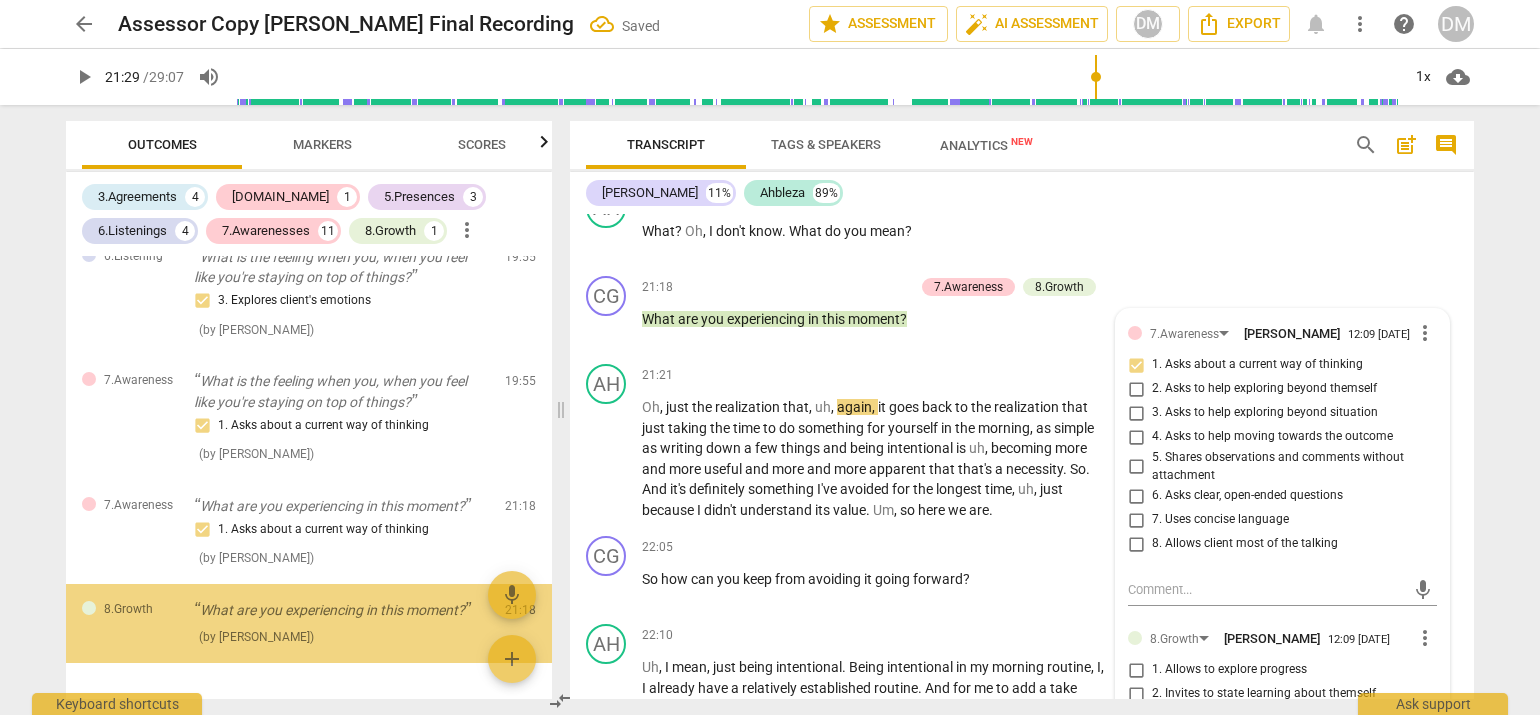 scroll, scrollTop: 2908, scrollLeft: 0, axis: vertical 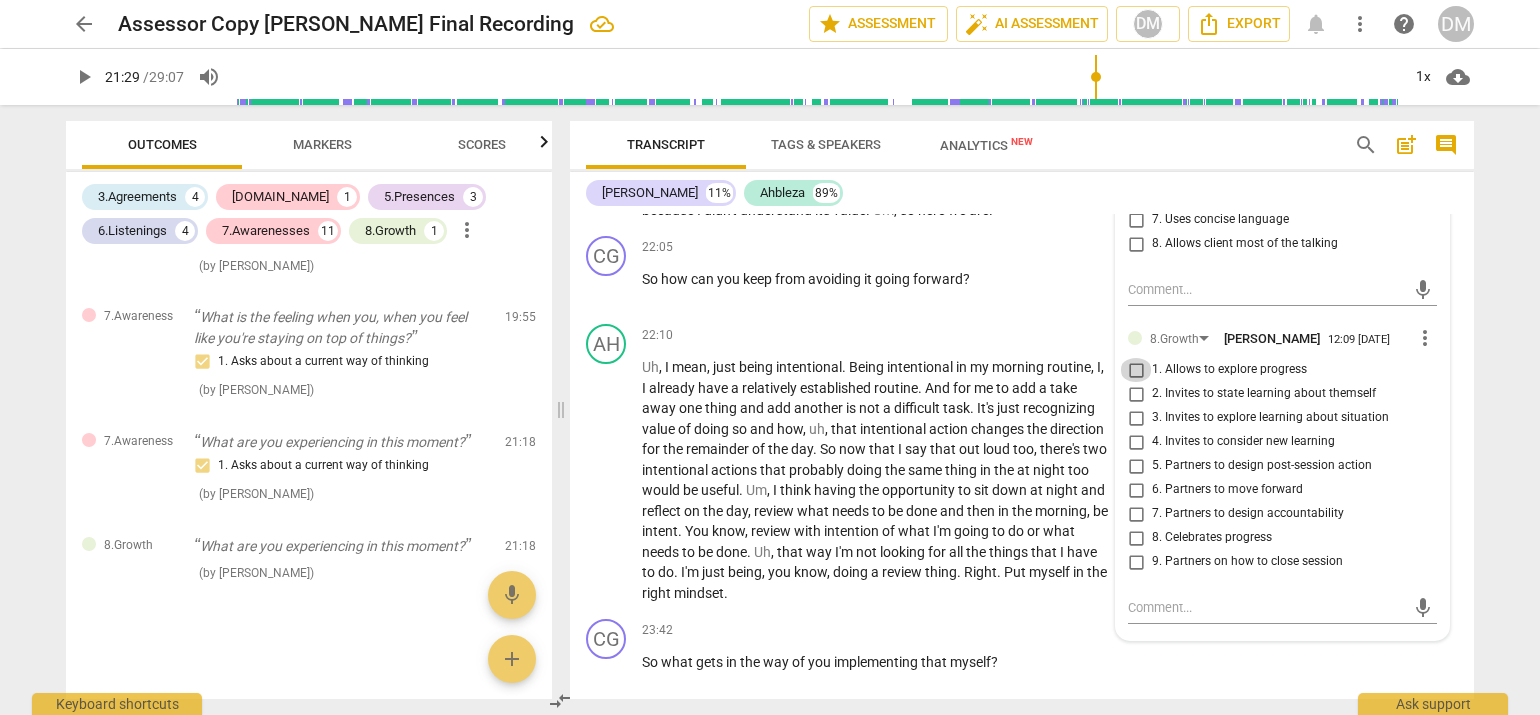 click on "1. Allows to explore progress" at bounding box center [1136, 370] 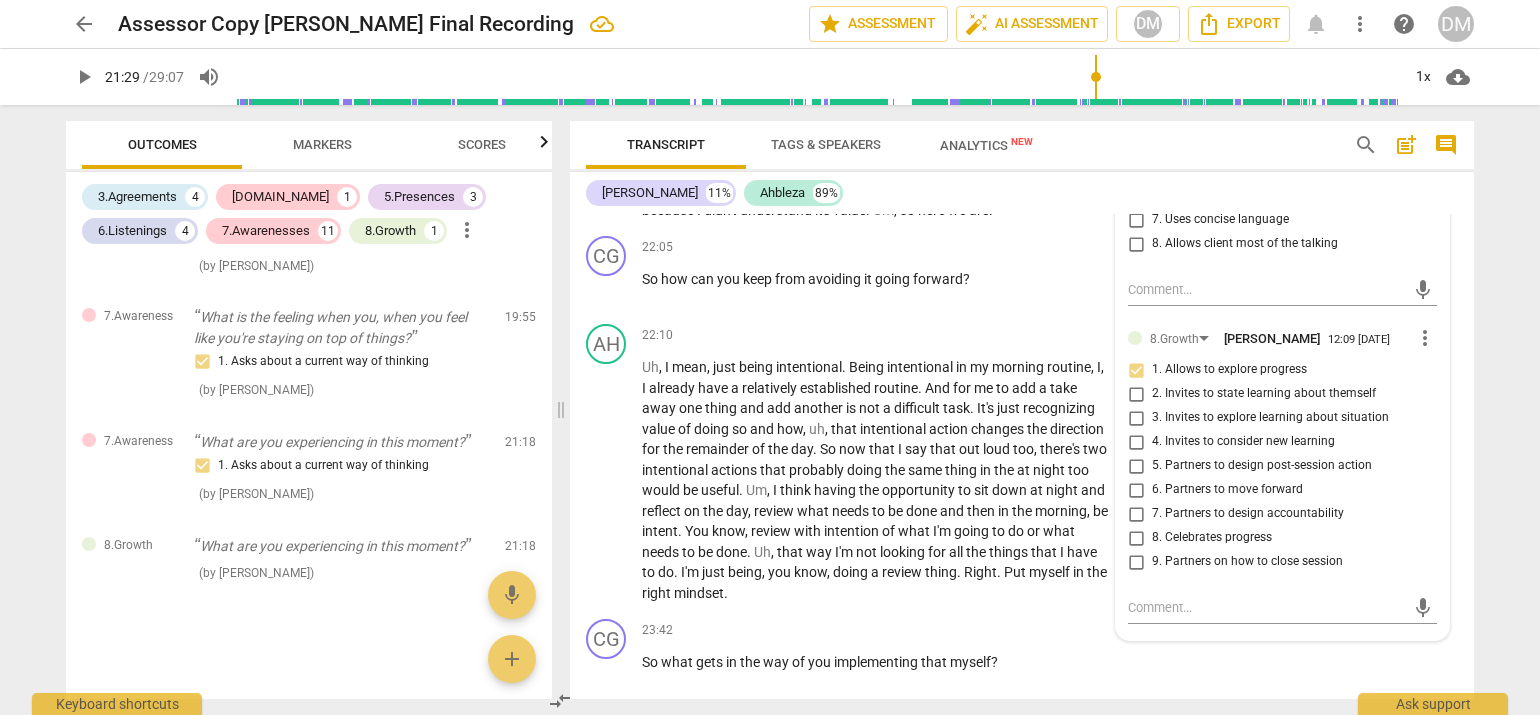 click on "arrow_back Assessor Copy [PERSON_NAME] Final Recording edit star    Assessment   auto_fix_high    AI Assessment DM    Export notifications more_vert help DM play_arrow 21:29   /  29:07 volume_up 1x cloud_download Outcomes Markers Scores 3.Agreements 4 [DOMAIN_NAME] 1 5.Presences 3 6.Listenings 4 7.Awarenesses 11 8.Growth 1 more_vert 5.Presence Yeah, yeah. I was looking forward to our time together [DATE]. So. All right, all right. So. Oh, I like that you're shifting in your chair there. 1. Responds to the whole person (the who) ( by [PERSON_NAME] ) 00:07 edit delete 3.Agreement Good, good. So what is it you'd like to explore [DATE]? 1. Identifies what to accomplish ( by [PERSON_NAME] ) 00:21 edit delete [DOMAIN_NAME] Well, it's most important that it makes sense to you. 2. Shows support and empathy ( by [PERSON_NAME] ) 01:37 edit delete 3.Agreement So I hear a lot going on there. If you were to crystallize this into what exactly you wanted to explore, what would that be? 1. Identifies what to accomplish ( ) ( )" at bounding box center (770, 357) 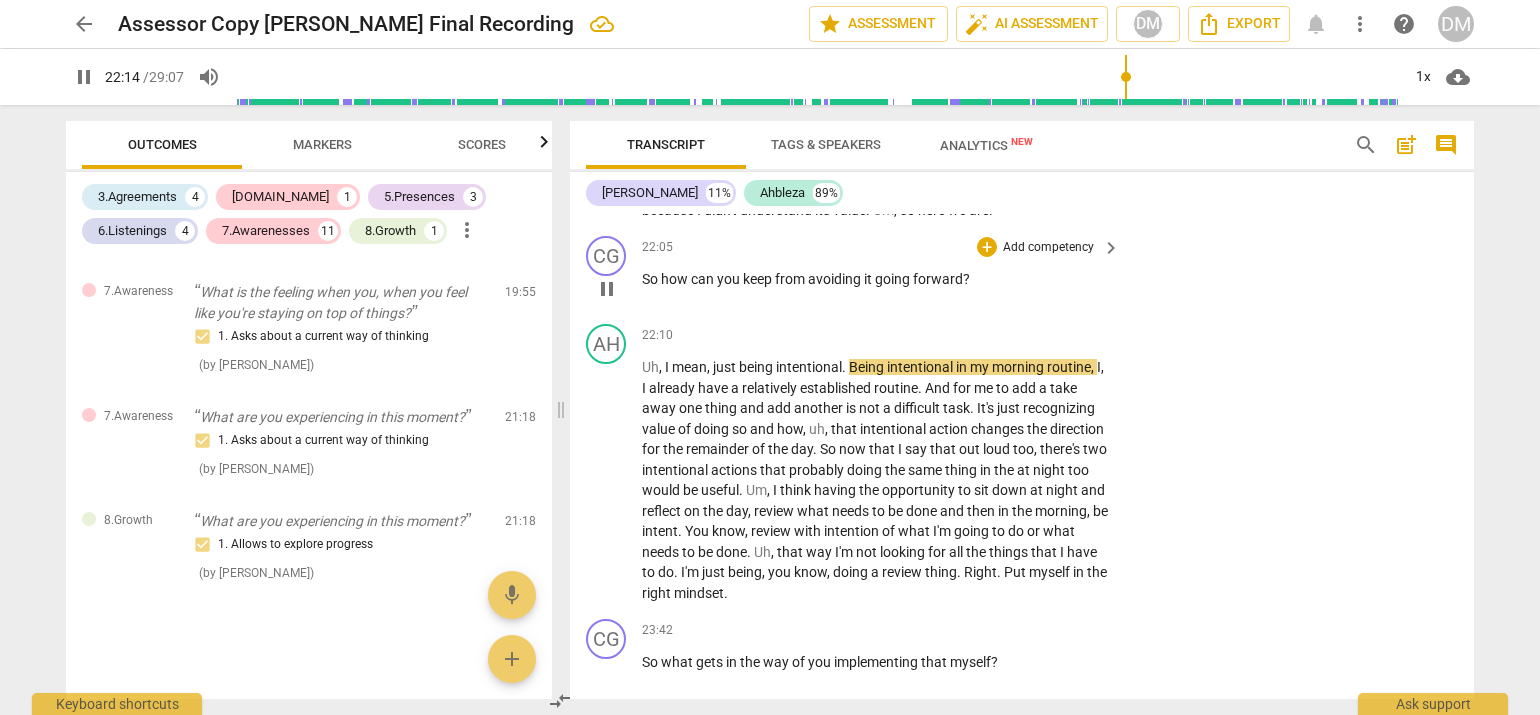 click on "Add competency" at bounding box center [1048, 248] 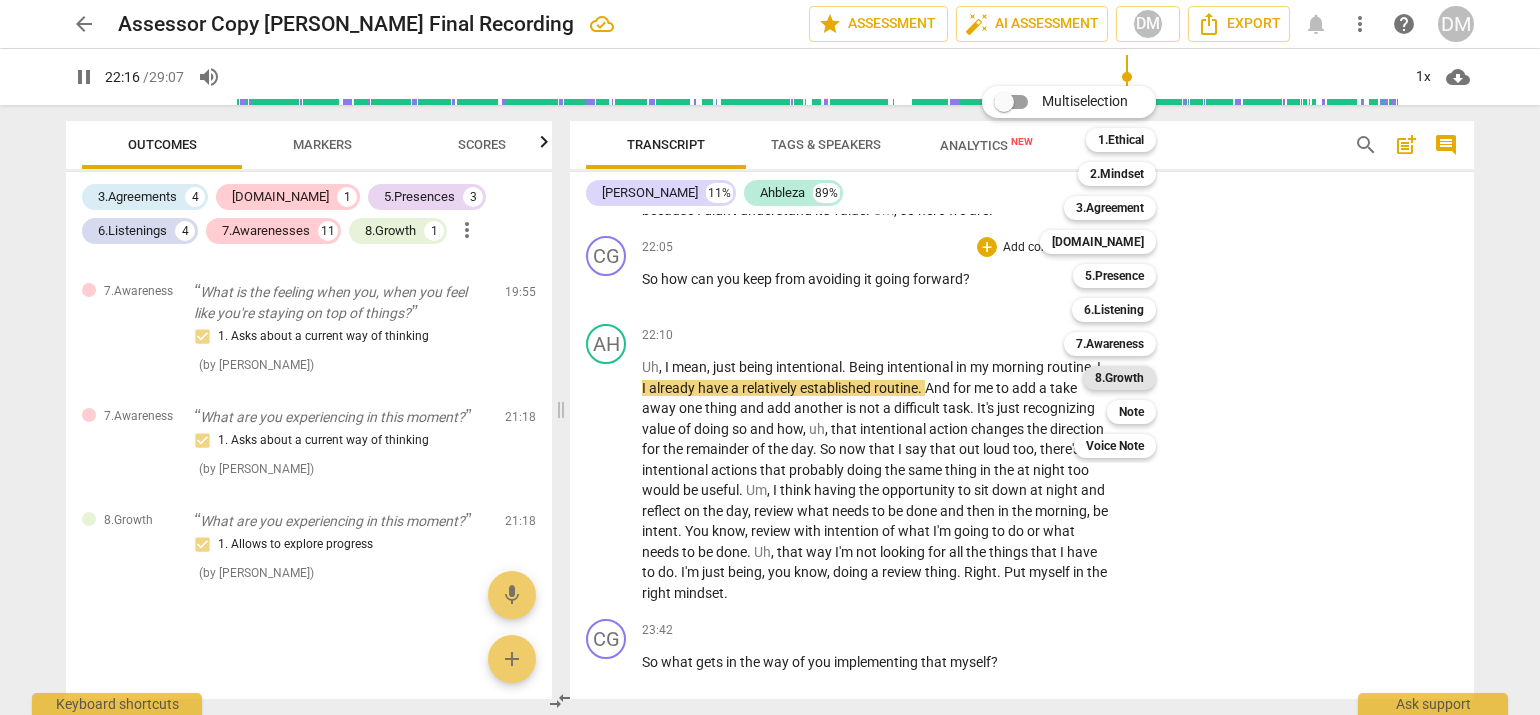 click on "8.Growth" at bounding box center (1119, 378) 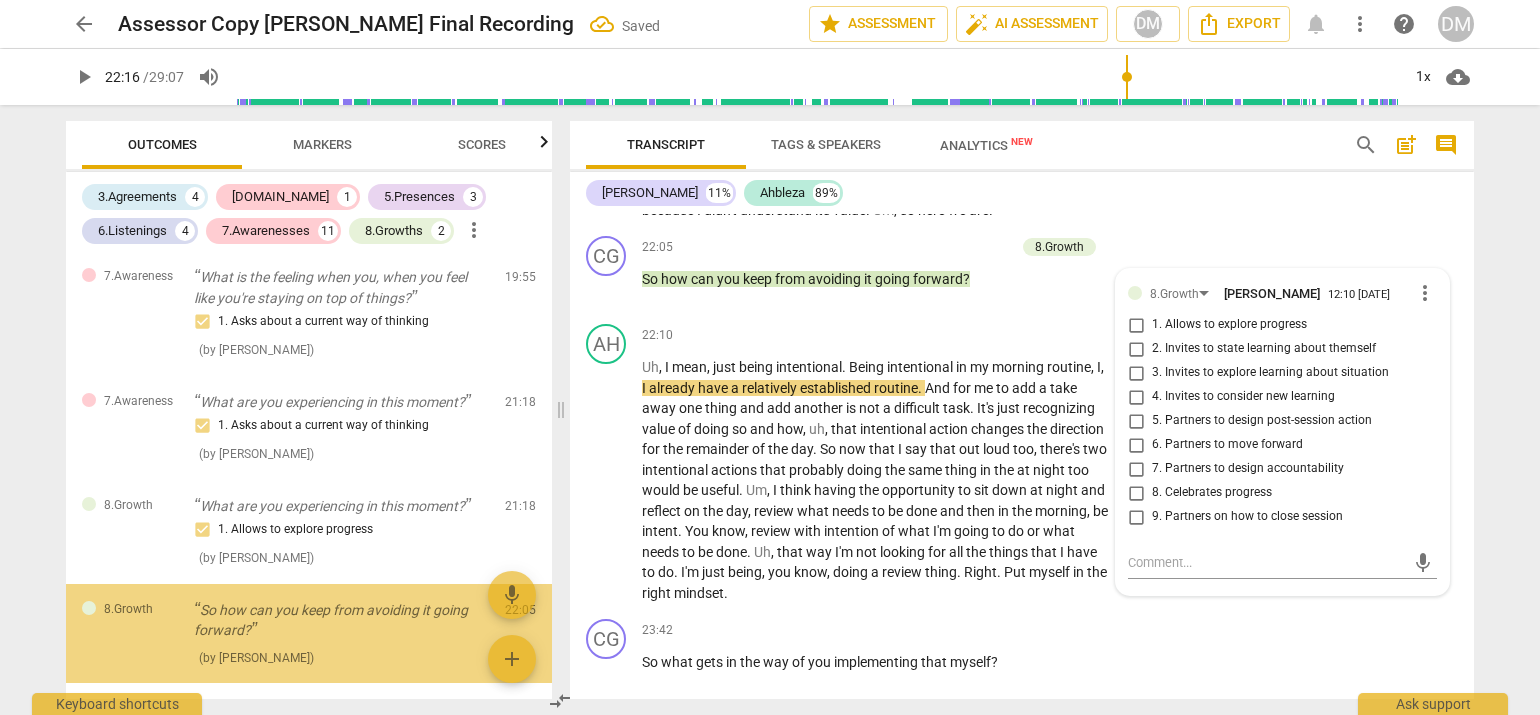 scroll, scrollTop: 3032, scrollLeft: 0, axis: vertical 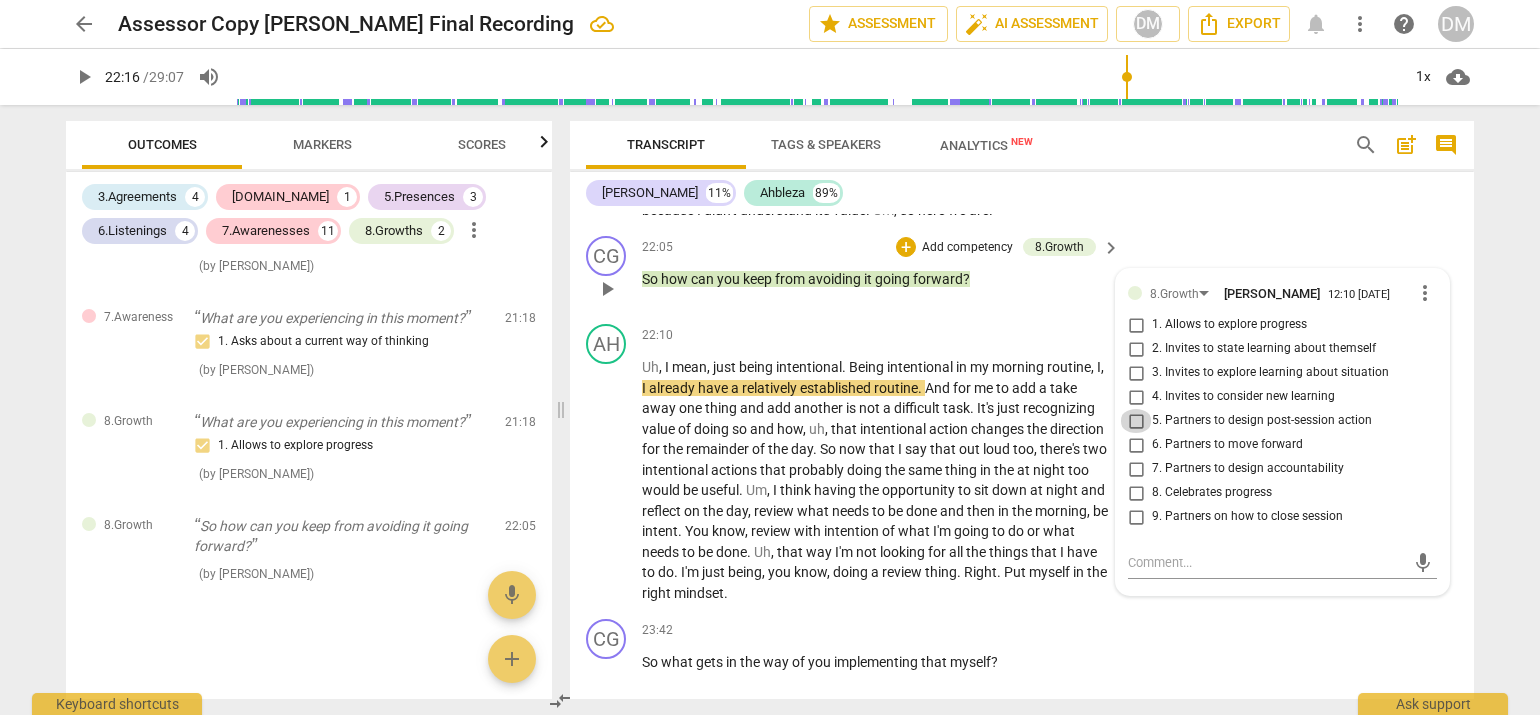 click on "5. Partners to design post-session action" at bounding box center (1136, 421) 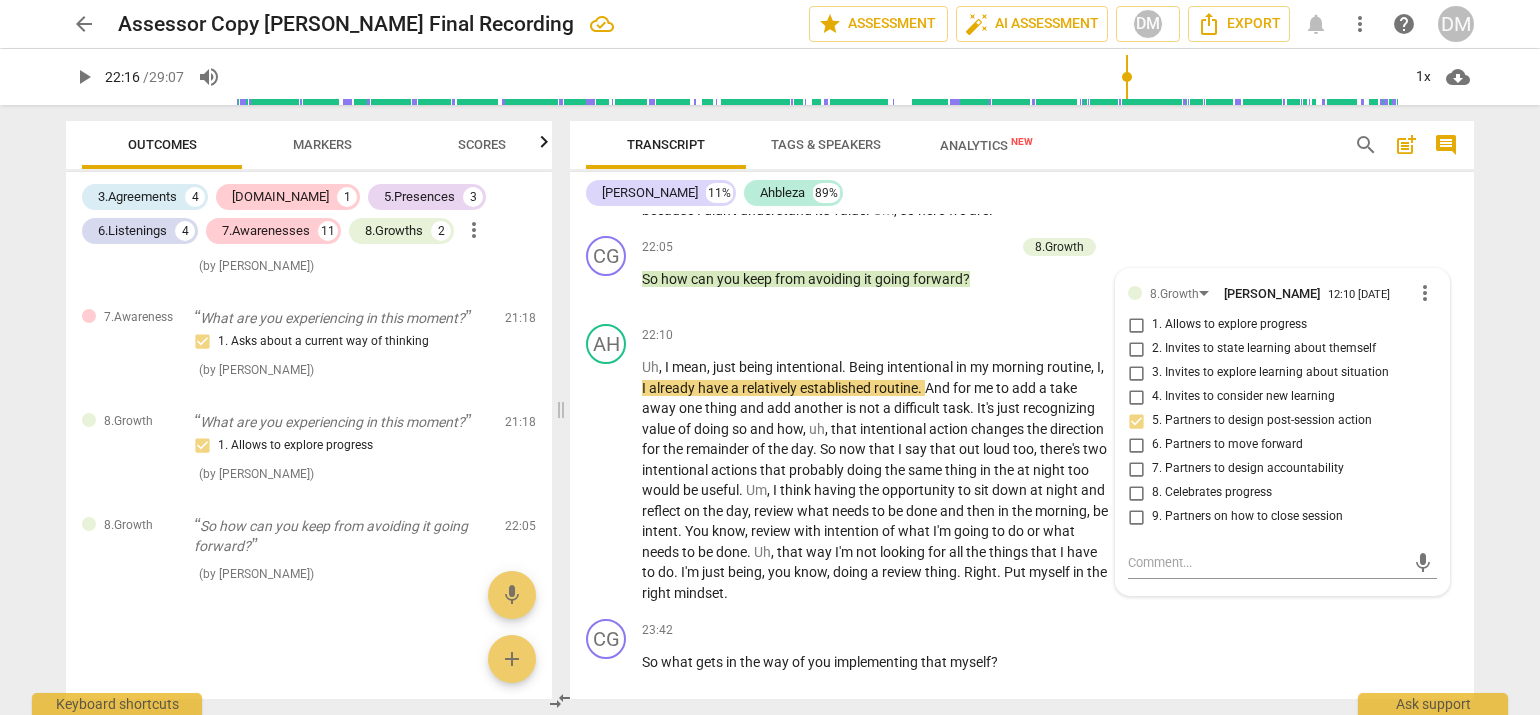 click on "arrow_back Assessor Copy [PERSON_NAME] Final Recording edit star    Assessment   auto_fix_high    AI Assessment DM    Export notifications more_vert help DM play_arrow 22:16   /  29:07 volume_up 1x cloud_download Outcomes Markers Scores 3.Agreements 4 [DOMAIN_NAME] 1 5.Presences 3 6.Listenings 4 7.Awarenesses 11 8.Growths 2 more_vert 5.Presence Yeah, yeah. I was looking forward to our time together [DATE]. So. All right, all right. So. Oh, I like that you're shifting in your chair there. 1. Responds to the whole person (the who) ( by [PERSON_NAME] ) 00:07 edit delete 3.Agreement Good, good. So what is it you'd like to explore [DATE]? 1. Identifies what to accomplish ( by [PERSON_NAME] ) 00:21 edit delete [DOMAIN_NAME] Well, it's most important that it makes sense to you. 2. Shows support and empathy ( by [PERSON_NAME] ) 01:37 edit delete 3.Agreement So I hear a lot going on there. If you were to crystallize this into what exactly you wanted to explore, what would that be? 1. Identifies what to accomplish ( ) (" at bounding box center (770, 357) 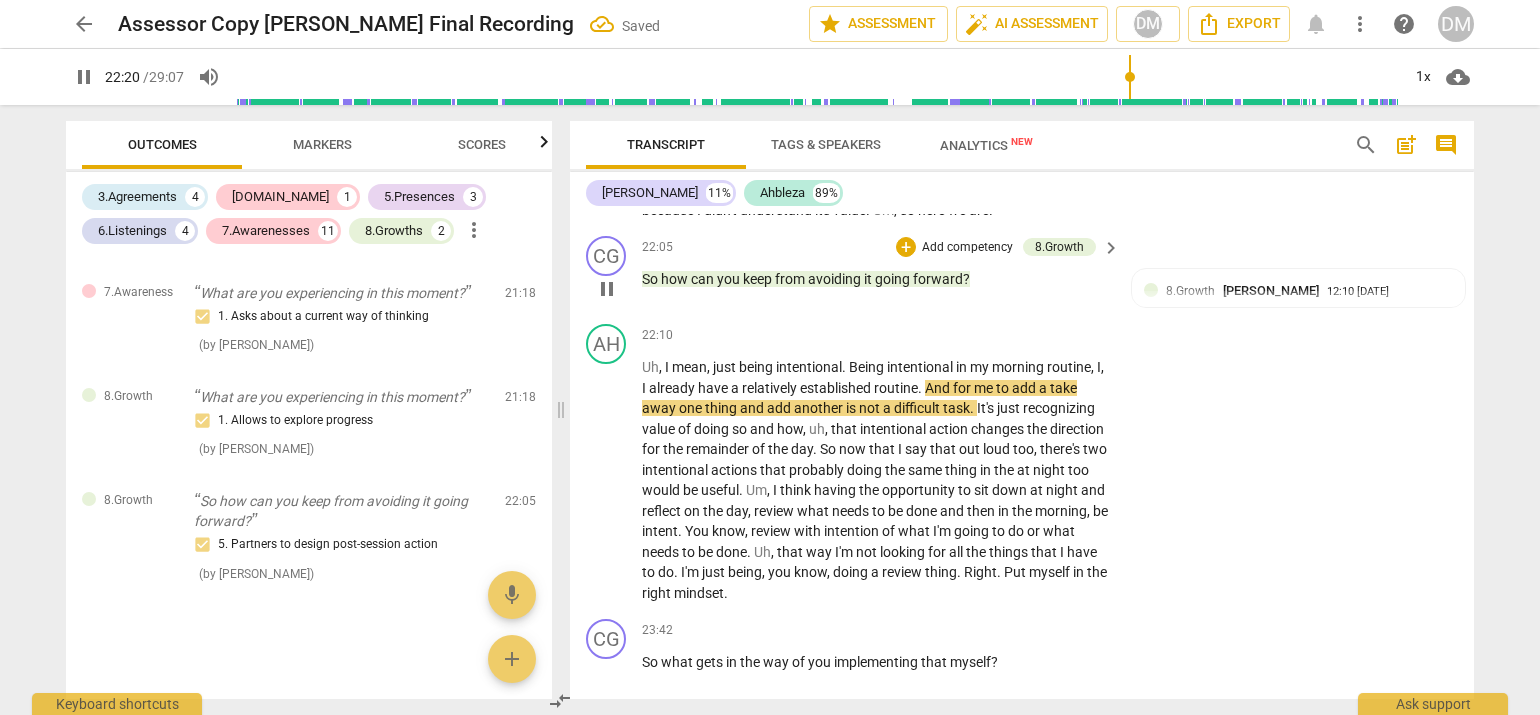 click on "Add competency" at bounding box center (967, 248) 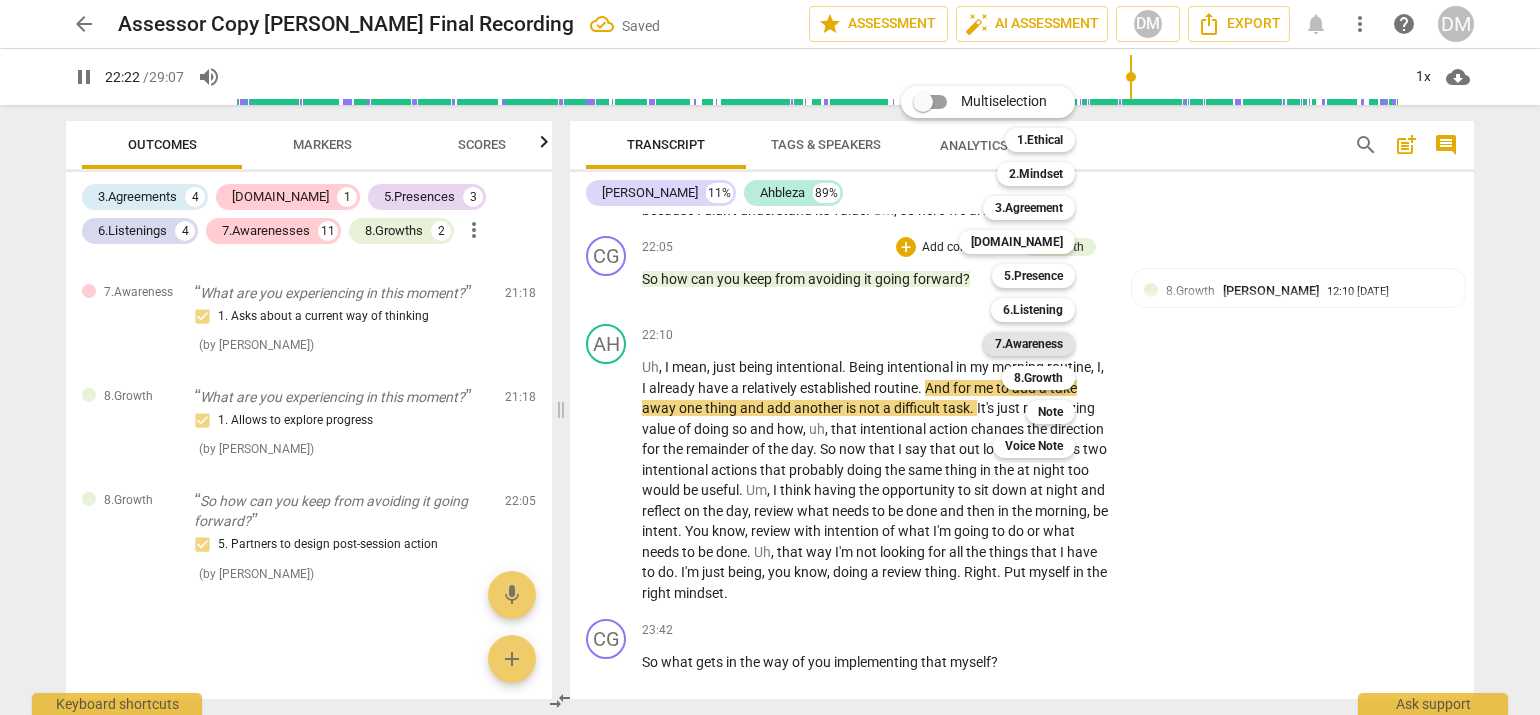 click on "7.Awareness" at bounding box center (1029, 344) 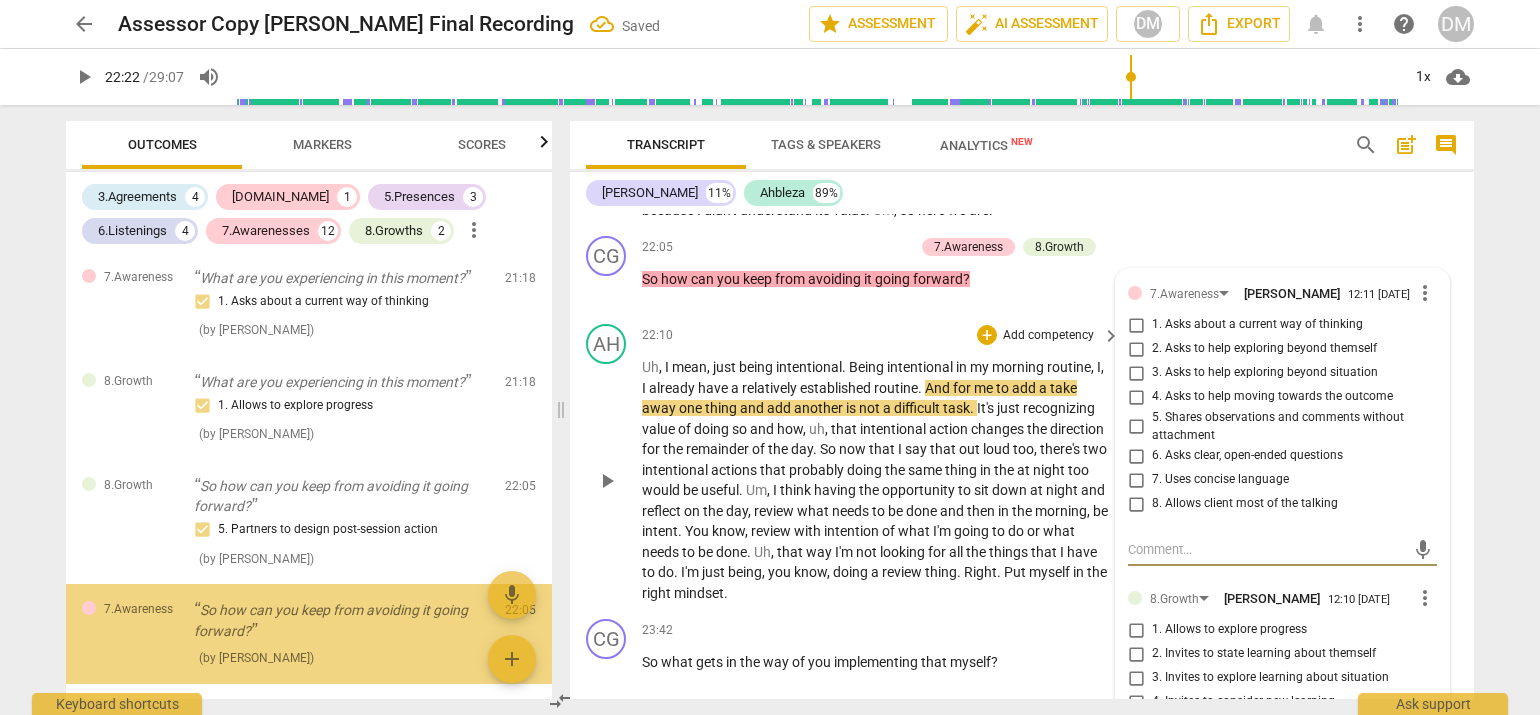 scroll, scrollTop: 3157, scrollLeft: 0, axis: vertical 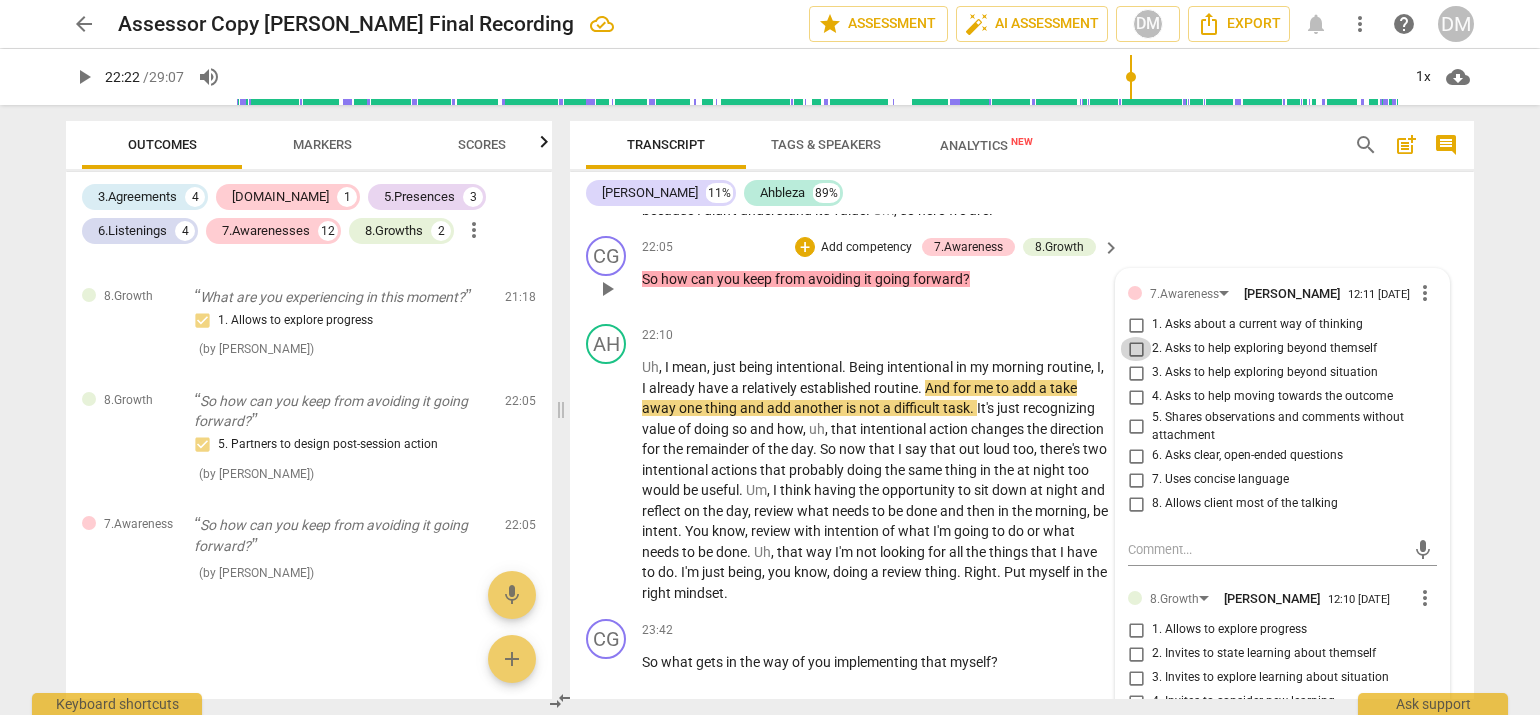 click on "2. Asks to help exploring beyond themself" at bounding box center [1136, 349] 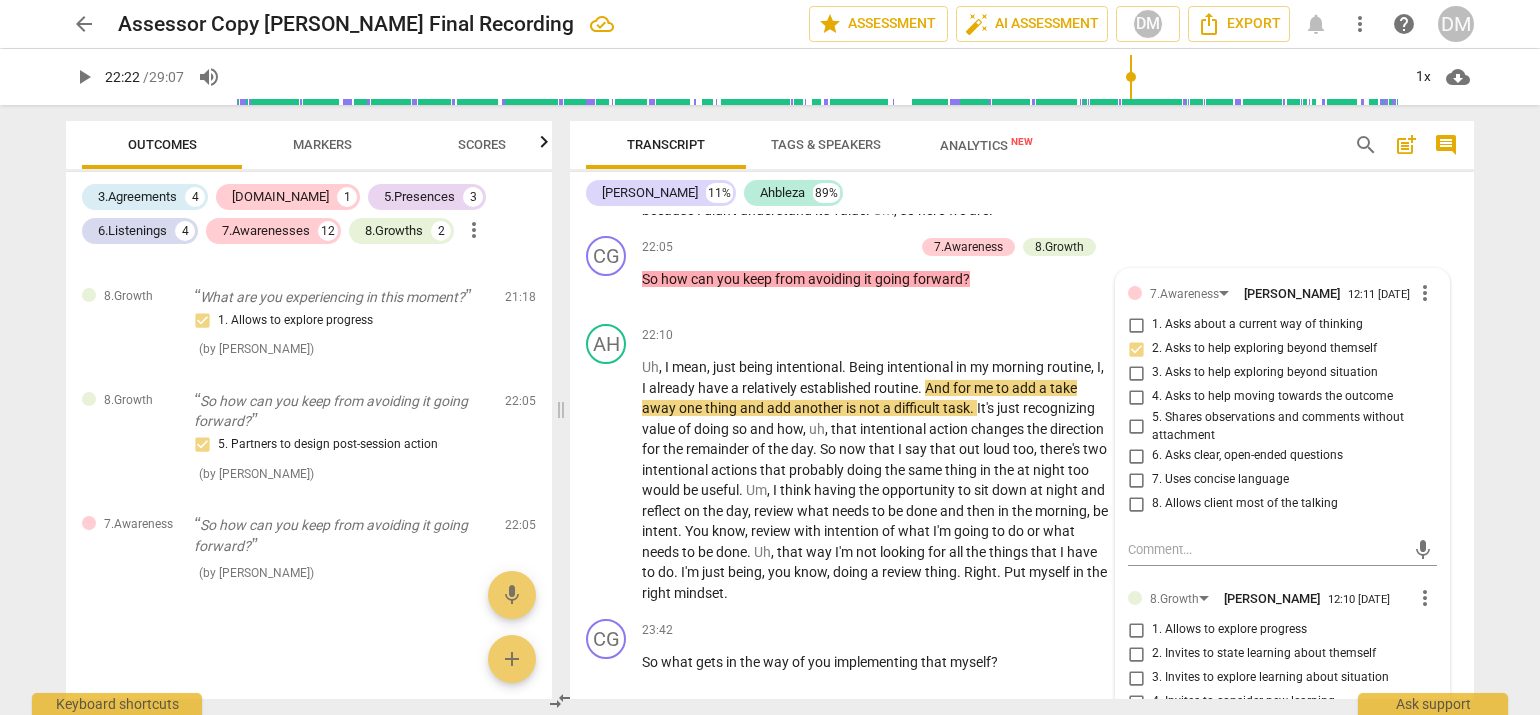 click on "arrow_back Assessor Copy [PERSON_NAME] Final Recording edit star    Assessment   auto_fix_high    AI Assessment DM    Export notifications more_vert help DM play_arrow 22:22   /  29:07 volume_up 1x cloud_download Outcomes Markers Scores 3.Agreements 4 [DOMAIN_NAME] 1 5.Presences 3 6.Listenings 4 7.Awarenesses 12 8.Growths 2 more_vert 5.Presence Yeah, yeah. I was looking forward to our time together [DATE]. So. All right, all right. So. Oh, I like that you're shifting in your chair there. 1. Responds to the whole person (the who) ( by [PERSON_NAME] ) 00:07 edit delete 3.Agreement Good, good. So what is it you'd like to explore [DATE]? 1. Identifies what to accomplish ( by [PERSON_NAME] ) 00:21 edit delete [DOMAIN_NAME] Well, it's most important that it makes sense to you. 2. Shows support and empathy ( by [PERSON_NAME] ) 01:37 edit delete 3.Agreement So I hear a lot going on there. If you were to crystallize this into what exactly you wanted to explore, what would that be? 1. Identifies what to accomplish ( ) (" at bounding box center (770, 357) 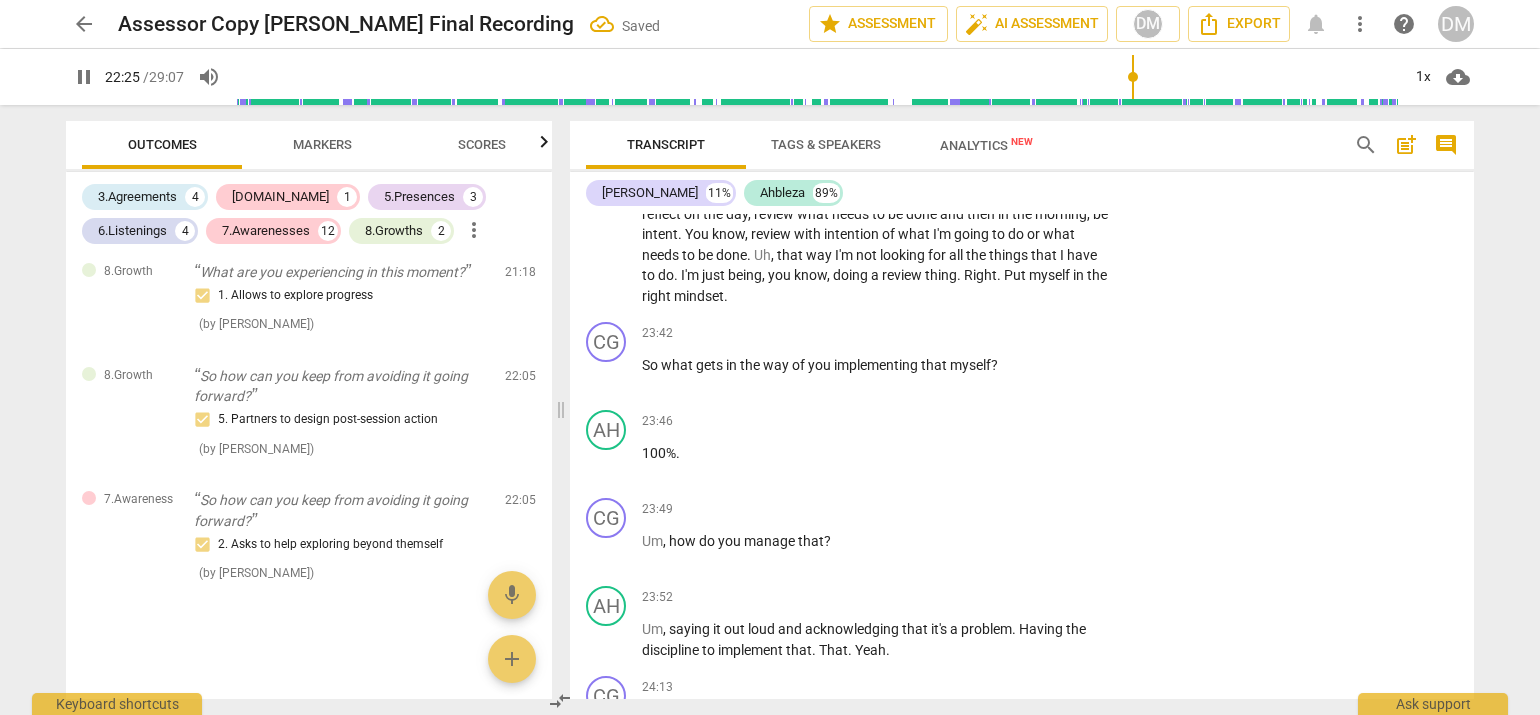 scroll, scrollTop: 6548, scrollLeft: 0, axis: vertical 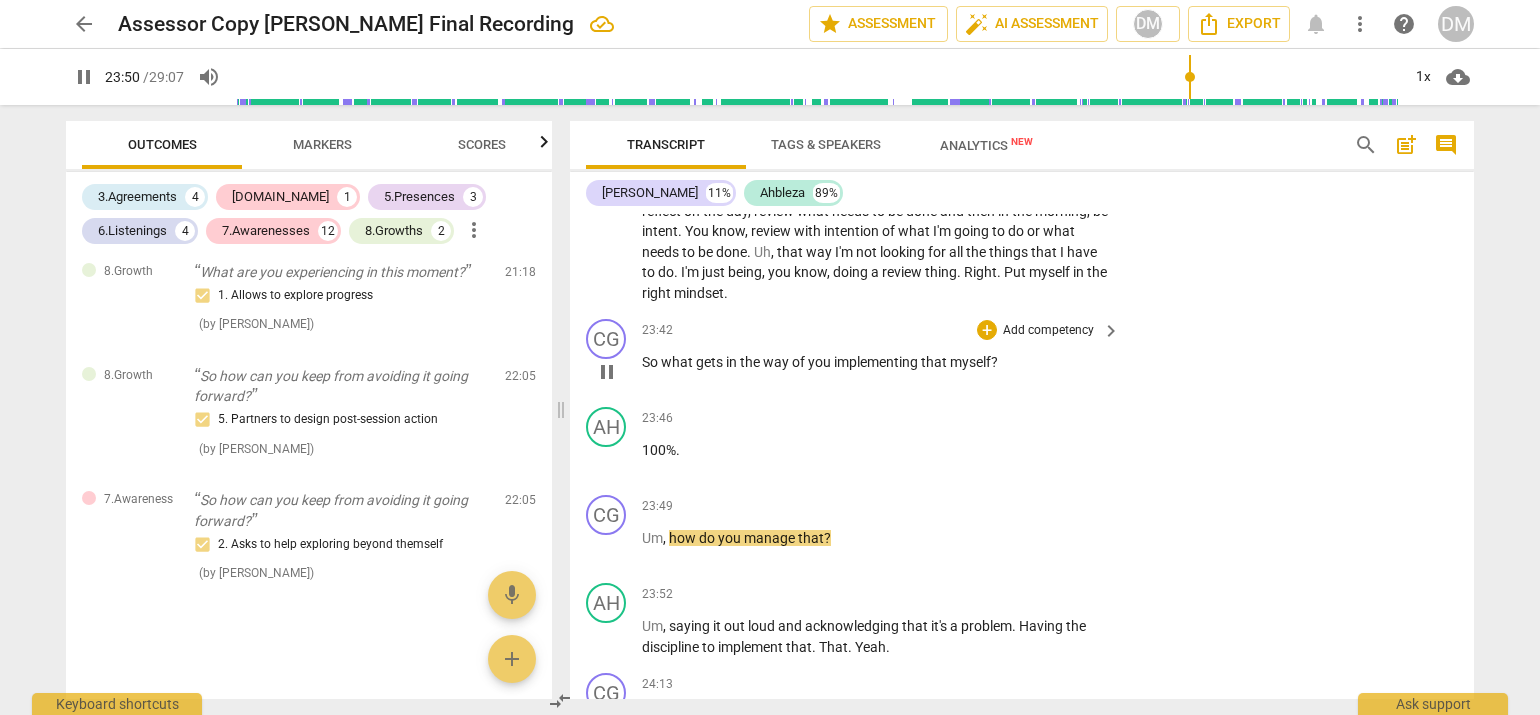 click on "Add competency" at bounding box center (1048, 331) 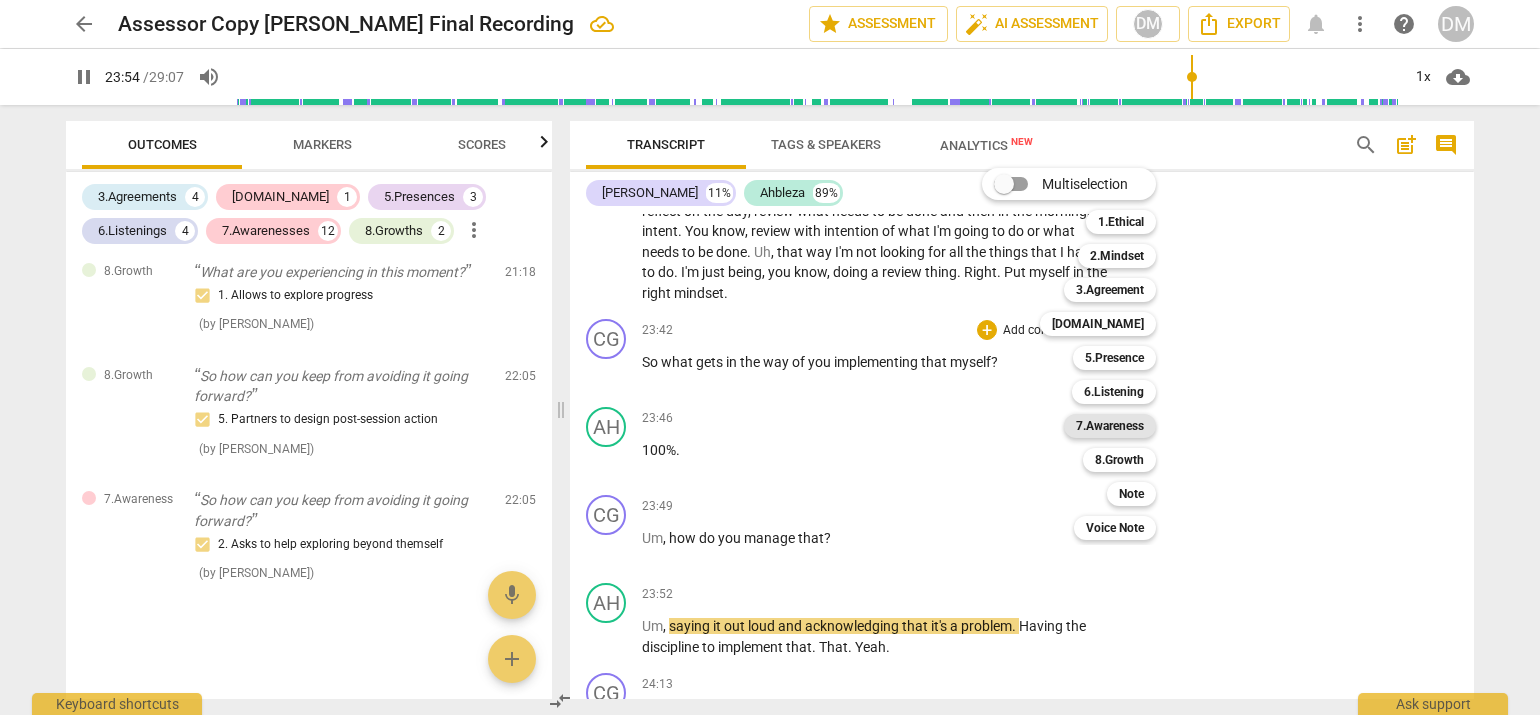 click on "7.Awareness" at bounding box center [1110, 426] 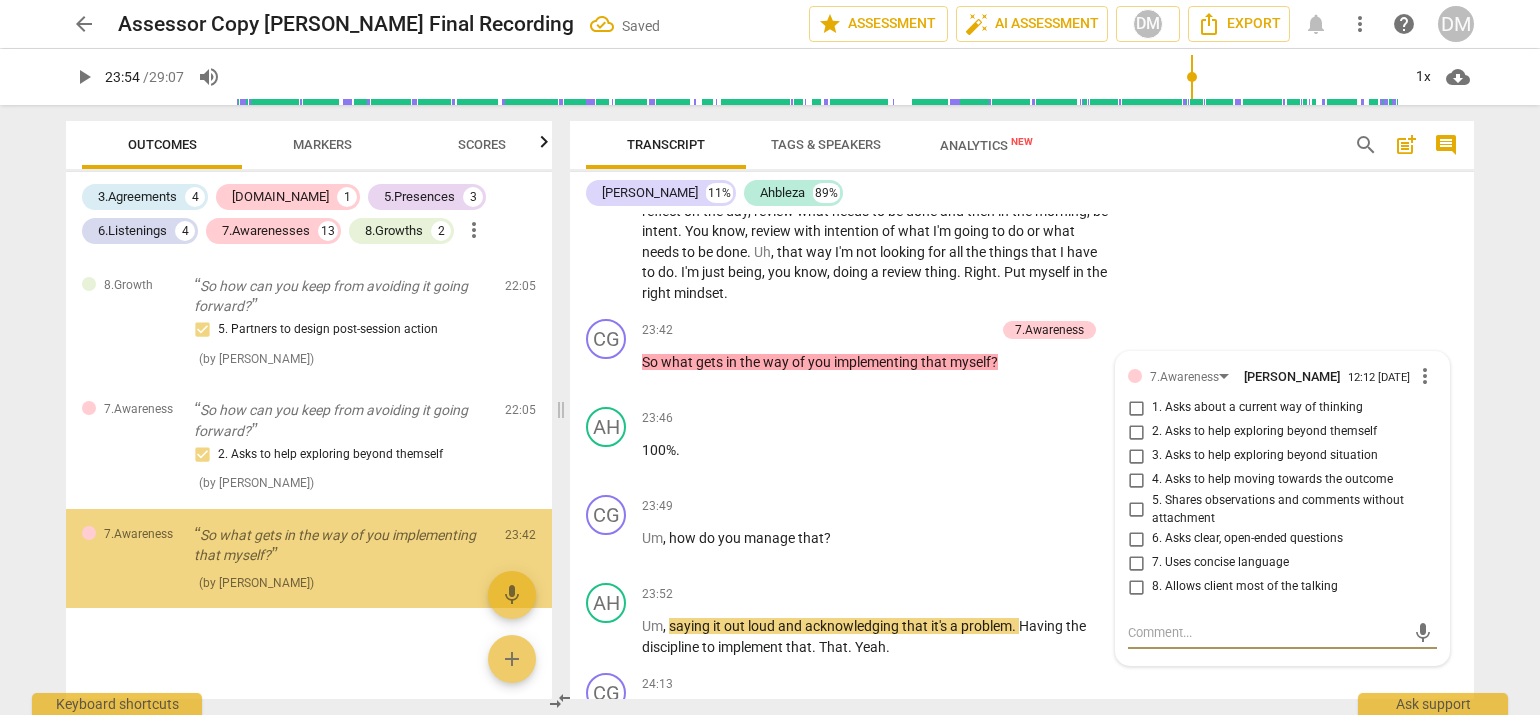 scroll, scrollTop: 3282, scrollLeft: 0, axis: vertical 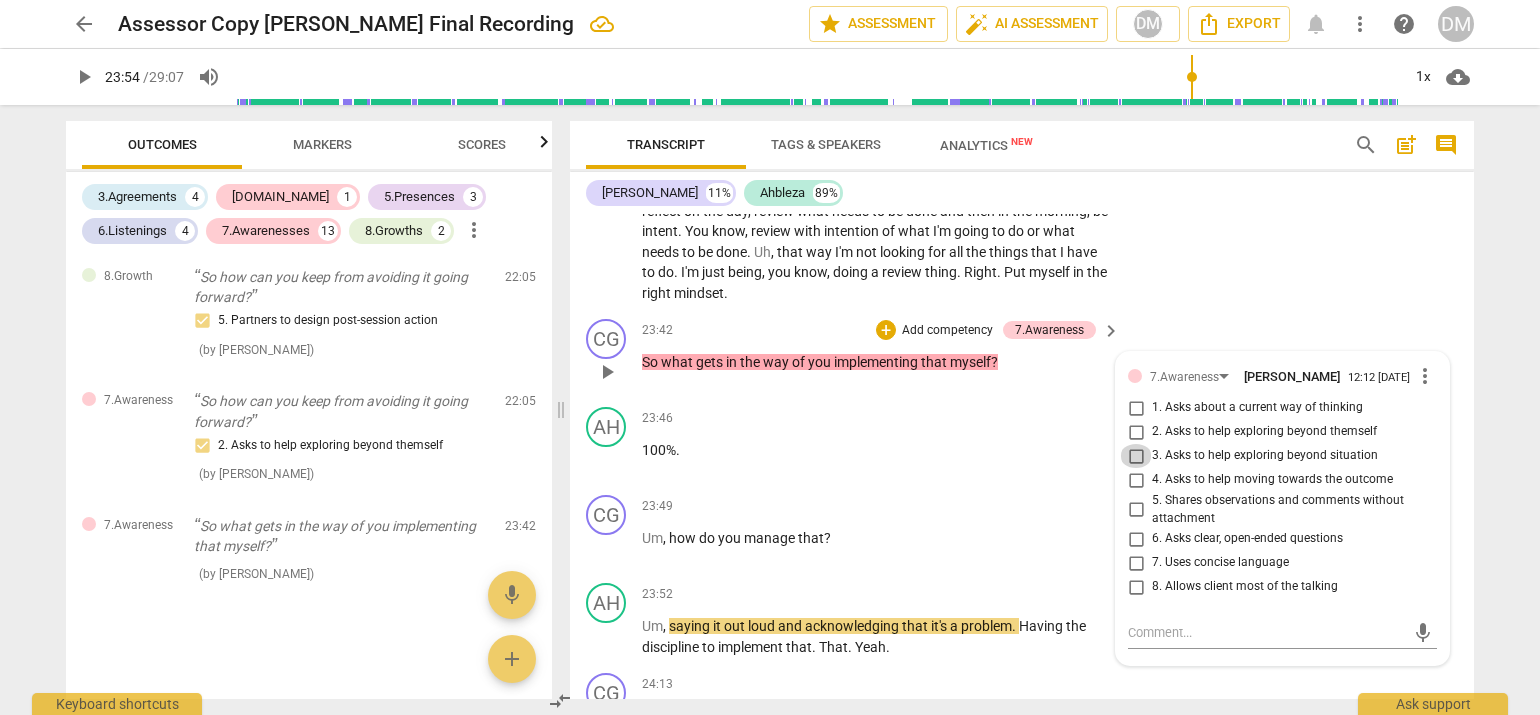 click on "3. Asks to help exploring beyond situation" at bounding box center (1136, 456) 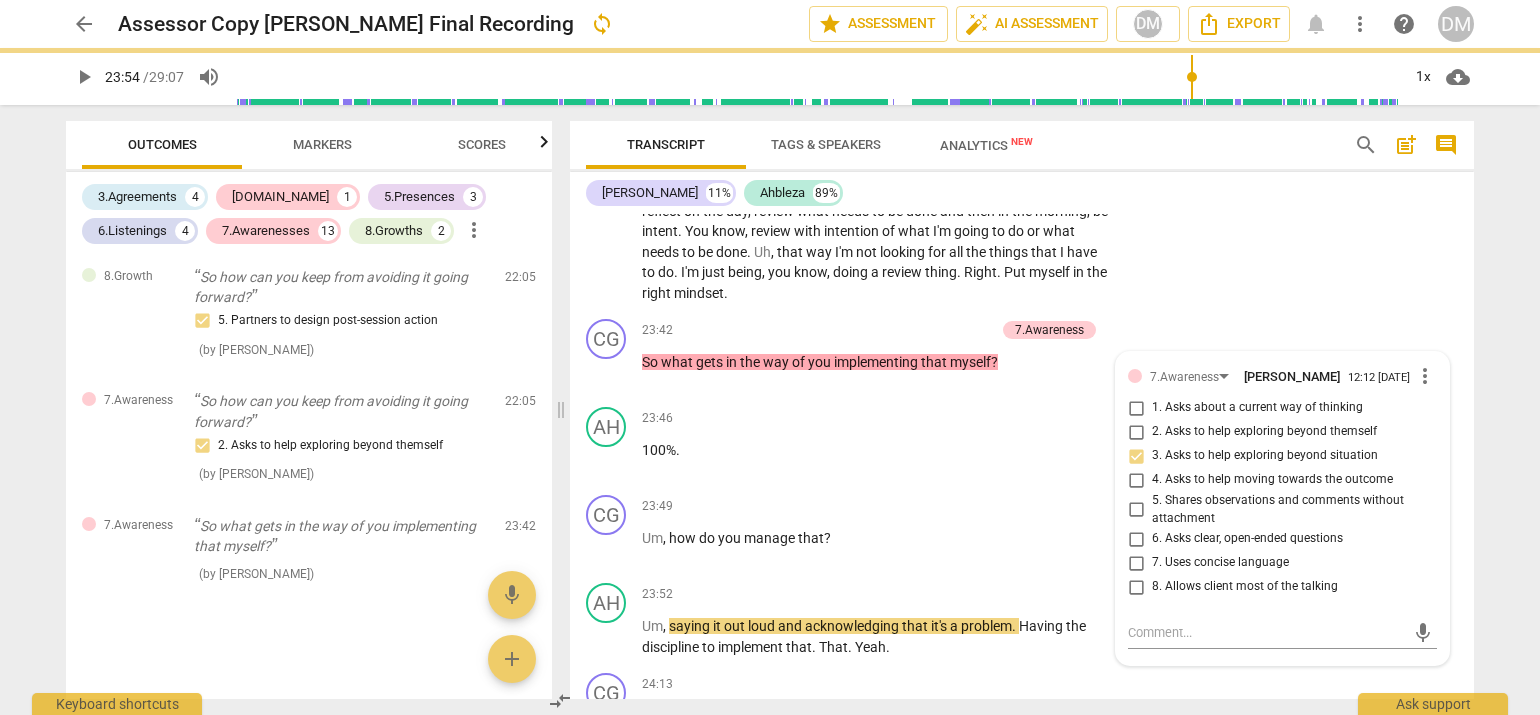 click on "arrow_back Assessor Copy [PERSON_NAME] Final Recording sync edit star    Assessment   auto_fix_high    AI Assessment DM    Export notifications more_vert help DM play_arrow 23:54   /  29:07 volume_up 1x cloud_download Outcomes Markers Scores 3.Agreements 4 [DOMAIN_NAME] 1 5.Presences 3 6.Listenings 4 7.Awarenesses 13 8.Growths 2 more_vert 5.Presence Yeah, yeah. I was looking forward to our time together [DATE]. So. All right, all right. So. Oh, I like that you're shifting in your chair there. 1. Responds to the whole person (the who) ( by [PERSON_NAME] ) 00:07 edit delete 3.Agreement Good, good. So what is it you'd like to explore [DATE]? 1. Identifies what to accomplish ( by [PERSON_NAME] ) 00:21 edit delete [DOMAIN_NAME] Well, it's most important that it makes sense to you. 2. Shows support and empathy ( by [PERSON_NAME] ) 01:37 edit delete 3.Agreement So I hear a lot going on there. If you were to crystallize this into what exactly you wanted to explore, what would that be? 1. Identifies what to accomplish (" at bounding box center (770, 357) 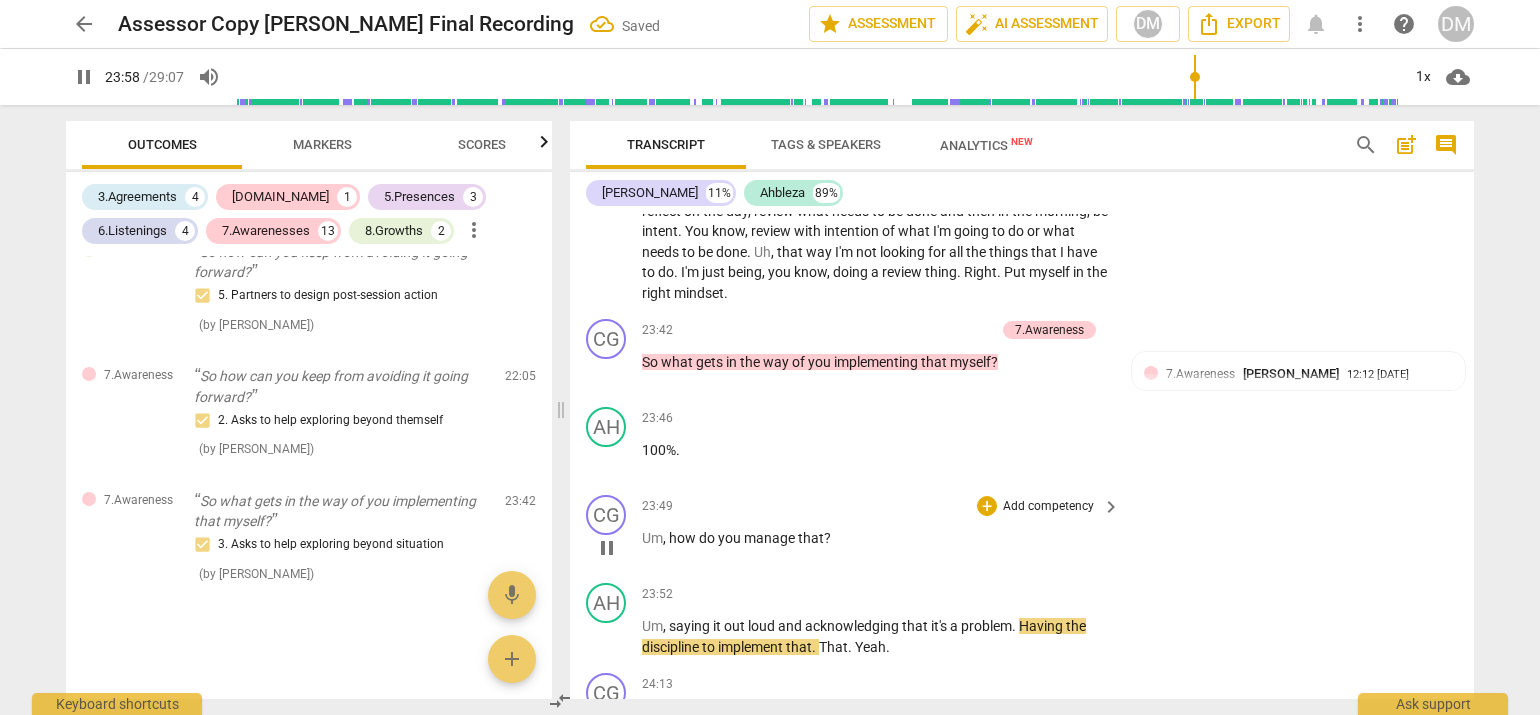 click on "Add competency" at bounding box center (1048, 507) 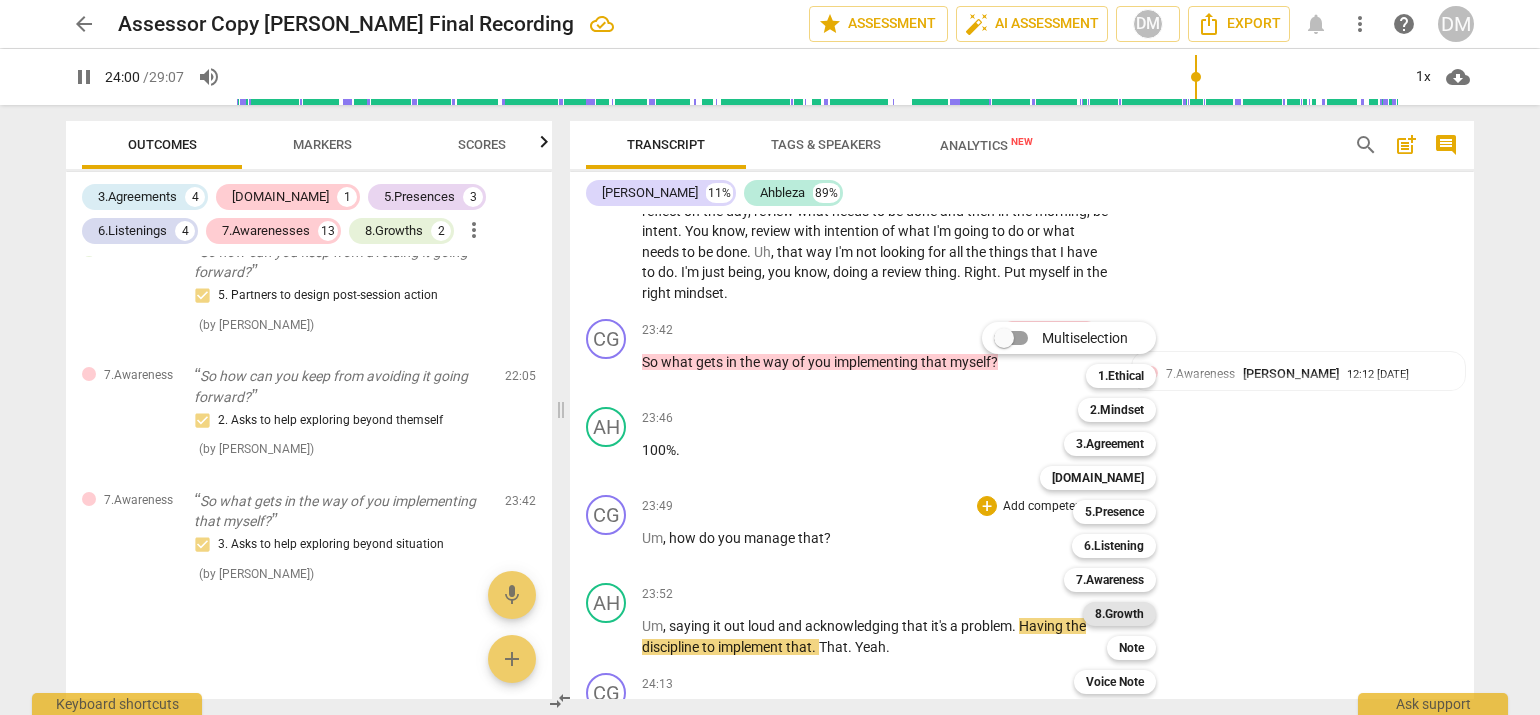click on "8.Growth" at bounding box center (1119, 614) 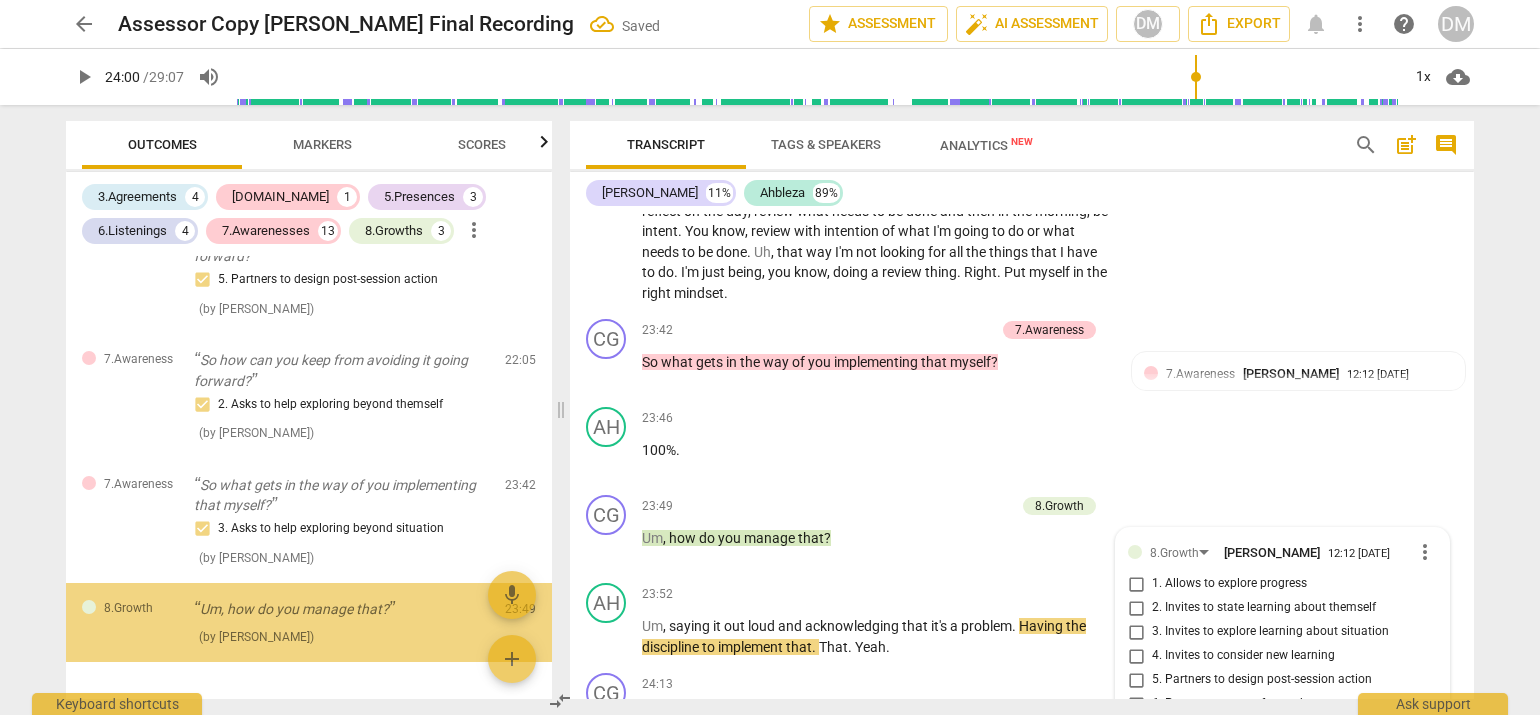 scroll, scrollTop: 6934, scrollLeft: 0, axis: vertical 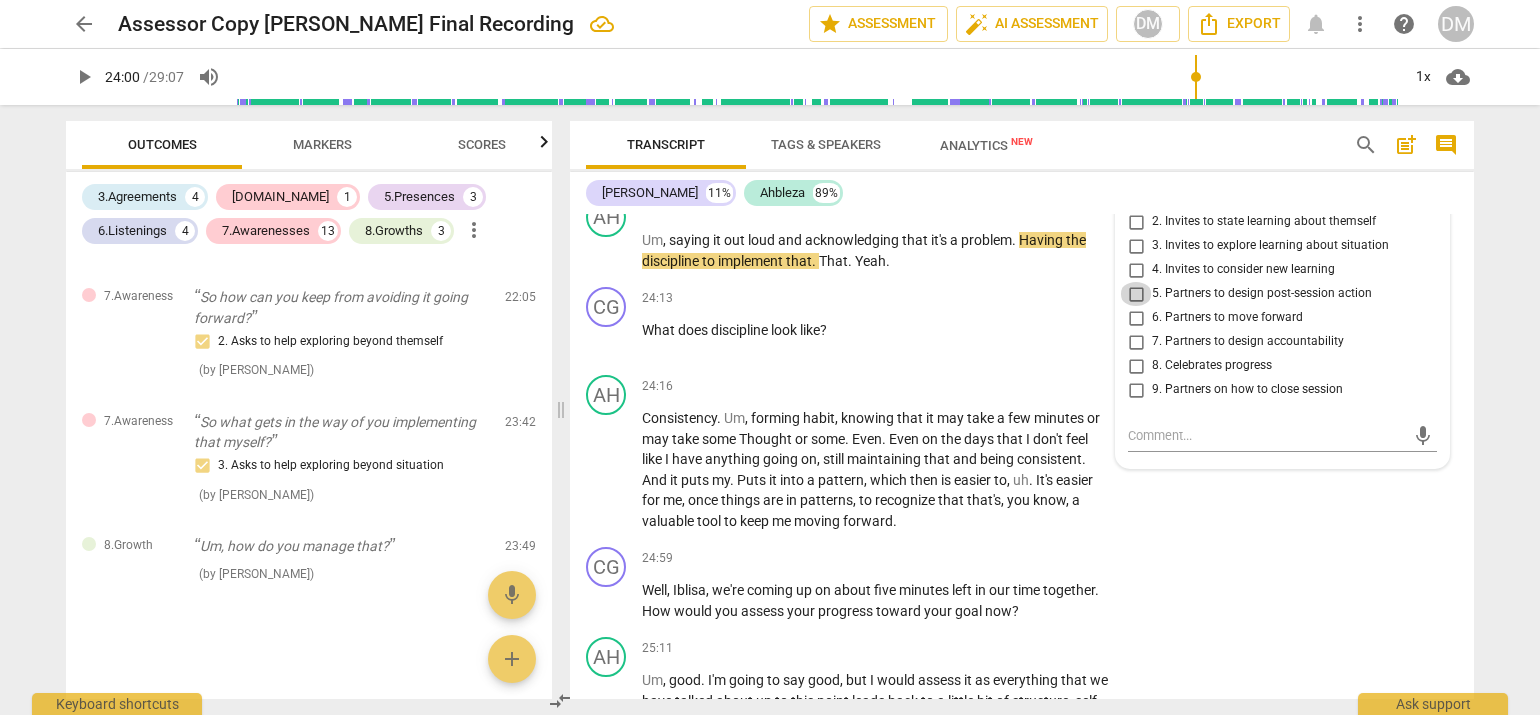 click on "5. Partners to design post-session action" at bounding box center [1136, 294] 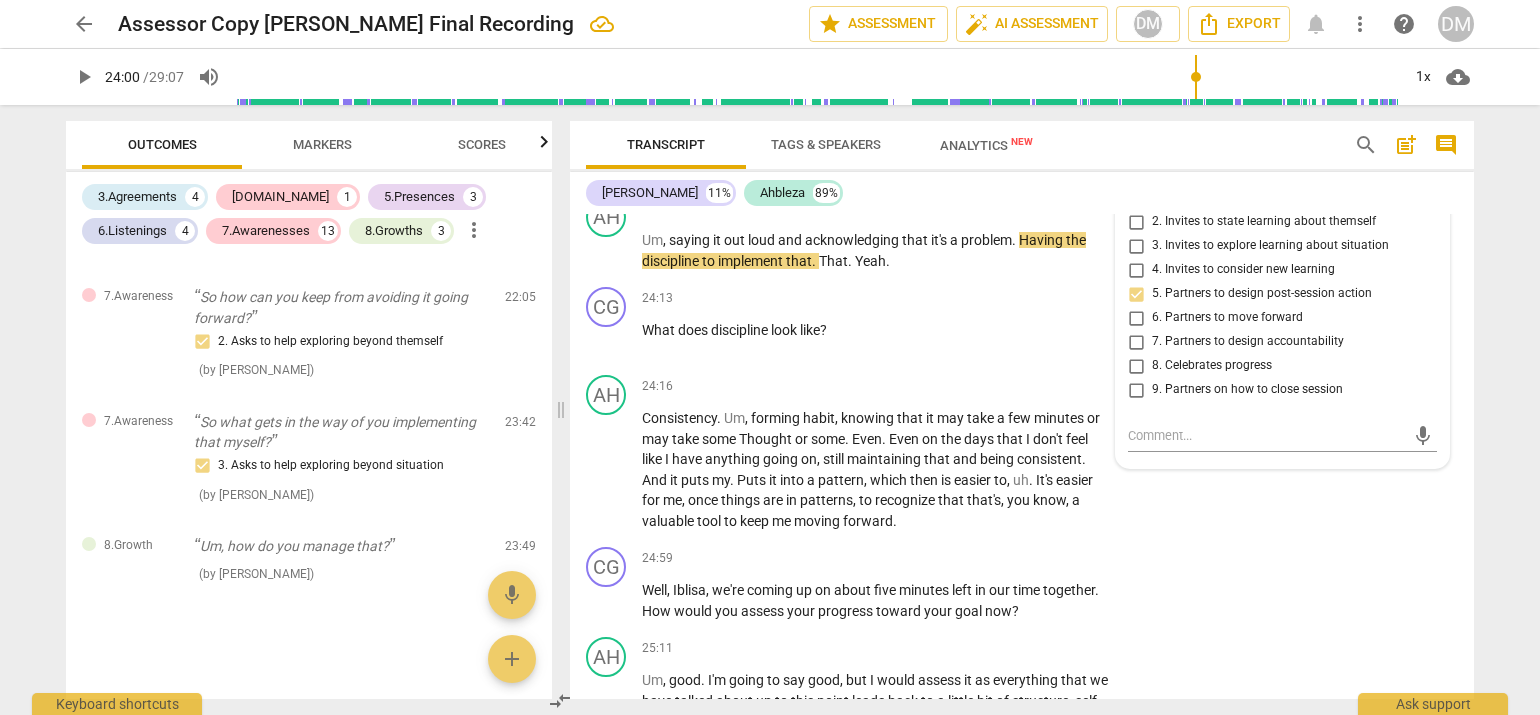 click on "arrow_back Assessor Copy [PERSON_NAME] Final Recording edit star    Assessment   auto_fix_high    AI Assessment DM    Export notifications more_vert help DM play_arrow 24:00   /  29:07 volume_up 1x cloud_download Outcomes Markers Scores 3.Agreements 4 [DOMAIN_NAME] 1 5.Presences 3 6.Listenings 4 7.Awarenesses 13 8.Growths 3 more_vert 5.Presence Yeah, yeah. I was looking forward to our time together [DATE]. So. All right, all right. So. Oh, I like that you're shifting in your chair there. 1. Responds to the whole person (the who) ( by [PERSON_NAME] ) 00:07 edit delete 3.Agreement Good, good. So what is it you'd like to explore [DATE]? 1. Identifies what to accomplish ( by [PERSON_NAME] ) 00:21 edit delete [DOMAIN_NAME] Well, it's most important that it makes sense to you. 2. Shows support and empathy ( by [PERSON_NAME] ) 01:37 edit delete 3.Agreement So I hear a lot going on there. If you were to crystallize this into what exactly you wanted to explore, what would that be? 1. Identifies what to accomplish ( ) (" at bounding box center (770, 357) 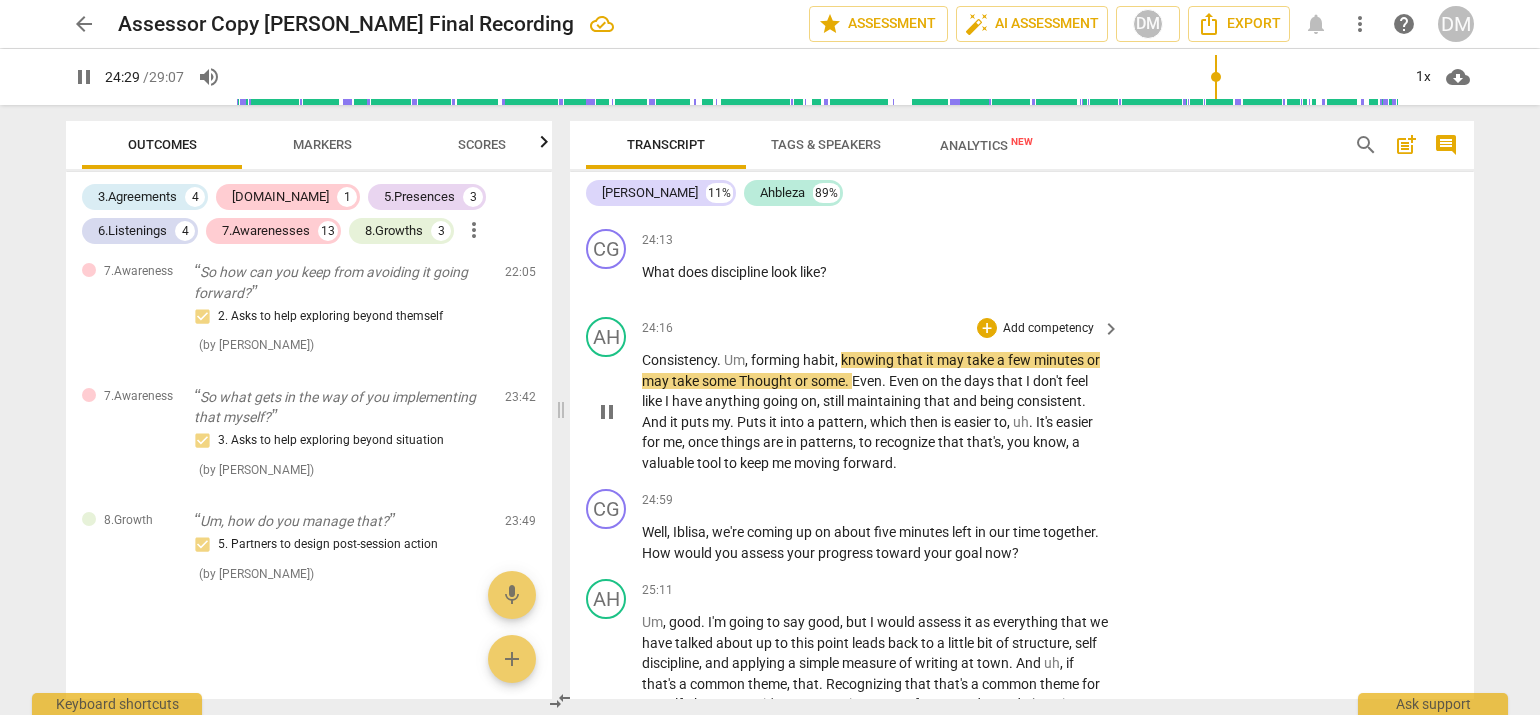 scroll, scrollTop: 6934, scrollLeft: 0, axis: vertical 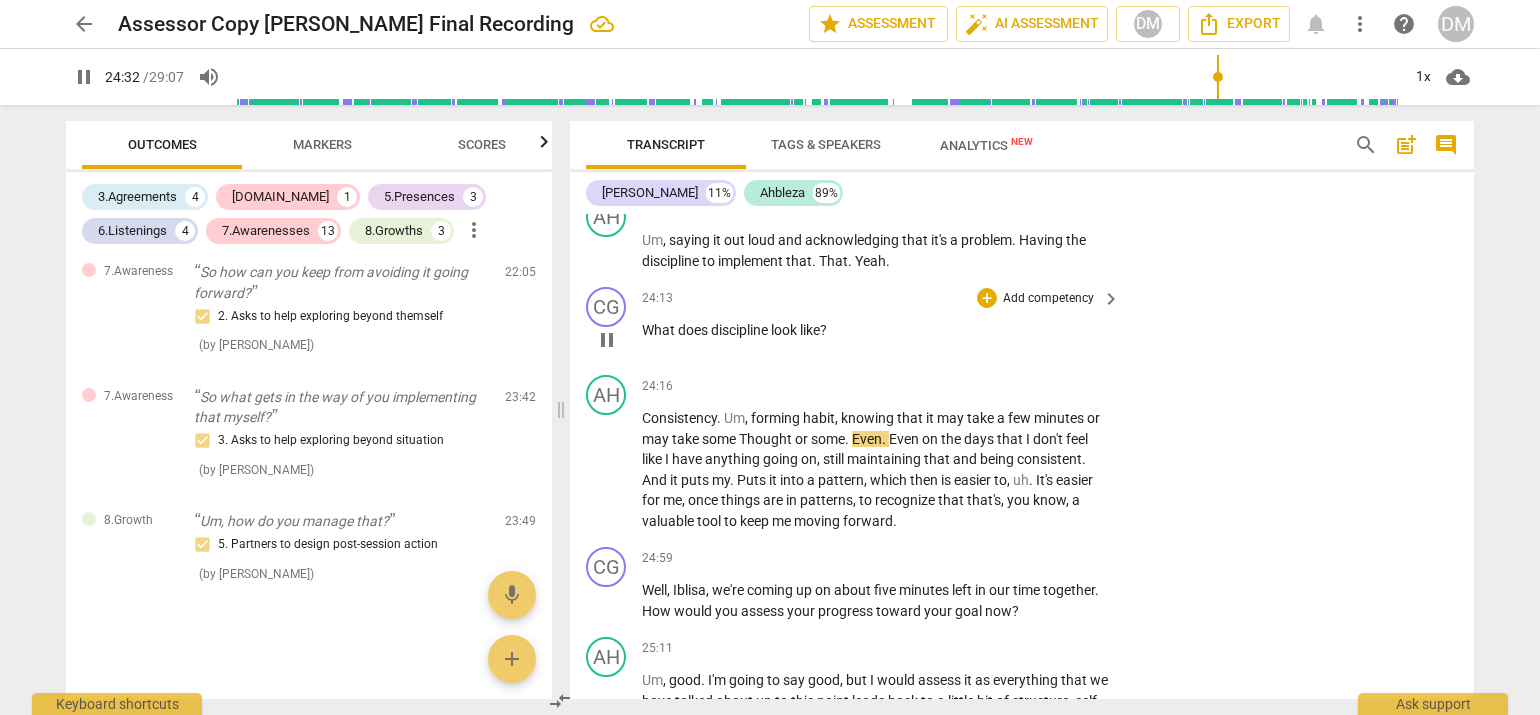 click on "Add competency" at bounding box center [1048, 299] 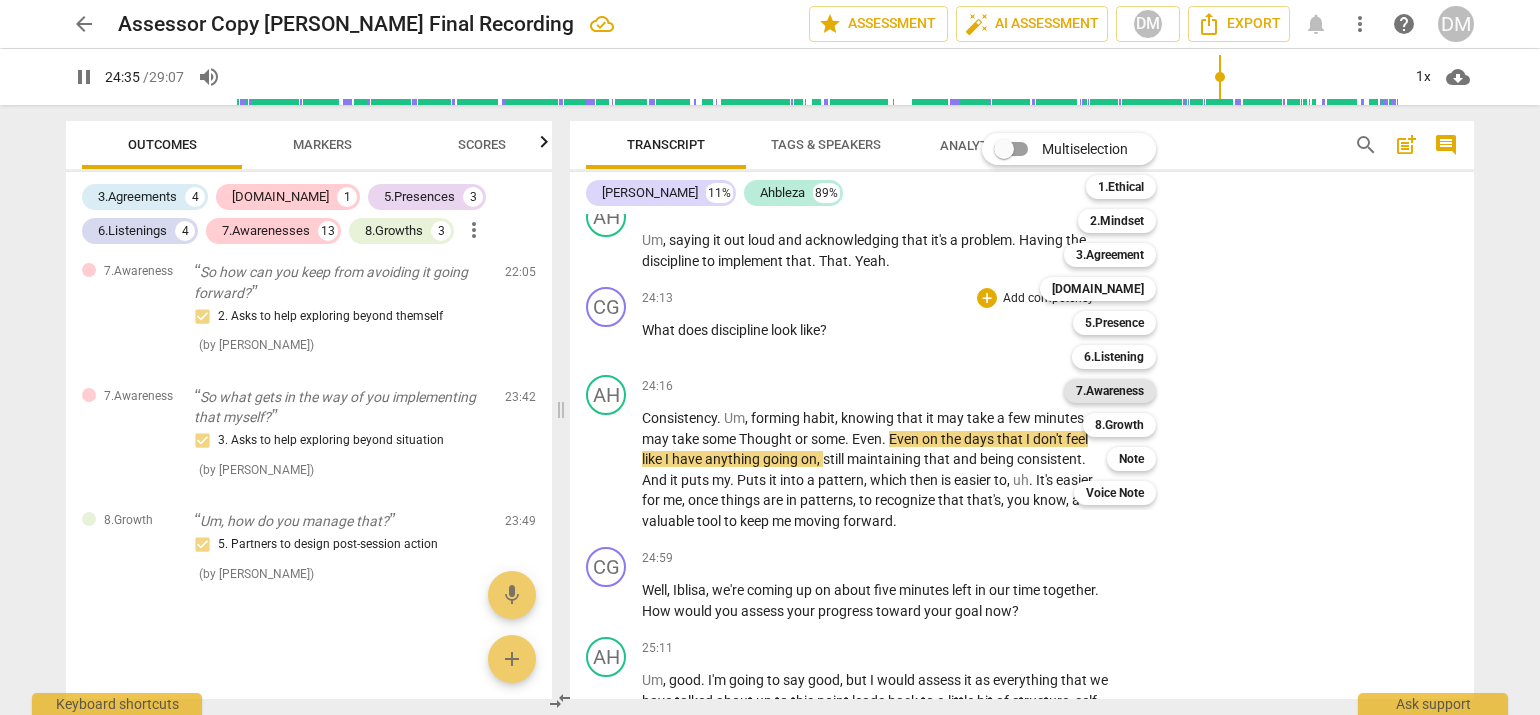 click on "7.Awareness" at bounding box center (1110, 391) 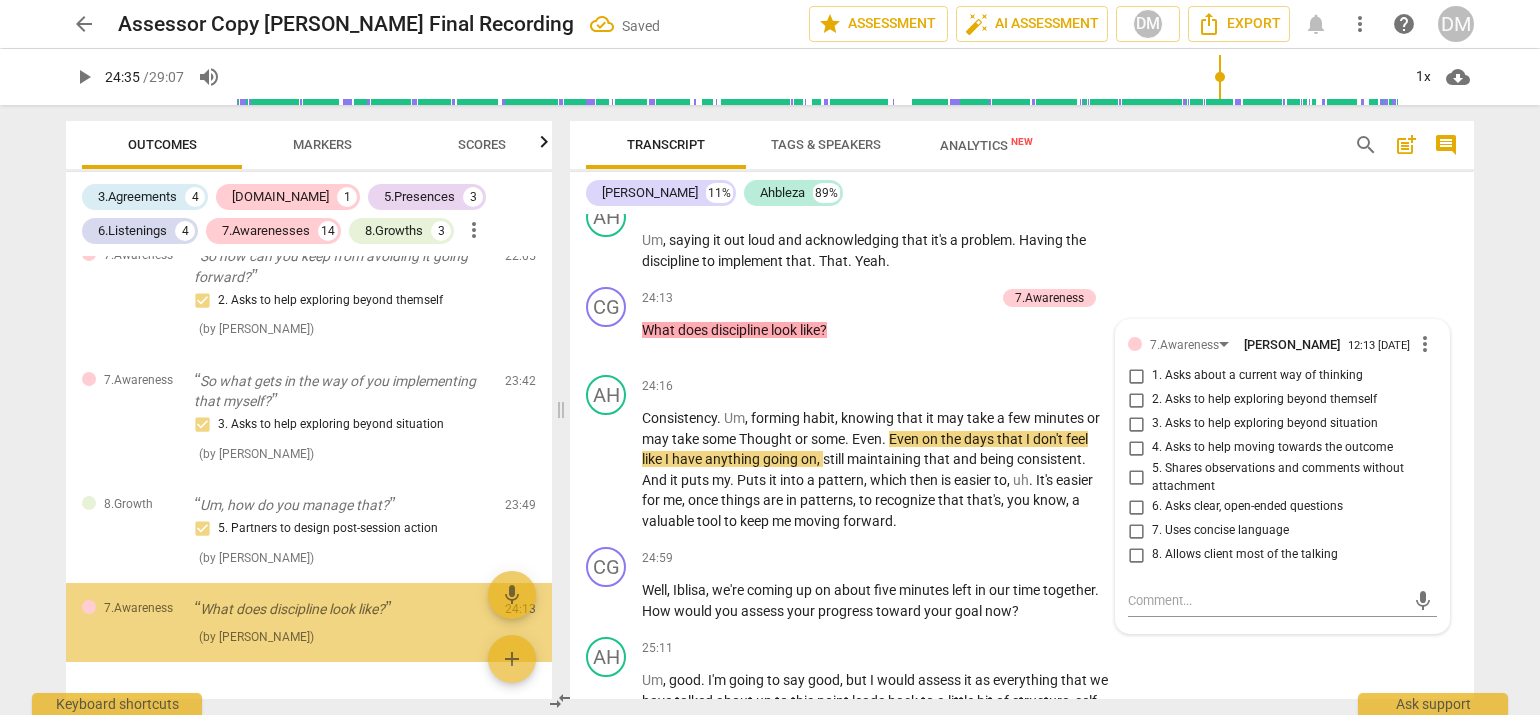 scroll, scrollTop: 3490, scrollLeft: 0, axis: vertical 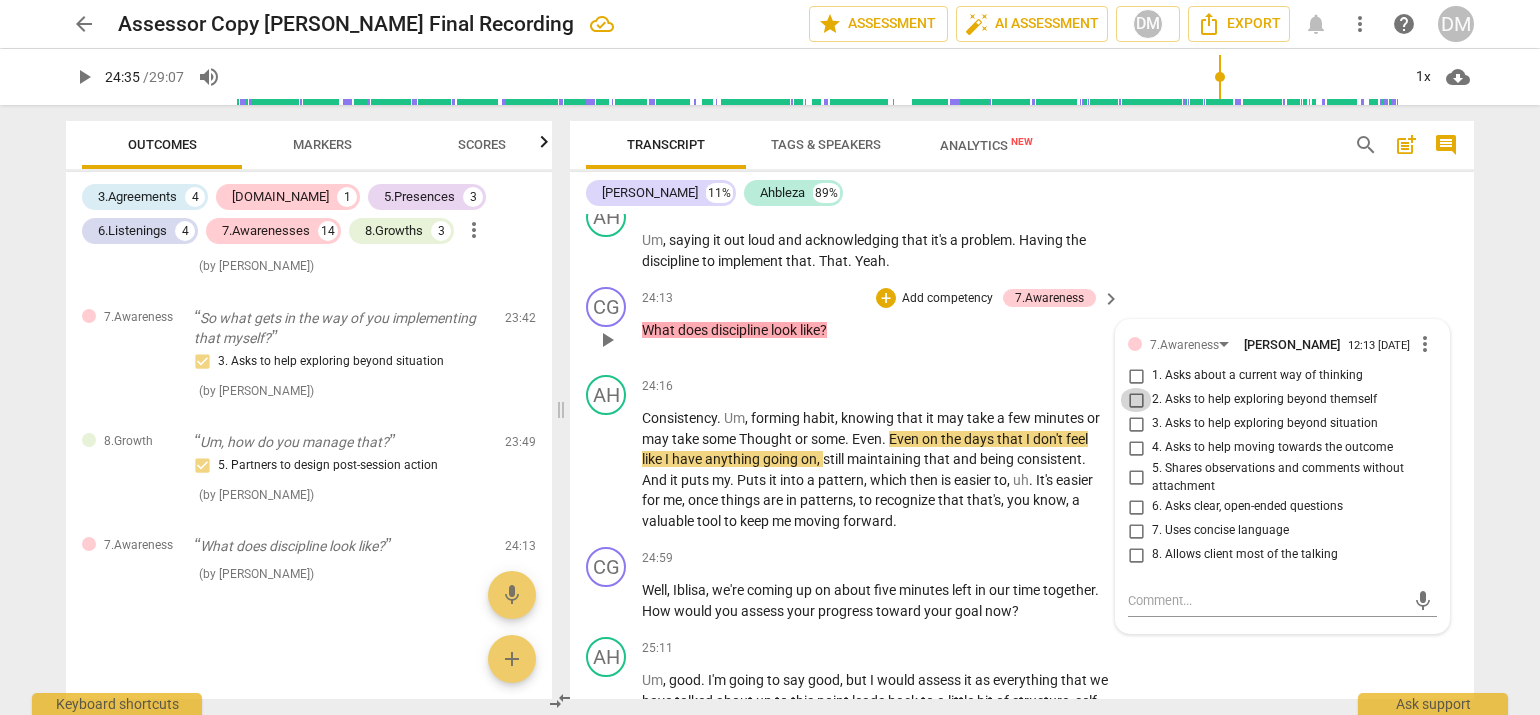 click on "2. Asks to help exploring beyond themself" at bounding box center (1136, 400) 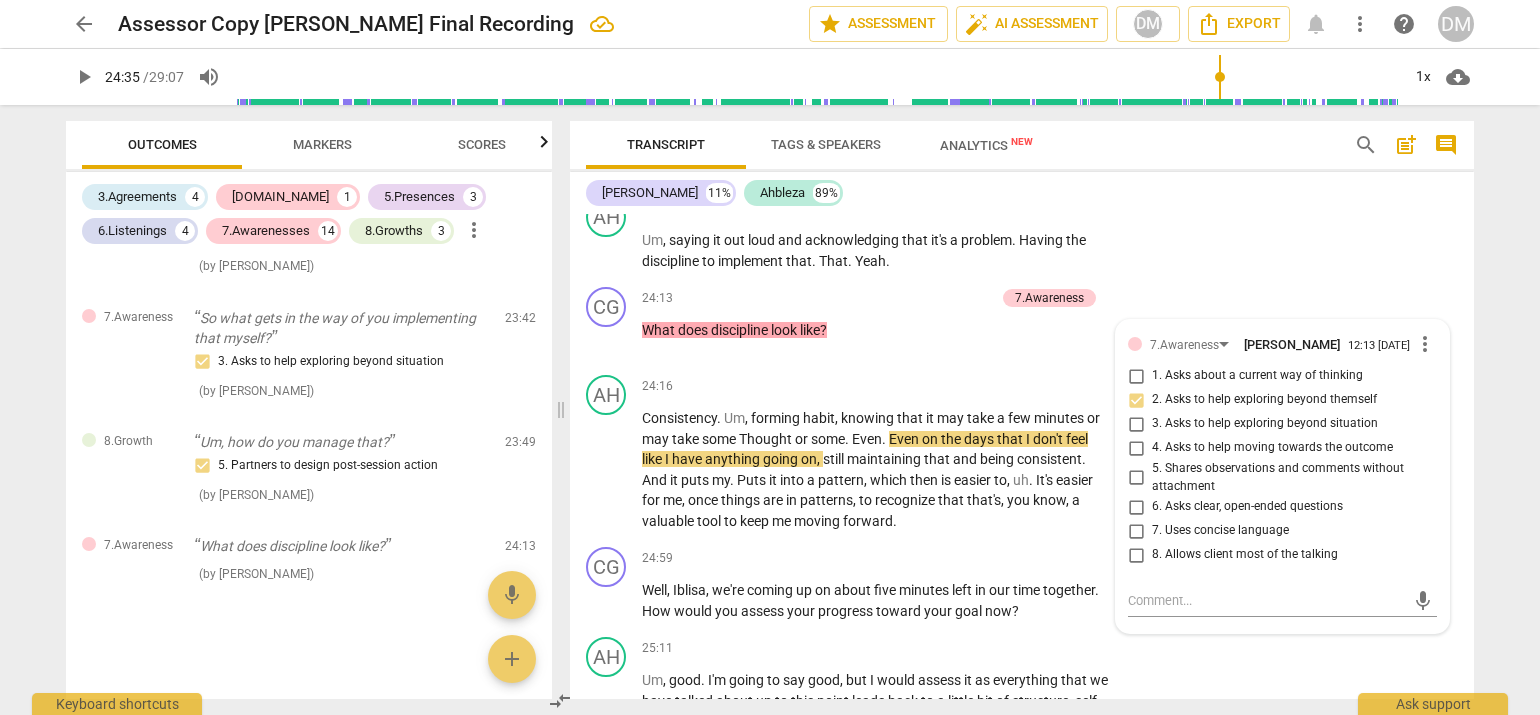click on "arrow_back Assessor Copy [PERSON_NAME] Final Recording edit star    Assessment   auto_fix_high    AI Assessment DM    Export notifications more_vert help DM play_arrow 24:35   /  29:07 volume_up 1x cloud_download Outcomes Markers Scores 3.Agreements 4 [DOMAIN_NAME] 1 5.Presences 3 6.Listenings 4 7.Awarenesses 14 8.Growths 3 more_vert 5.Presence Yeah, yeah. I was looking forward to our time together [DATE]. So. All right, all right. So. Oh, I like that you're shifting in your chair there. 1. Responds to the whole person (the who) ( by [PERSON_NAME] ) 00:07 edit delete 3.Agreement Good, good. So what is it you'd like to explore [DATE]? 1. Identifies what to accomplish ( by [PERSON_NAME] ) 00:21 edit delete [DOMAIN_NAME] Well, it's most important that it makes sense to you. 2. Shows support and empathy ( by [PERSON_NAME] ) 01:37 edit delete 3.Agreement So I hear a lot going on there. If you were to crystallize this into what exactly you wanted to explore, what would that be? 1. Identifies what to accomplish ( ) (" at bounding box center [770, 357] 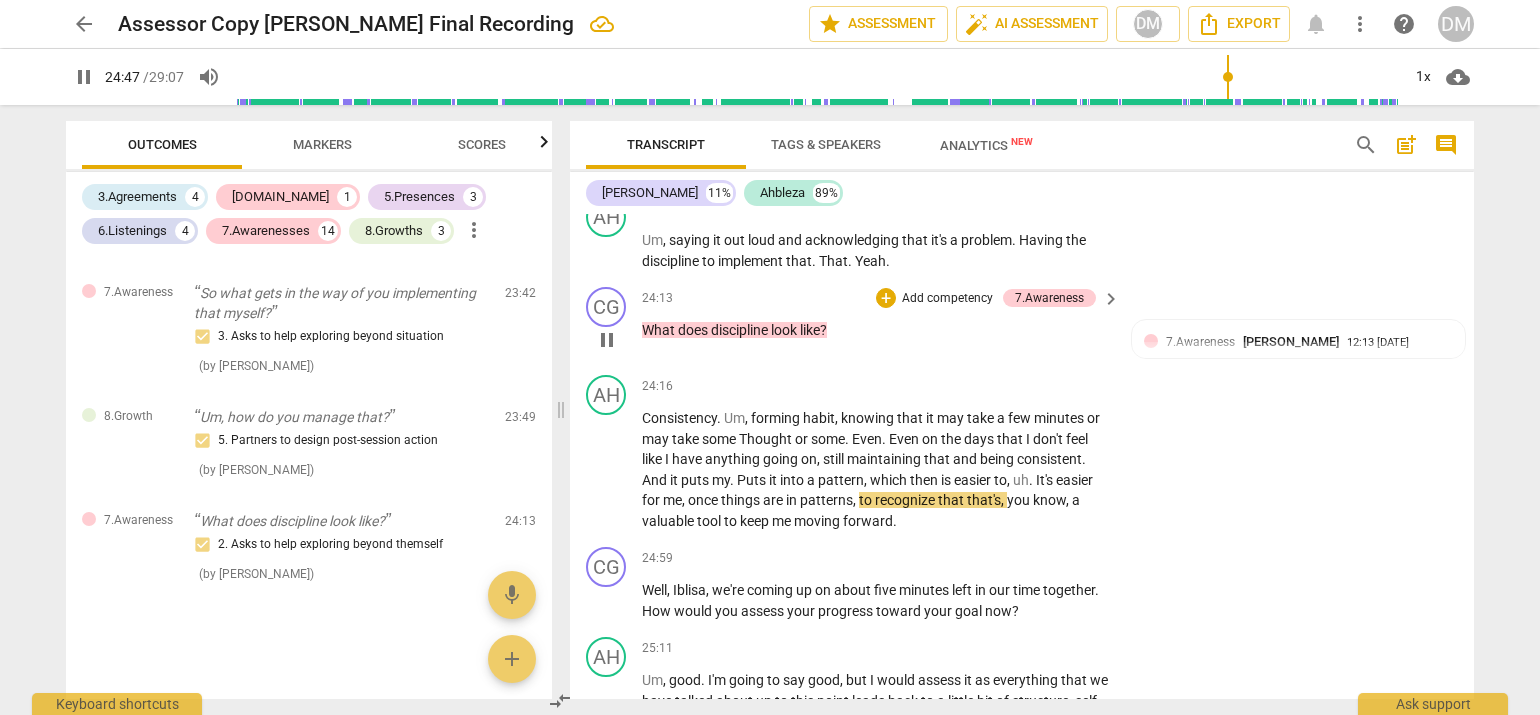 click on "Add competency" at bounding box center [947, 299] 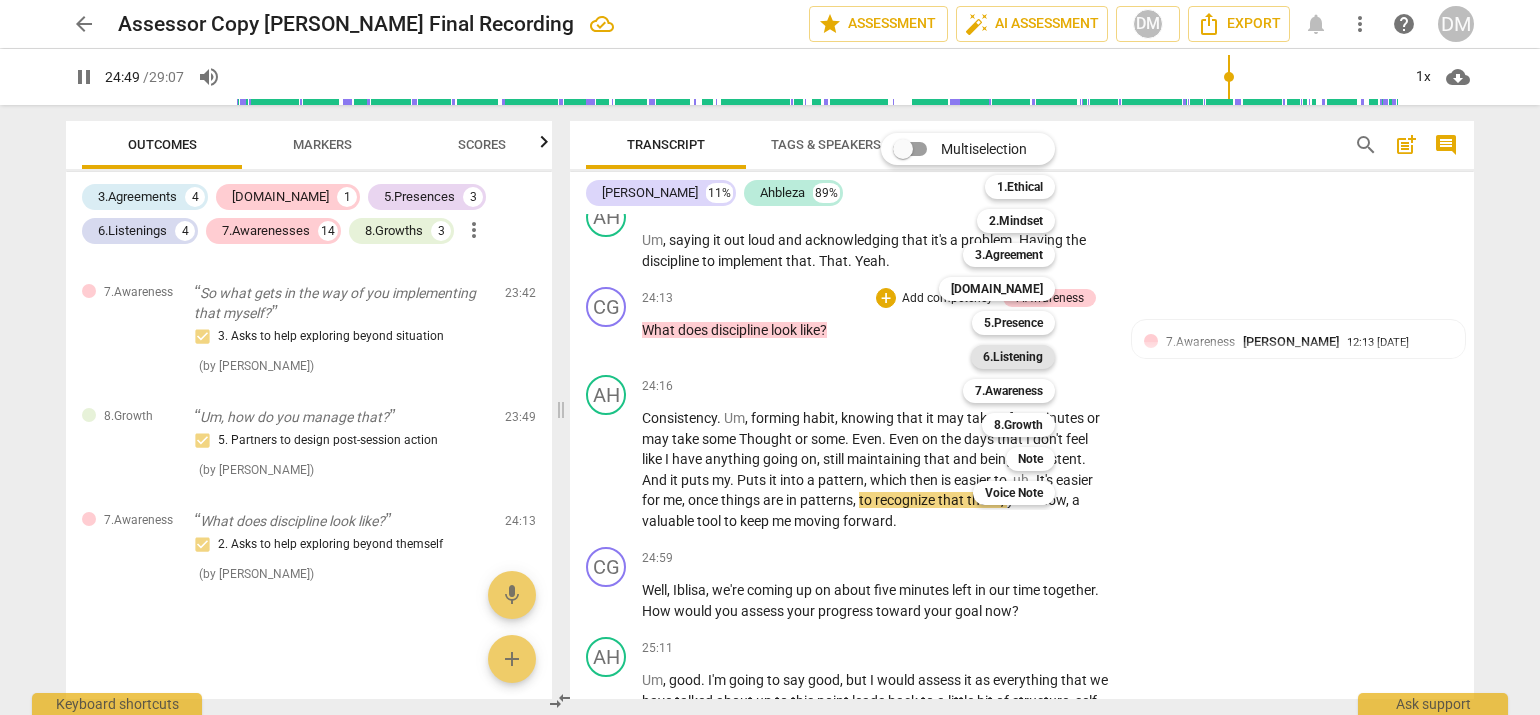 click on "6.Listening" at bounding box center [1013, 357] 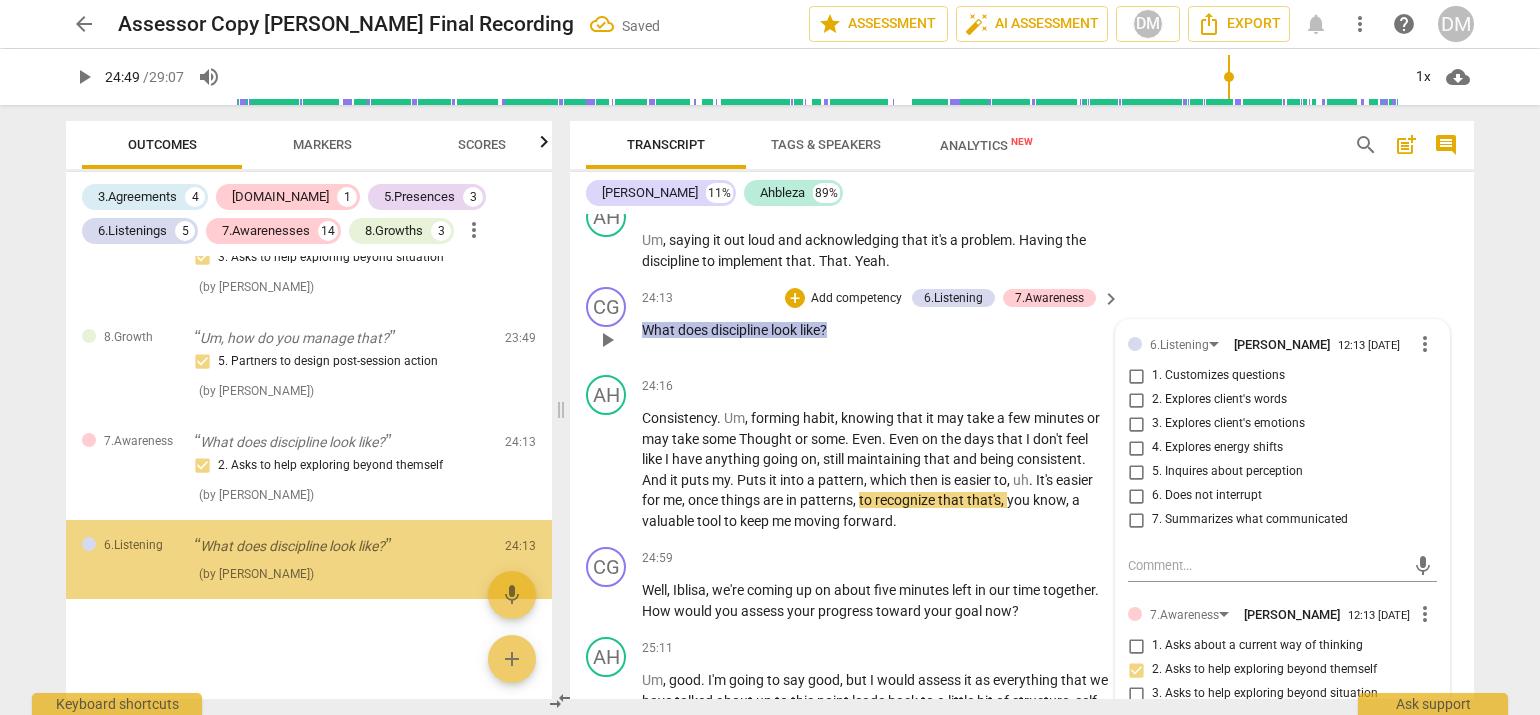 scroll, scrollTop: 3594, scrollLeft: 0, axis: vertical 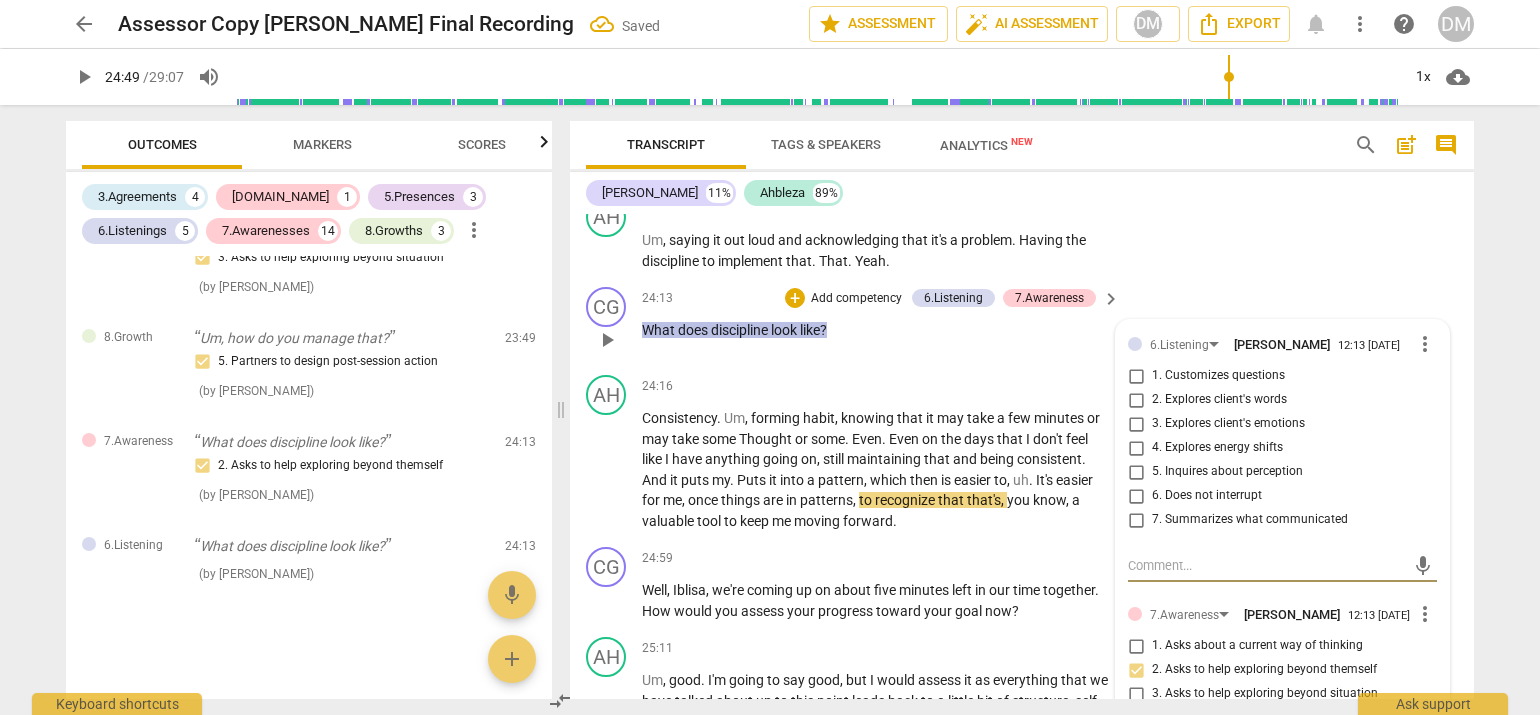 click on "2. Explores client's words" at bounding box center [1136, 400] 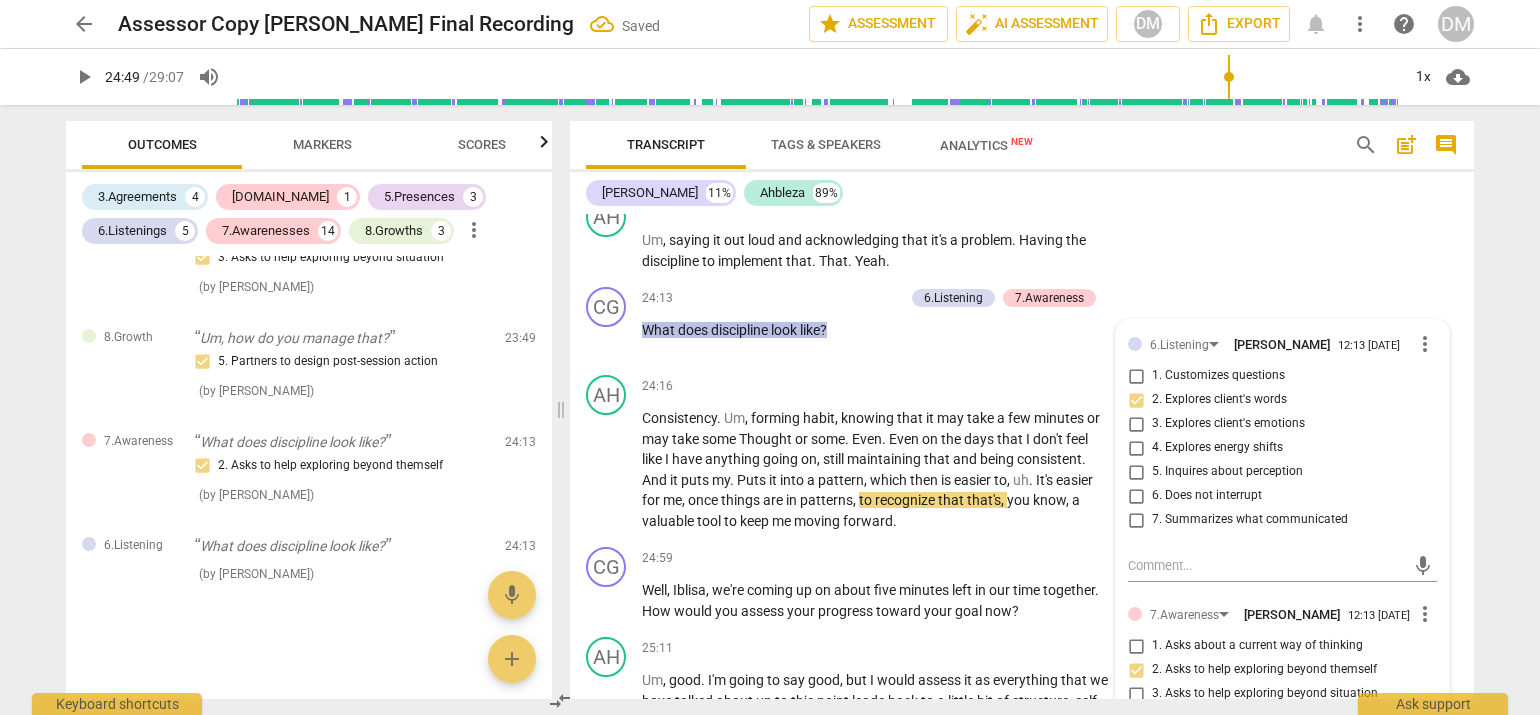 click on "arrow_back Assessor Copy [PERSON_NAME] Final Recording Saved edit star    Assessment   auto_fix_high    AI Assessment DM    Export notifications more_vert help DM play_arrow 24:49   /  29:07 volume_up 1x cloud_download Outcomes Markers Scores 3.Agreements 4 [DOMAIN_NAME] 1 5.Presences 3 6.Listenings 5 7.Awarenesses 14 8.Growths 3 more_vert 5.Presence Yeah, yeah. I was looking forward to our time together [DATE]. So. All right, all right. So. Oh, I like that you're shifting in your chair there. 1. Responds to the whole person (the who) ( by [PERSON_NAME] ) 00:07 edit delete 3.Agreement Good, good. So what is it you'd like to explore [DATE]? 1. Identifies what to accomplish ( by [PERSON_NAME] ) 00:21 edit delete [DOMAIN_NAME] Well, it's most important that it makes sense to you. 2. Shows support and empathy ( by [PERSON_NAME] ) 01:37 edit delete 3.Agreement So I hear a lot going on there. If you were to crystallize this into what exactly you wanted to explore, what would that be? 1. Identifies what to accomplish" at bounding box center [770, 357] 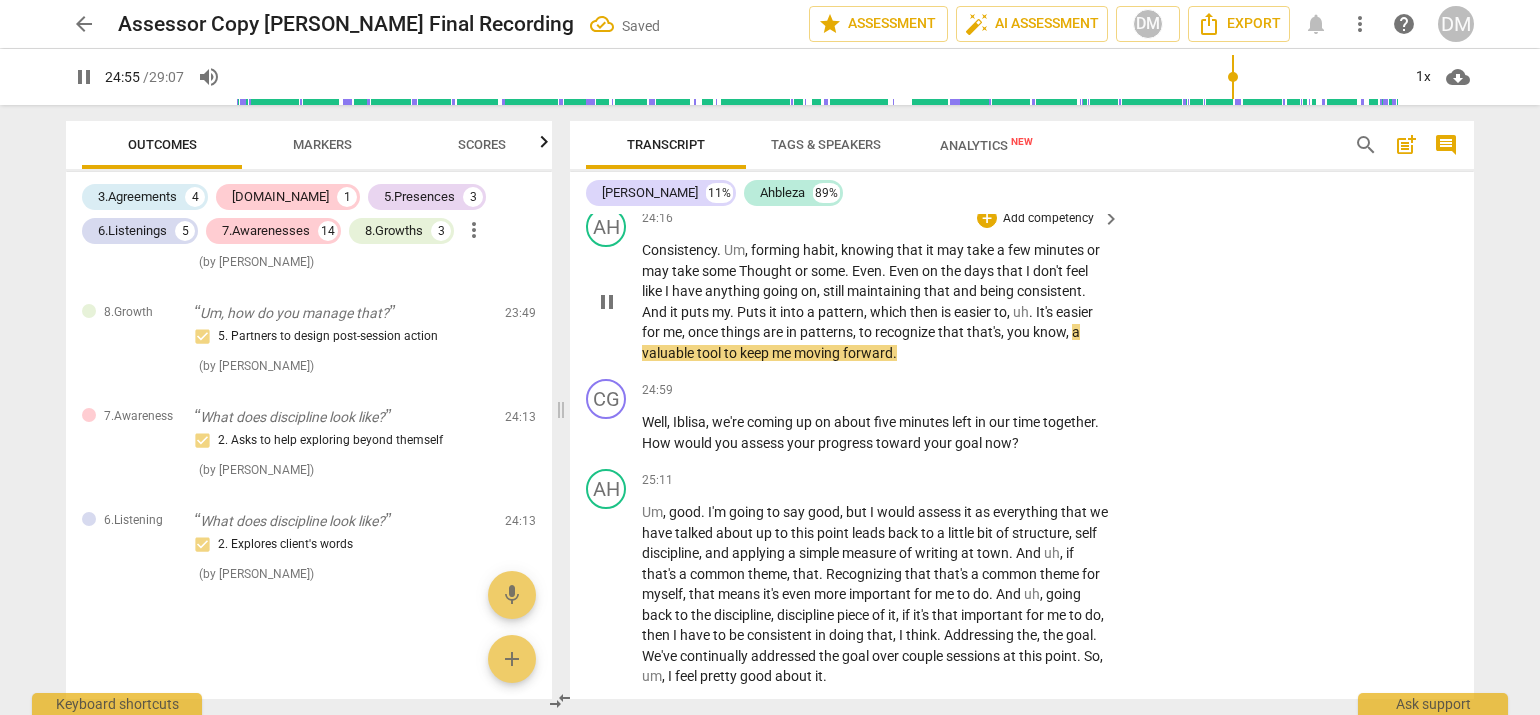 scroll, scrollTop: 7134, scrollLeft: 0, axis: vertical 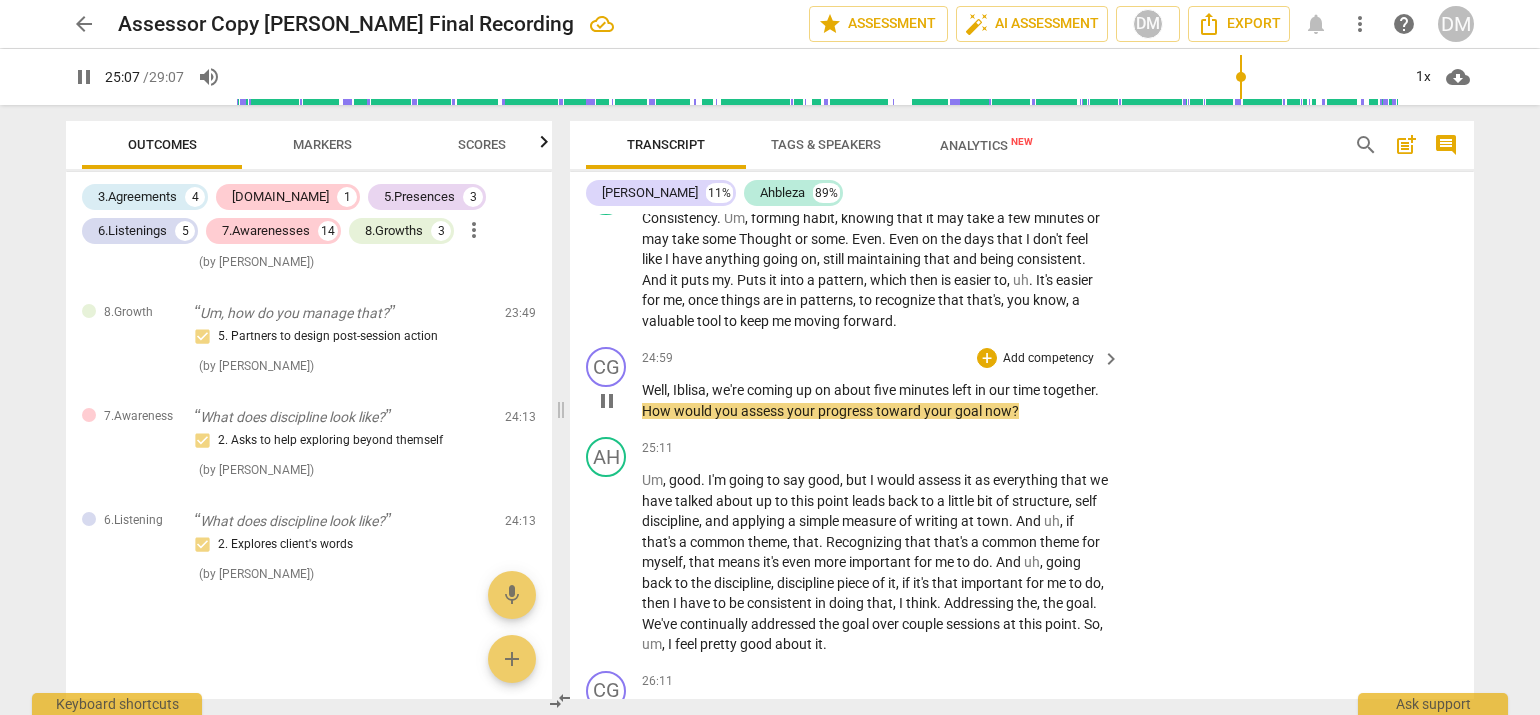 click on "Add competency" at bounding box center [1048, 359] 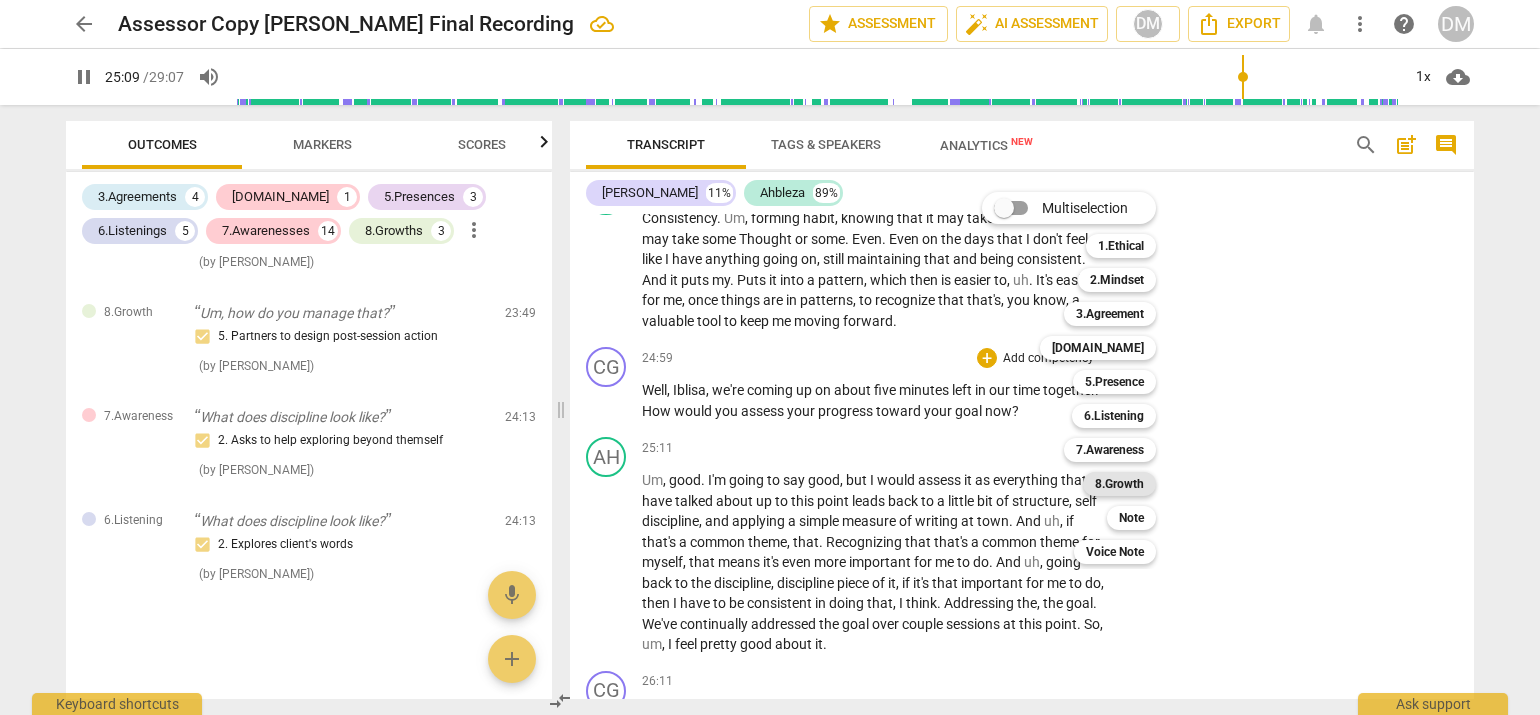 click on "8.Growth" at bounding box center [1119, 484] 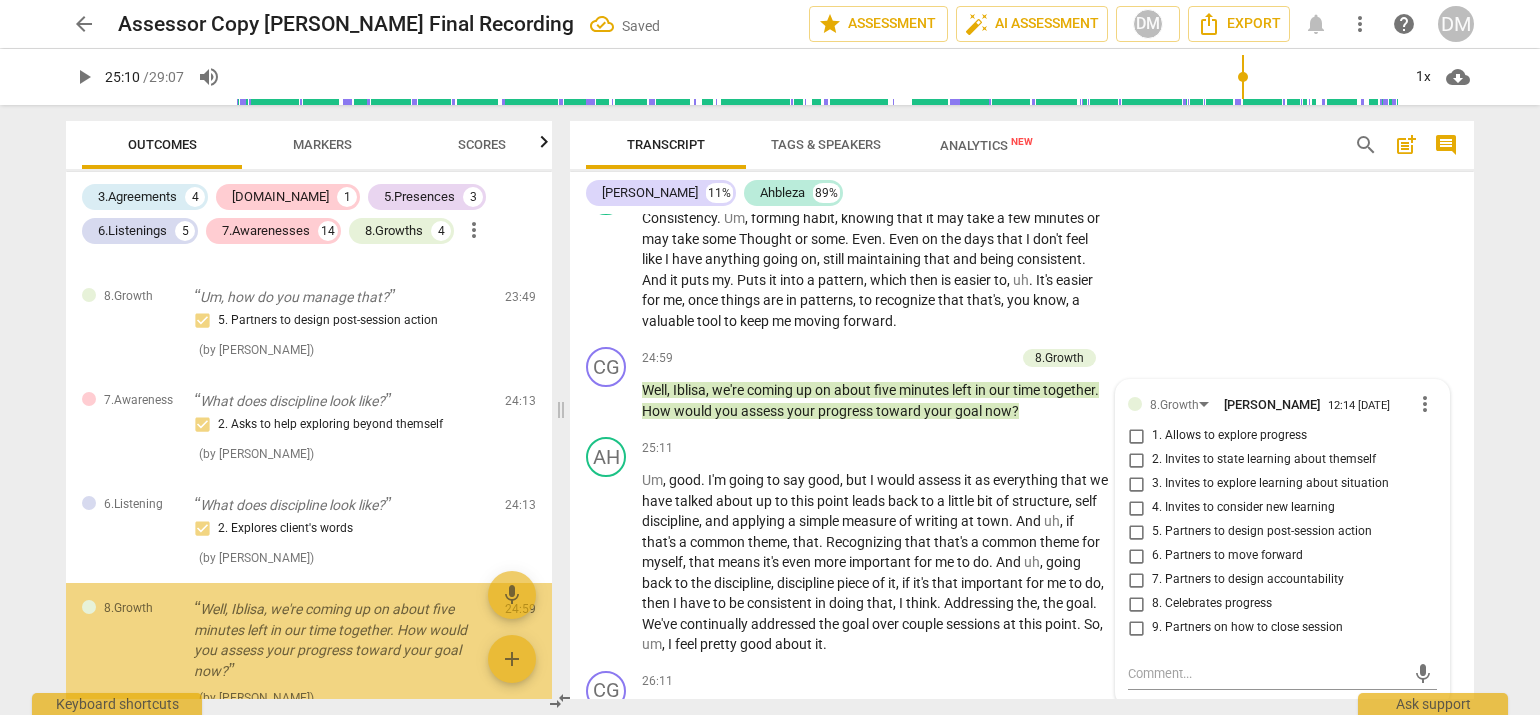 scroll, scrollTop: 7136, scrollLeft: 0, axis: vertical 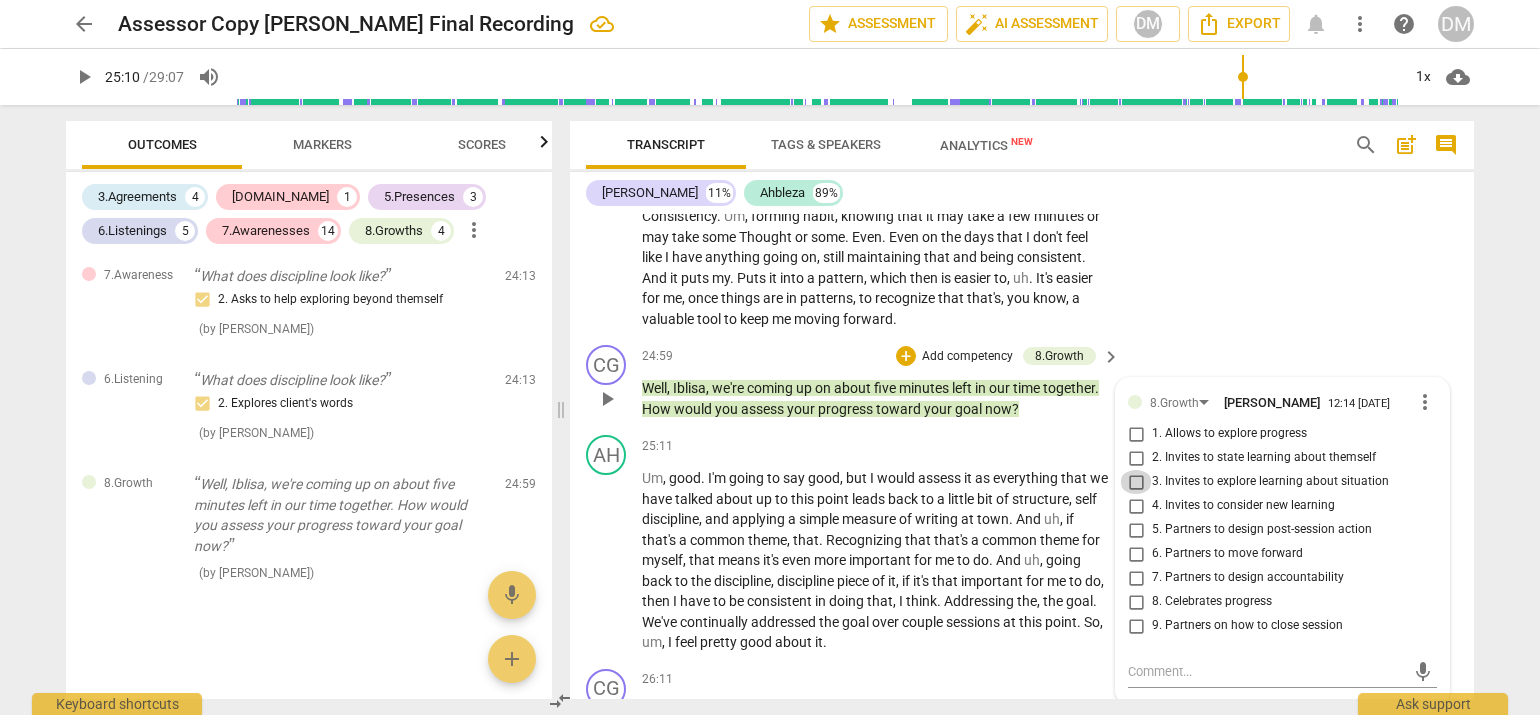 click on "3. Invites to explore learning about situation" at bounding box center (1136, 482) 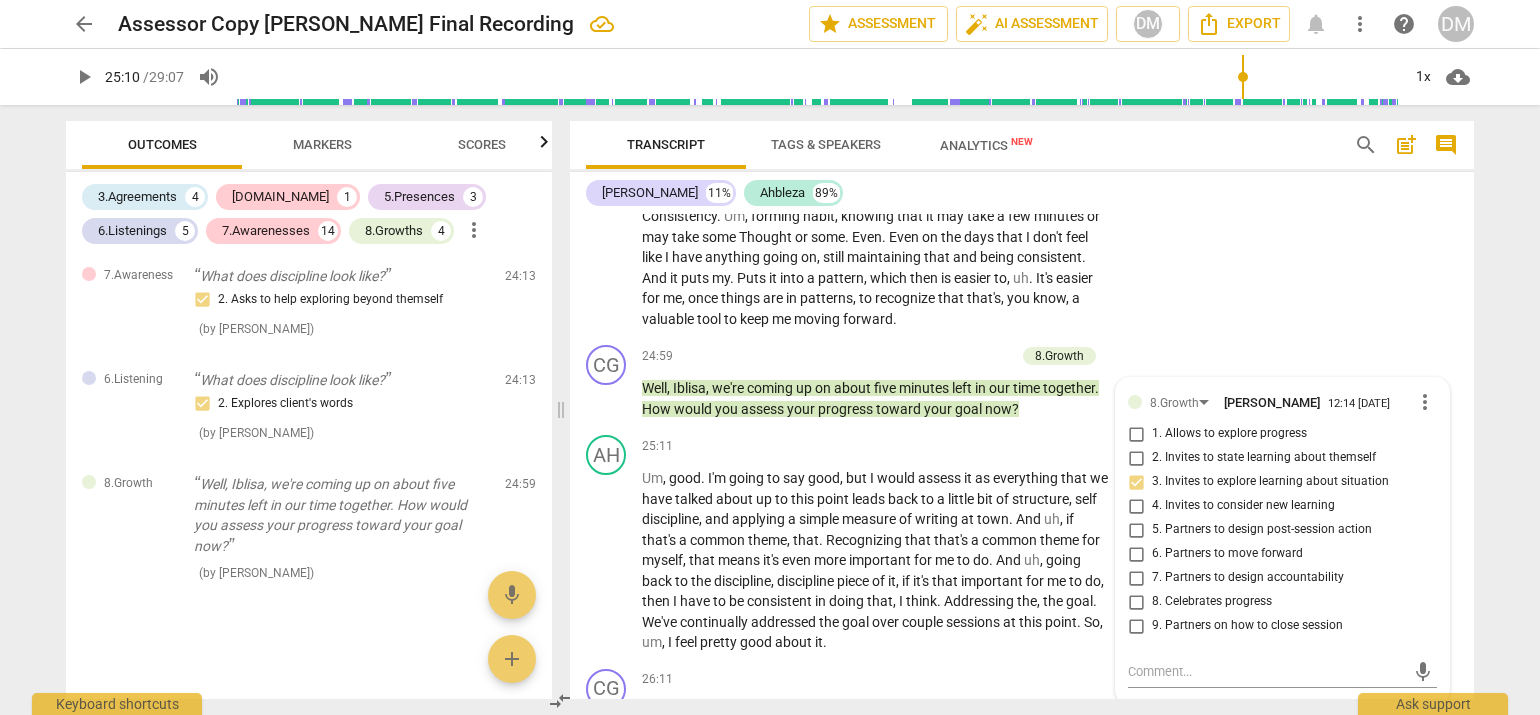 click on "arrow_back Assessor Copy [PERSON_NAME] Final Recording edit star    Assessment   auto_fix_high    AI Assessment DM    Export notifications more_vert help DM play_arrow 25:10   /  29:07 volume_up 1x cloud_download Outcomes Markers Scores 3.Agreements 4 [DOMAIN_NAME] 1 5.Presences 3 6.Listenings 5 7.Awarenesses 14 8.Growths 4 more_vert 5.Presence Yeah, yeah. I was looking forward to our time together [DATE]. So. All right, all right. So. Oh, I like that you're shifting in your chair there. 1. Responds to the whole person (the who) ( by [PERSON_NAME] ) 00:07 edit delete 3.Agreement Good, good. So what is it you'd like to explore [DATE]? 1. Identifies what to accomplish ( by [PERSON_NAME] ) 00:21 edit delete [DOMAIN_NAME] Well, it's most important that it makes sense to you. 2. Shows support and empathy ( by [PERSON_NAME] ) 01:37 edit delete 3.Agreement So I hear a lot going on there. If you were to crystallize this into what exactly you wanted to explore, what would that be? 1. Identifies what to accomplish ( ) (" at bounding box center [770, 357] 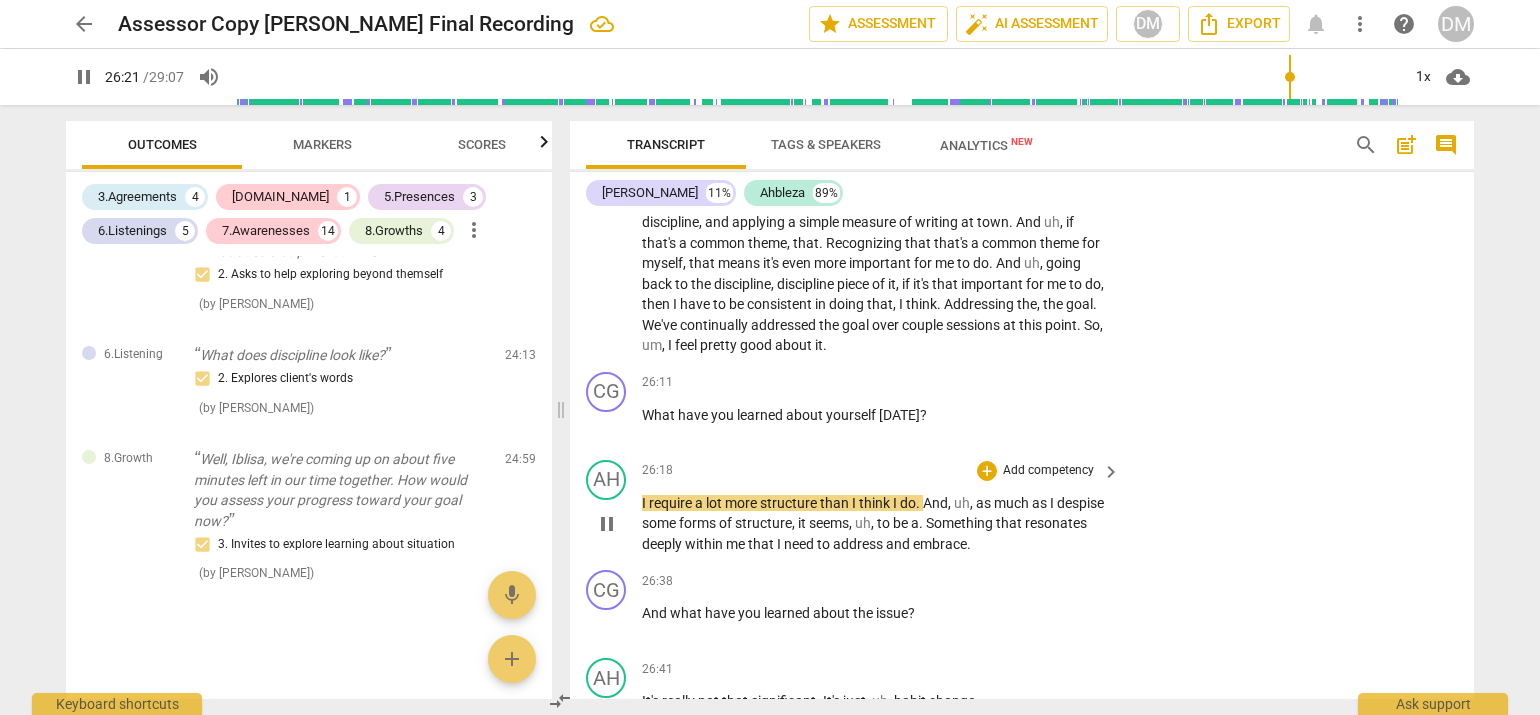 scroll, scrollTop: 7432, scrollLeft: 0, axis: vertical 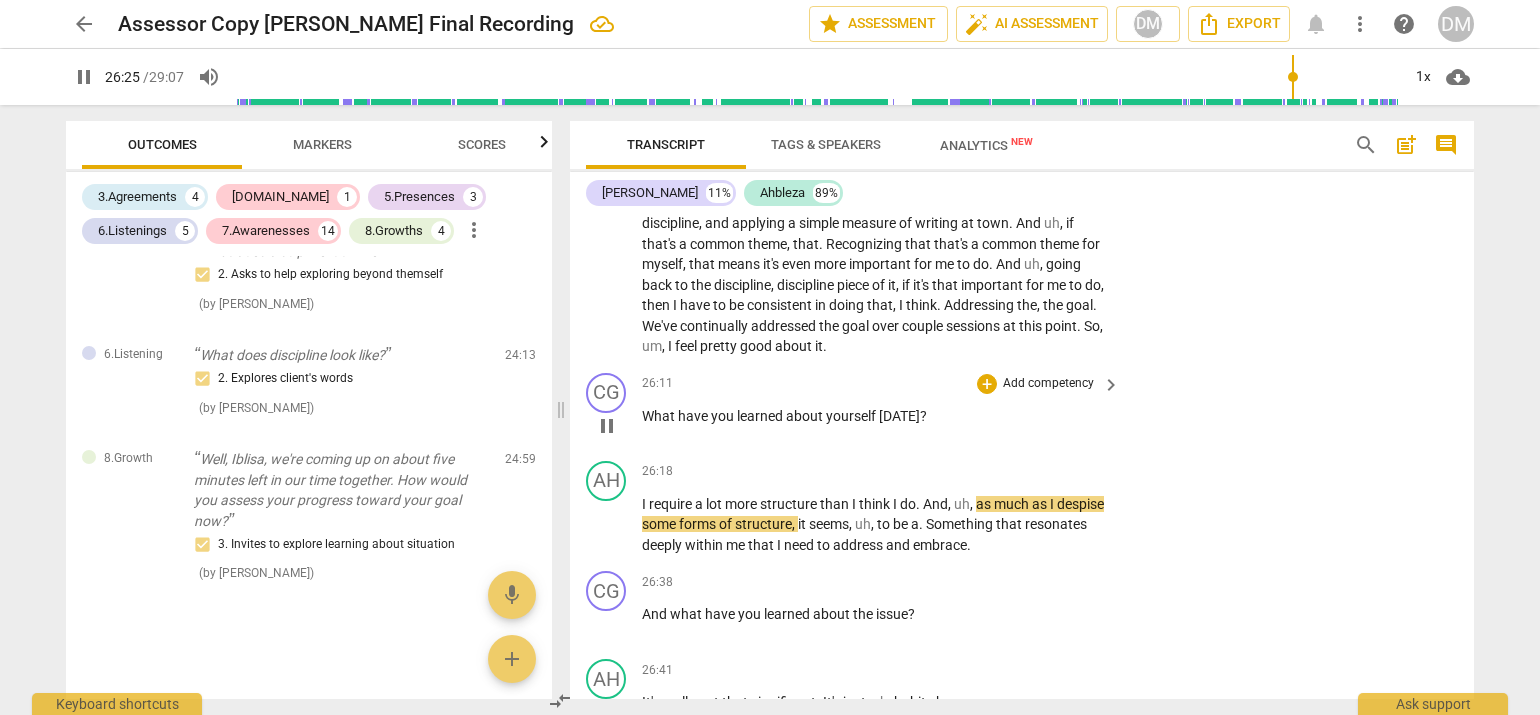 click on "Add competency" at bounding box center (1048, 384) 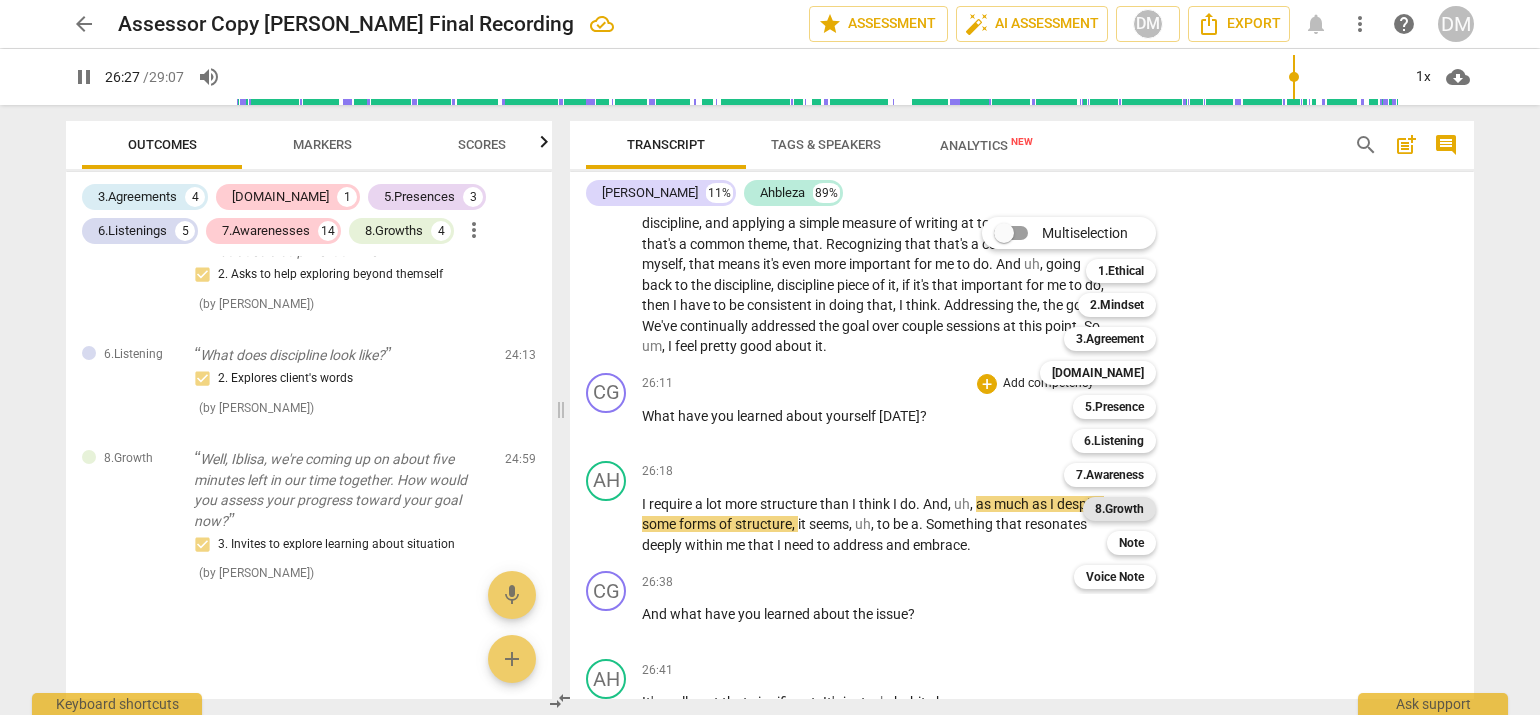 click on "8.Growth" at bounding box center [1119, 509] 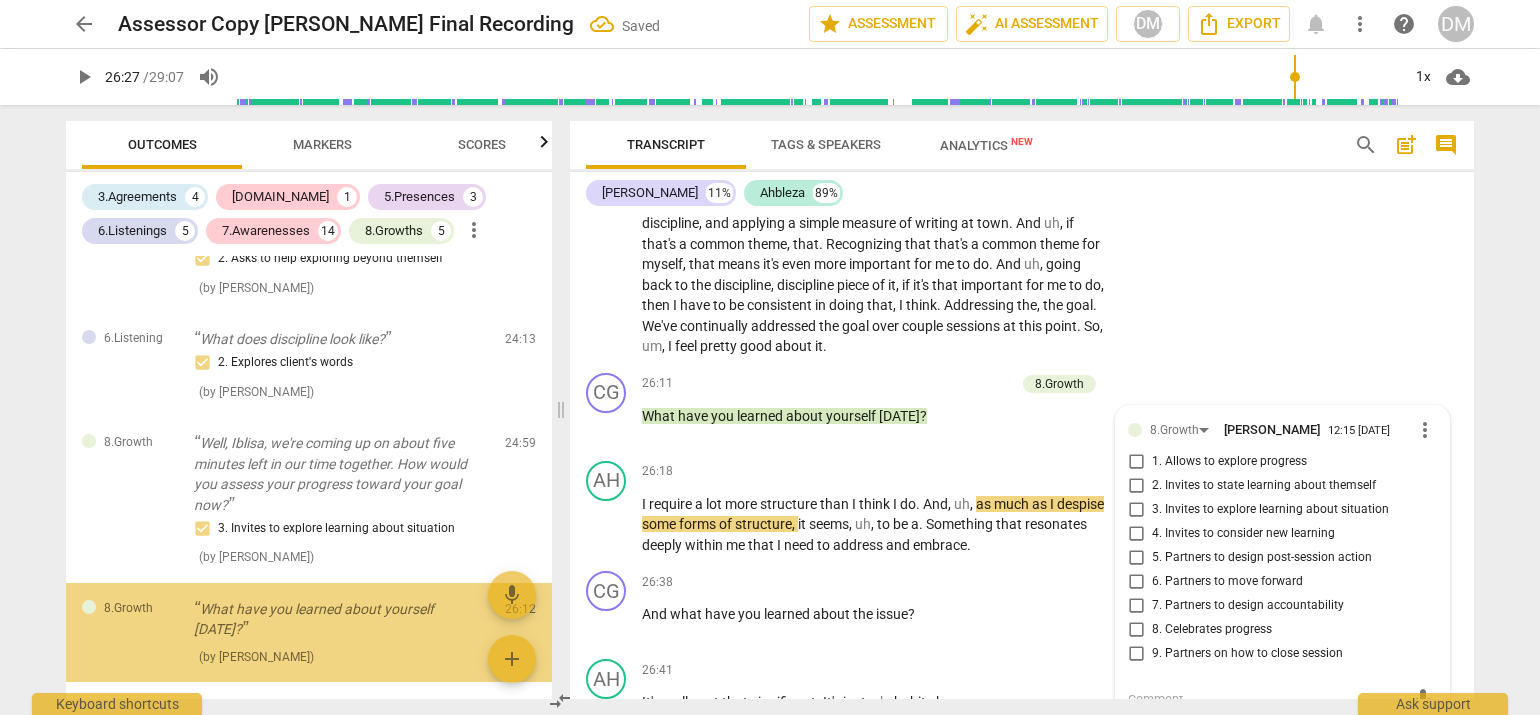 scroll, scrollTop: 7694, scrollLeft: 0, axis: vertical 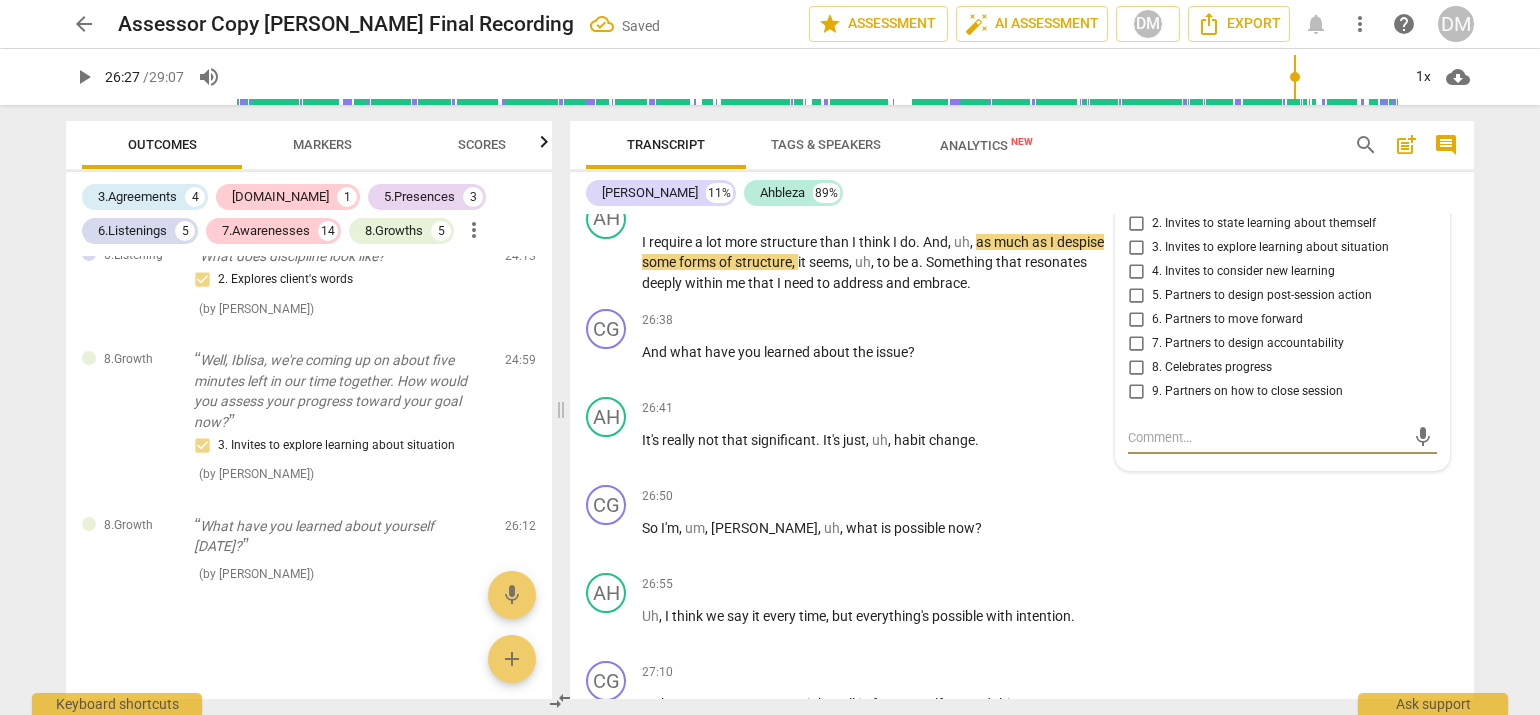 click on "2. Invites to state learning about themself" at bounding box center (1136, 224) 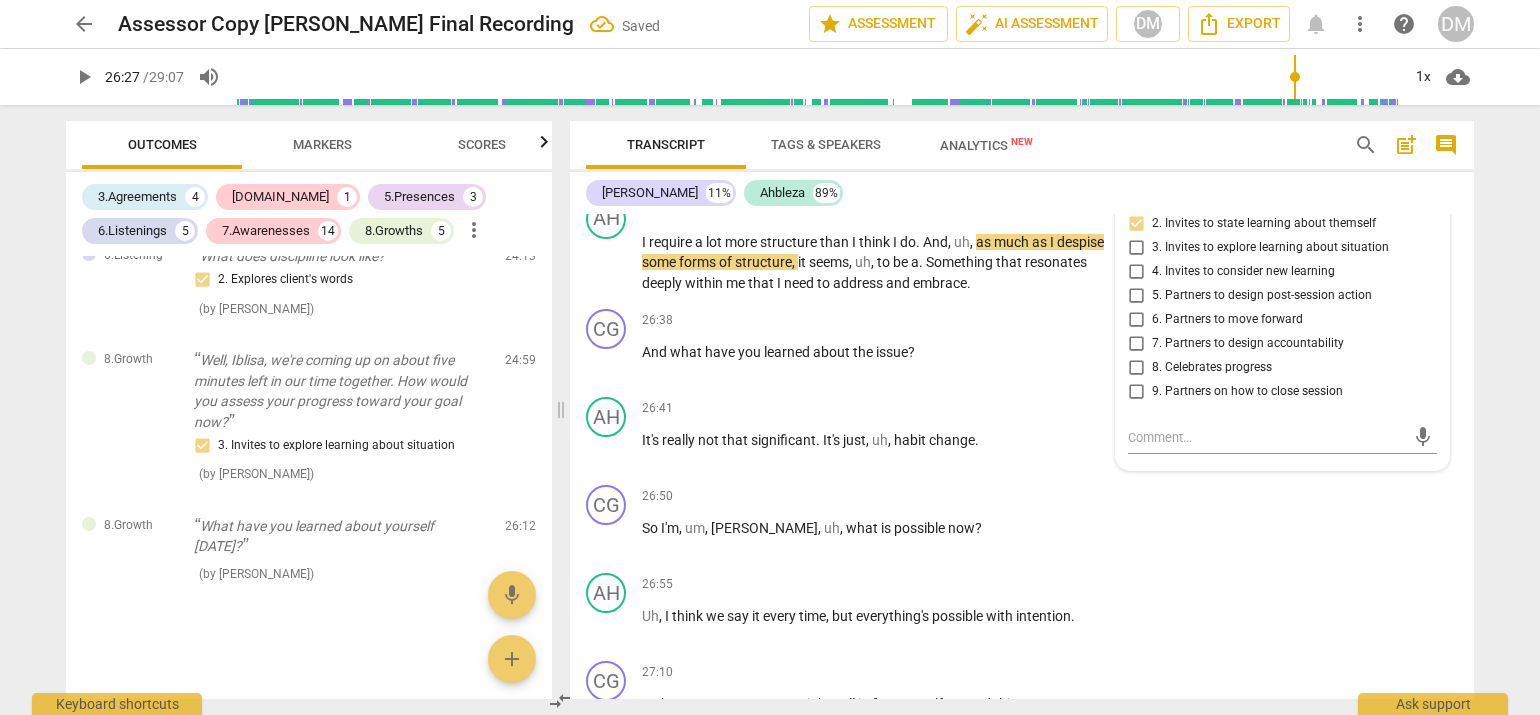 click on "arrow_back Assessor Copy [PERSON_NAME] Final Recording Saved edit star    Assessment   auto_fix_high    AI Assessment DM    Export notifications more_vert help DM play_arrow 26:27   /  29:07 volume_up 1x cloud_download Outcomes Markers Scores 3.Agreements 4 [DOMAIN_NAME] 1 5.Presences 3 6.Listenings 5 7.Awarenesses 14 8.Growths 5 more_vert 5.Presence Yeah, yeah. I was looking forward to our time together [DATE]. So. All right, all right. So. Oh, I like that you're shifting in your chair there. 1. Responds to the whole person (the who) ( by [PERSON_NAME] ) 00:07 edit delete 3.Agreement Good, good. So what is it you'd like to explore [DATE]? 1. Identifies what to accomplish ( by [PERSON_NAME] ) 00:21 edit delete [DOMAIN_NAME] Well, it's most important that it makes sense to you. 2. Shows support and empathy ( by [PERSON_NAME] ) 01:37 edit delete 3.Agreement So I hear a lot going on there. If you were to crystallize this into what exactly you wanted to explore, what would that be? 1. Identifies what to accomplish" at bounding box center (770, 357) 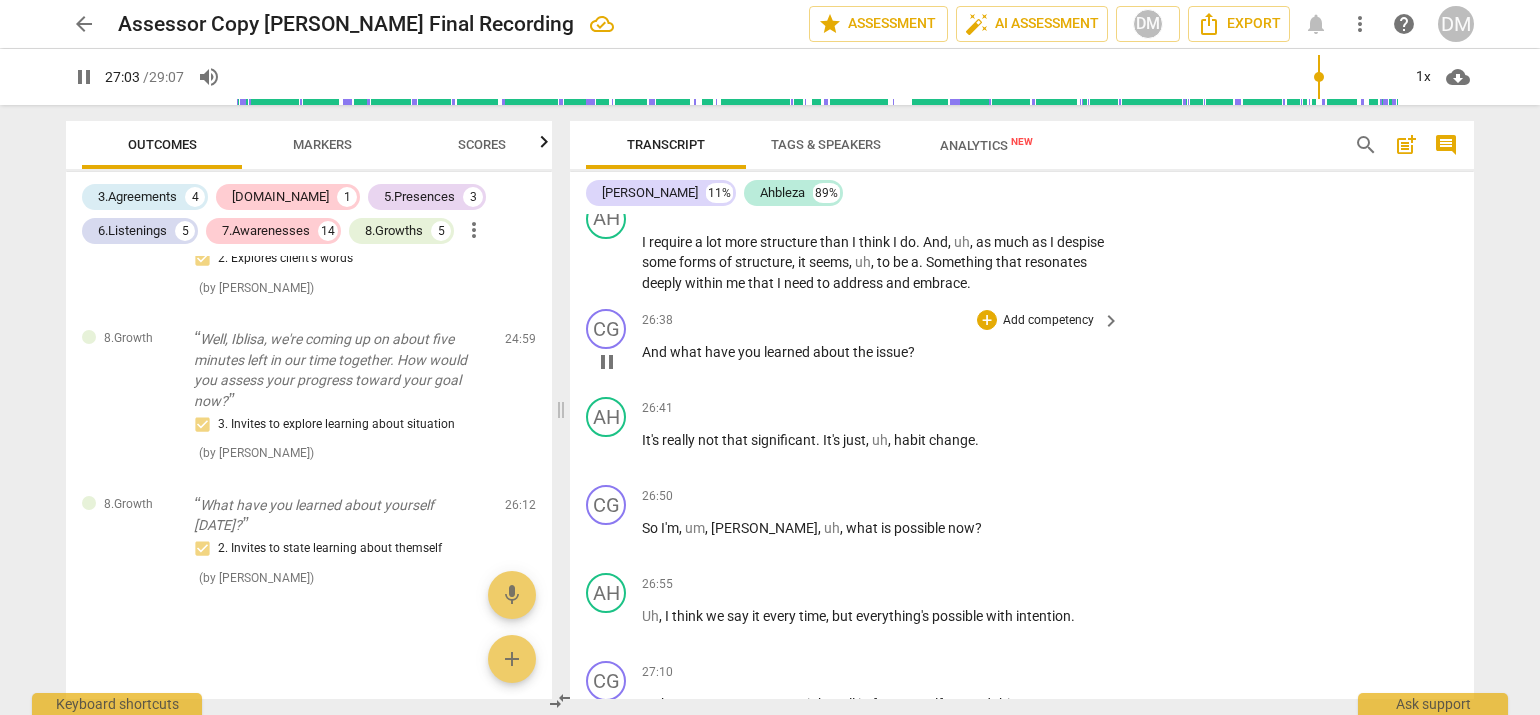 click on "Add competency" at bounding box center (1048, 321) 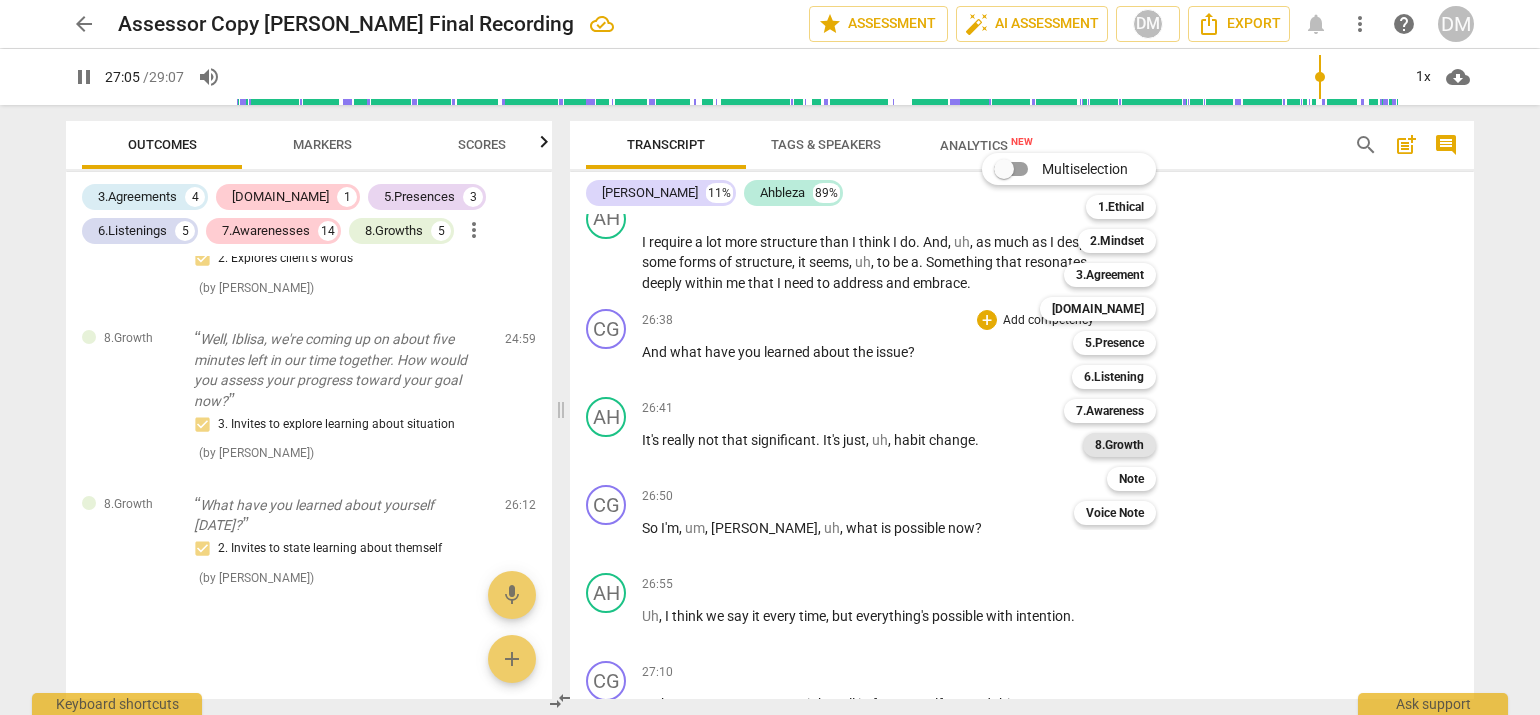 click on "8.Growth" at bounding box center (1119, 445) 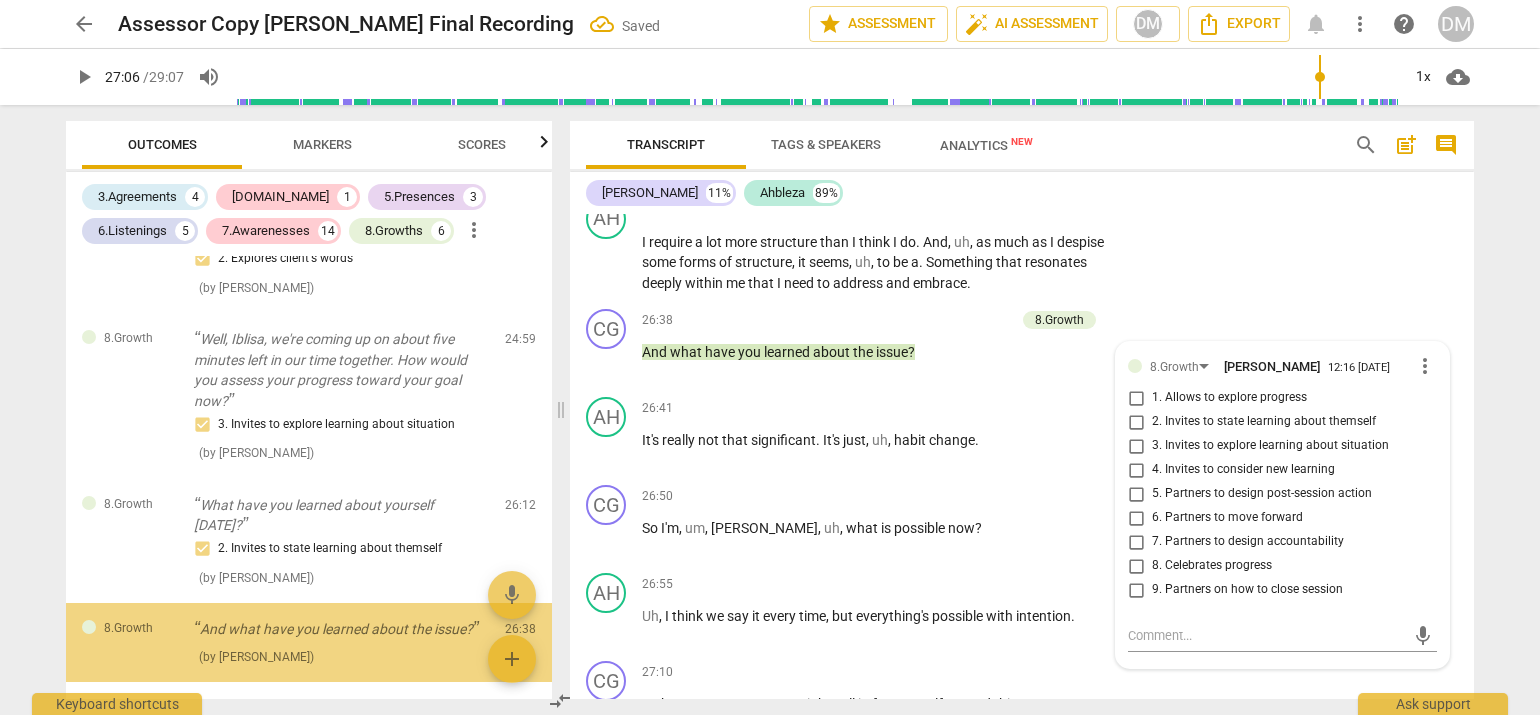 scroll, scrollTop: 3968, scrollLeft: 0, axis: vertical 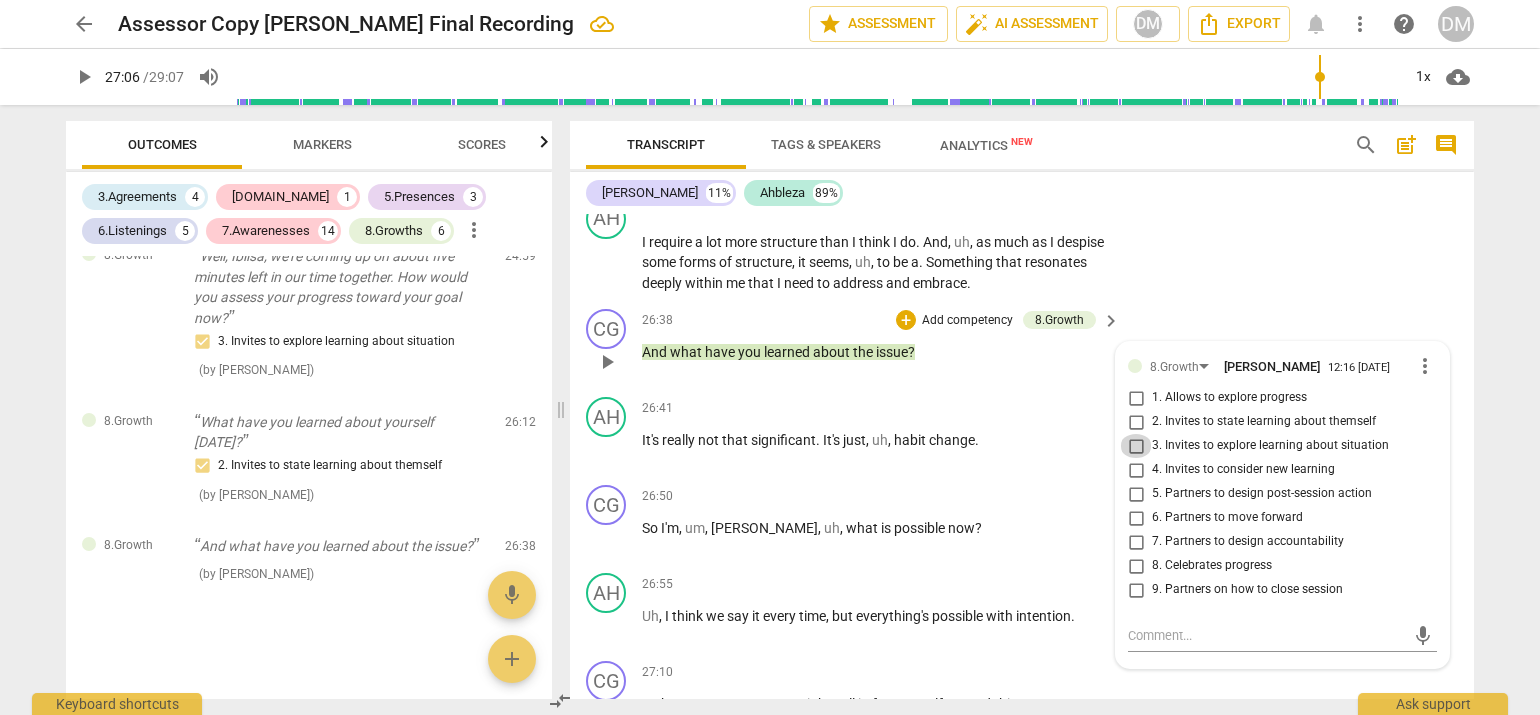 click on "3. Invites to explore learning about situation" at bounding box center [1136, 446] 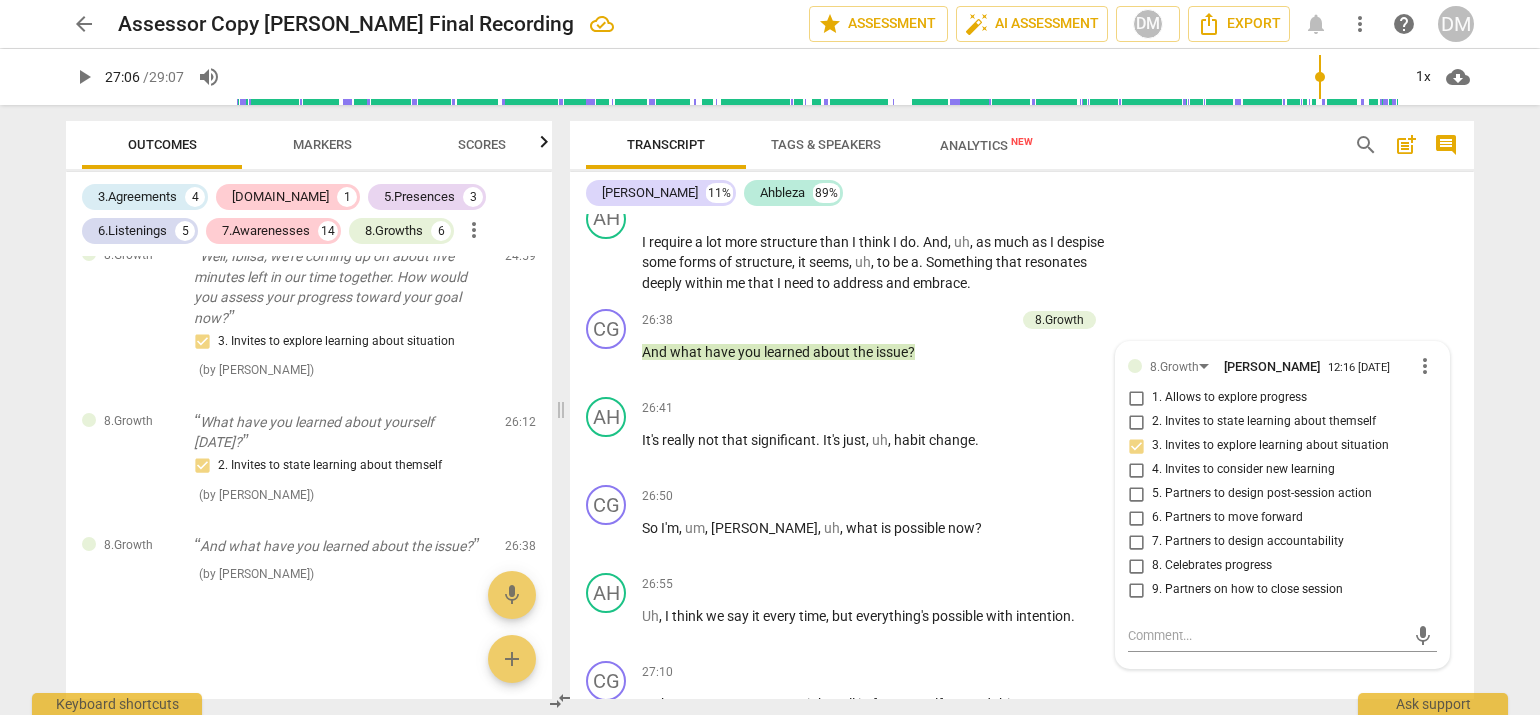 click on "arrow_back Assessor Copy [PERSON_NAME] Final Recording edit star    Assessment   auto_fix_high    AI Assessment DM    Export notifications more_vert help DM play_arrow 27:06   /  29:07 volume_up 1x cloud_download Outcomes Markers Scores 3.Agreements 4 [DOMAIN_NAME] 1 5.Presences 3 6.Listenings 5 7.Awarenesses 14 8.Growths 6 more_vert 5.Presence Yeah, yeah. I was looking forward to our time together [DATE]. So. All right, all right. So. Oh, I like that you're shifting in your chair there. 1. Responds to the whole person (the who) ( by [PERSON_NAME] ) 00:07 edit delete 3.Agreement Good, good. So what is it you'd like to explore [DATE]? 1. Identifies what to accomplish ( by [PERSON_NAME] ) 00:21 edit delete [DOMAIN_NAME] Well, it's most important that it makes sense to you. 2. Shows support and empathy ( by [PERSON_NAME] ) 01:37 edit delete 3.Agreement So I hear a lot going on there. If you were to crystallize this into what exactly you wanted to explore, what would that be? 1. Identifies what to accomplish ( ) (" at bounding box center (770, 357) 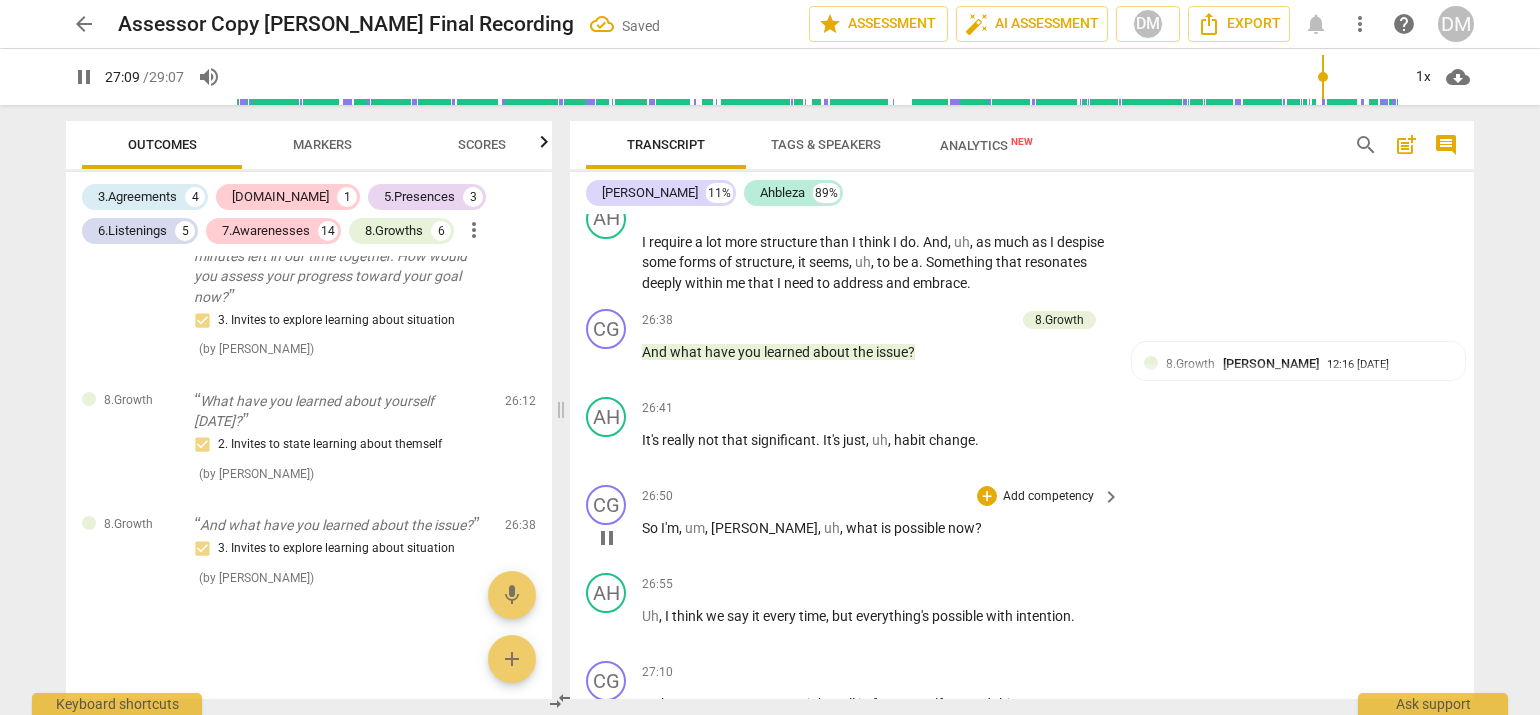 click on "Add competency" at bounding box center (1048, 497) 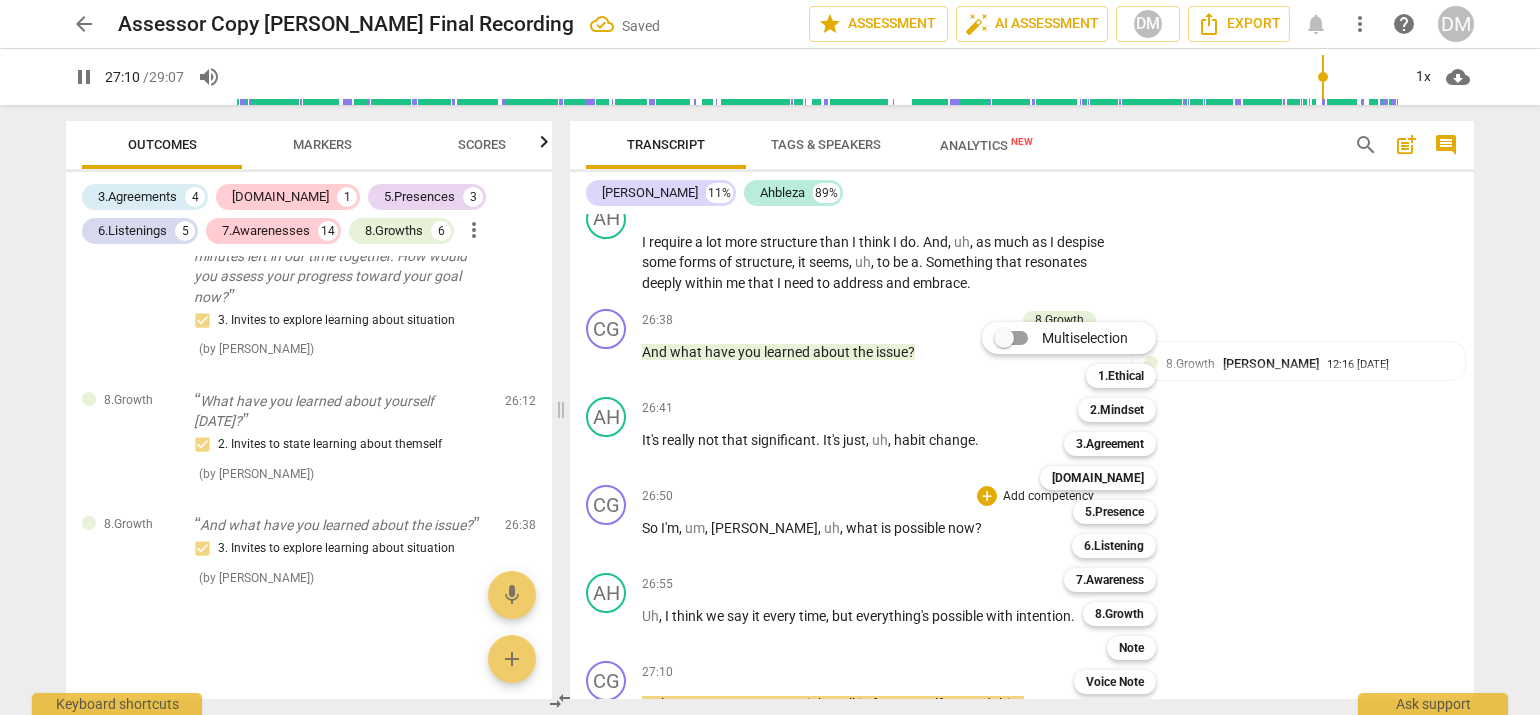 scroll, scrollTop: 8192, scrollLeft: 0, axis: vertical 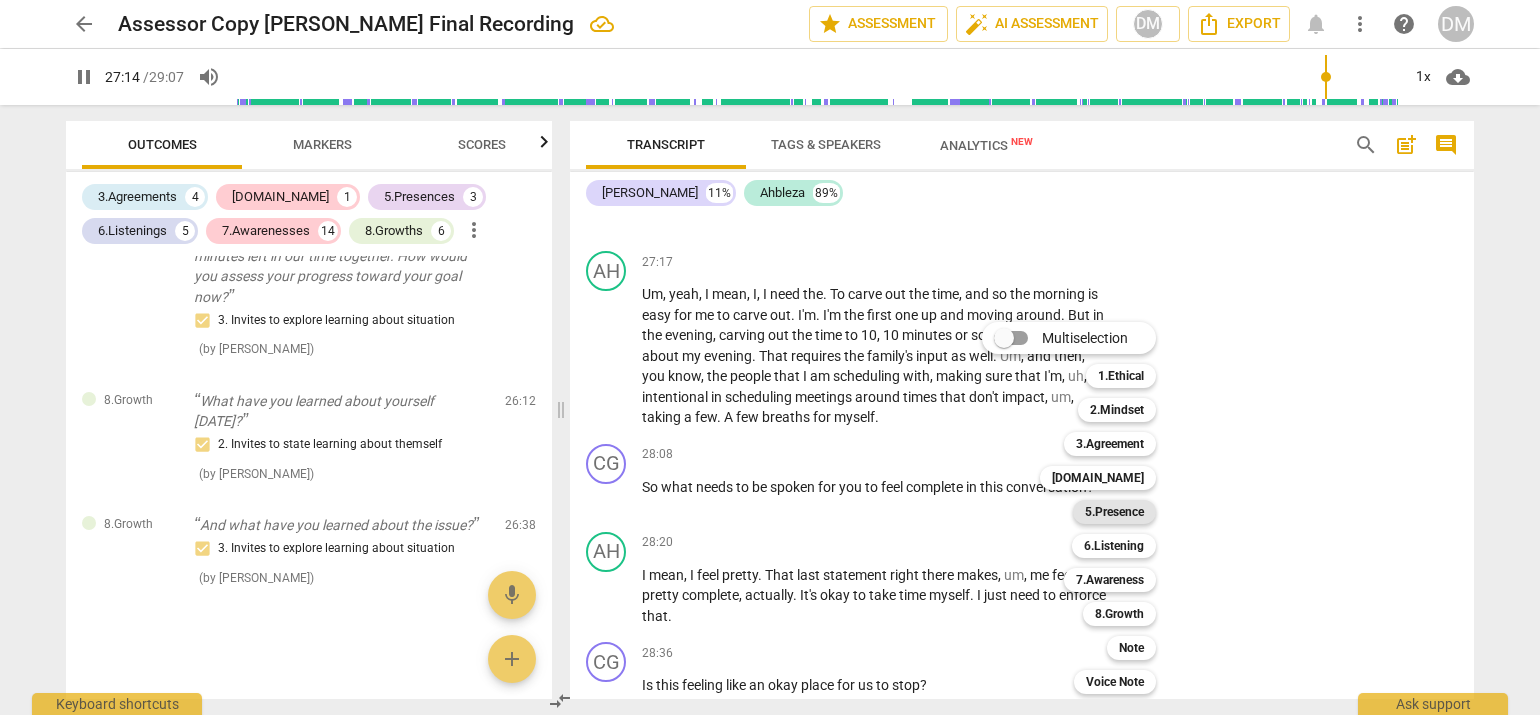 click on "5.Presence" at bounding box center [1114, 512] 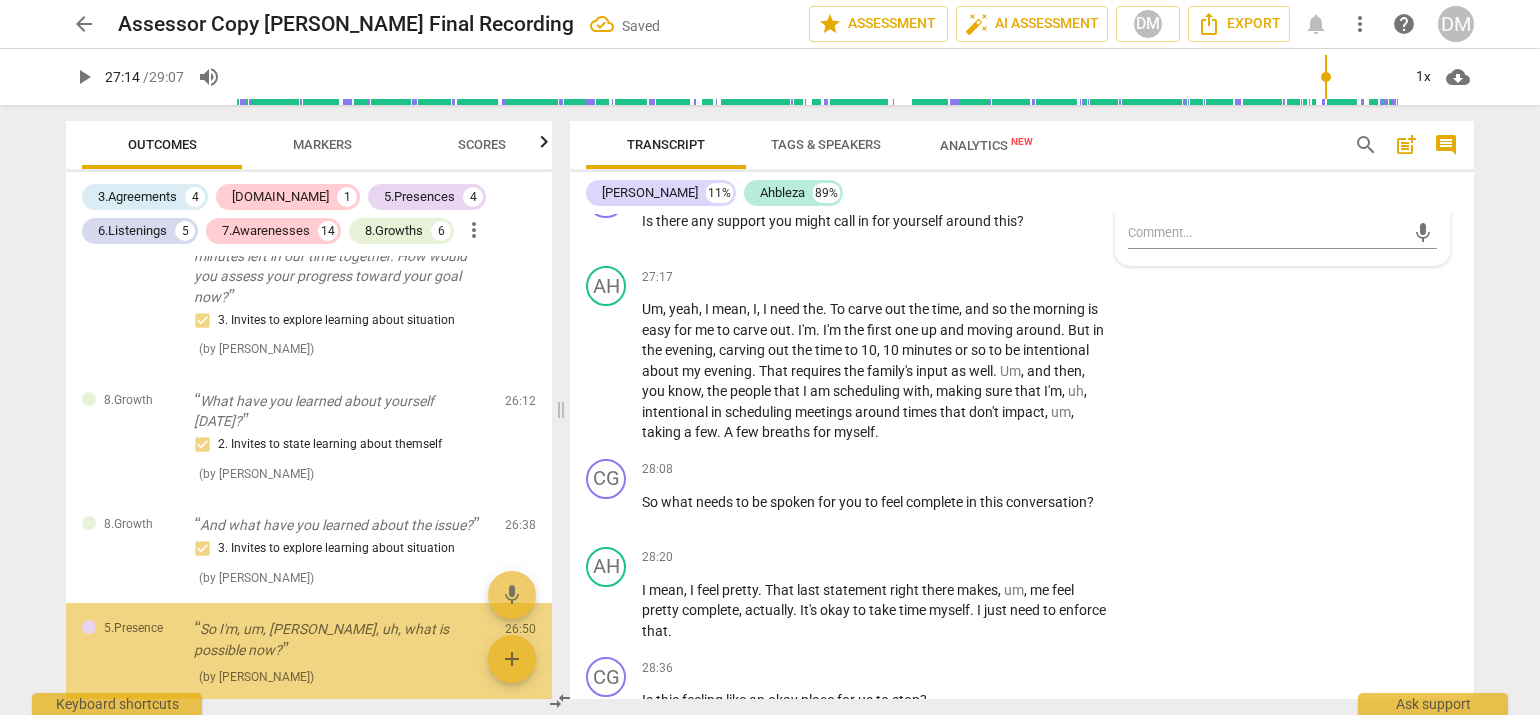 scroll, scrollTop: 7776, scrollLeft: 0, axis: vertical 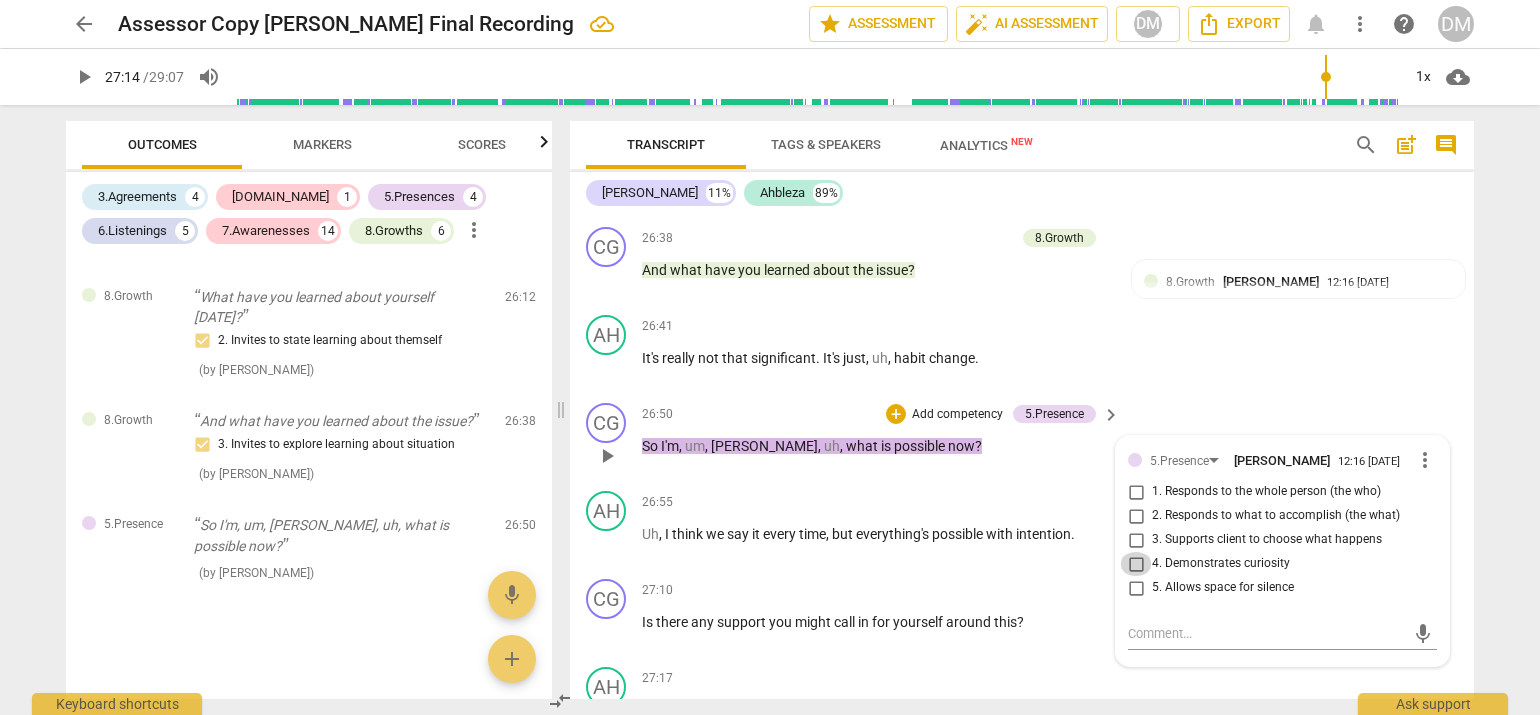 click on "4. Demonstrates curiosity" at bounding box center (1136, 564) 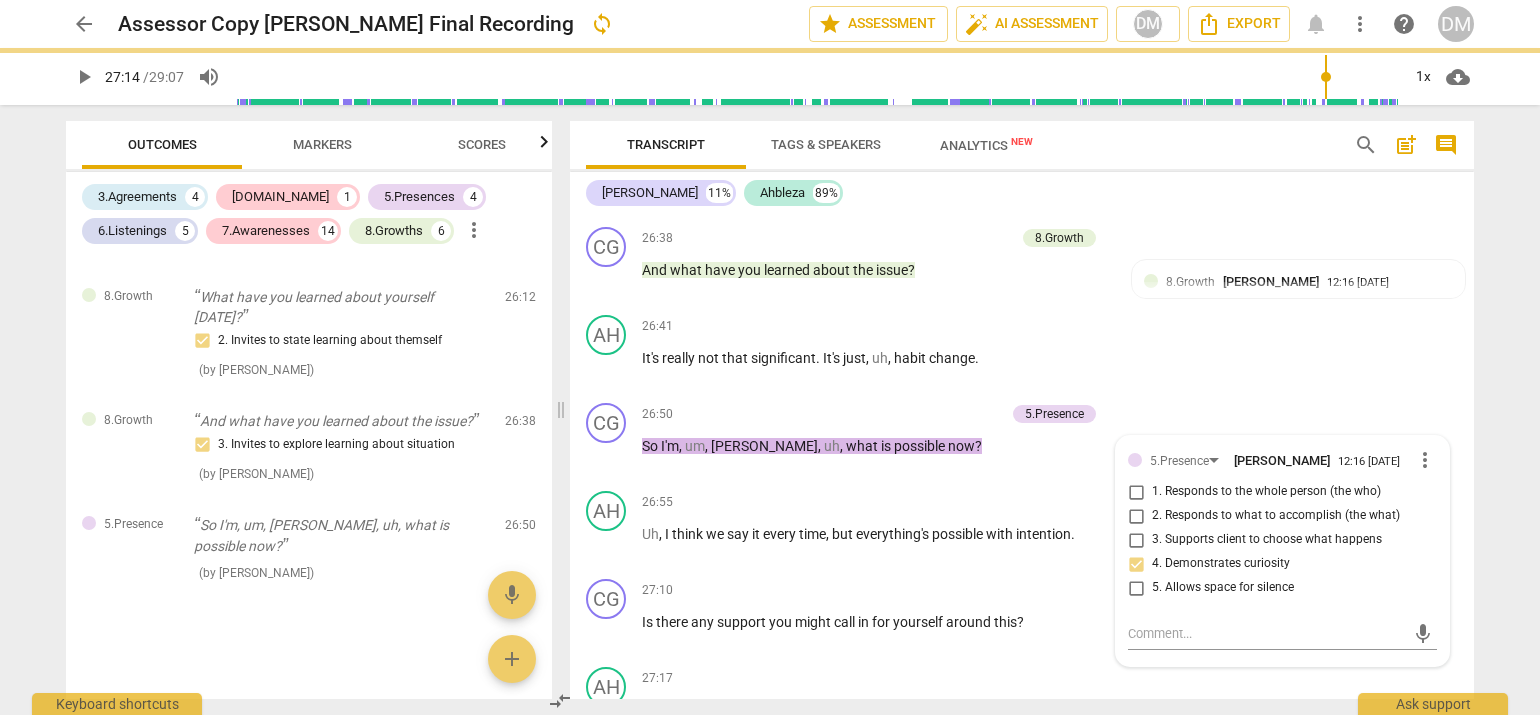 click on "arrow_back Assessor Copy [PERSON_NAME] Final Recording sync edit star    Assessment   auto_fix_high    AI Assessment DM    Export notifications more_vert help DM play_arrow 27:14   /  29:07 volume_up 1x cloud_download Outcomes Markers Scores 3.Agreements 4 [DOMAIN_NAME] 1 5.Presences 4 6.Listenings 5 7.Awarenesses 14 8.Growths 6 more_vert 5.Presence Yeah, yeah. I was looking forward to our time together [DATE]. So. All right, all right. So. Oh, I like that you're shifting in your chair there. 1. Responds to the whole person (the who) ( by [PERSON_NAME] ) 00:07 edit delete 3.Agreement Good, good. So what is it you'd like to explore [DATE]? 1. Identifies what to accomplish ( by [PERSON_NAME] ) 00:21 edit delete [DOMAIN_NAME] Well, it's most important that it makes sense to you. 2. Shows support and empathy ( by [PERSON_NAME] ) 01:37 edit delete 3.Agreement So I hear a lot going on there. If you were to crystallize this into what exactly you wanted to explore, what would that be? 1. Identifies what to accomplish (" at bounding box center [770, 357] 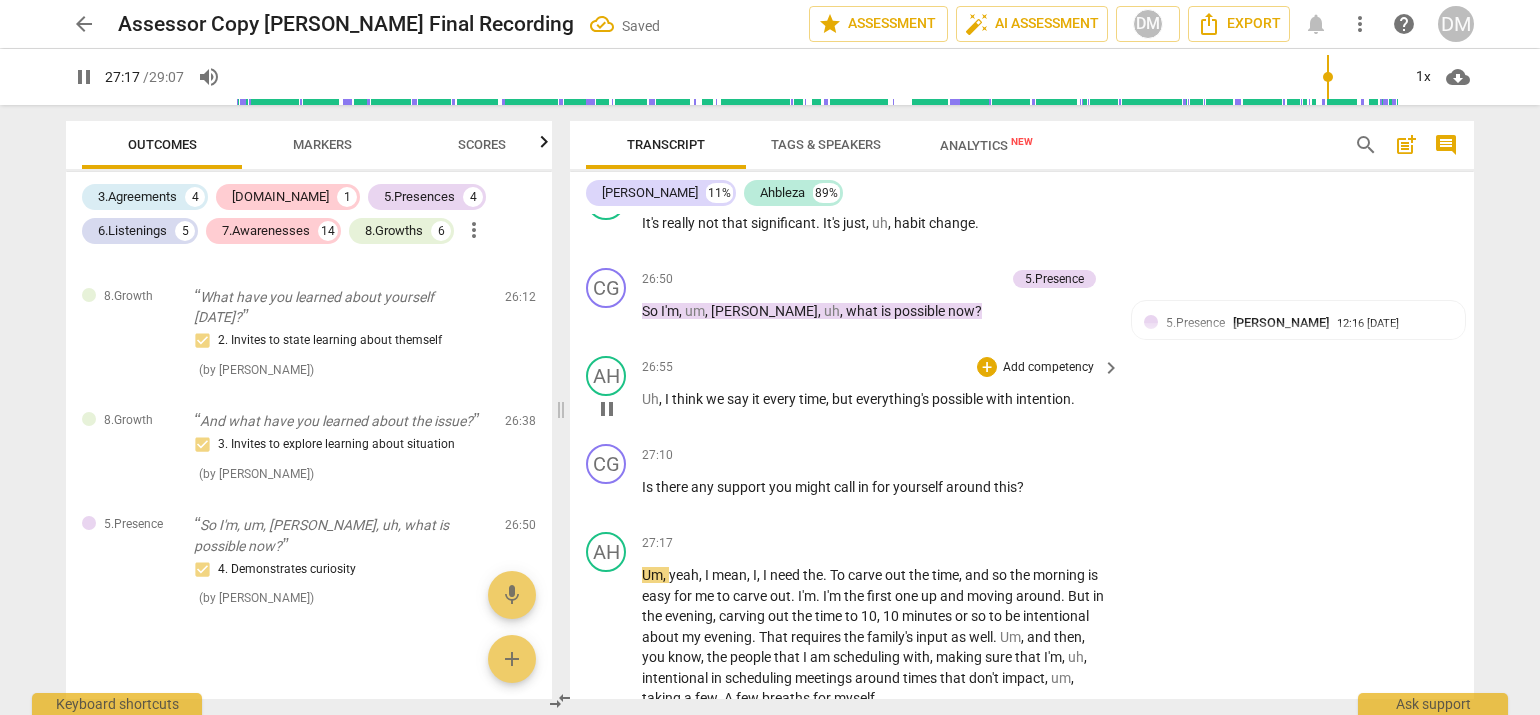 scroll, scrollTop: 7976, scrollLeft: 0, axis: vertical 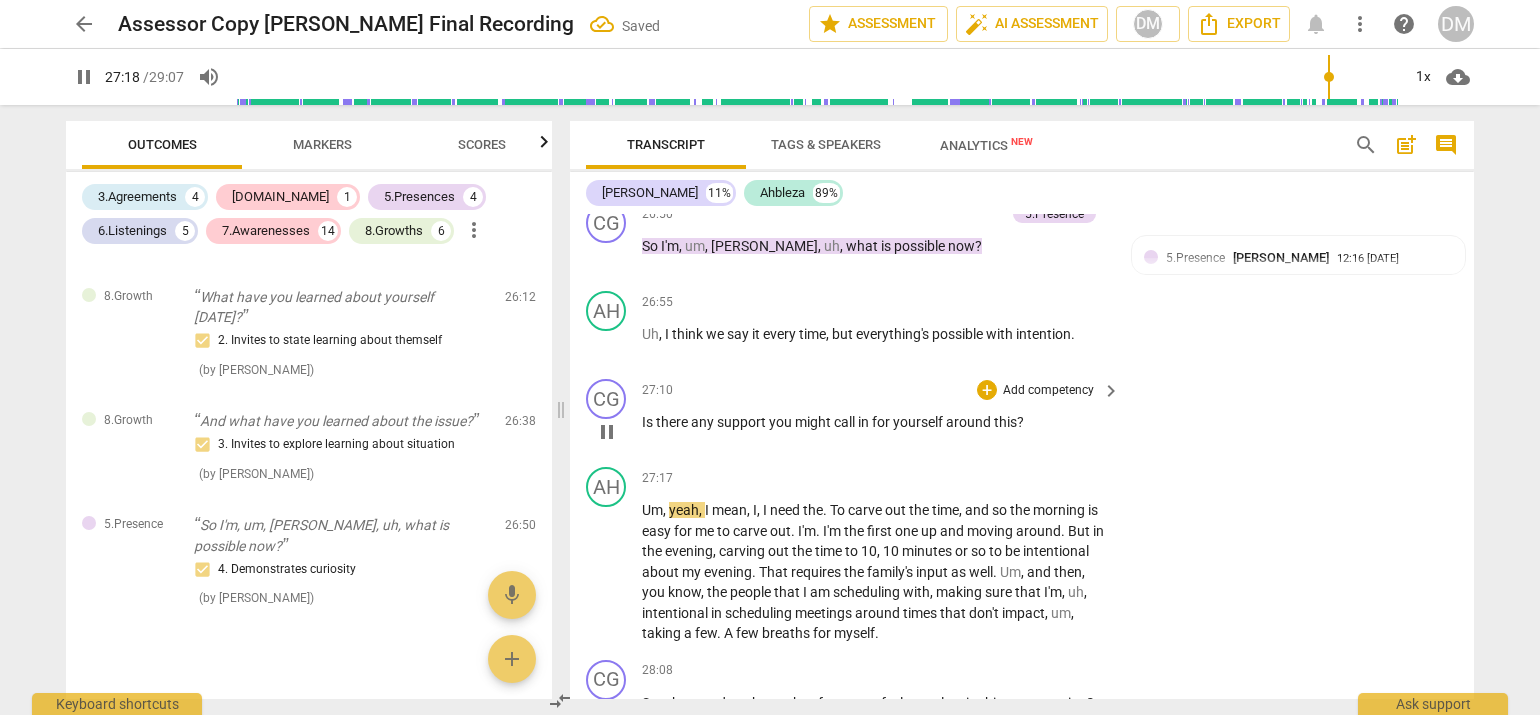 click on "Add competency" at bounding box center [1048, 391] 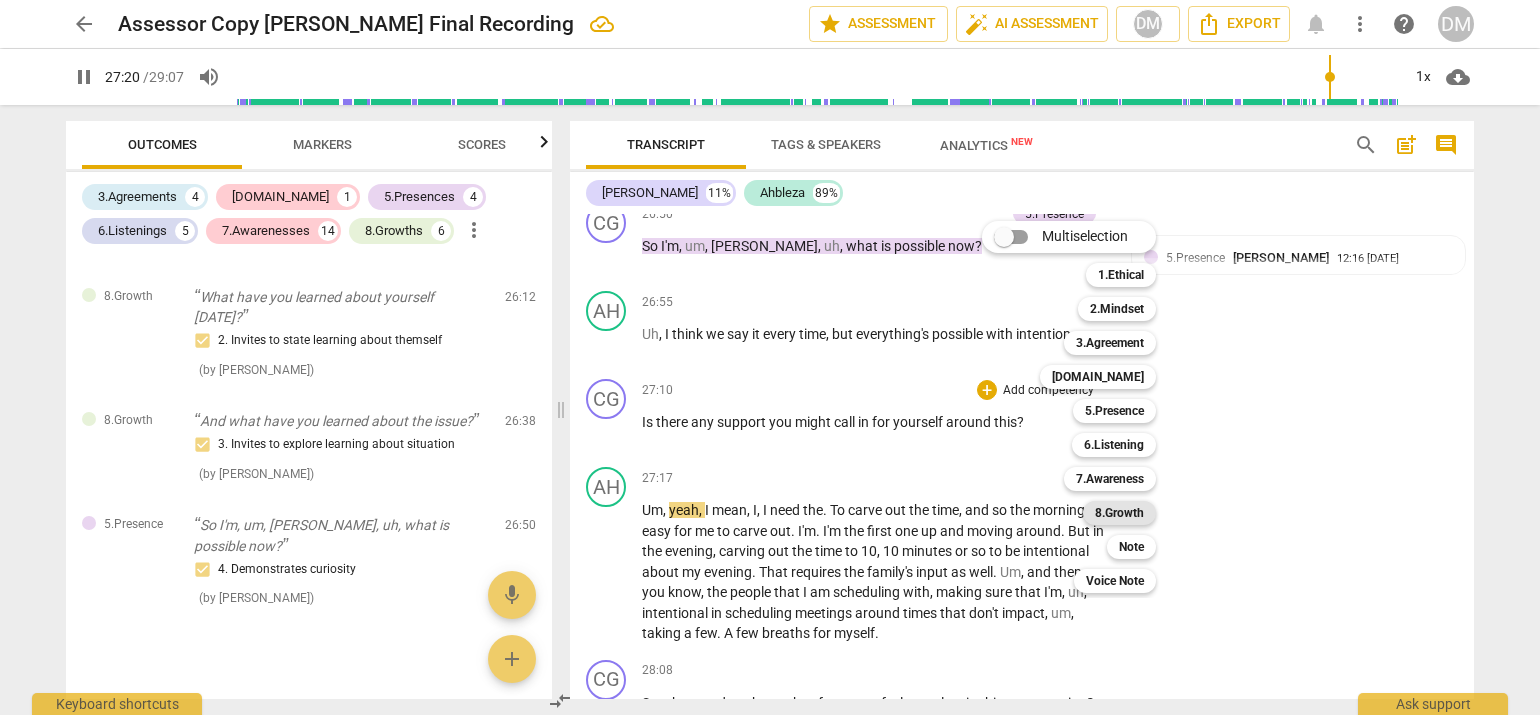 click on "8.Growth" at bounding box center [1119, 513] 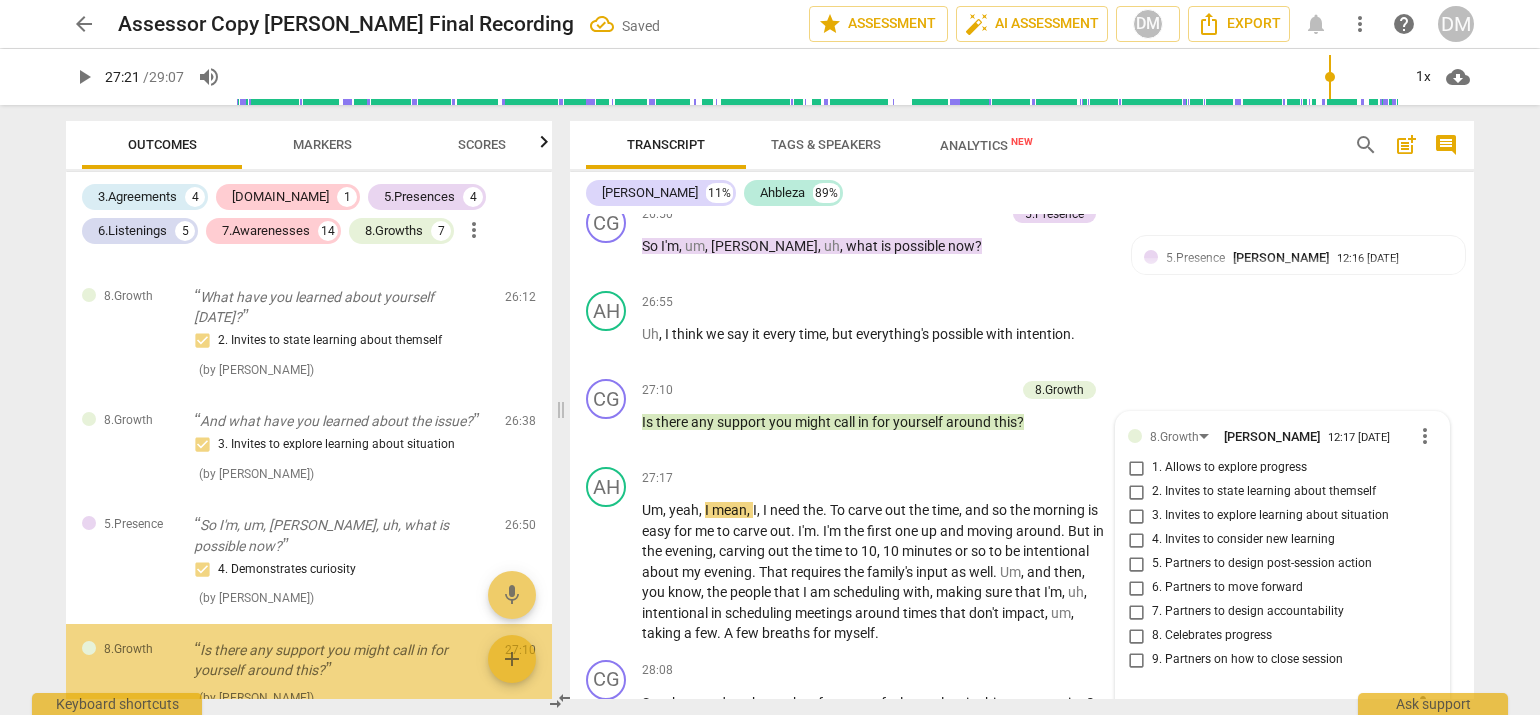 scroll, scrollTop: 8240, scrollLeft: 0, axis: vertical 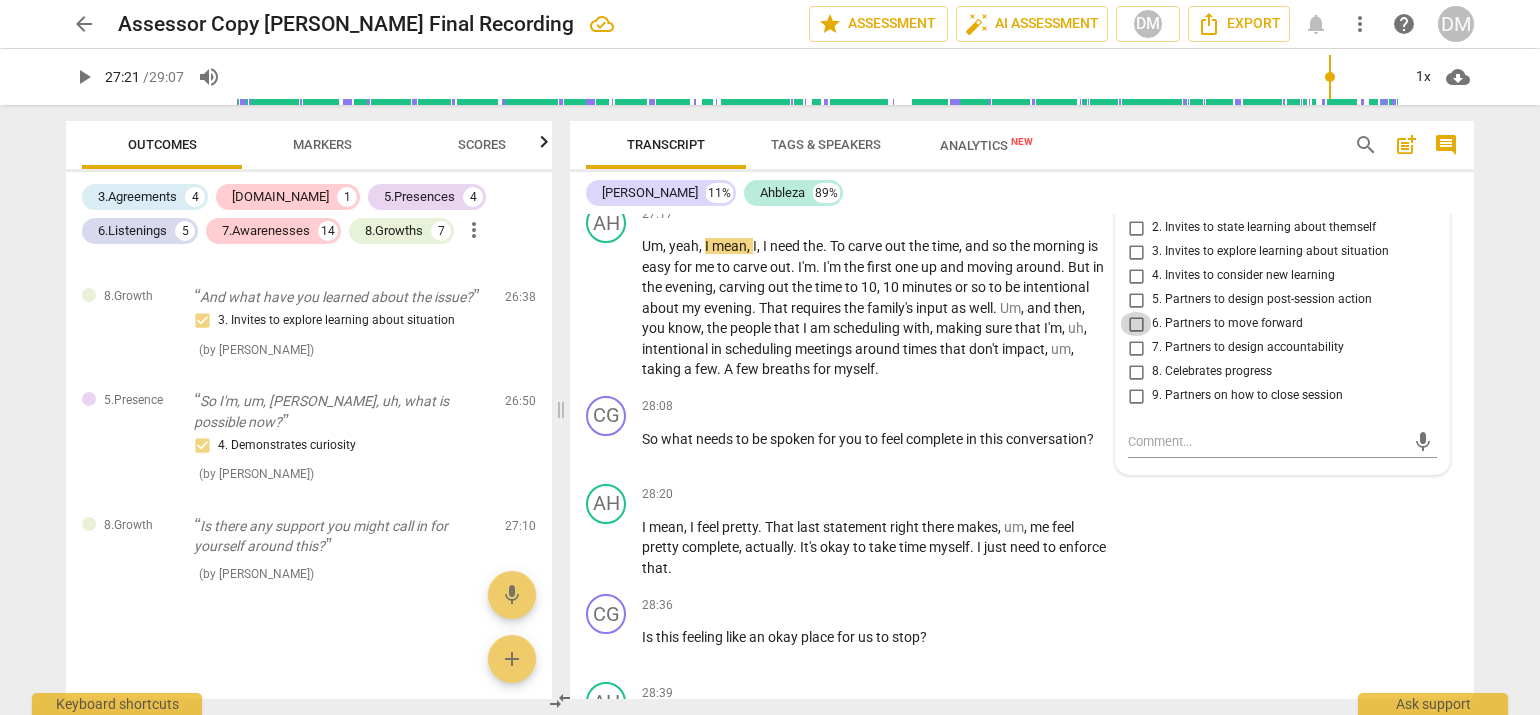 click on "6. Partners to move forward" at bounding box center [1136, 324] 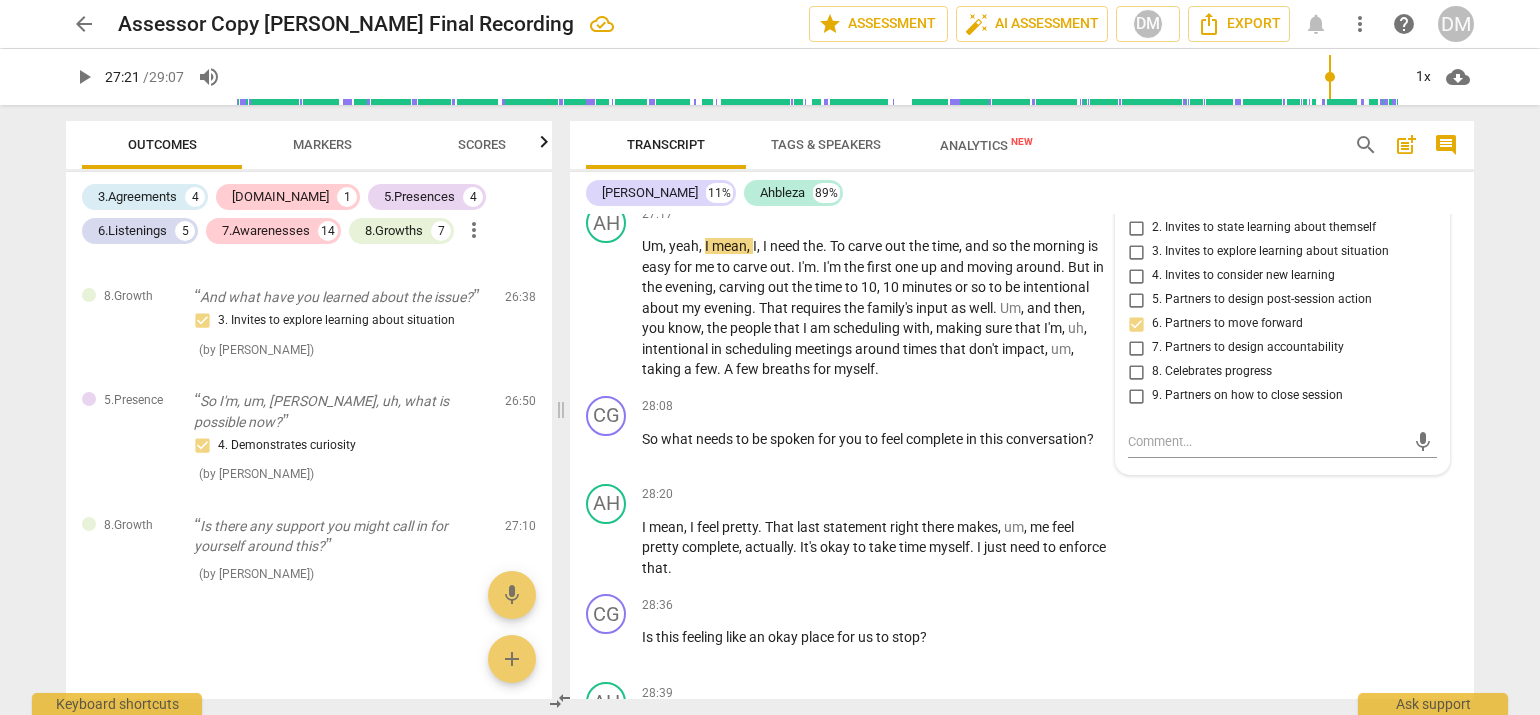 click on "arrow_back Assessor Copy [PERSON_NAME] Final Recording edit star    Assessment   auto_fix_high    AI Assessment DM    Export notifications more_vert help DM play_arrow 27:21   /  29:07 volume_up 1x cloud_download Outcomes Markers Scores 3.Agreements 4 [DOMAIN_NAME] 1 5.Presences 4 6.Listenings 5 7.Awarenesses 14 8.Growths 7 more_vert 5.Presence Yeah, yeah. I was looking forward to our time together [DATE]. So. All right, all right. So. Oh, I like that you're shifting in your chair there. 1. Responds to the whole person (the who) ( by [PERSON_NAME] ) 00:07 edit delete 3.Agreement Good, good. So what is it you'd like to explore [DATE]? 1. Identifies what to accomplish ( by [PERSON_NAME] ) 00:21 edit delete [DOMAIN_NAME] Well, it's most important that it makes sense to you. 2. Shows support and empathy ( by [PERSON_NAME] ) 01:37 edit delete 3.Agreement So I hear a lot going on there. If you were to crystallize this into what exactly you wanted to explore, what would that be? 1. Identifies what to accomplish ( ) (" at bounding box center (770, 357) 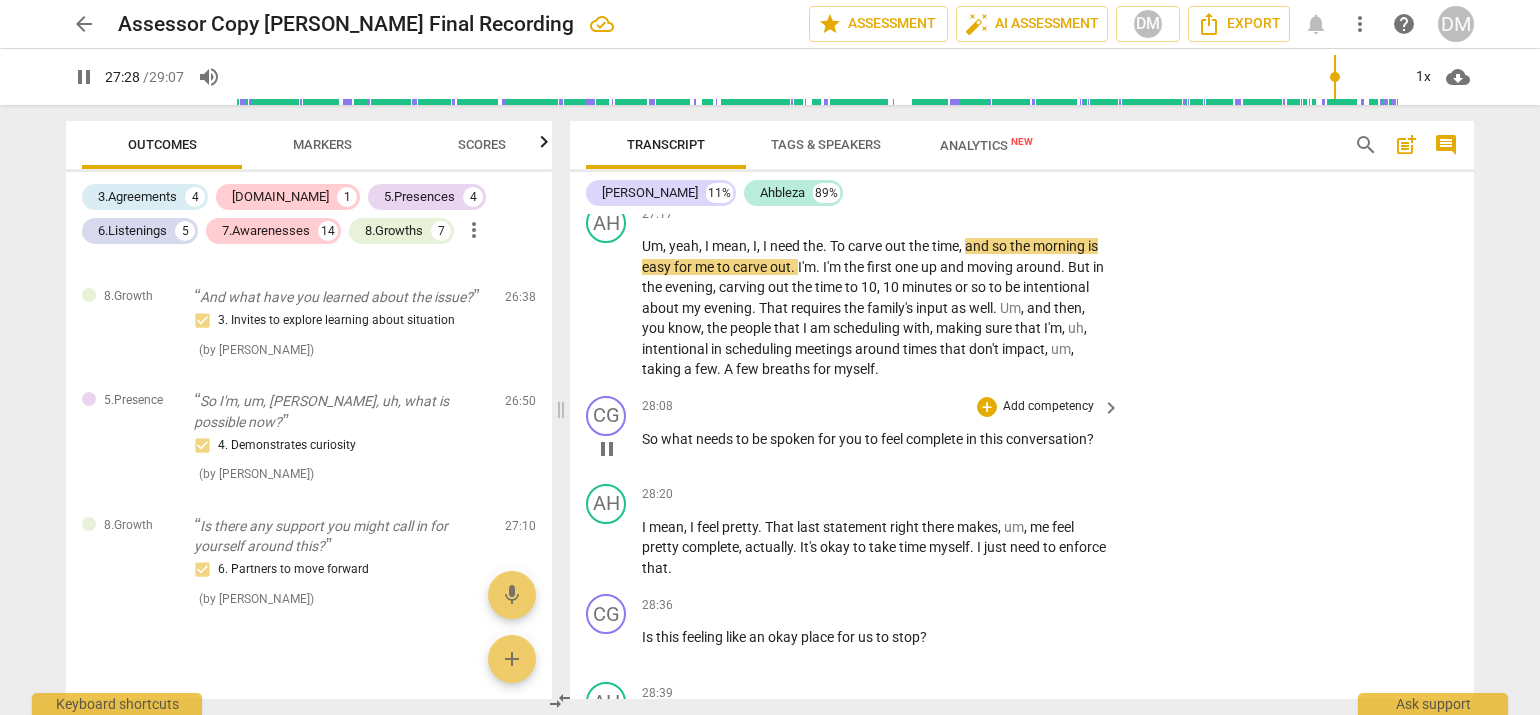 click on "Add competency" at bounding box center [1048, 407] 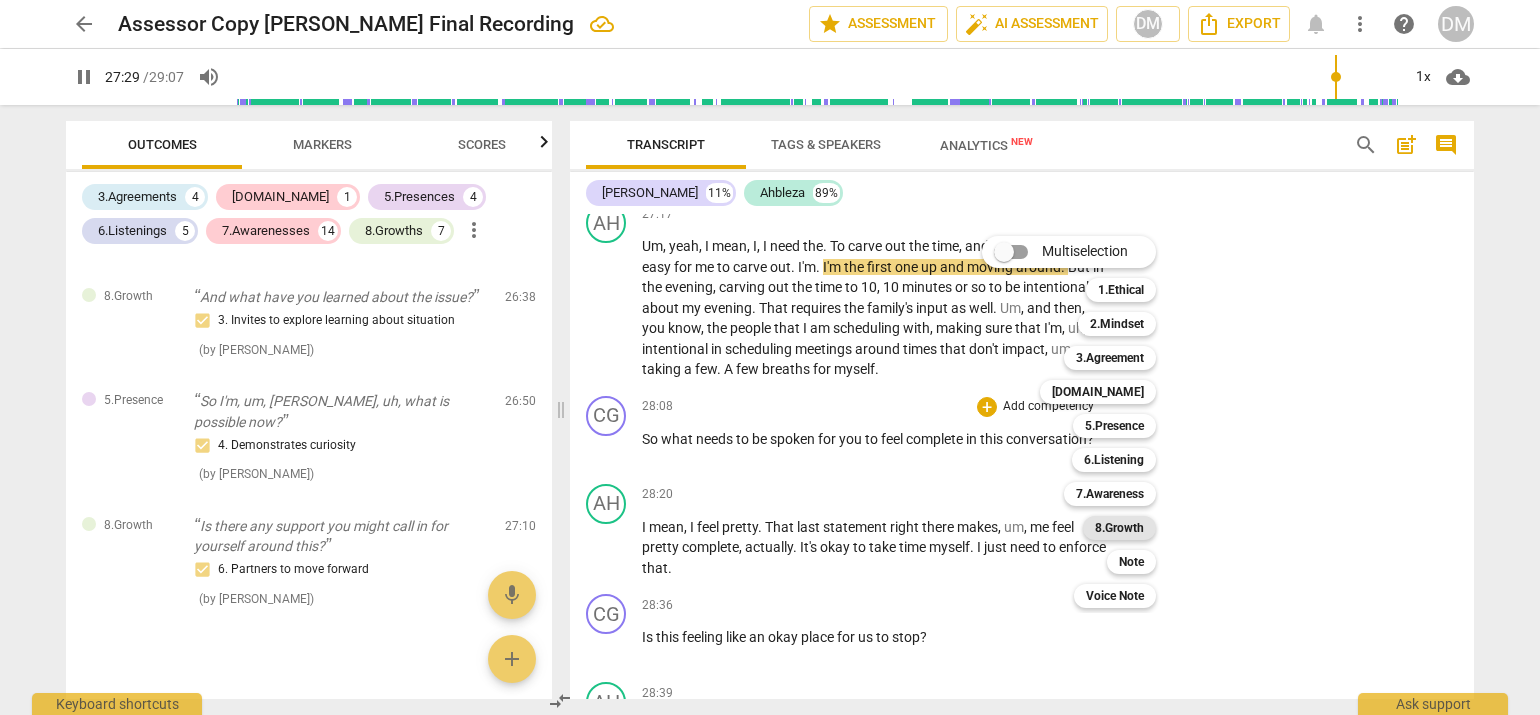 click on "8.Growth" at bounding box center [1119, 528] 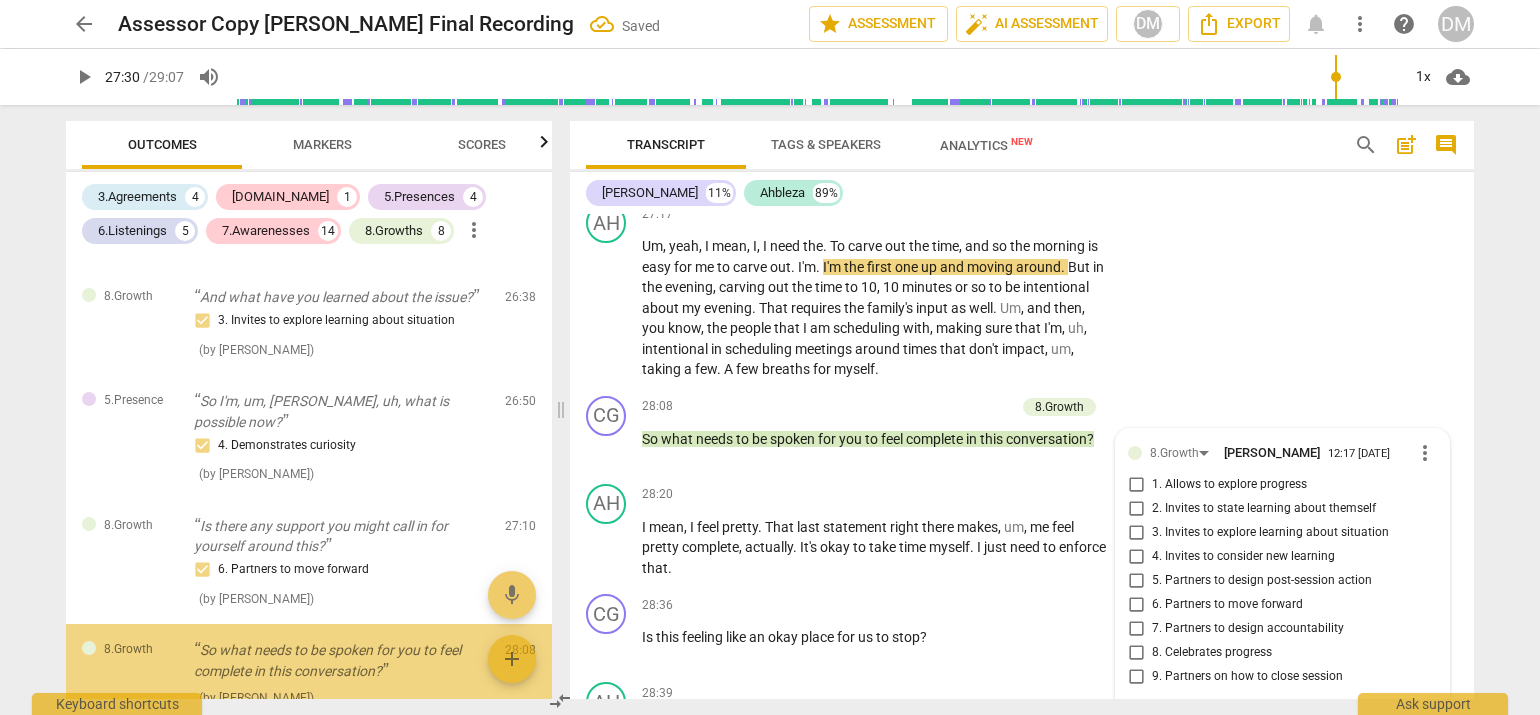 scroll, scrollTop: 8520, scrollLeft: 0, axis: vertical 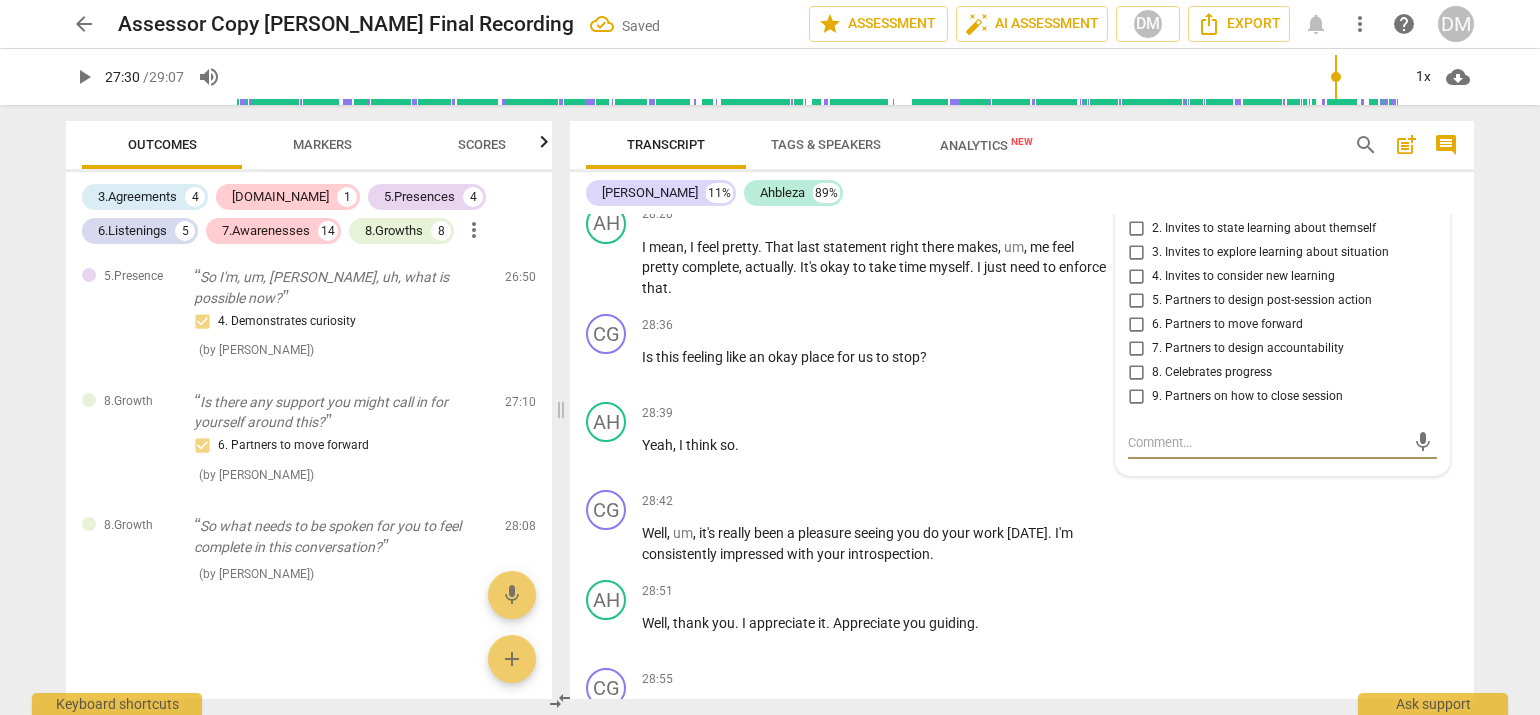 click on "9. Partners on how to close session" at bounding box center (1136, 397) 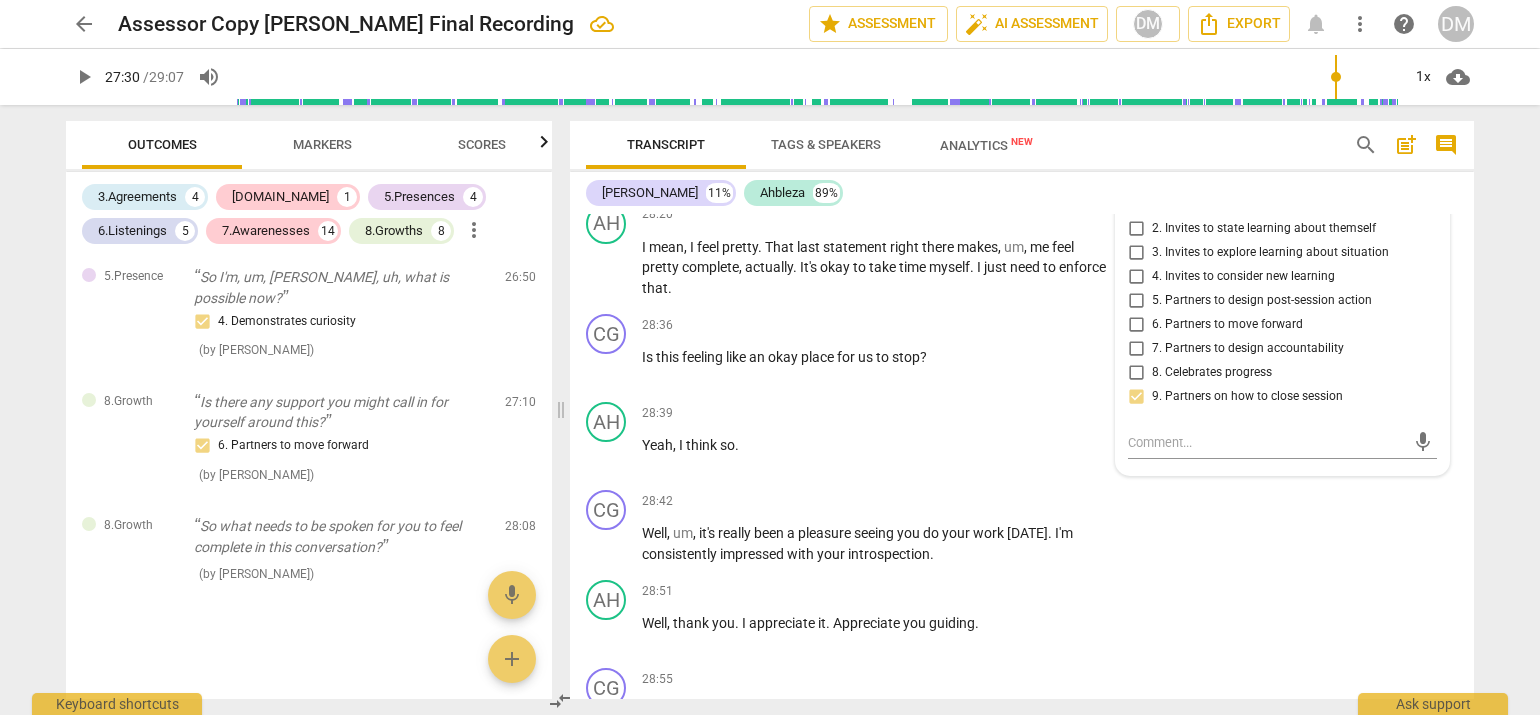 click on "arrow_back Assessor Copy [PERSON_NAME] Final Recording edit star    Assessment   auto_fix_high    AI Assessment DM    Export notifications more_vert help DM play_arrow 27:30   /  29:07 volume_up 1x cloud_download Outcomes Markers Scores 3.Agreements 4 [DOMAIN_NAME] 1 5.Presences 4 6.Listenings 5 7.Awarenesses 14 8.Growths 8 more_vert 5.Presence Yeah, yeah. I was looking forward to our time together [DATE]. So. All right, all right. So. Oh, I like that you're shifting in your chair there. 1. Responds to the whole person (the who) ( by [PERSON_NAME] ) 00:07 edit delete 3.Agreement Good, good. So what is it you'd like to explore [DATE]? 1. Identifies what to accomplish ( by [PERSON_NAME] ) 00:21 edit delete [DOMAIN_NAME] Well, it's most important that it makes sense to you. 2. Shows support and empathy ( by [PERSON_NAME] ) 01:37 edit delete 3.Agreement So I hear a lot going on there. If you were to crystallize this into what exactly you wanted to explore, what would that be? 1. Identifies what to accomplish ( ) (" at bounding box center [770, 357] 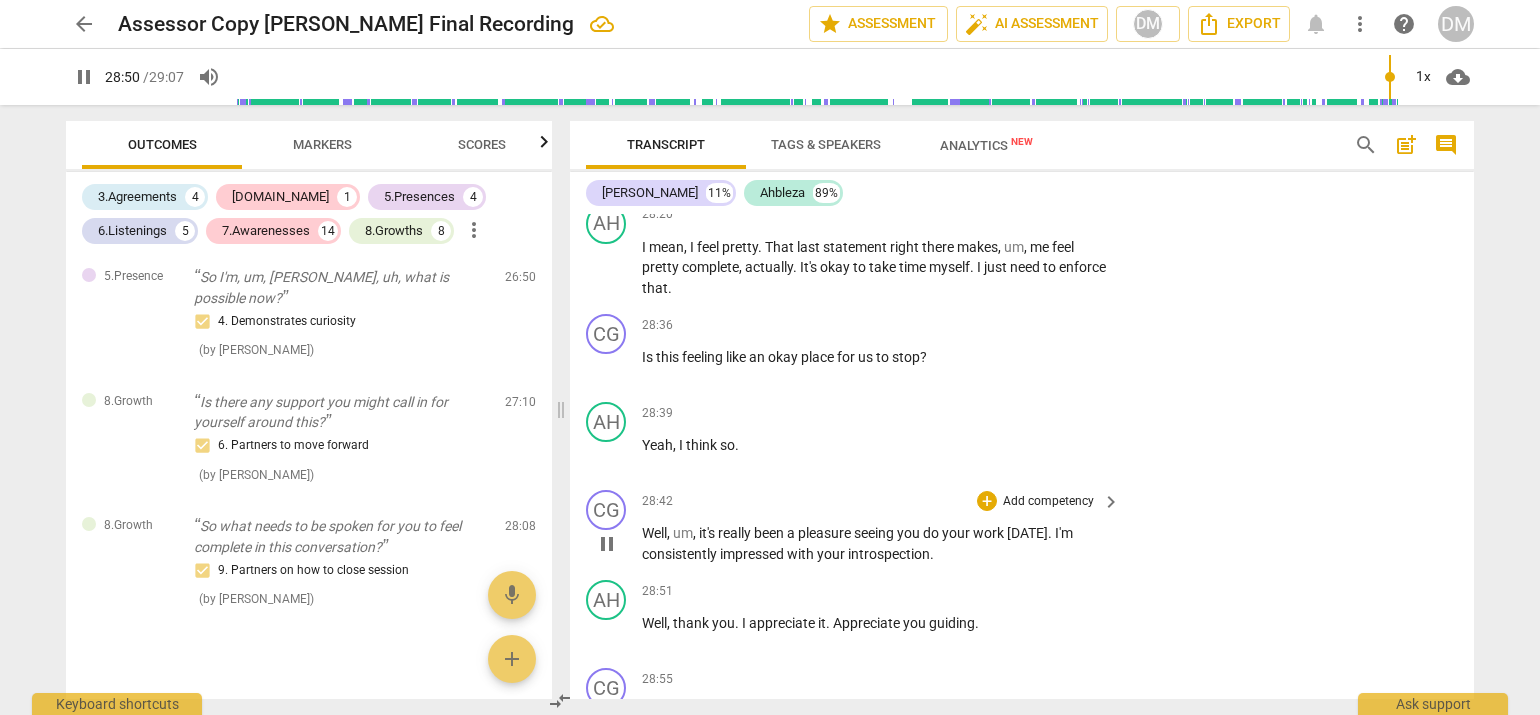 click on "Add competency" at bounding box center [1048, 502] 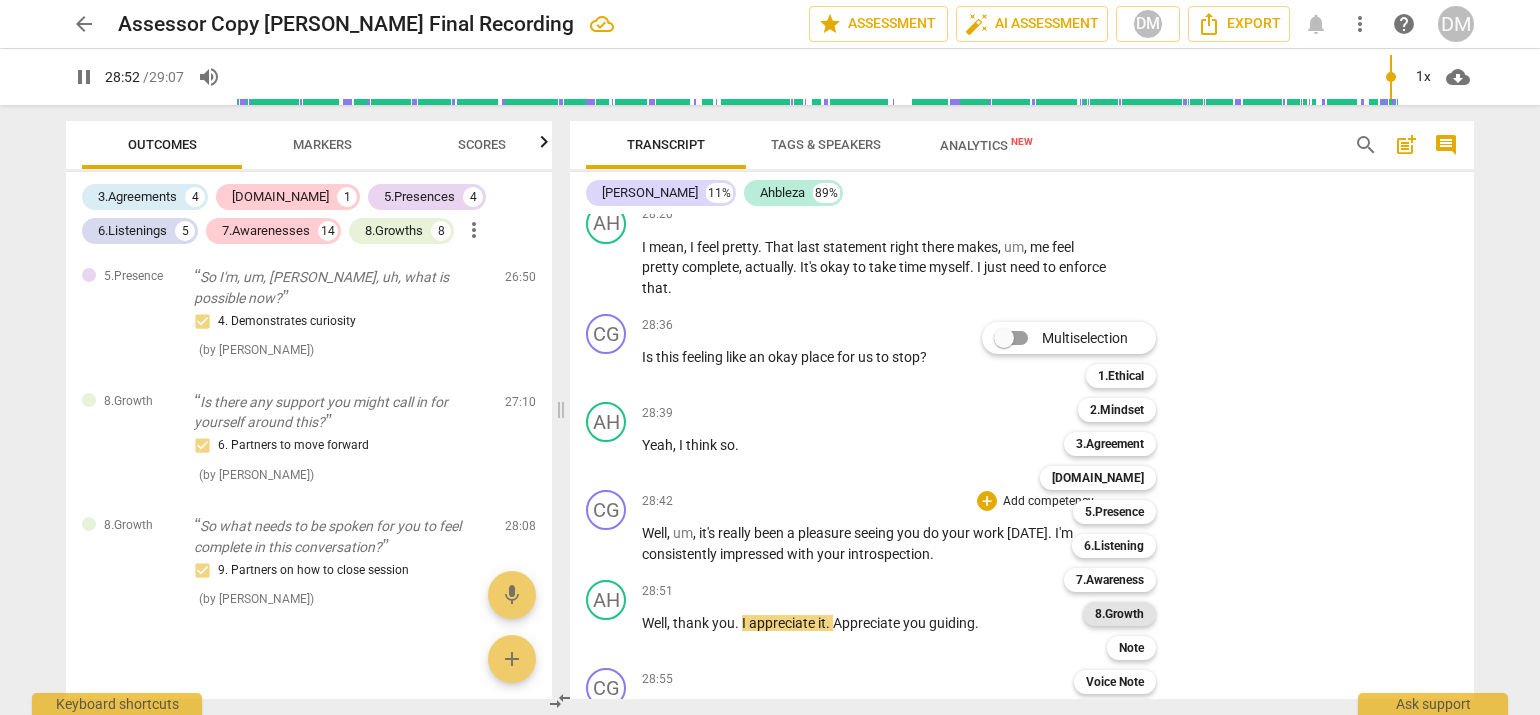 click on "8.Growth" at bounding box center [1119, 614] 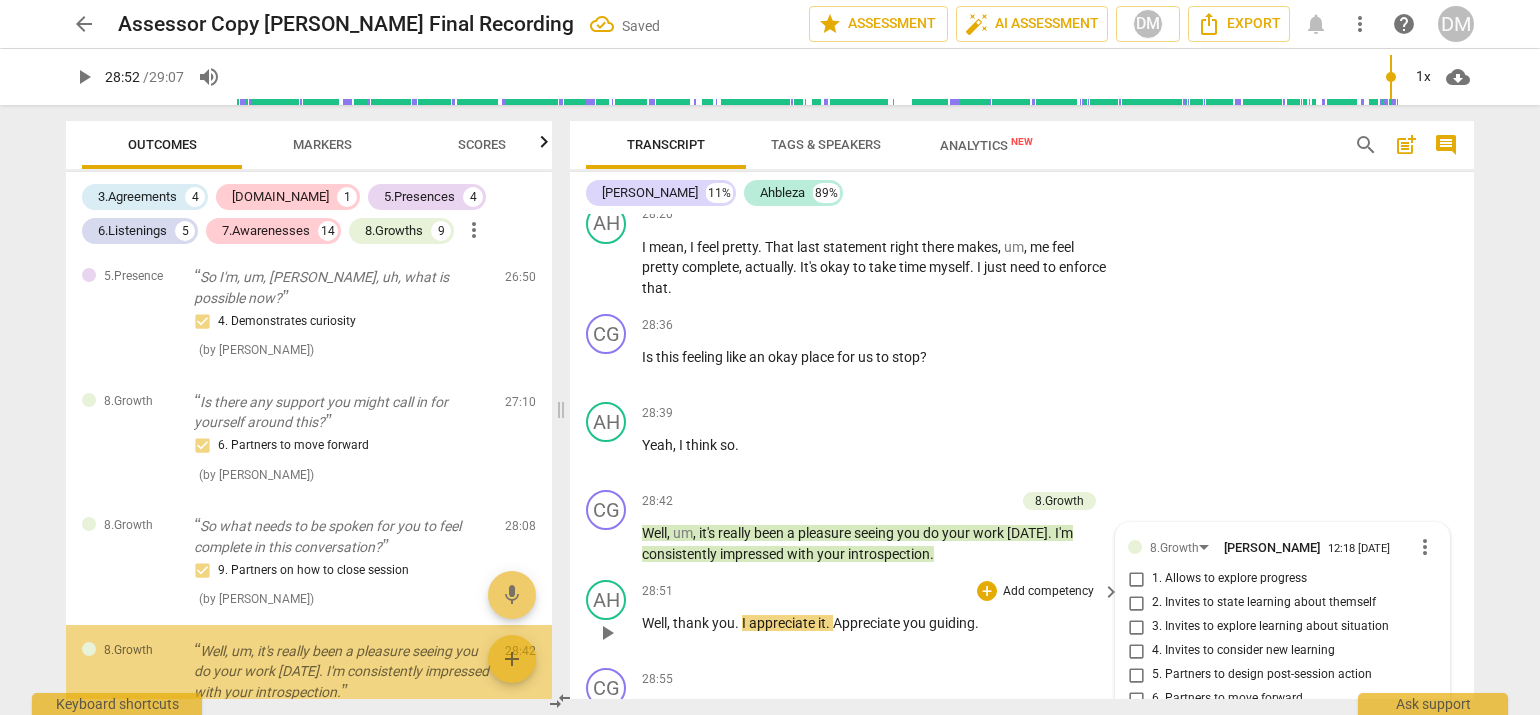 scroll, scrollTop: 8744, scrollLeft: 0, axis: vertical 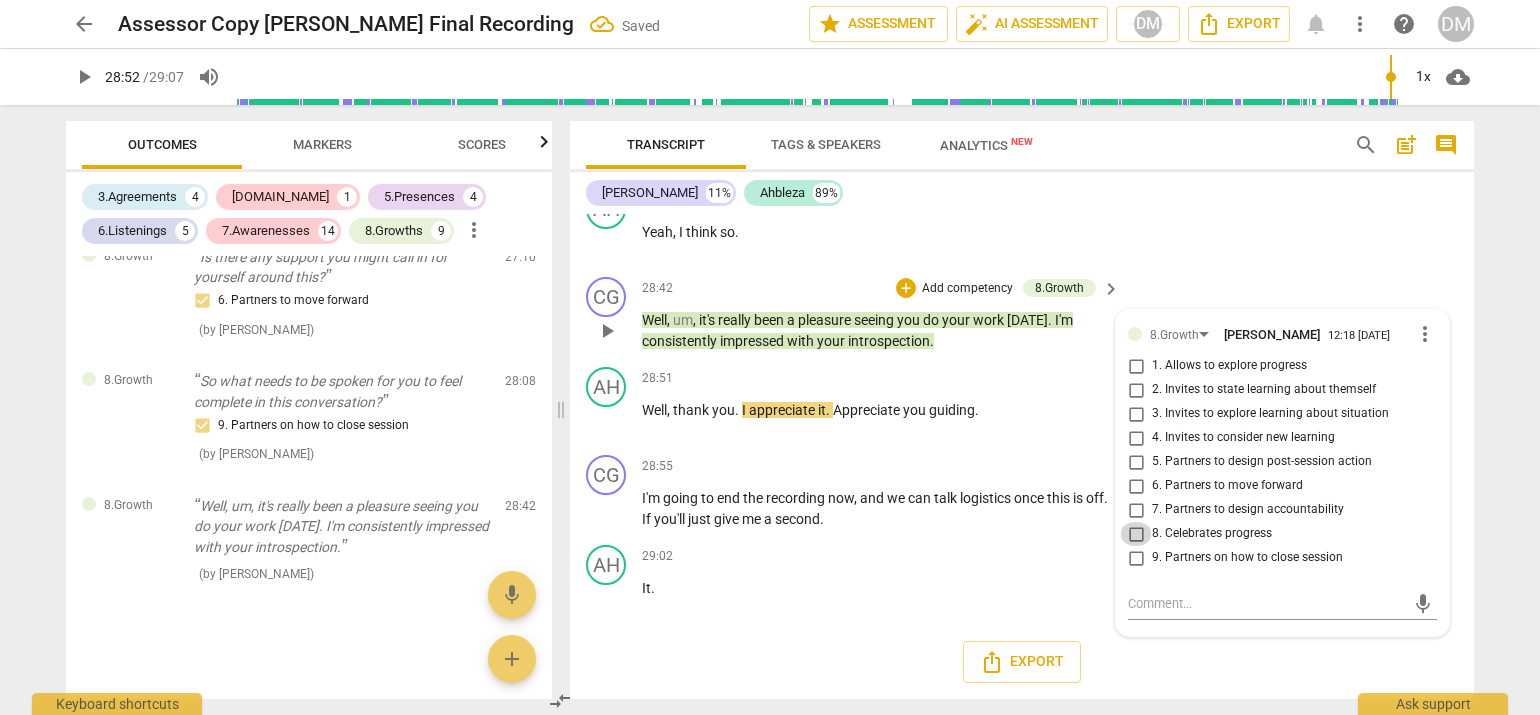 click on "8. Celebrates progress" at bounding box center [1136, 534] 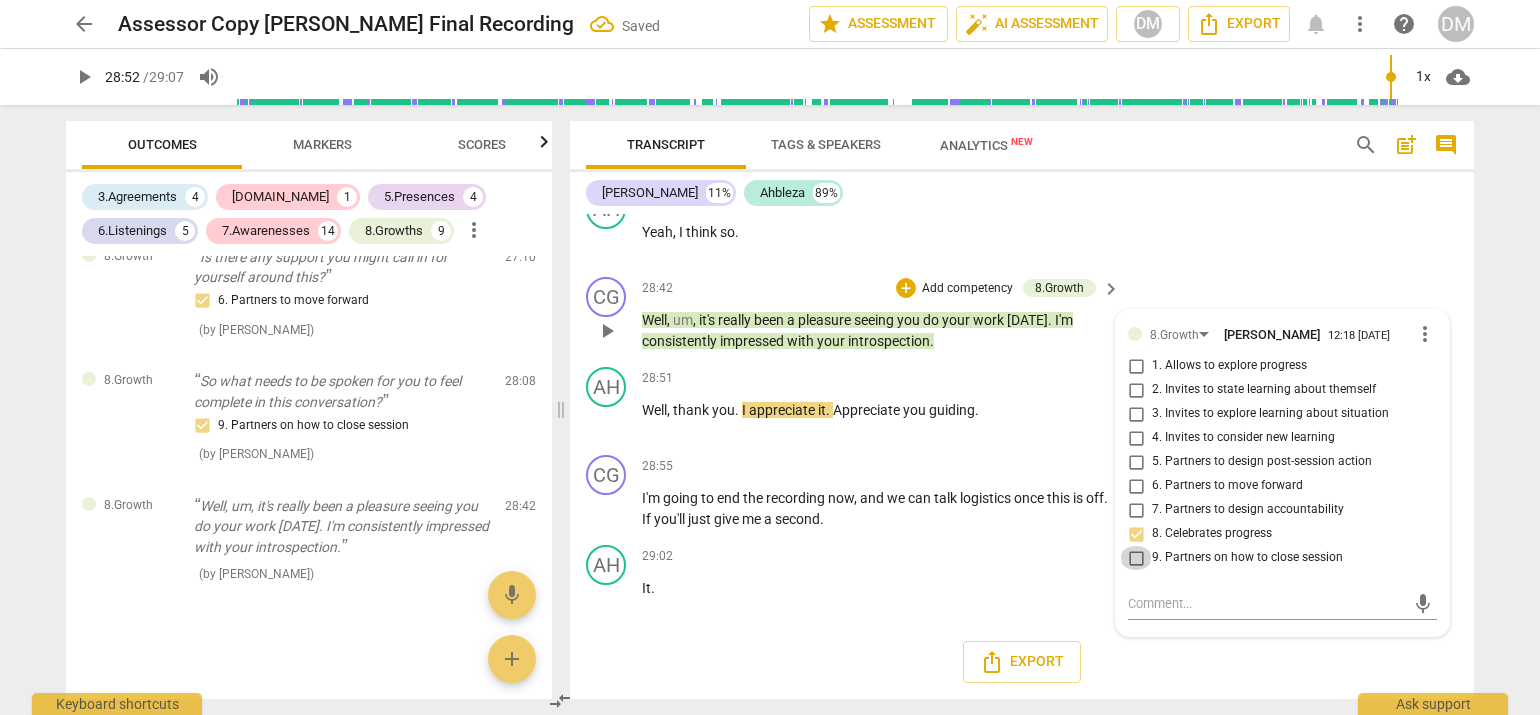 click on "9. Partners on how to close session" at bounding box center [1136, 558] 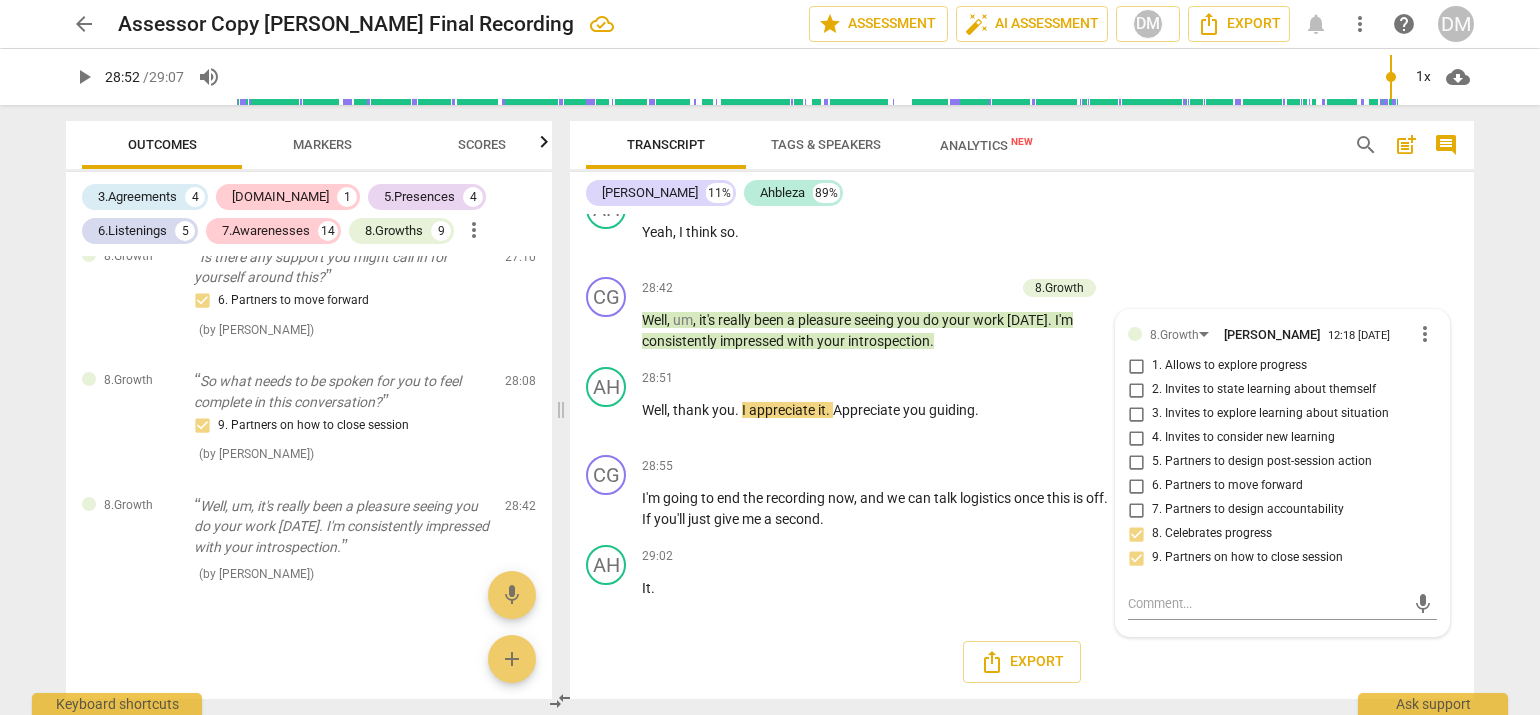 click on "arrow_back Assessor Copy [PERSON_NAME] Final Recording edit star    Assessment   auto_fix_high    AI Assessment DM    Export notifications more_vert help DM play_arrow 28:52   /  29:07 volume_up 1x cloud_download Outcomes Markers Scores 3.Agreements 4 [DOMAIN_NAME] 1 5.Presences 4 6.Listenings 5 7.Awarenesses 14 8.Growths 9 more_vert 5.Presence Yeah, yeah. I was looking forward to our time together [DATE]. So. All right, all right. So. Oh, I like that you're shifting in your chair there. 1. Responds to the whole person (the who) ( by [PERSON_NAME] ) 00:07 edit delete 3.Agreement Good, good. So what is it you'd like to explore [DATE]? 1. Identifies what to accomplish ( by [PERSON_NAME] ) 00:21 edit delete [DOMAIN_NAME] Well, it's most important that it makes sense to you. 2. Shows support and empathy ( by [PERSON_NAME] ) 01:37 edit delete 3.Agreement So I hear a lot going on there. If you were to crystallize this into what exactly you wanted to explore, what would that be? 1. Identifies what to accomplish ( ) (" at bounding box center (770, 357) 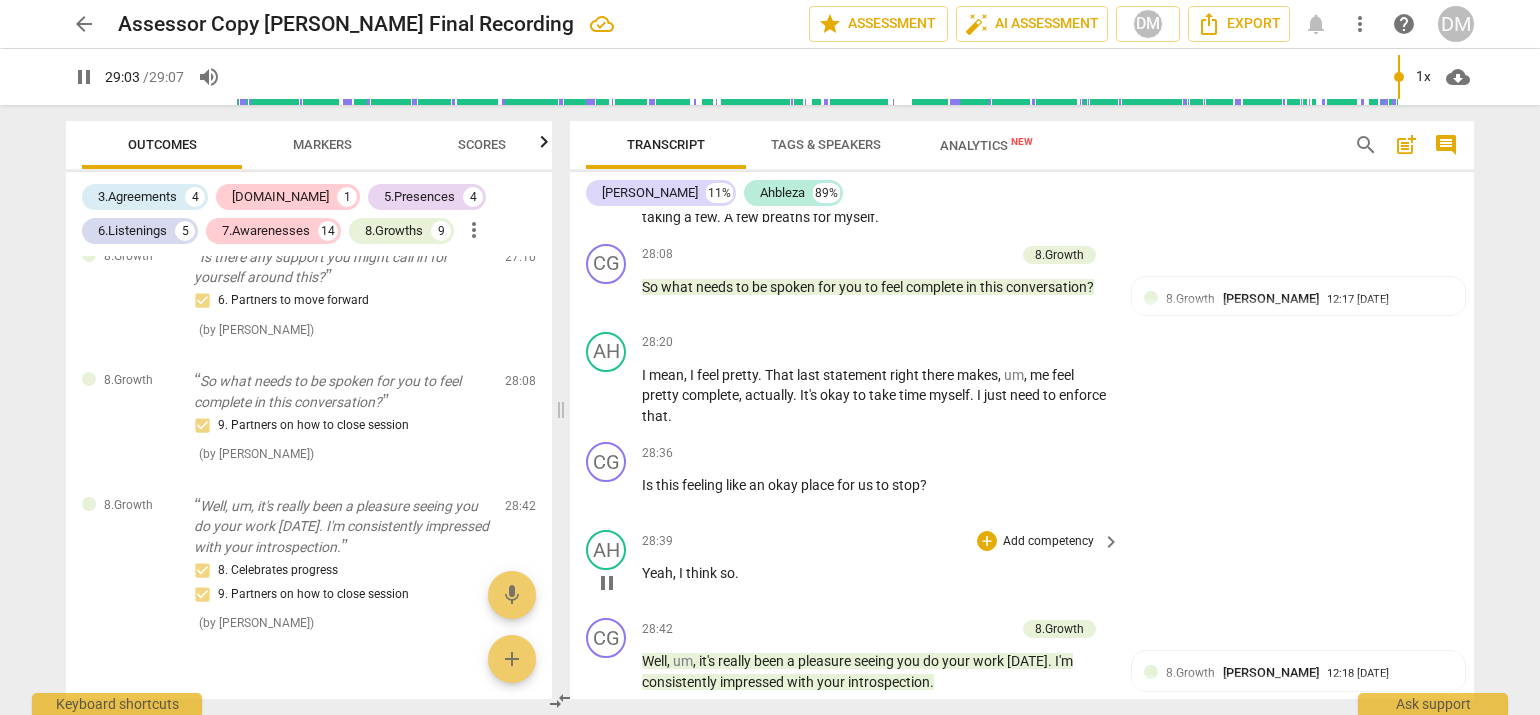 scroll, scrollTop: 8344, scrollLeft: 0, axis: vertical 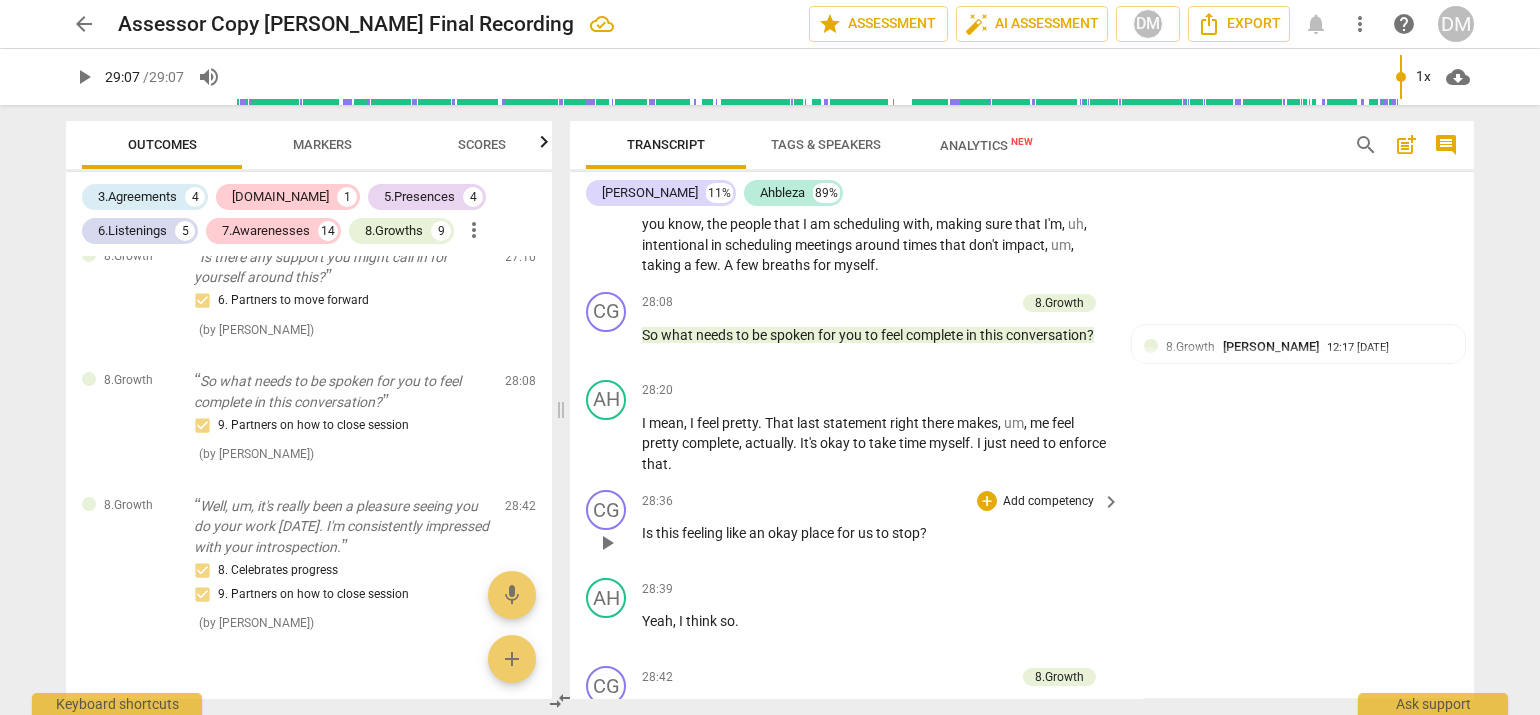 click on "Add competency" at bounding box center [1048, 502] 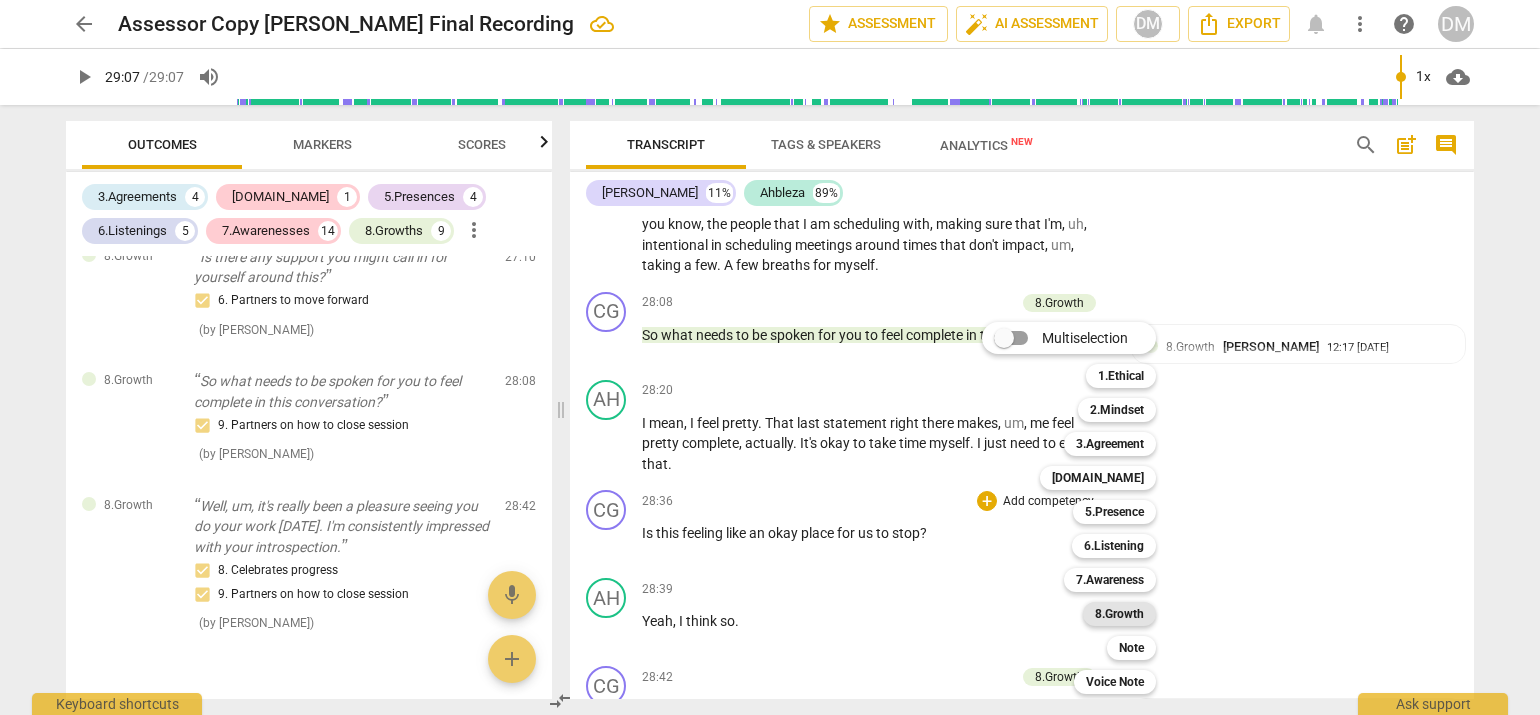 click on "8.Growth" at bounding box center (1119, 614) 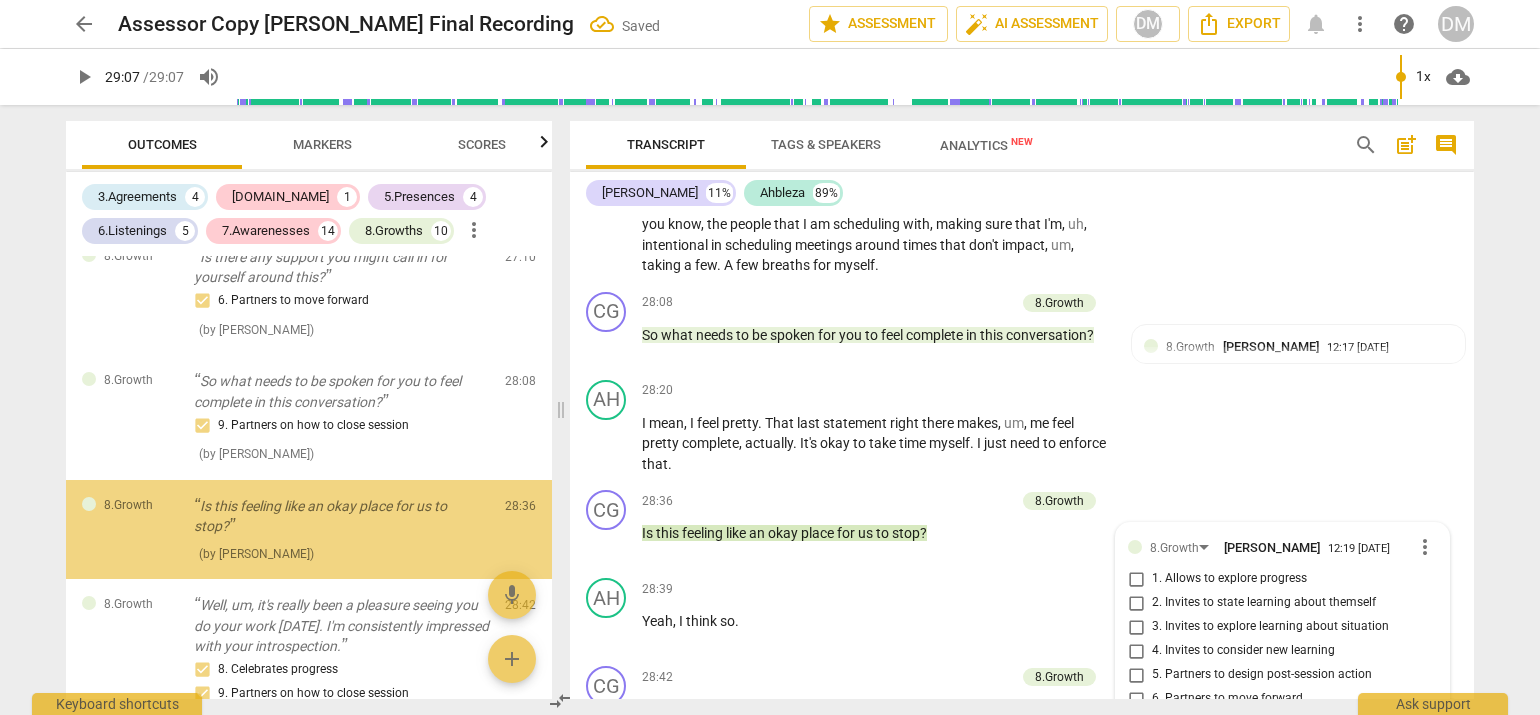 scroll, scrollTop: 8718, scrollLeft: 0, axis: vertical 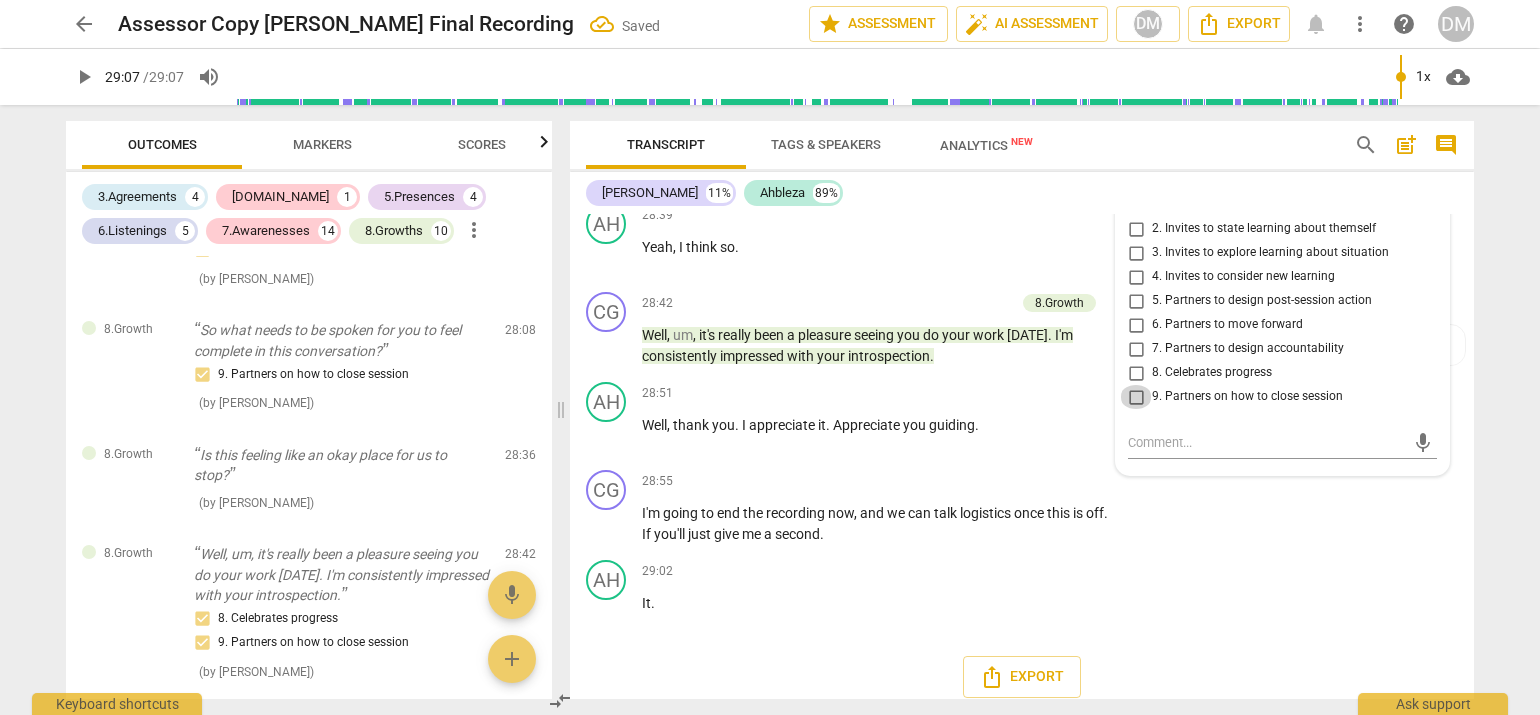 click on "9. Partners on how to close session" at bounding box center [1136, 397] 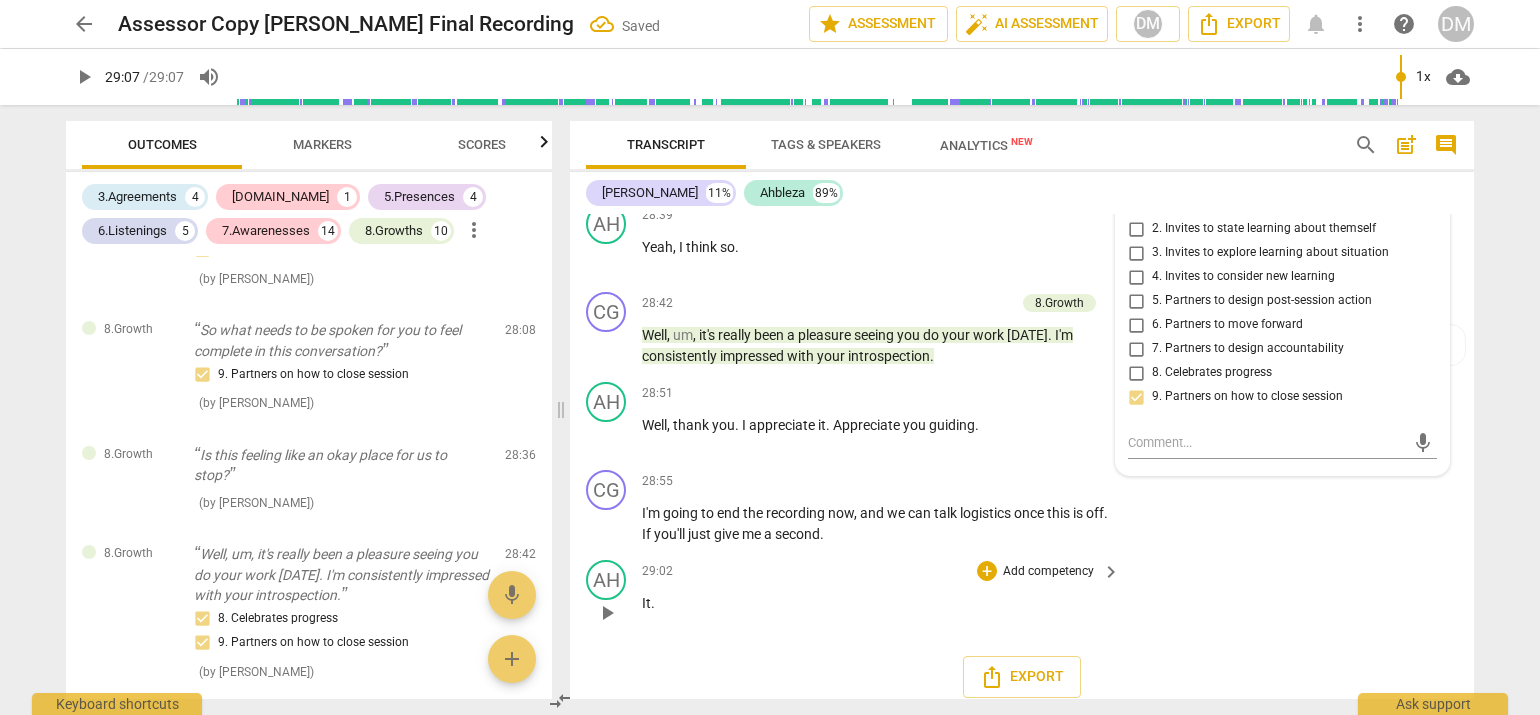 click on "AH play_arrow pause 29:02 + Add competency keyboard_arrow_right It ." at bounding box center [1022, 596] 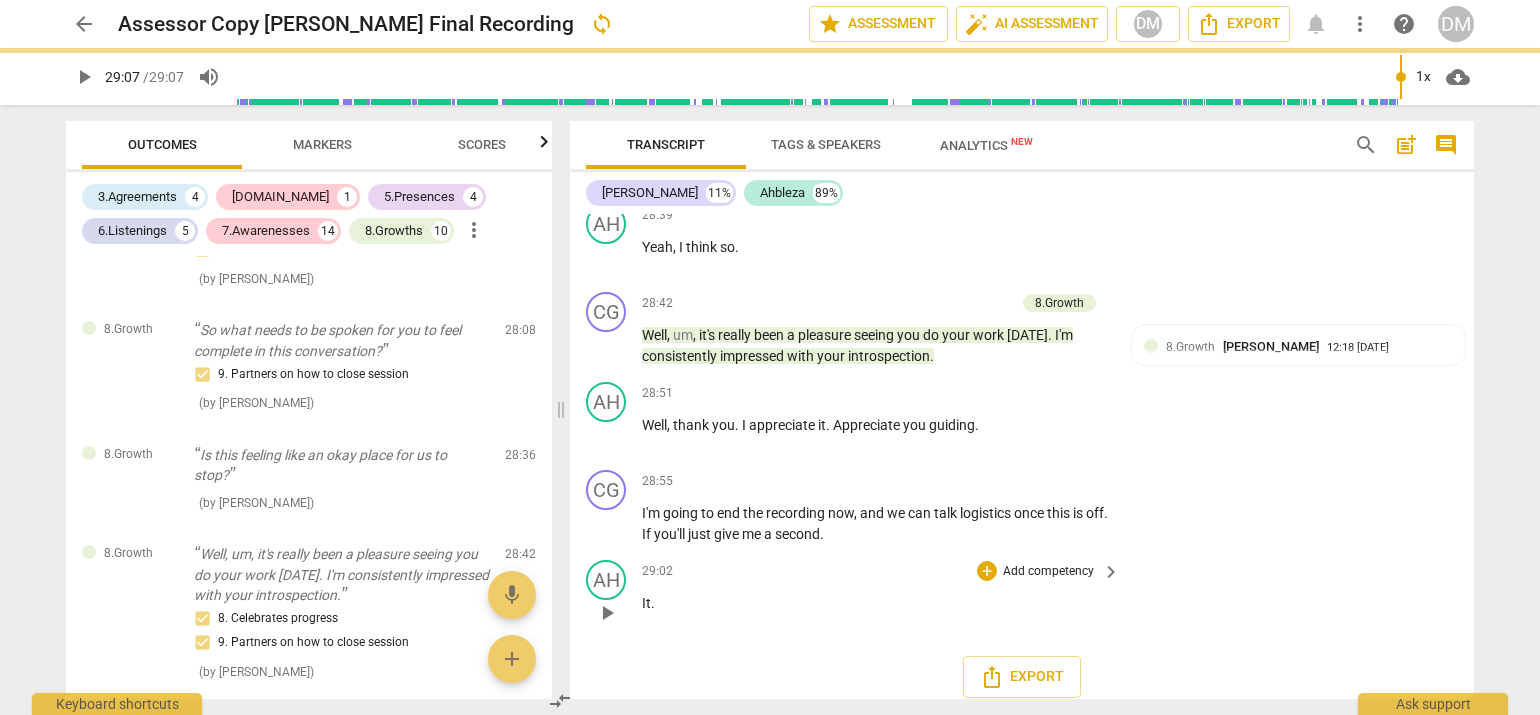 scroll, scrollTop: 8744, scrollLeft: 0, axis: vertical 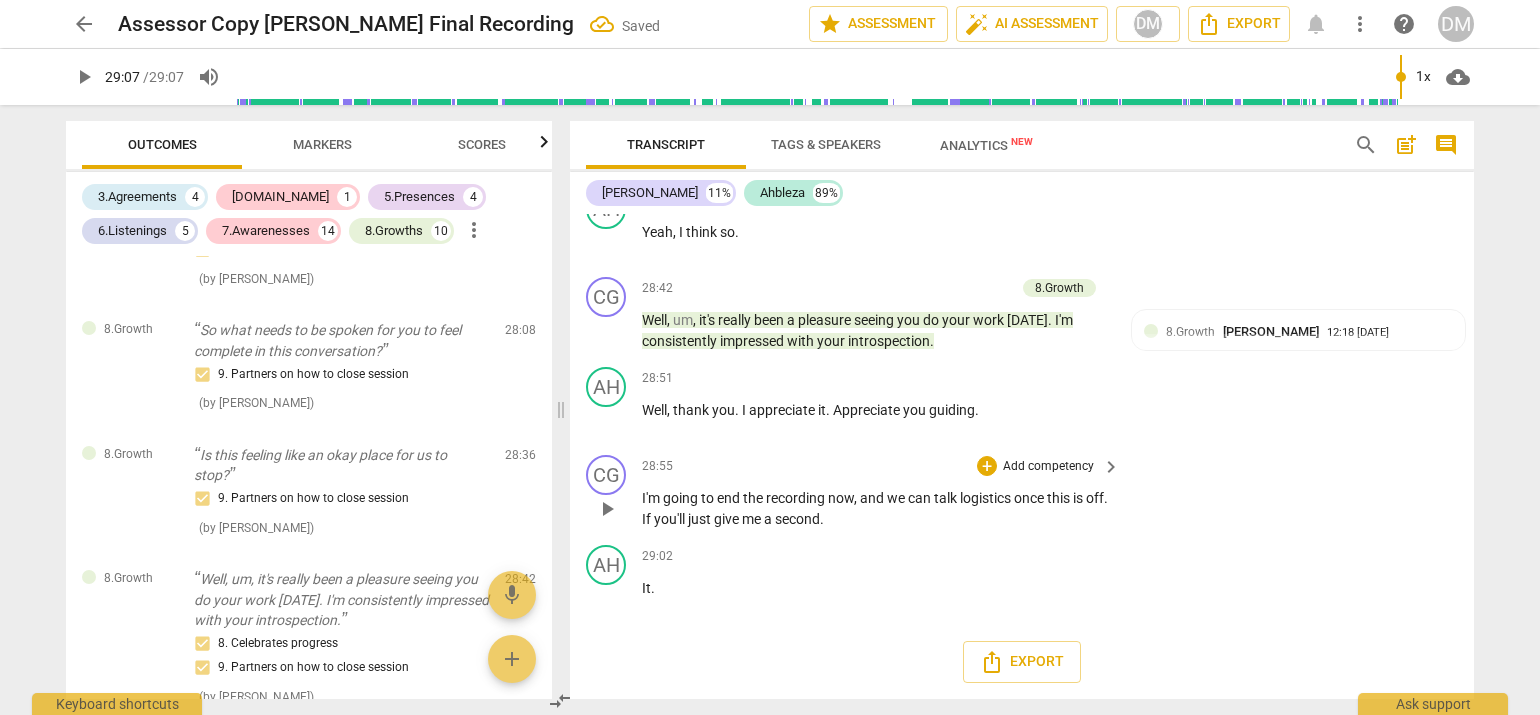 click on "Add competency" at bounding box center (1048, 467) 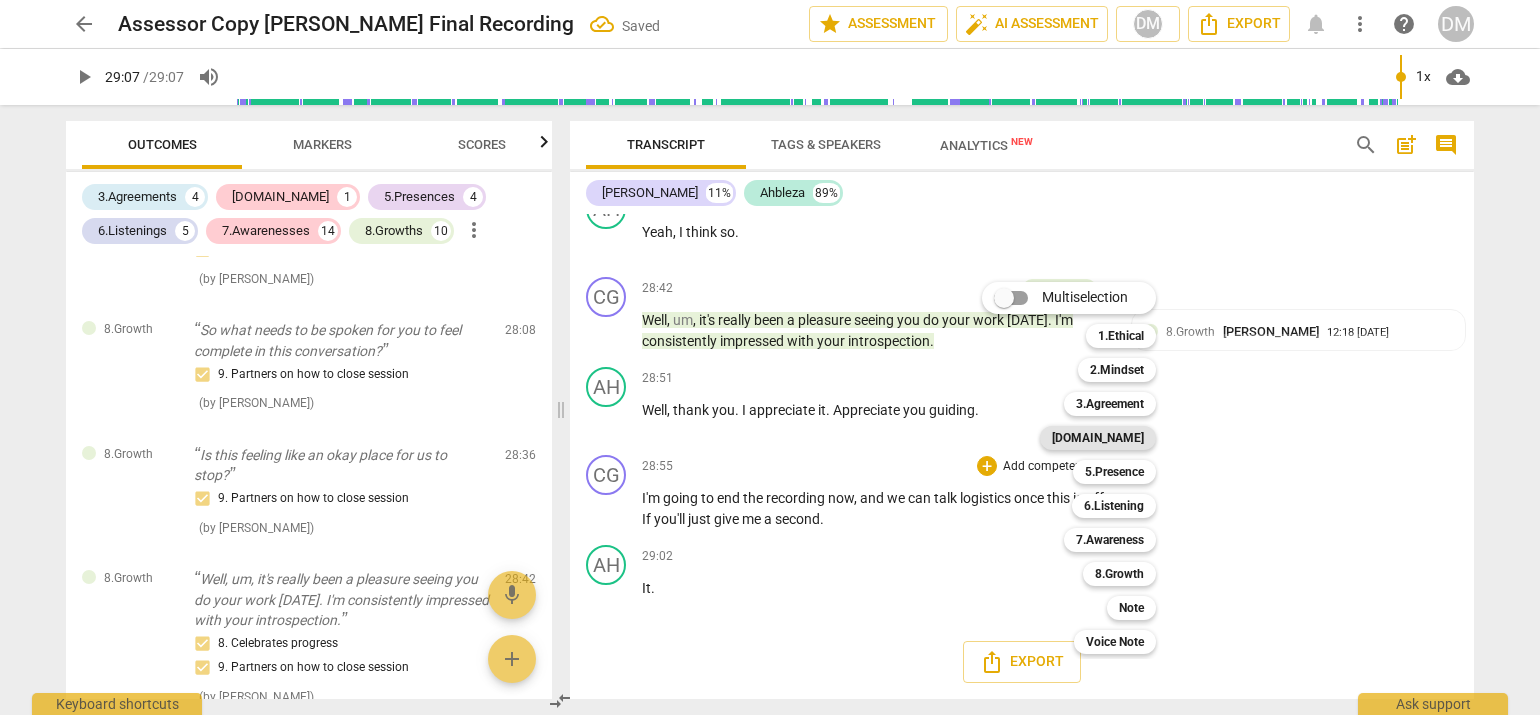 click on "[DOMAIN_NAME]" at bounding box center (1098, 438) 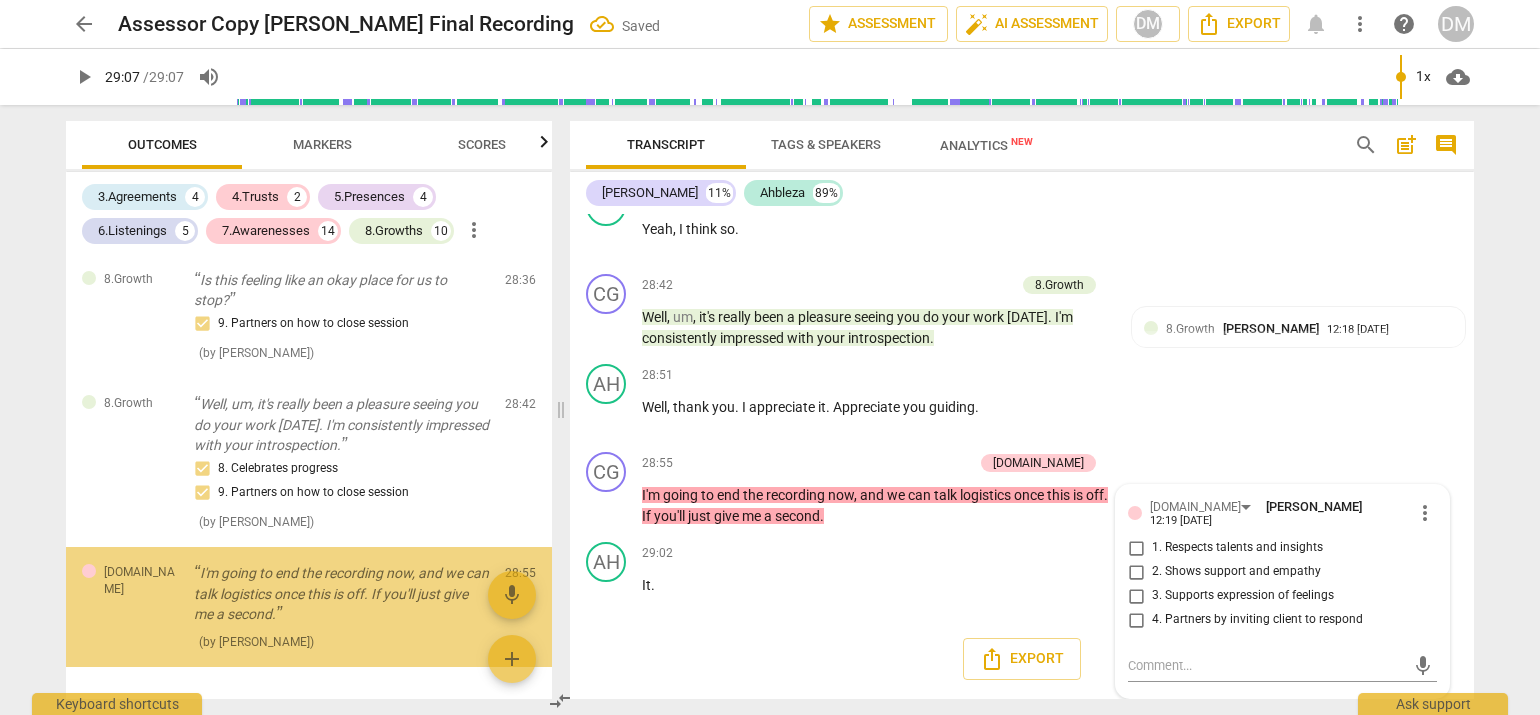 scroll, scrollTop: 4759, scrollLeft: 0, axis: vertical 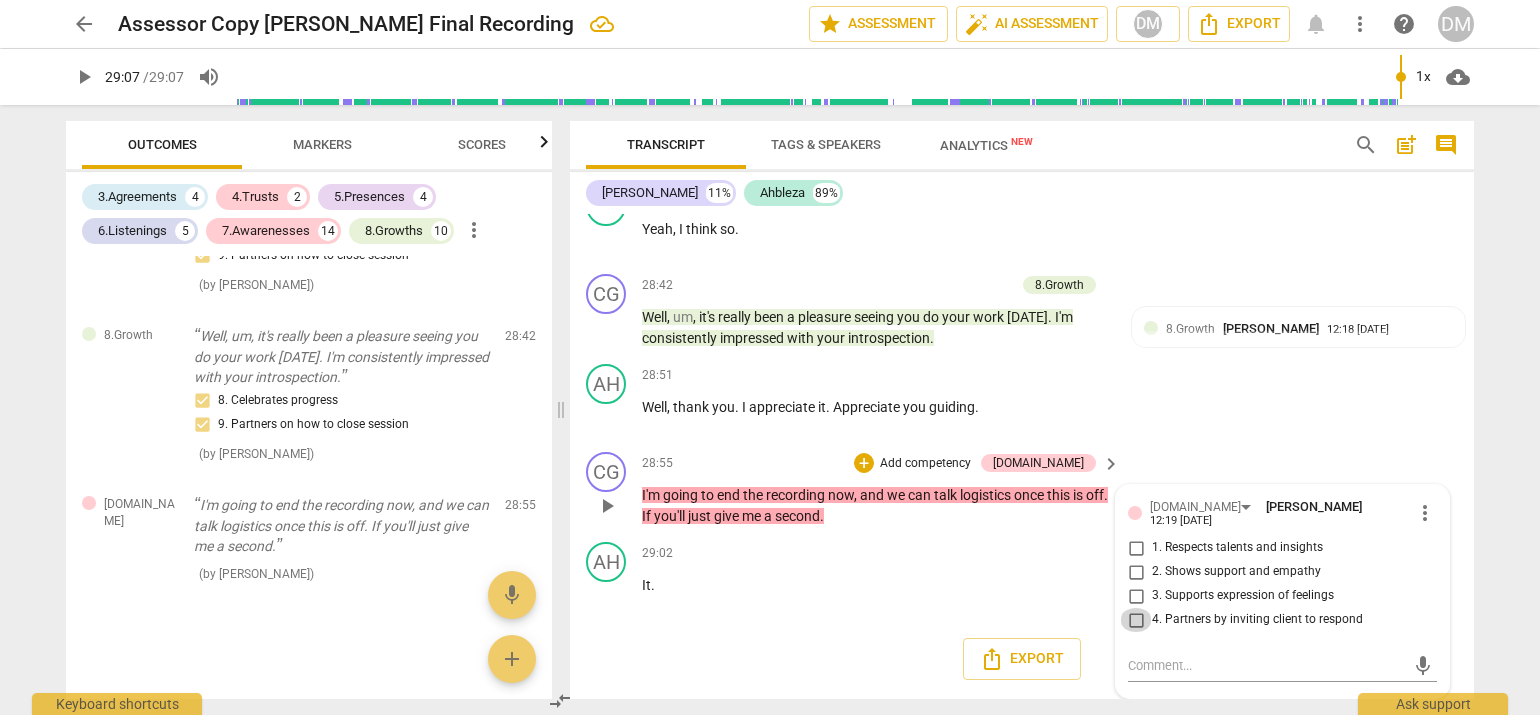 click on "4. Partners by inviting client to respond" at bounding box center (1136, 620) 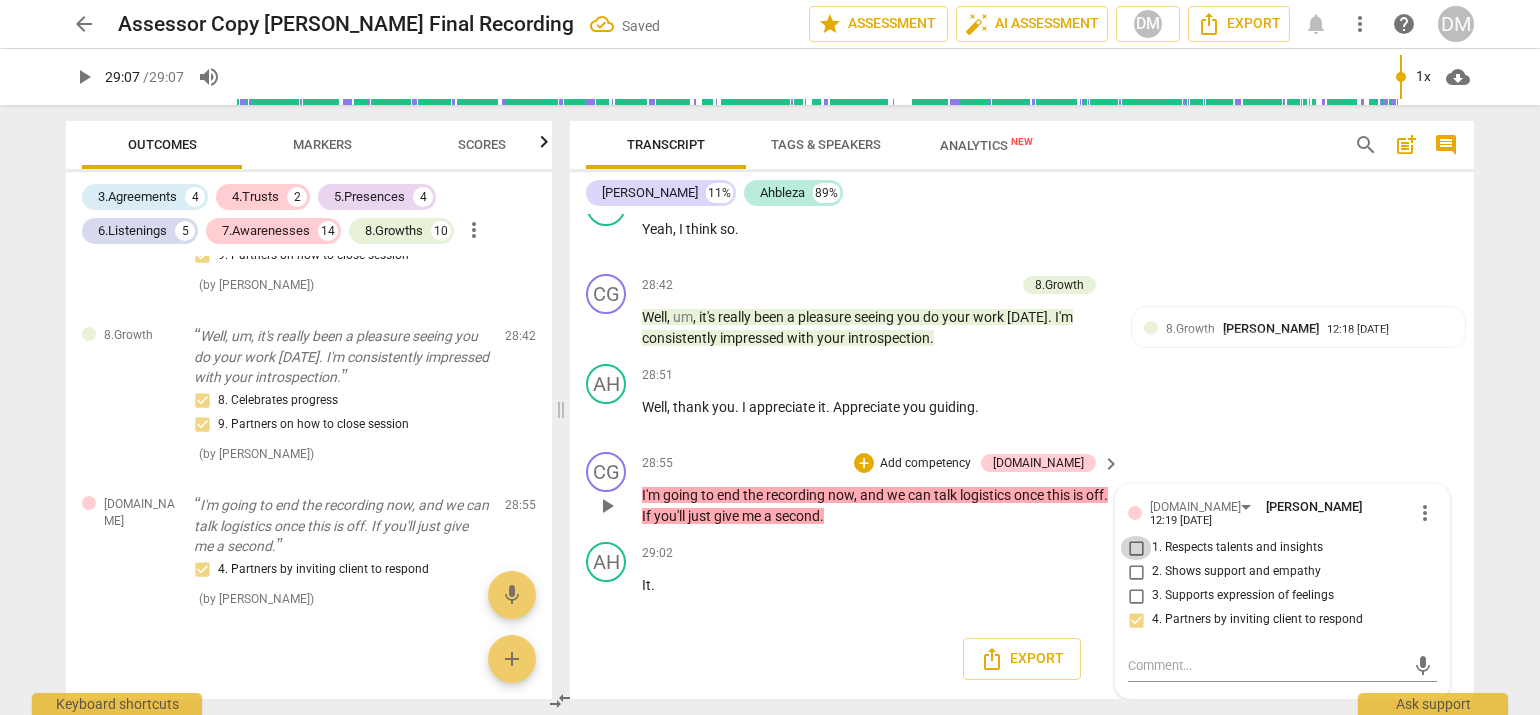 click on "1. Respects talents and insights" at bounding box center (1136, 548) 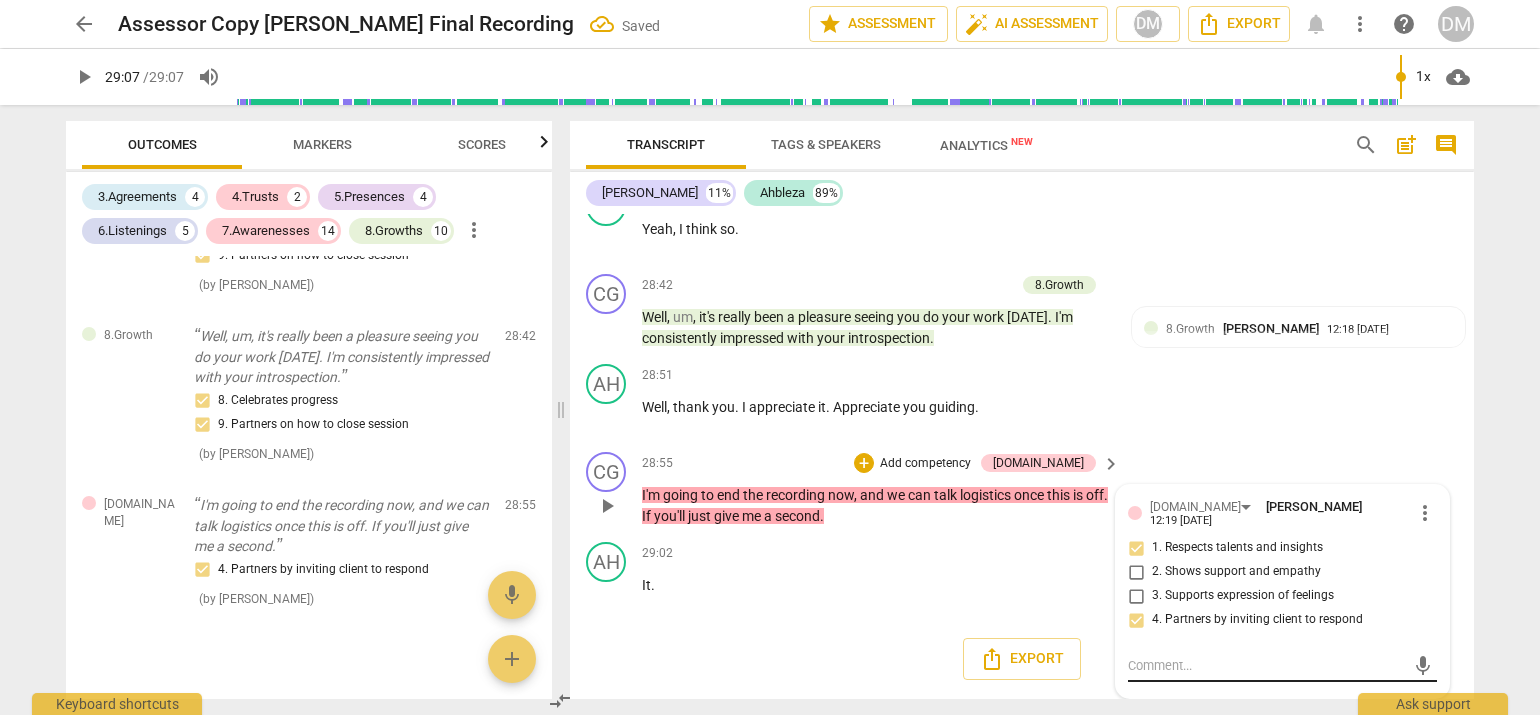 click on "mic" at bounding box center (1282, 666) 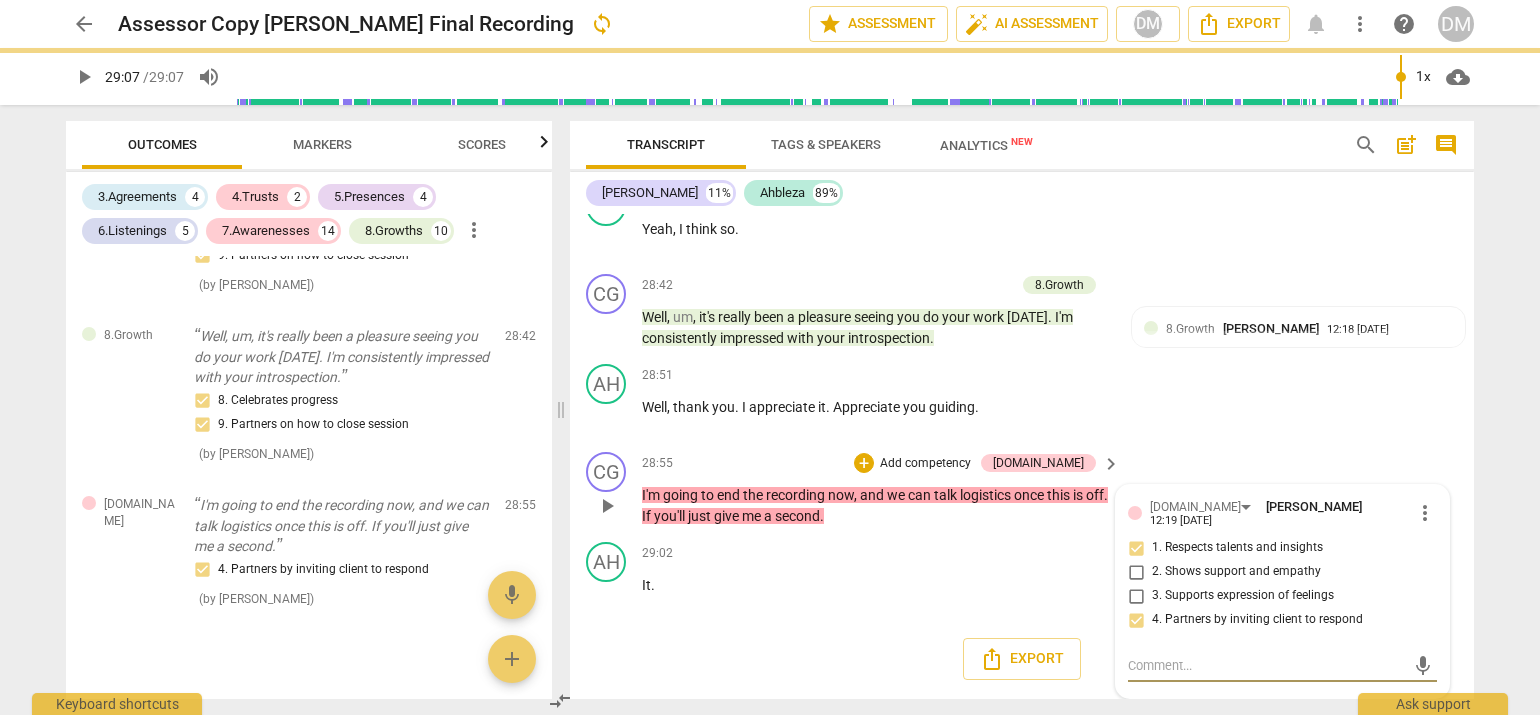 click at bounding box center (1266, 665) 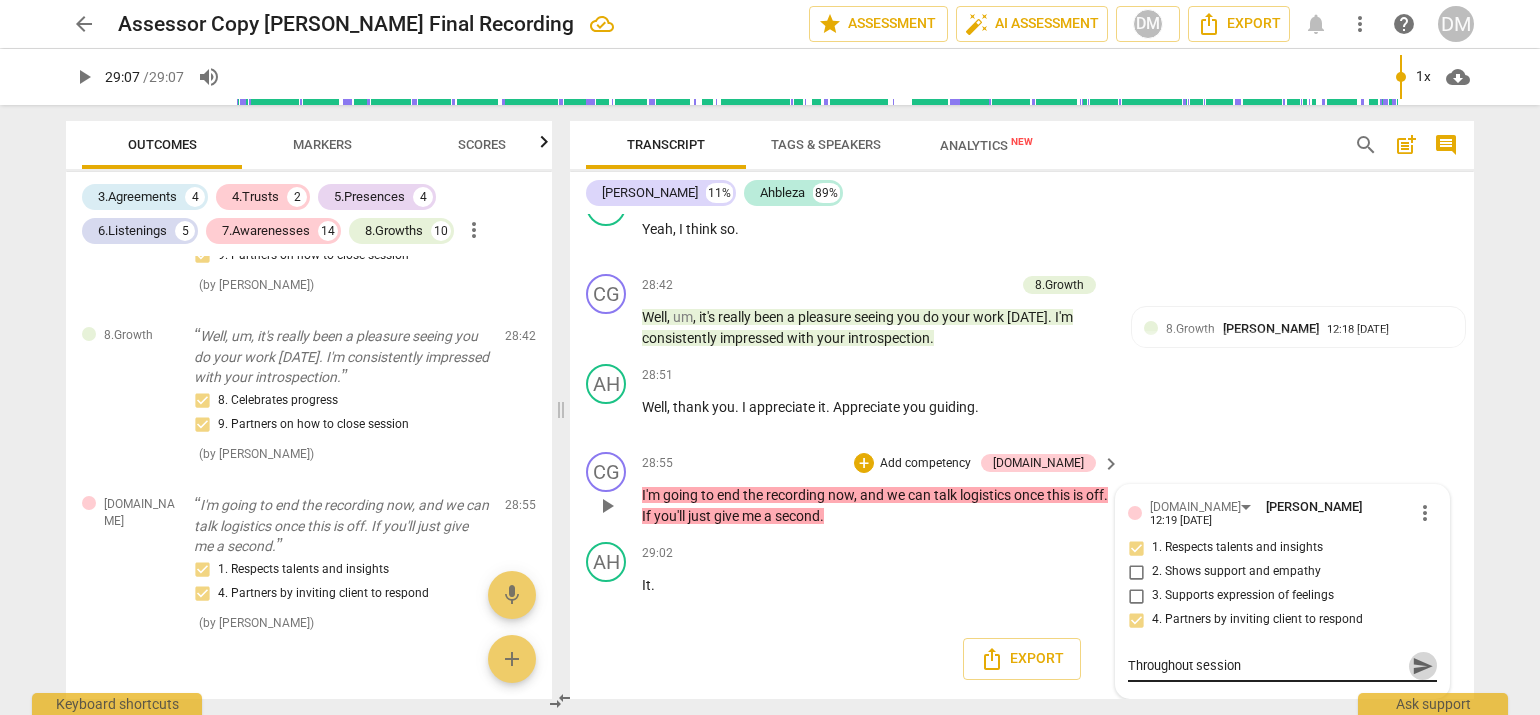 click on "send" at bounding box center [1423, 666] 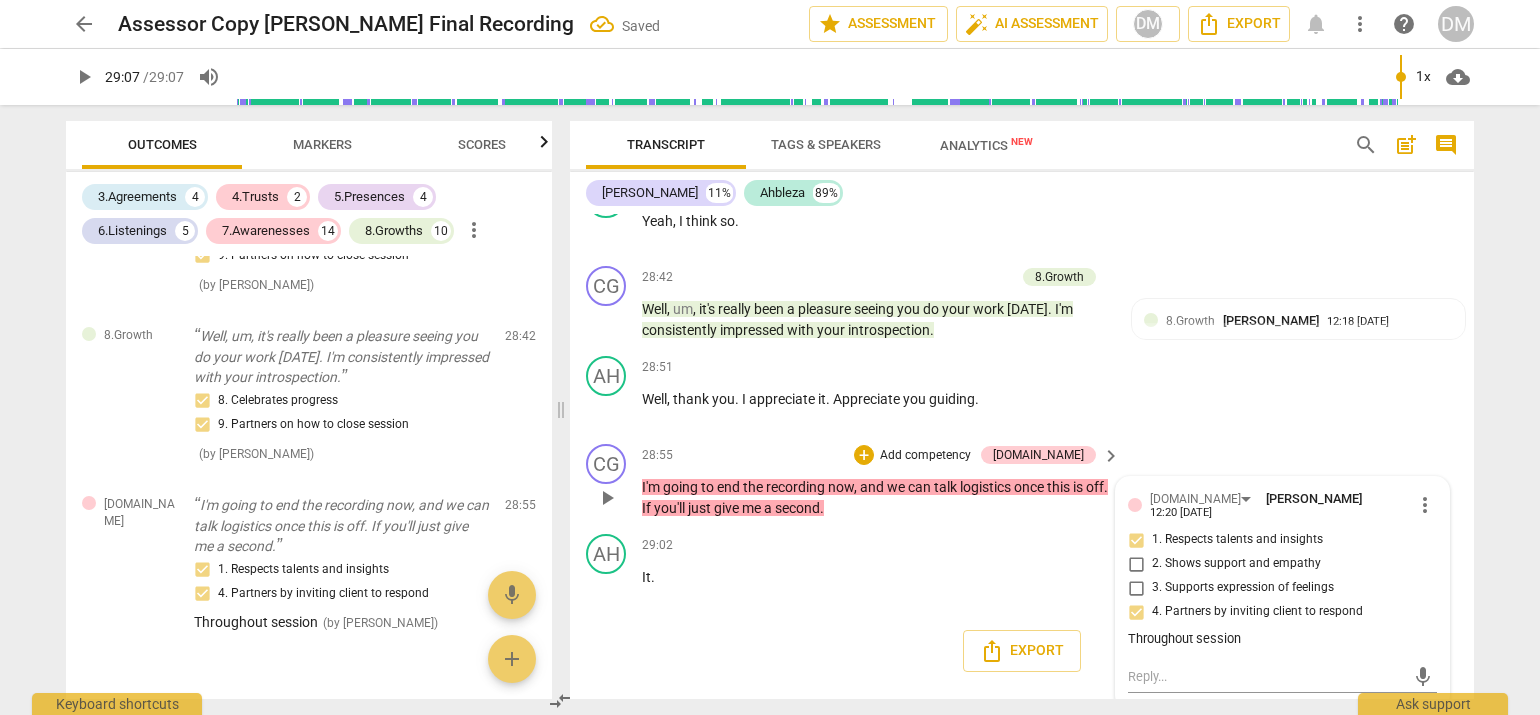 click on "Add competency" at bounding box center (925, 456) 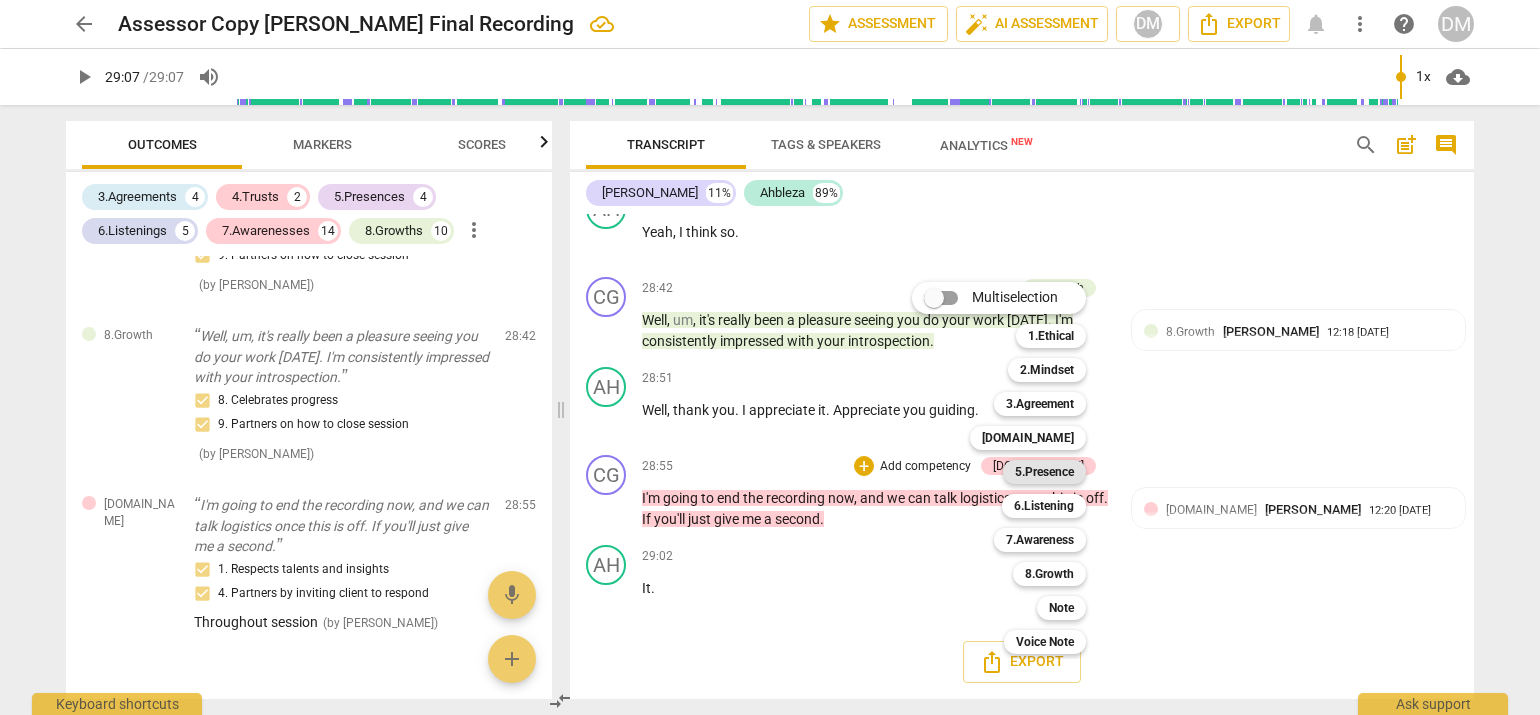 click on "5.Presence" at bounding box center [1044, 472] 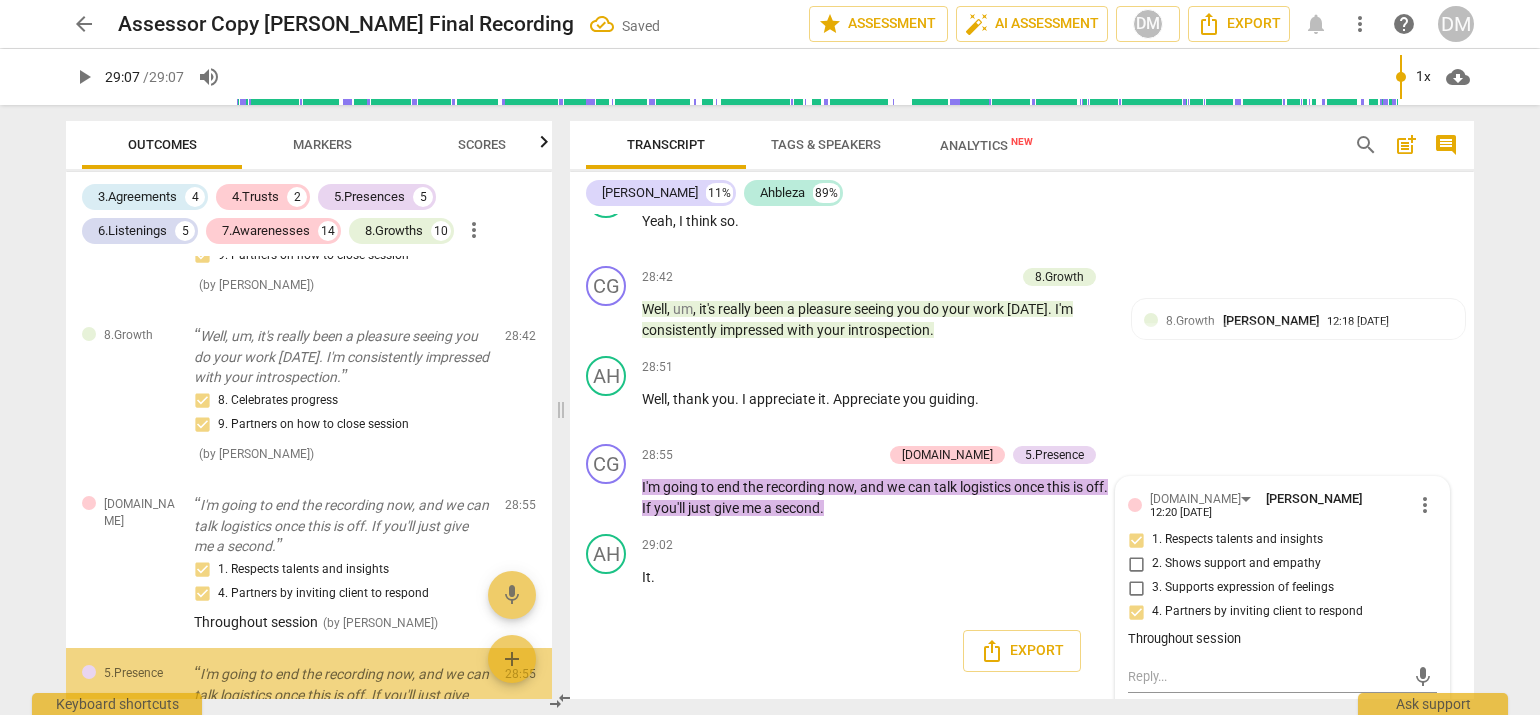 scroll, scrollTop: 4928, scrollLeft: 0, axis: vertical 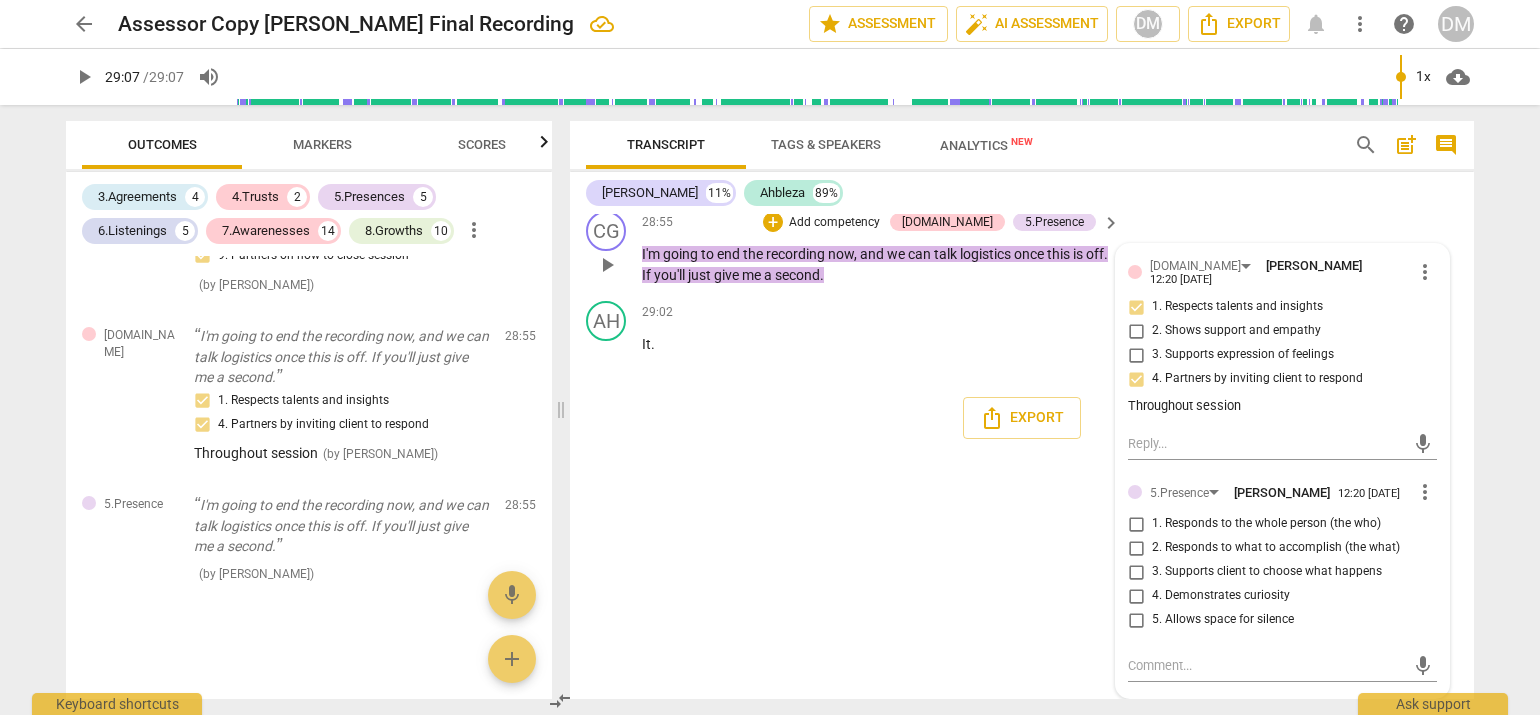 click on "5. Allows space for silence" at bounding box center (1136, 620) 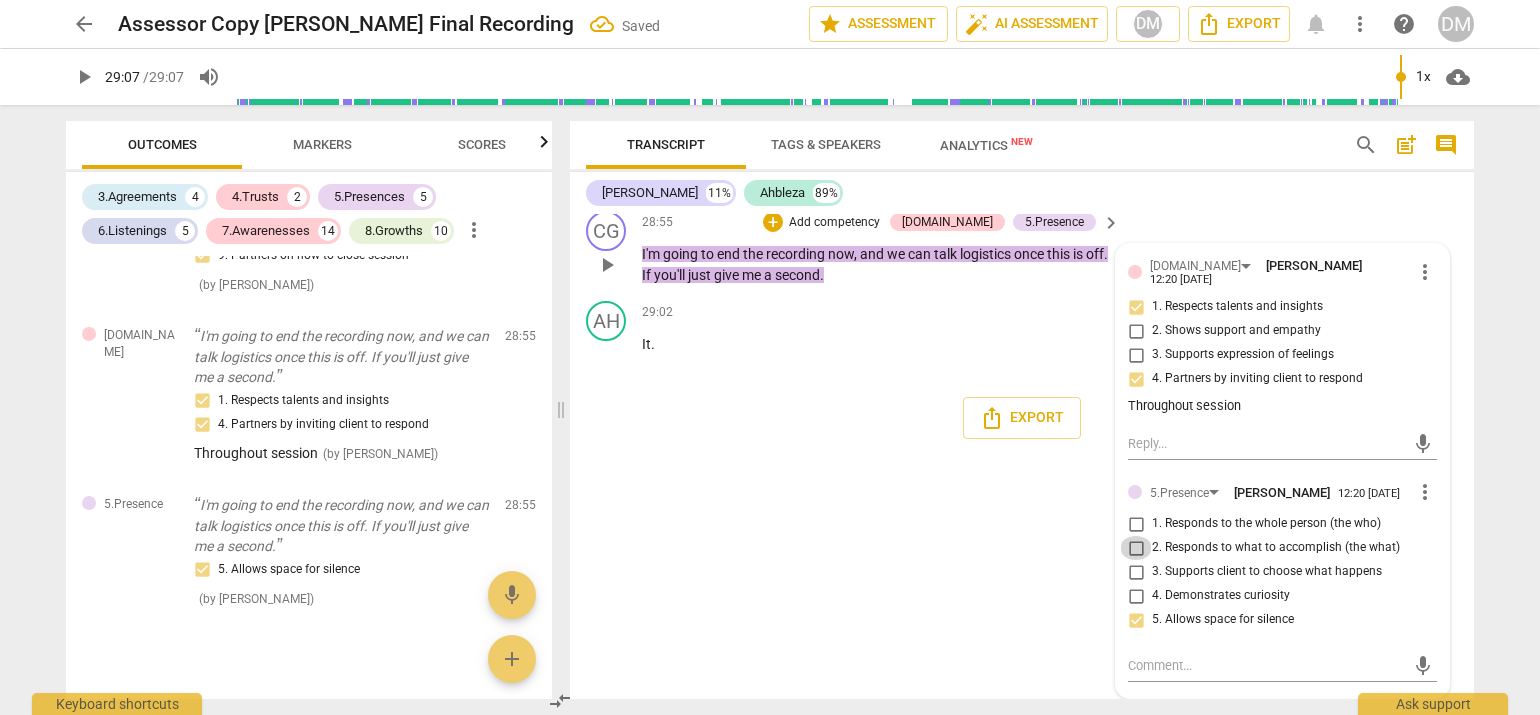 click on "2. Responds to what to accomplish (the what)" at bounding box center [1136, 548] 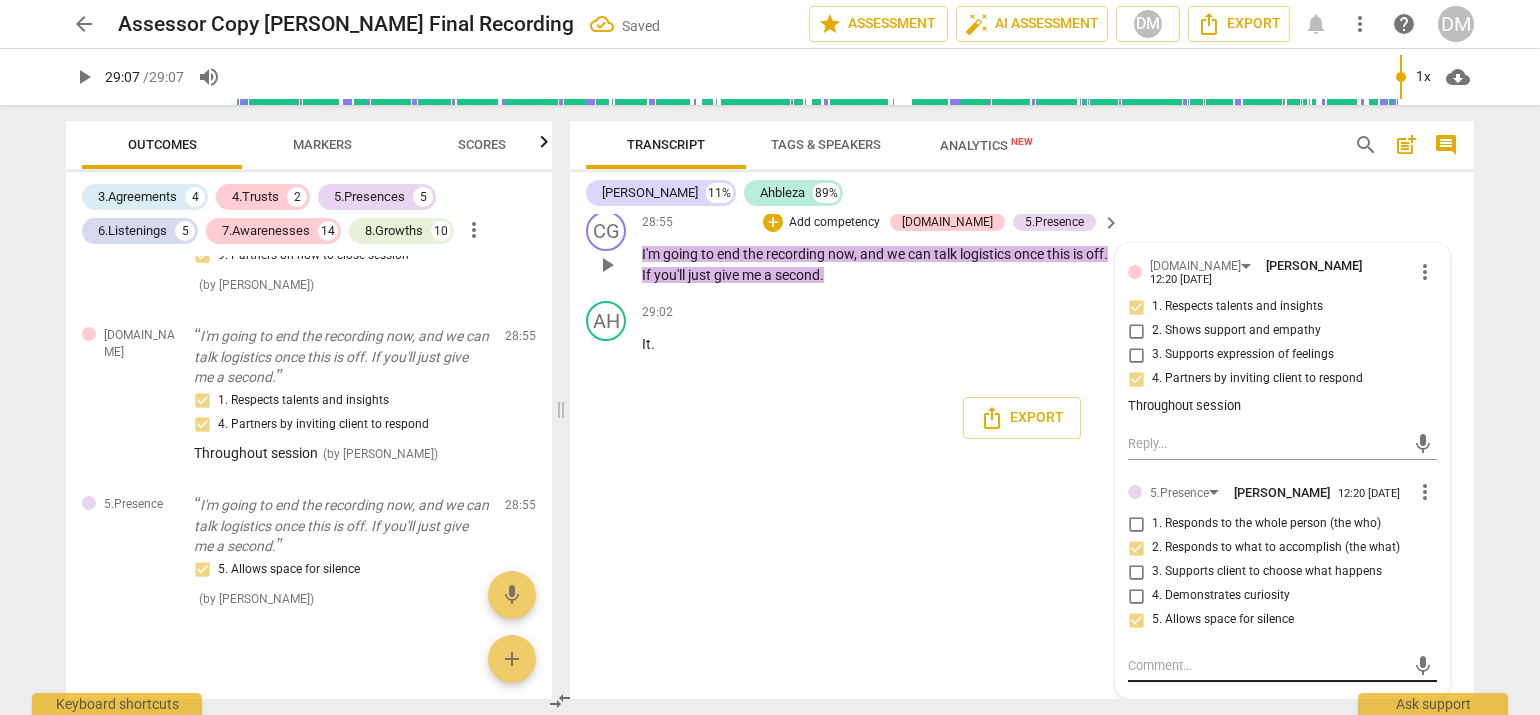 click at bounding box center (1266, 665) 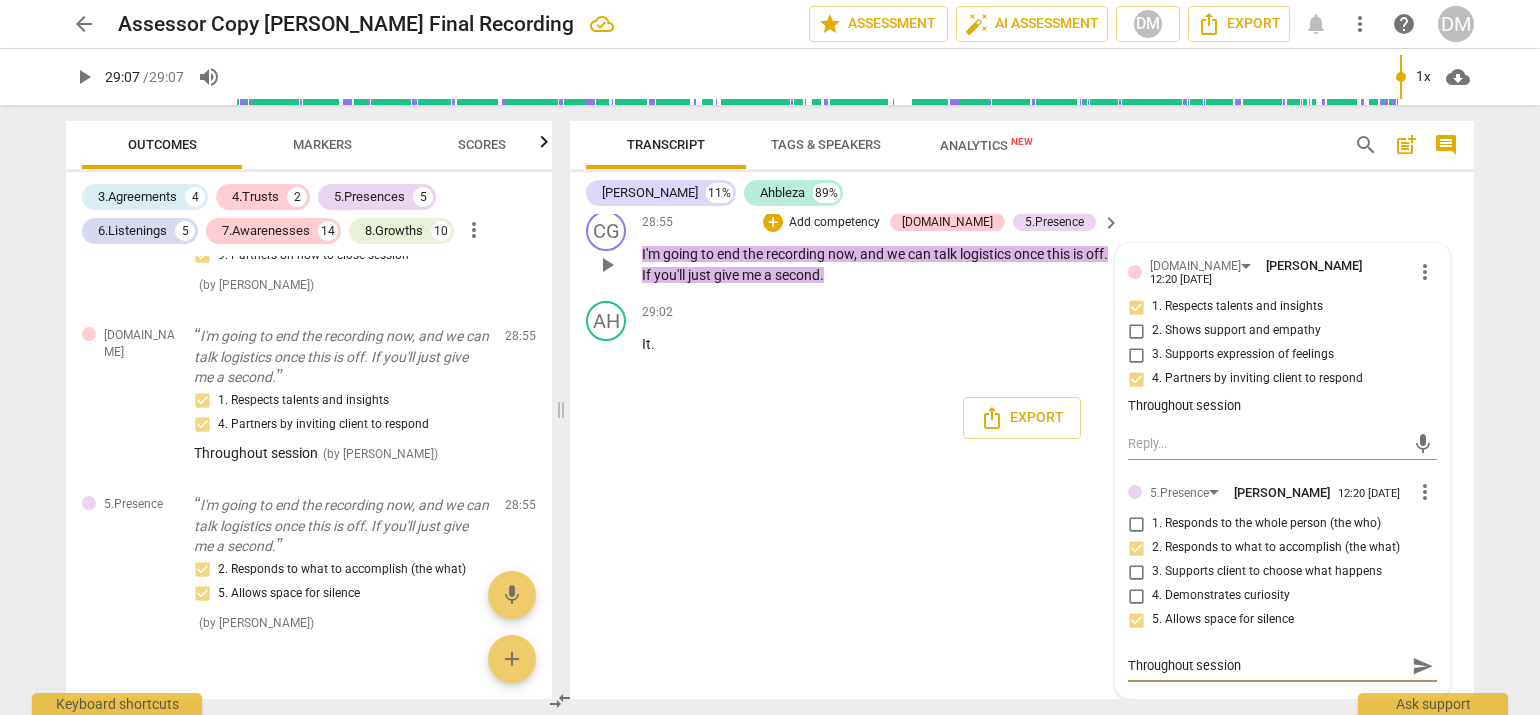click on "send" at bounding box center [1423, 666] 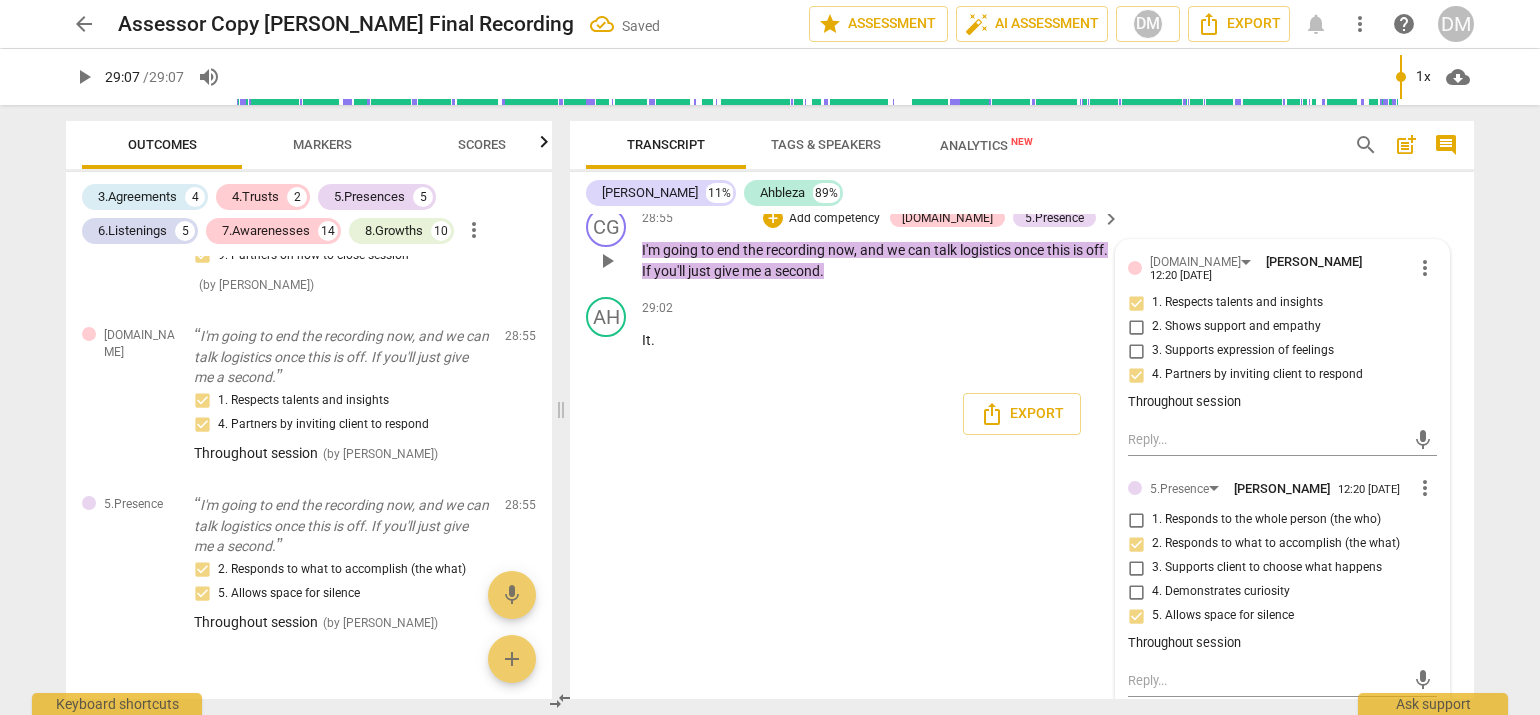 click on "Add competency" at bounding box center [834, 219] 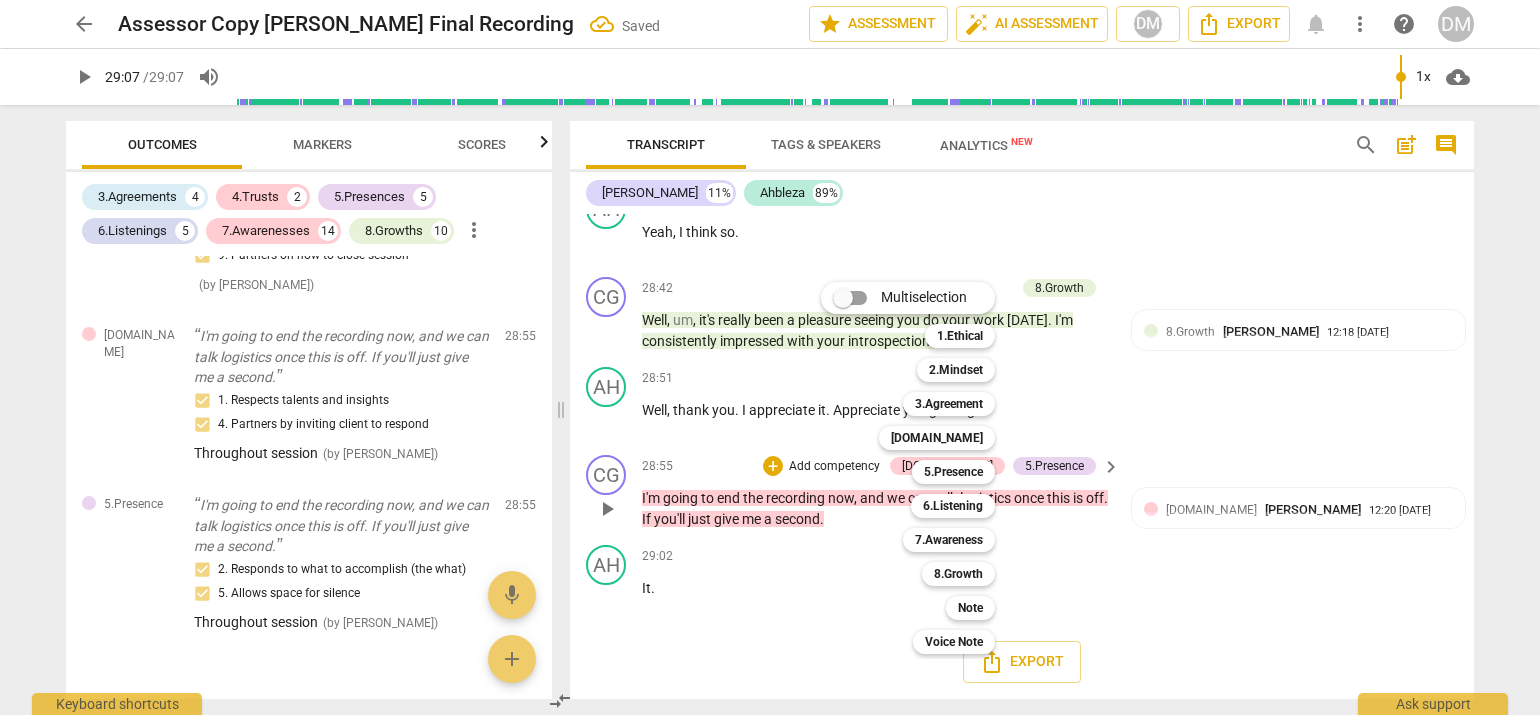 scroll, scrollTop: 8744, scrollLeft: 0, axis: vertical 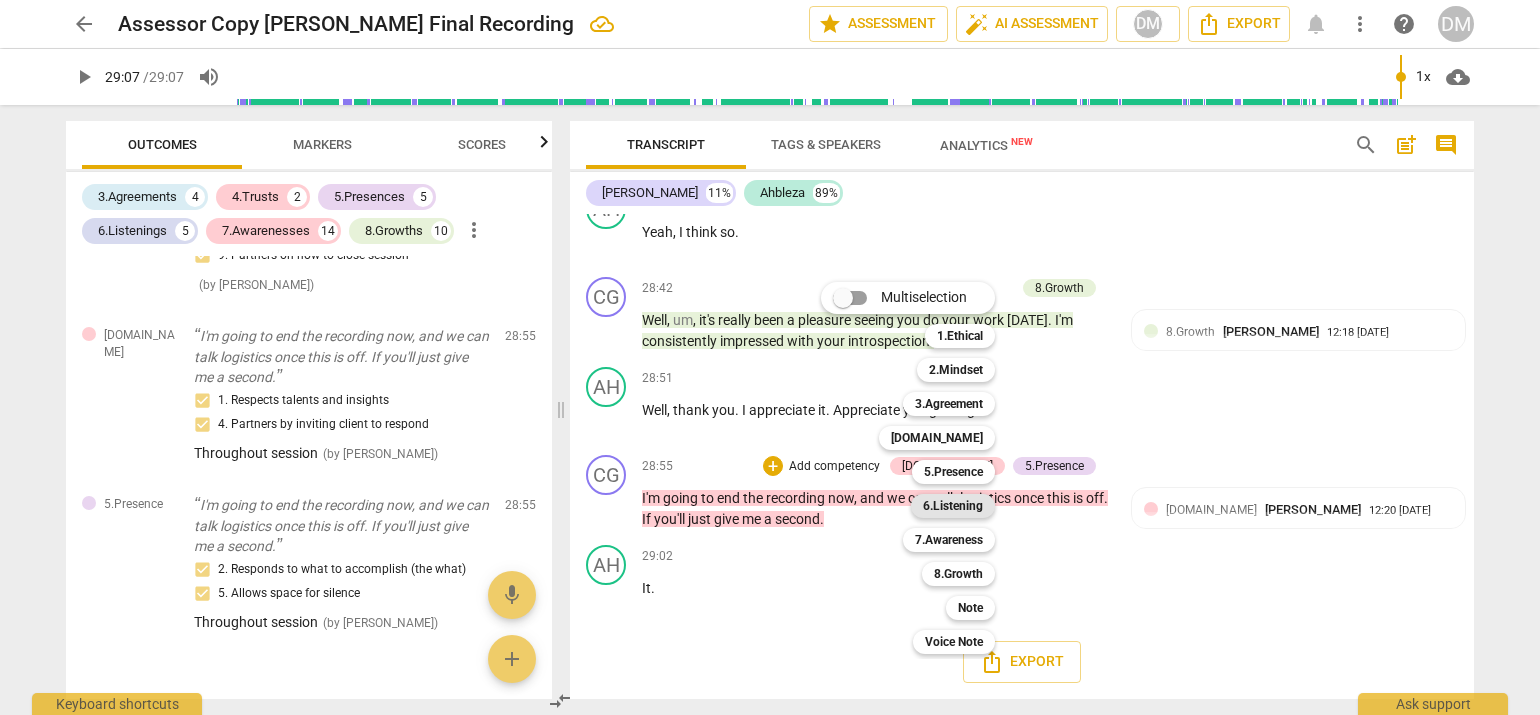 click on "6.Listening" at bounding box center [953, 506] 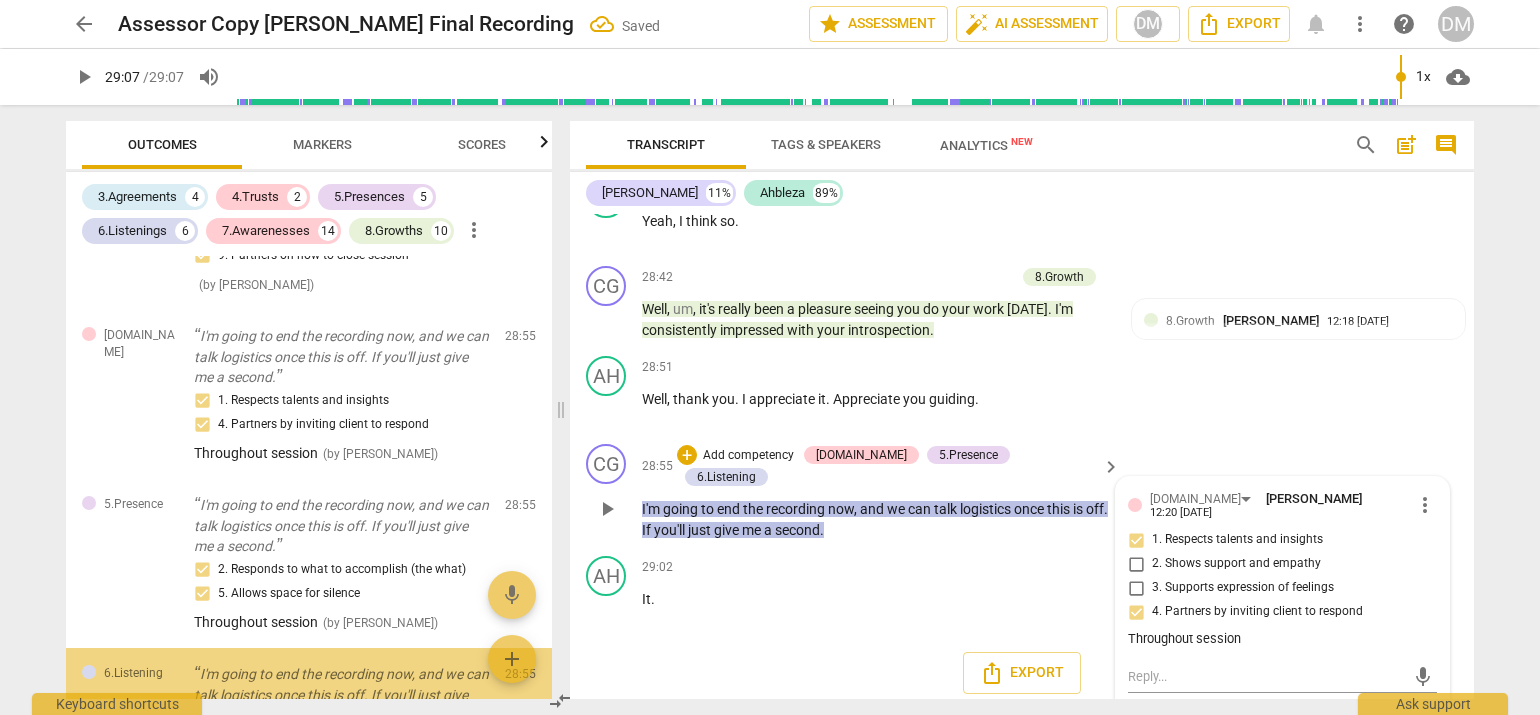 scroll, scrollTop: 8981, scrollLeft: 0, axis: vertical 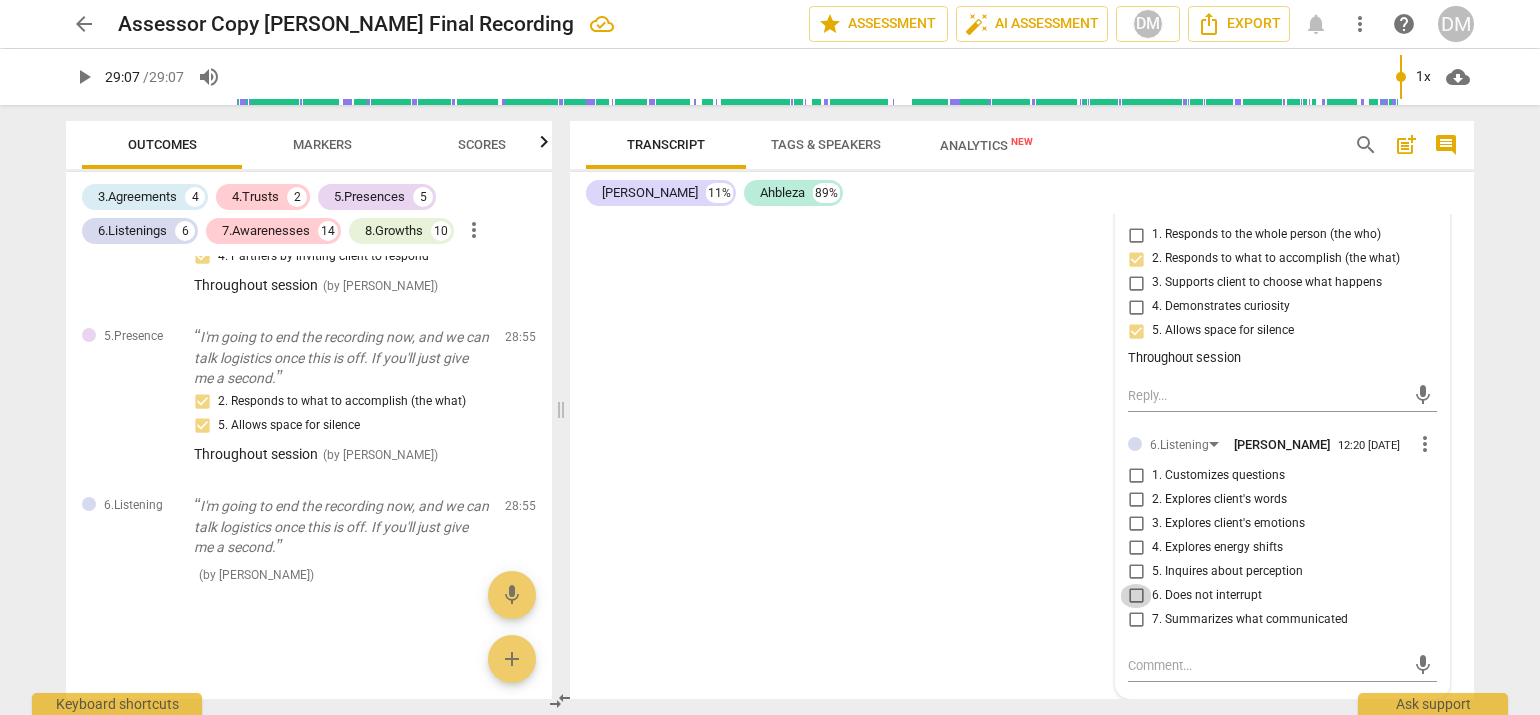 click on "6. Does not interrupt" at bounding box center (1136, 596) 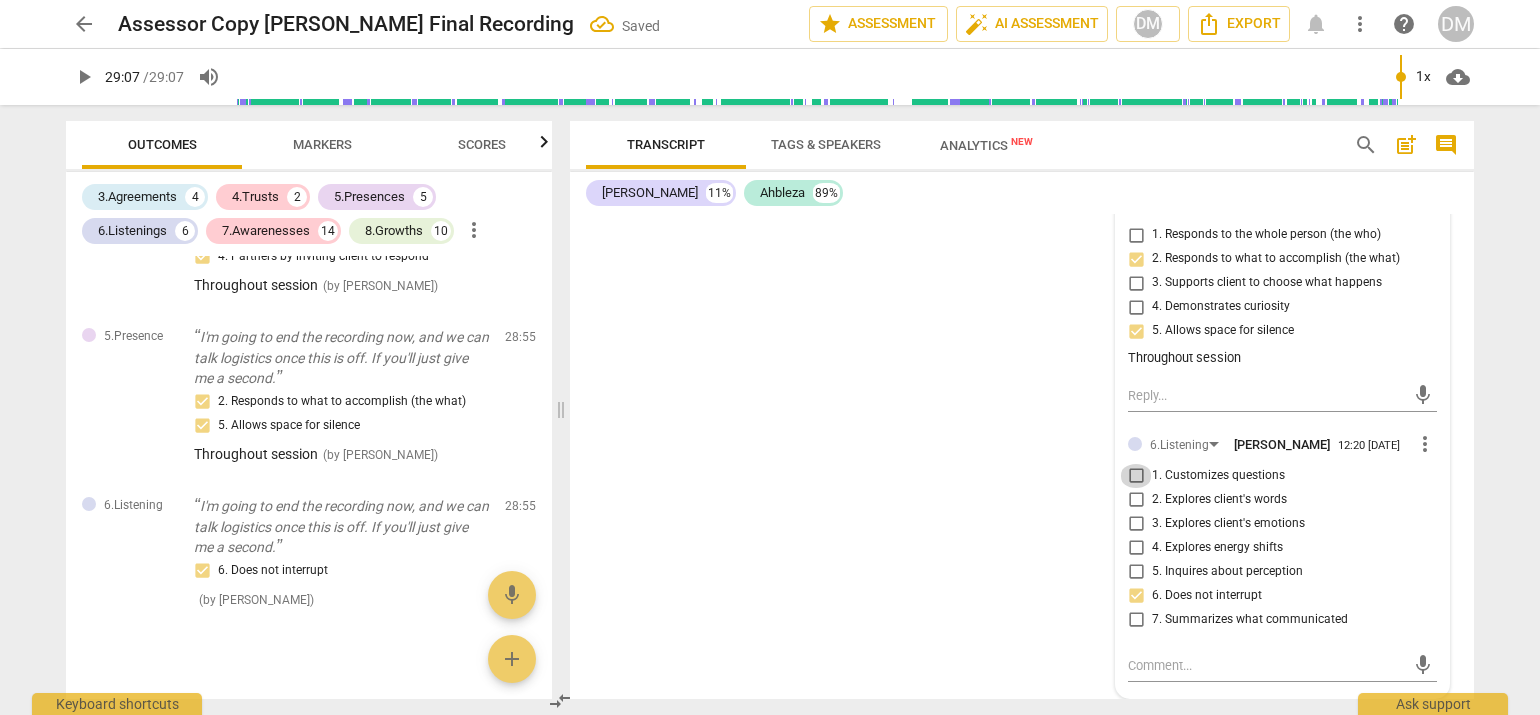 click on "1. Customizes questions" at bounding box center [1136, 476] 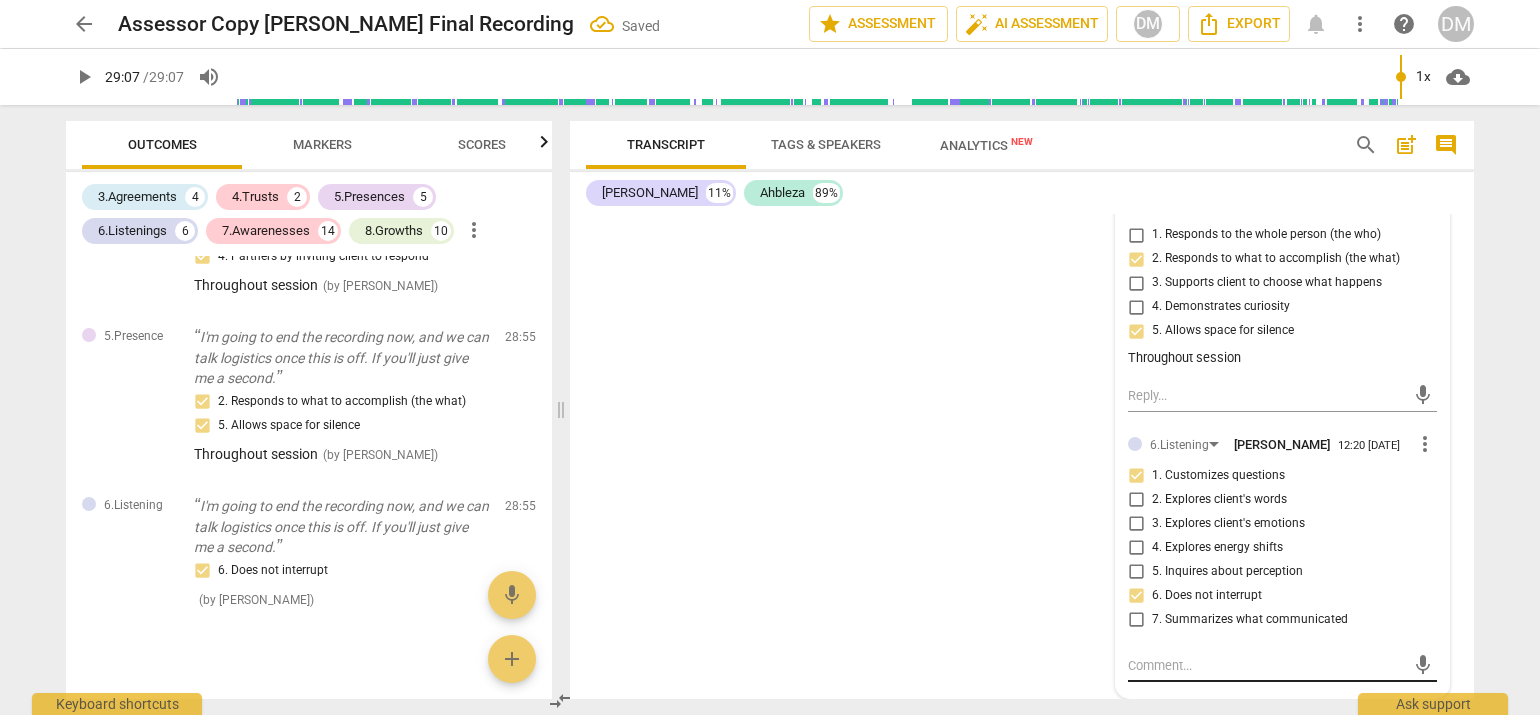 click at bounding box center (1266, 665) 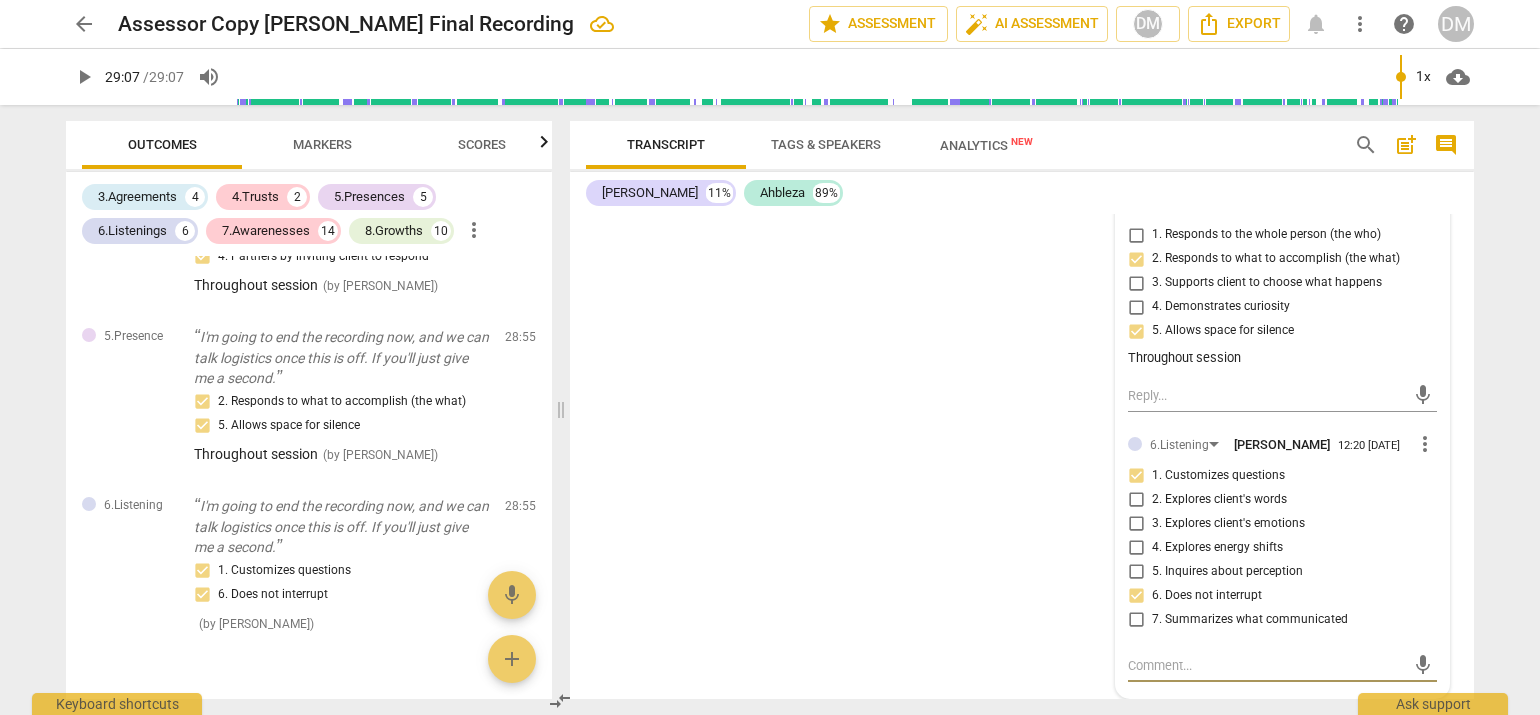 click on "1. Customizes questions" at bounding box center (1136, 476) 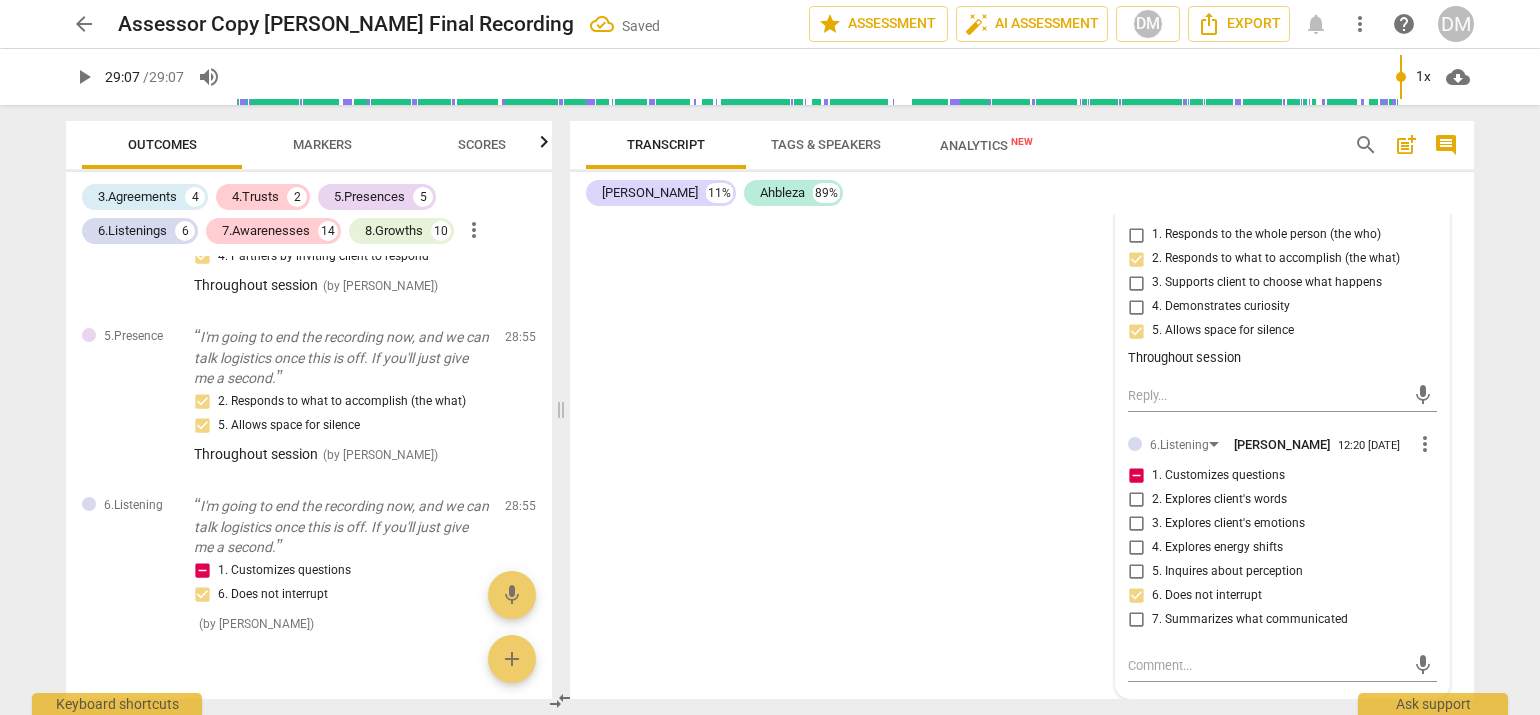 click on "1. Customizes questions" at bounding box center (1136, 476) 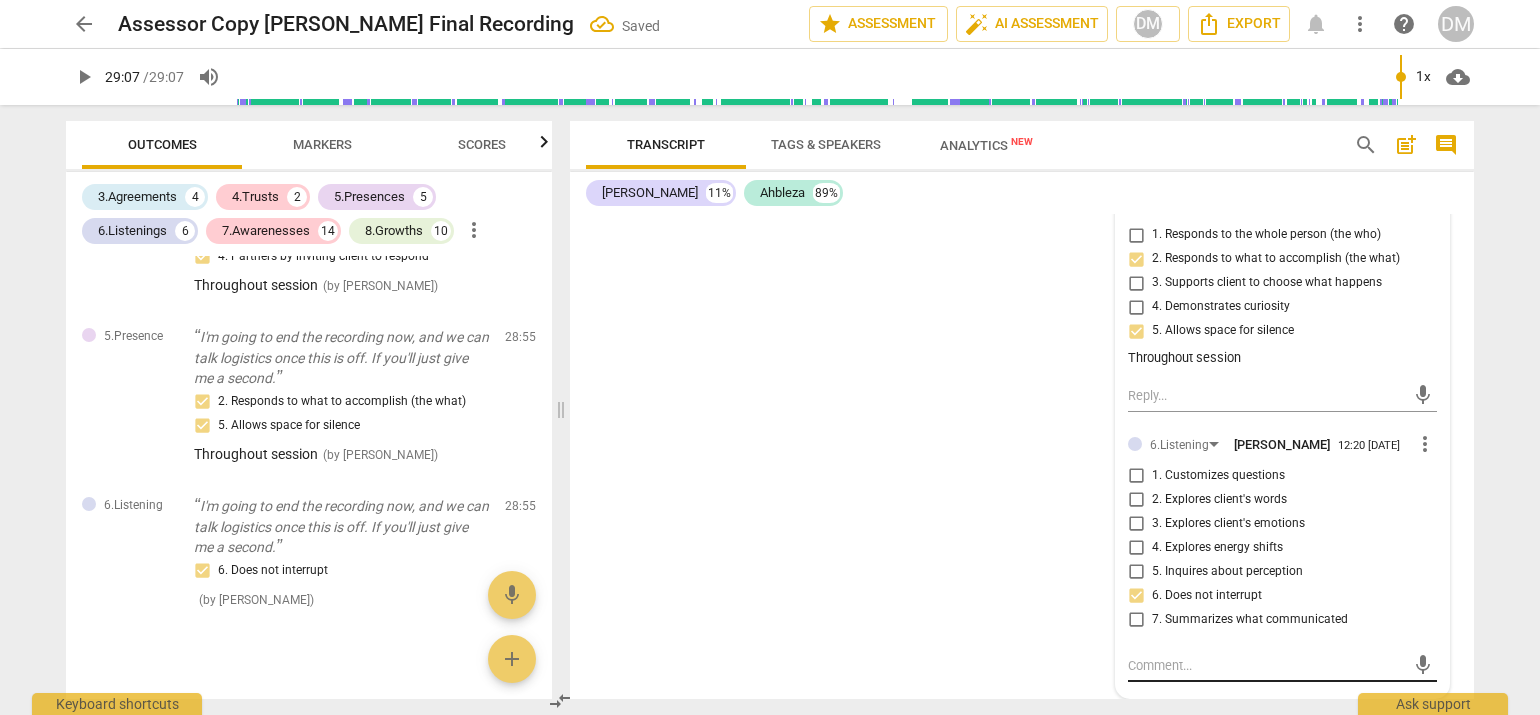 click at bounding box center (1266, 665) 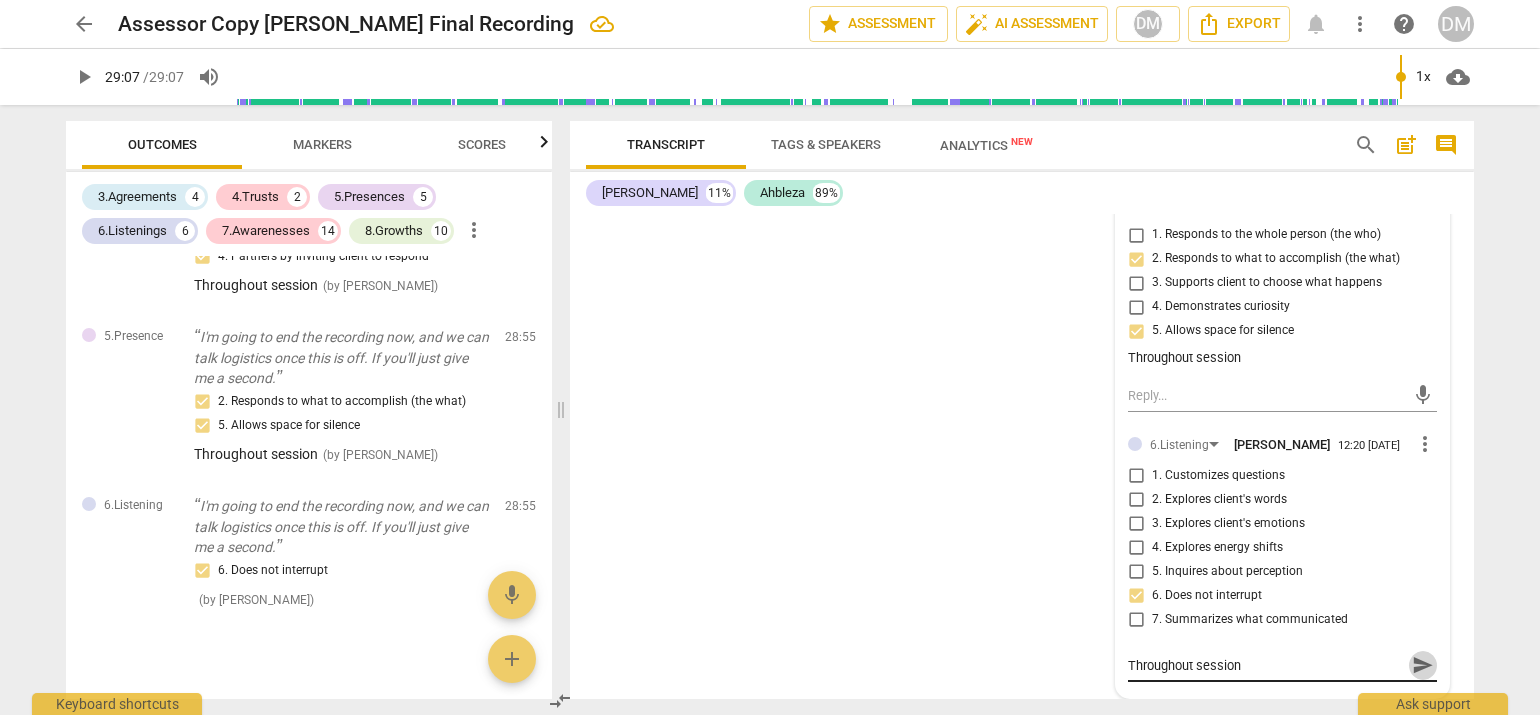 click on "send" at bounding box center (1423, 665) 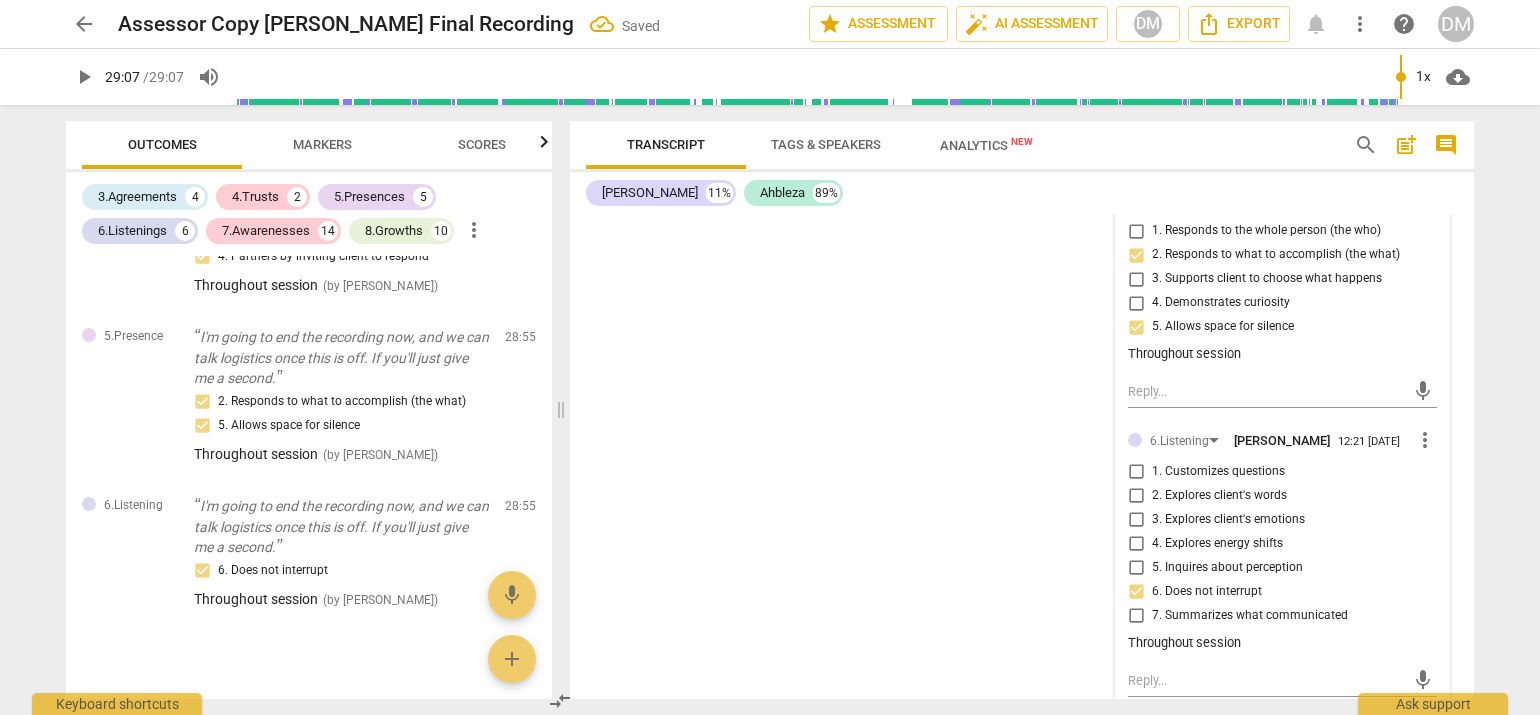 click on "arrow_back Assessor Copy [PERSON_NAME] Final Recording Saved edit star    Assessment   auto_fix_high    AI Assessment DM    Export notifications more_vert help DM play_arrow 29:07   /  29:07 volume_up 1x cloud_download Outcomes Markers Scores 3.Agreements 4 4.Trusts 2 5.Presences 5 6.Listenings 6 7.Awarenesses 14 8.Growths 10 more_vert 5.Presence Yeah, yeah. I was looking forward to our time together [DATE]. So. All right, all right. So. Oh, I like that you're shifting in your chair there. 1. Responds to the whole person (the who) ( by [PERSON_NAME] ) 00:07 edit delete 3.Agreement Good, good. So what is it you'd like to explore [DATE]? 1. Identifies what to accomplish ( by [PERSON_NAME] ) 00:21 edit delete [DOMAIN_NAME] Well, it's most important that it makes sense to you. 2. Shows support and empathy ( by [PERSON_NAME] ) 01:37 edit delete 3.Agreement So I hear a lot going on there. If you were to crystallize this into what exactly you wanted to explore, what would that be? ( by [PERSON_NAME] ) 02:41 edit" at bounding box center [770, 357] 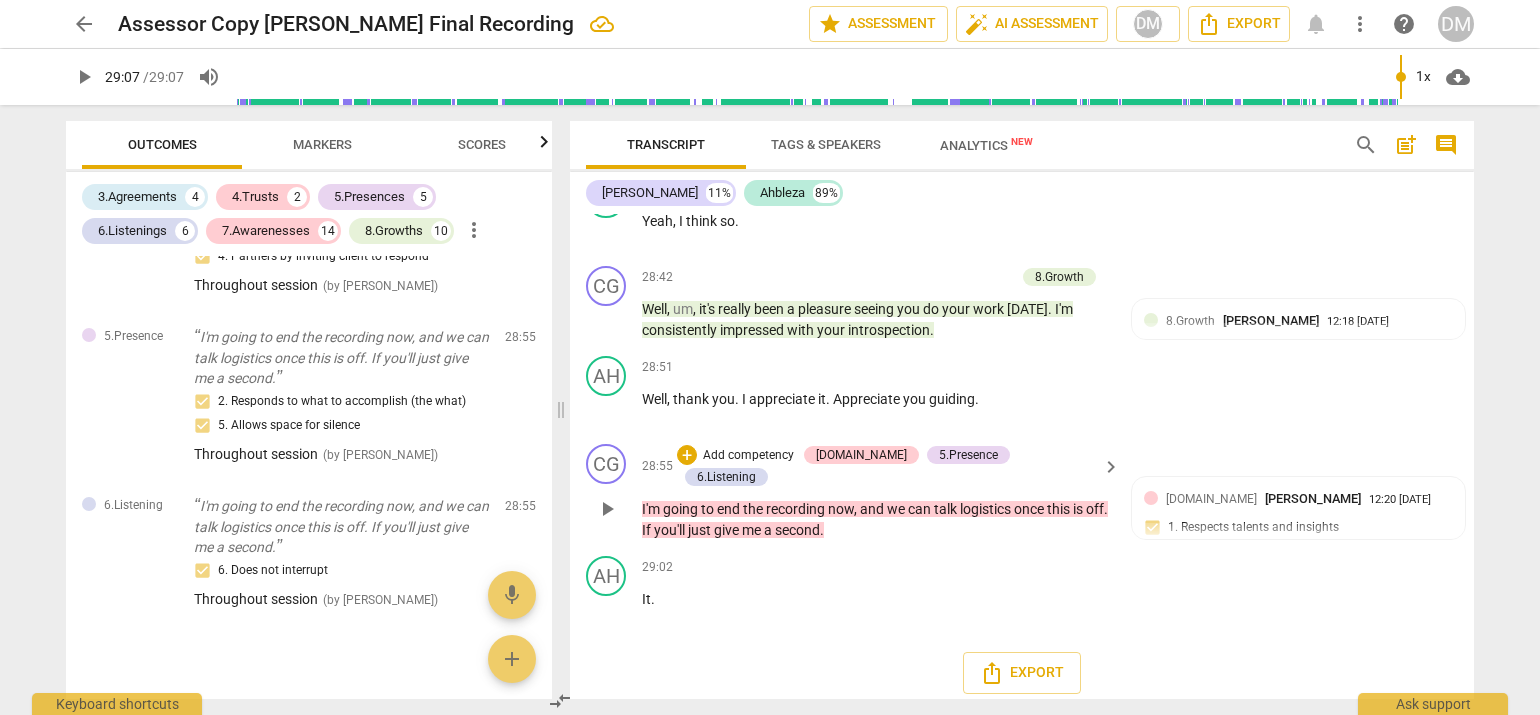 click on "Add competency" at bounding box center (748, 456) 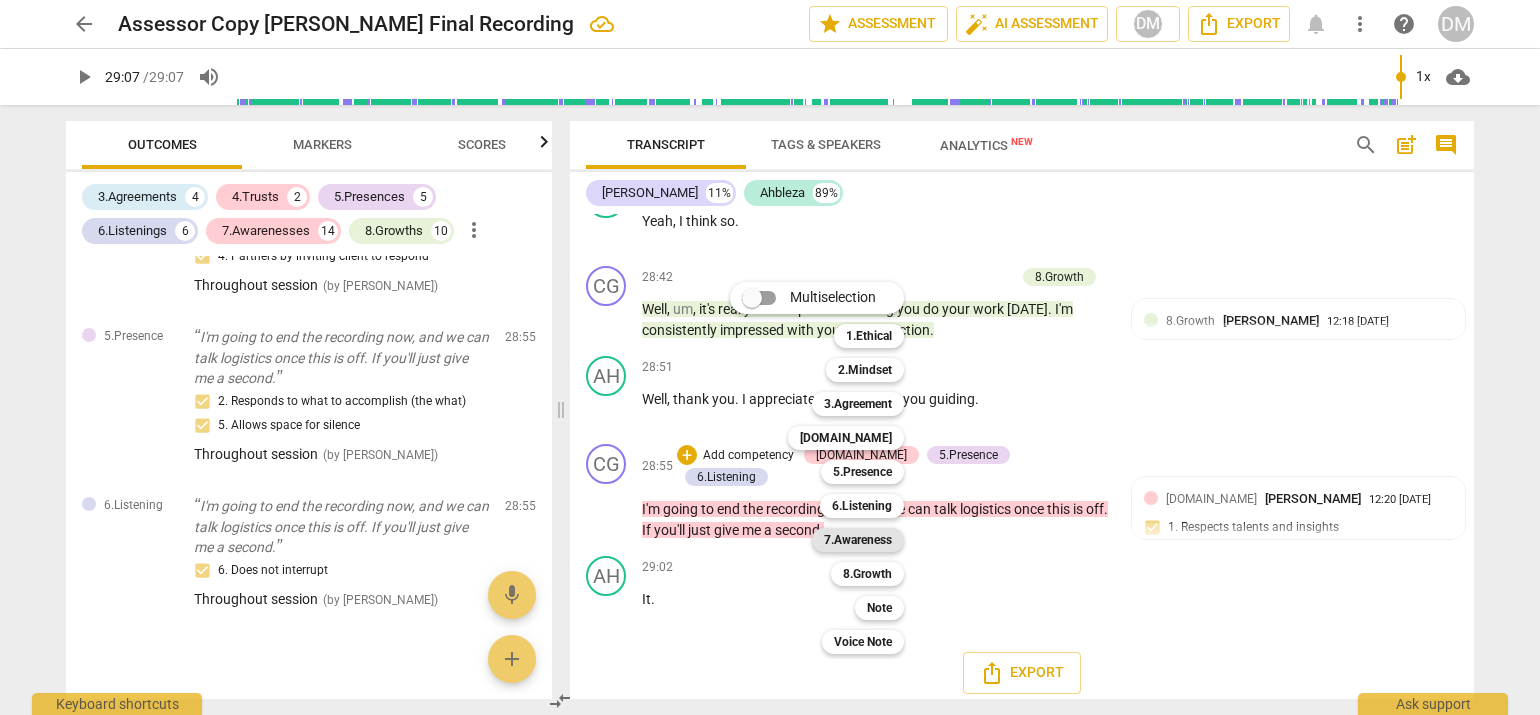 click on "7.Awareness" at bounding box center [858, 540] 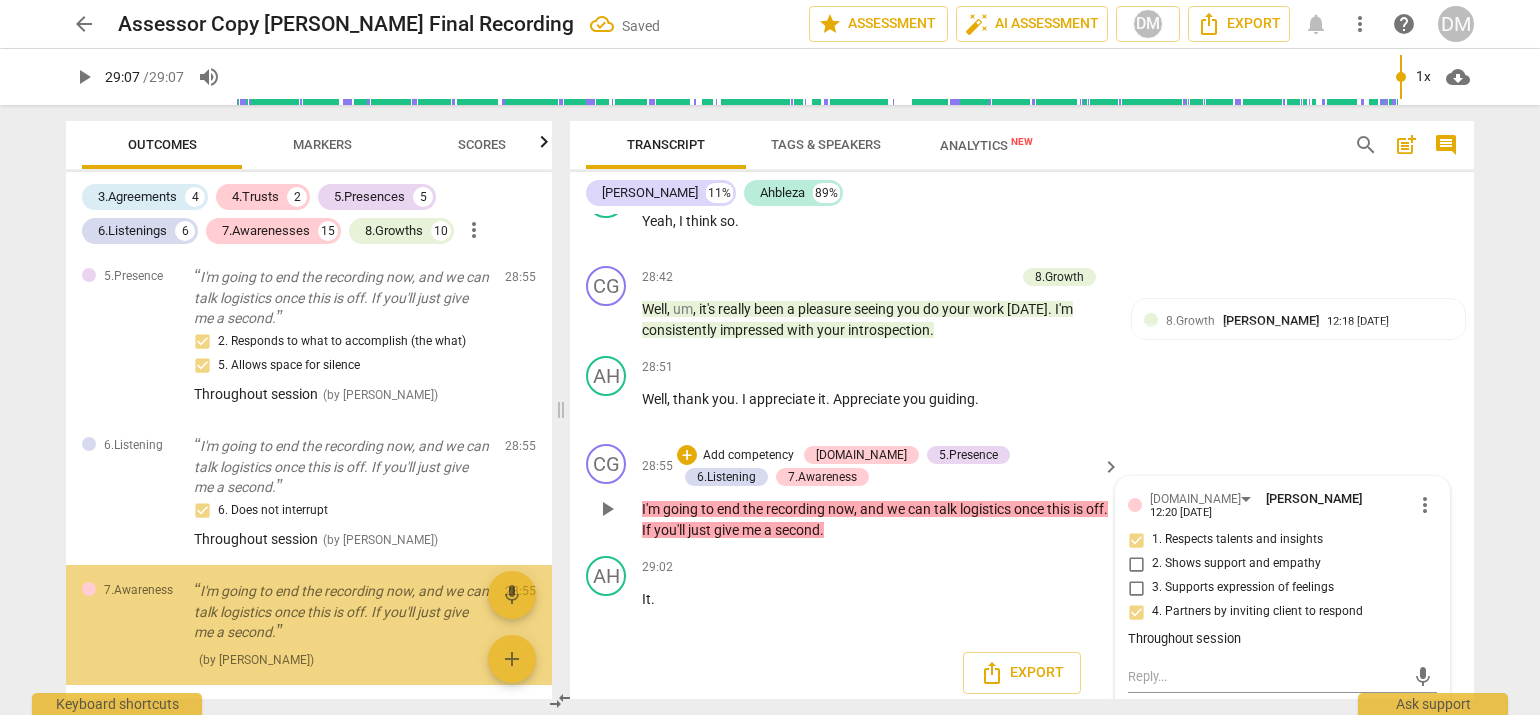 scroll, scrollTop: 5242, scrollLeft: 0, axis: vertical 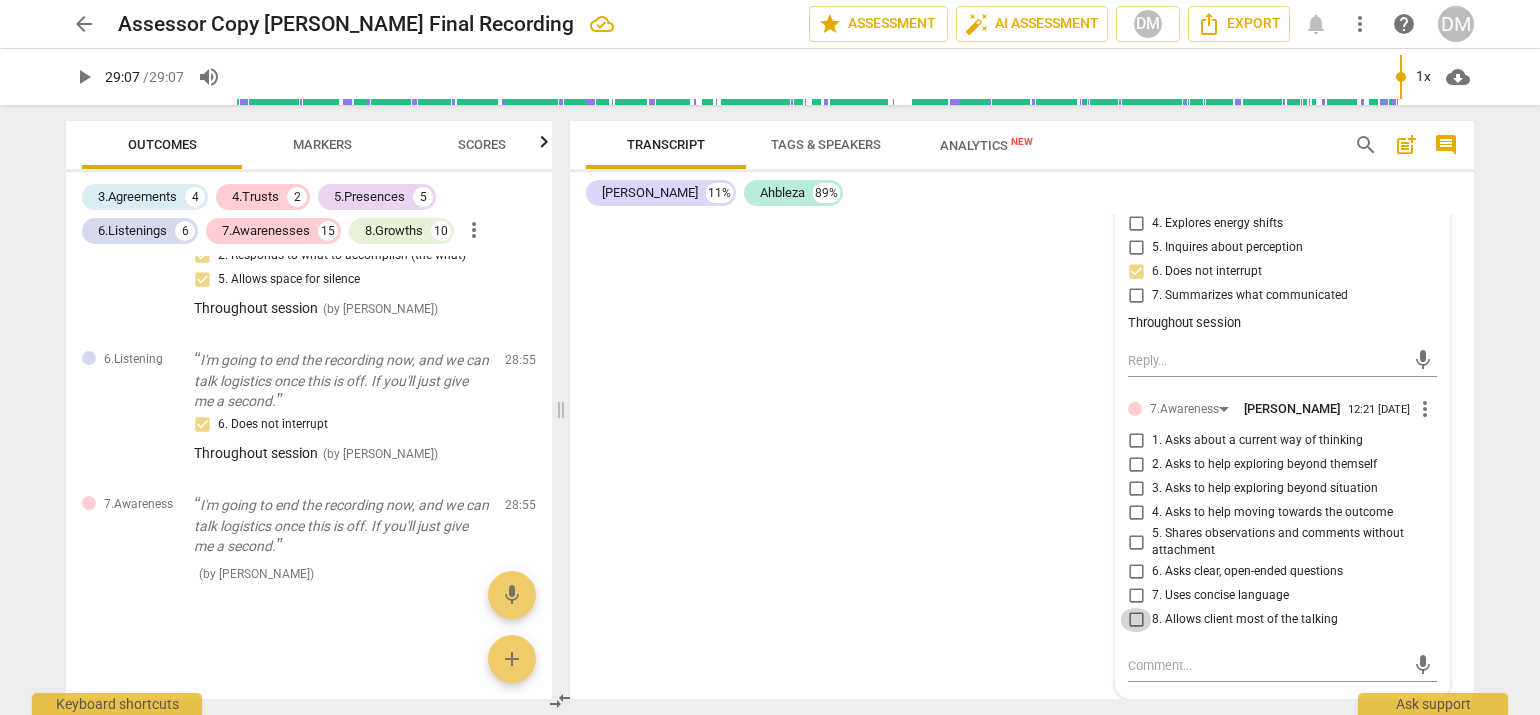 click on "8. Allows client most of the talking" at bounding box center (1136, 620) 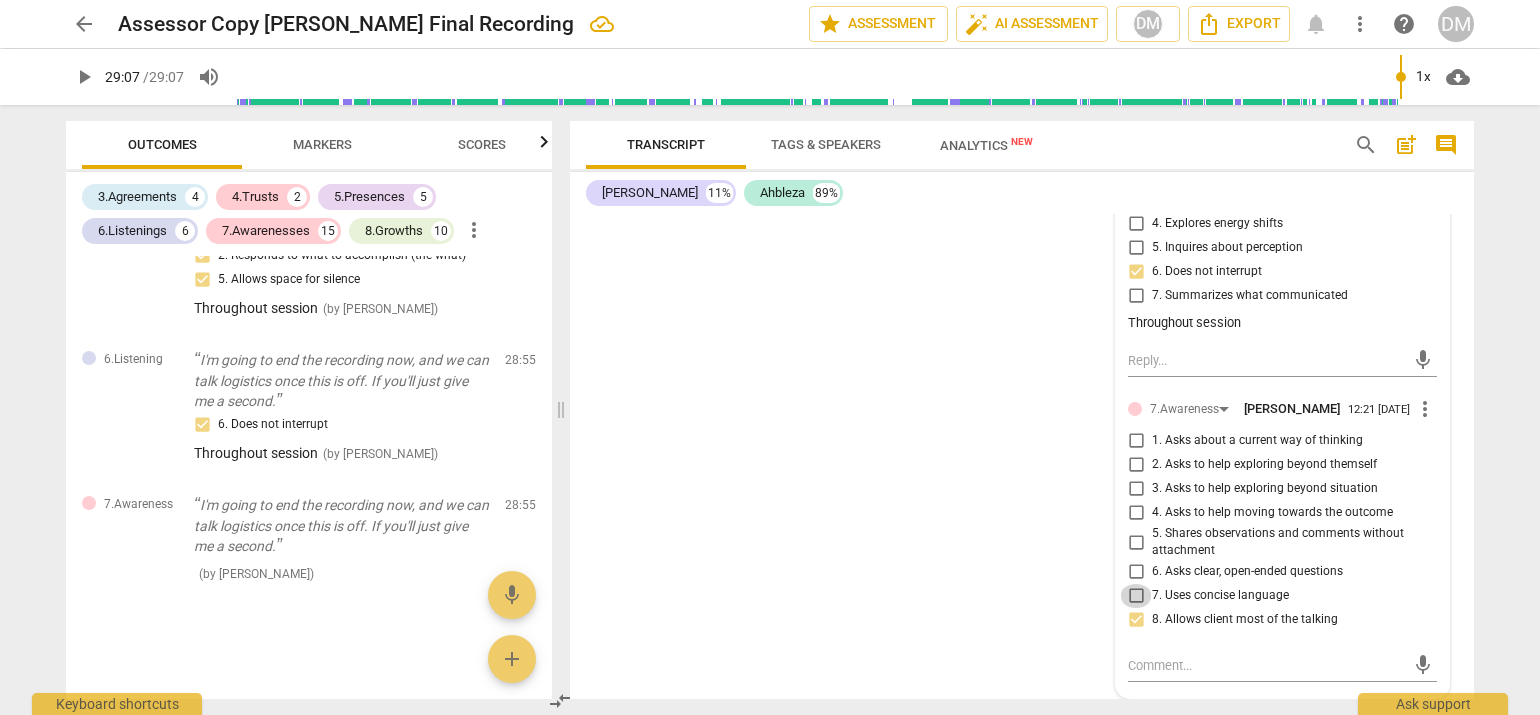 click on "7. Uses concise language" at bounding box center (1136, 596) 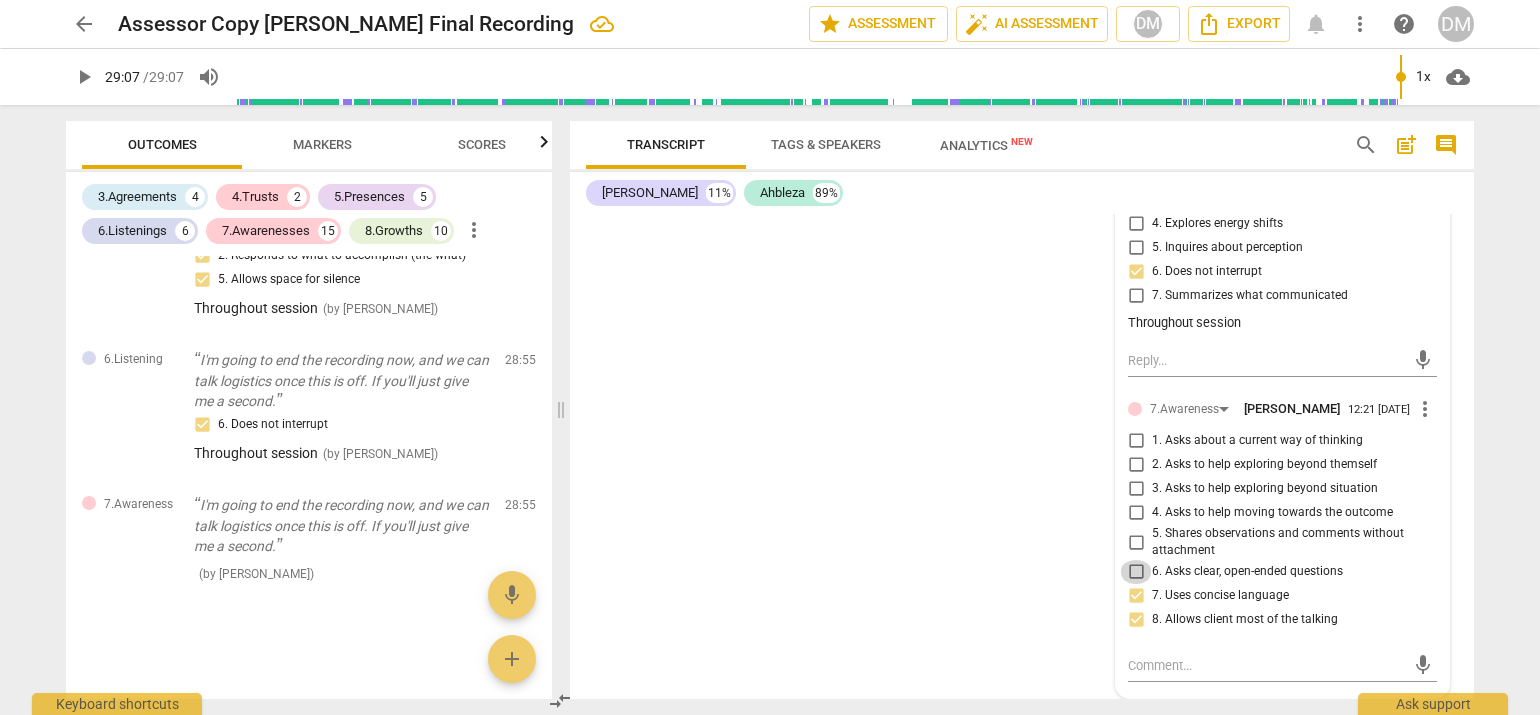 click on "6. Asks clear, open-ended questions" at bounding box center [1136, 572] 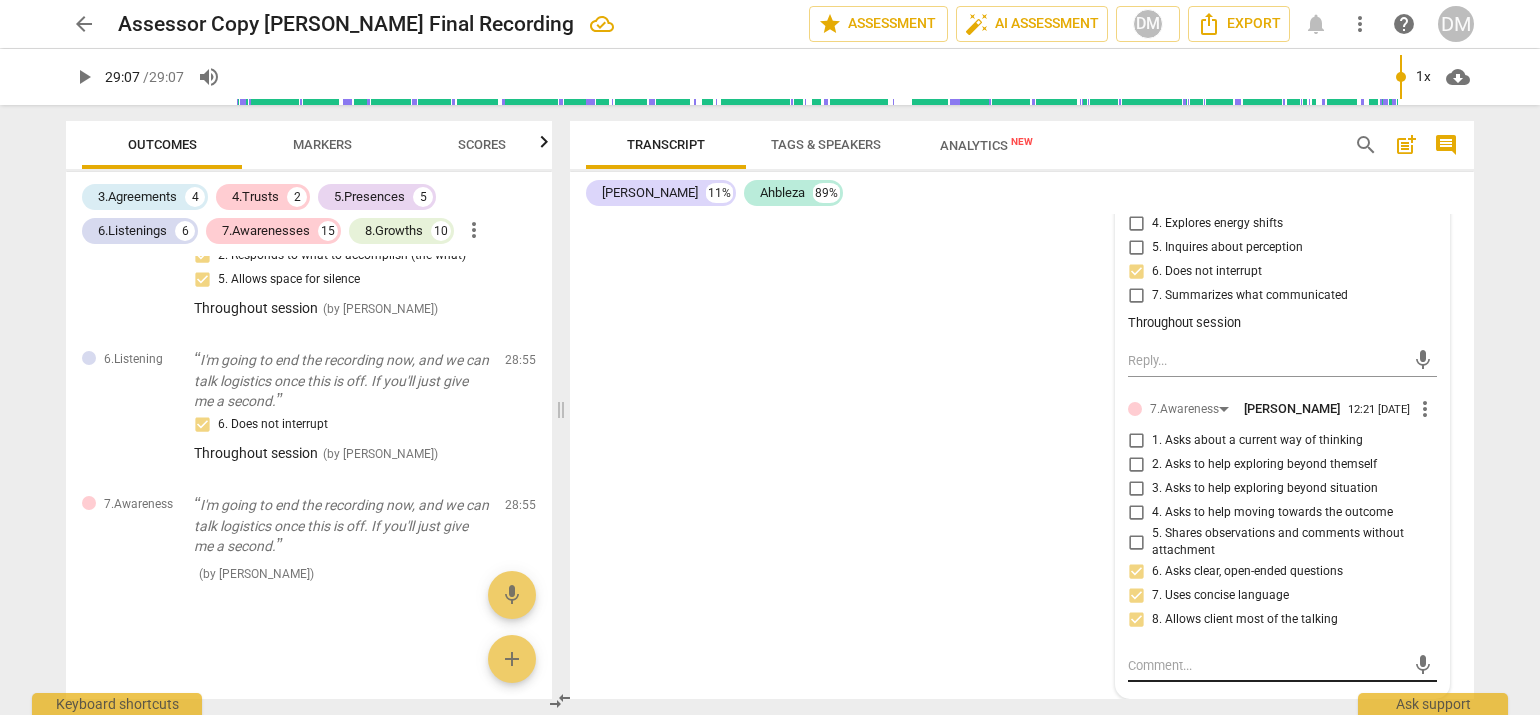 click at bounding box center [1266, 665] 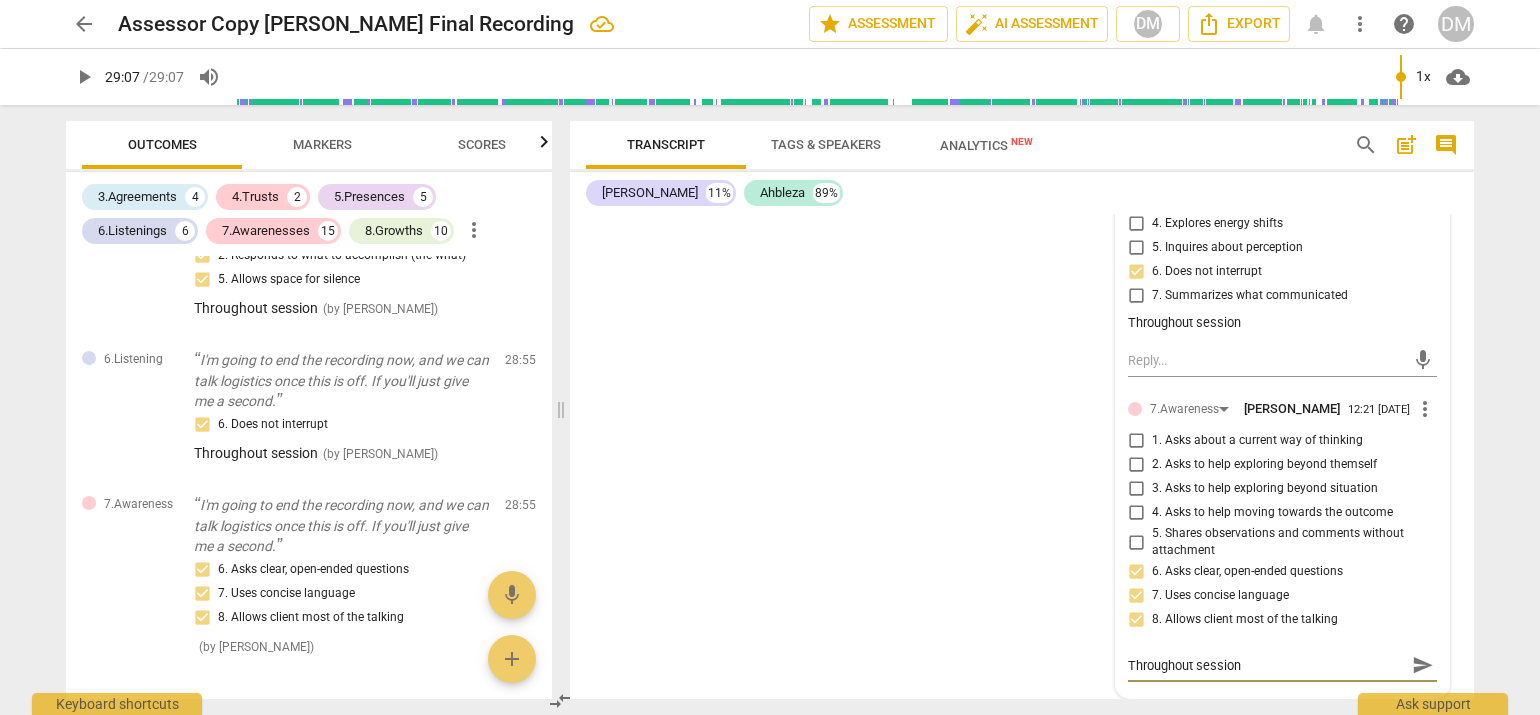 click on "send" at bounding box center [1423, 665] 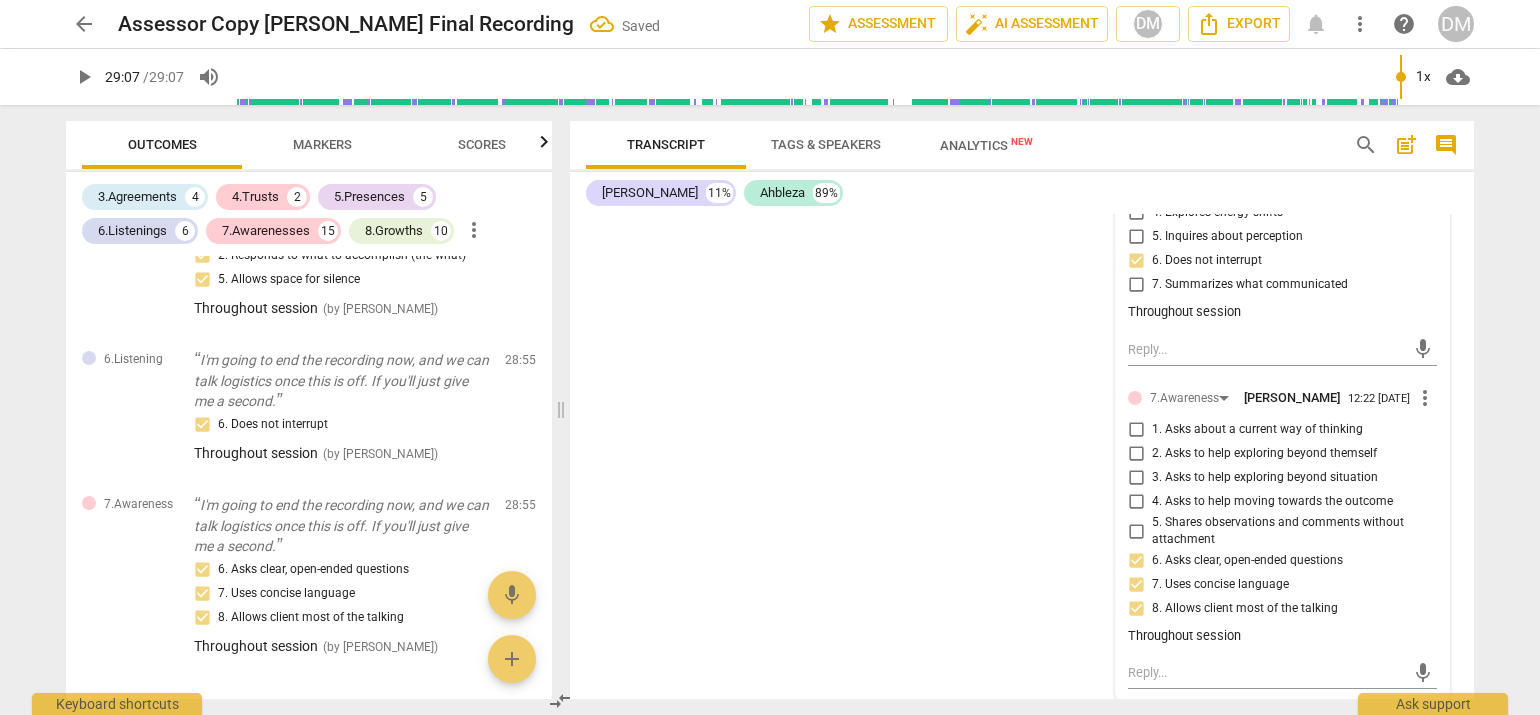 click on "arrow_back Assessor Copy [PERSON_NAME] Final Recording Saved edit star    Assessment   auto_fix_high    AI Assessment DM    Export notifications more_vert help DM play_arrow 29:07   /  29:07 volume_up 1x cloud_download Outcomes Markers Scores 3.Agreements 4 4.Trusts 2 5.Presences 5 6.Listenings 6 7.Awarenesses 15 8.Growths 10 more_vert 5.Presence Yeah, yeah. I was looking forward to our time together [DATE]. So. All right, all right. So. Oh, I like that you're shifting in your chair there. 1. Responds to the whole person (the who) ( by [PERSON_NAME] ) 00:07 edit delete 3.Agreement Good, good. So what is it you'd like to explore [DATE]? 1. Identifies what to accomplish ( by [PERSON_NAME] ) 00:21 edit delete [DOMAIN_NAME] Well, it's most important that it makes sense to you. 2. Shows support and empathy ( by [PERSON_NAME] ) 01:37 edit delete 3.Agreement So I hear a lot going on there. If you were to crystallize this into what exactly you wanted to explore, what would that be? ( by [PERSON_NAME] ) 02:41 edit" at bounding box center [770, 357] 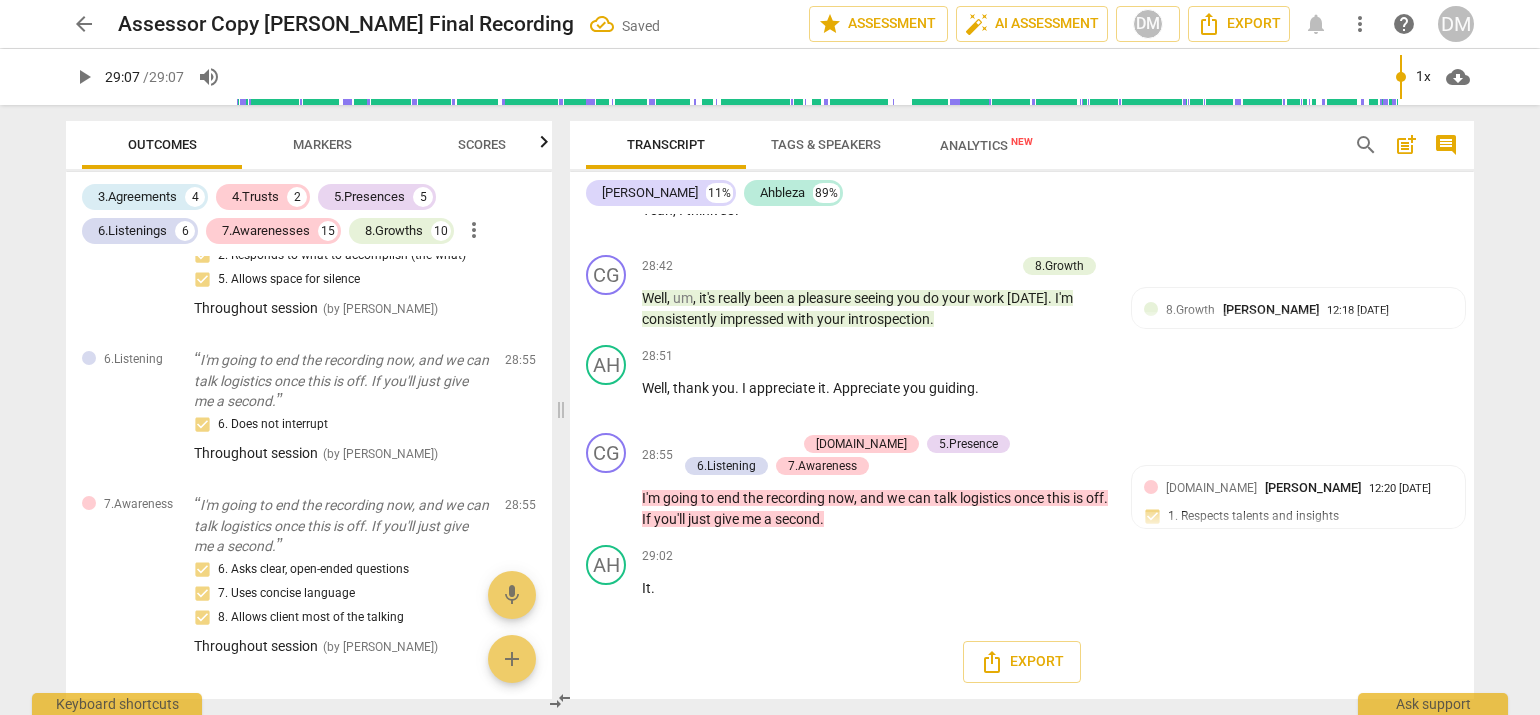 scroll, scrollTop: 8766, scrollLeft: 0, axis: vertical 